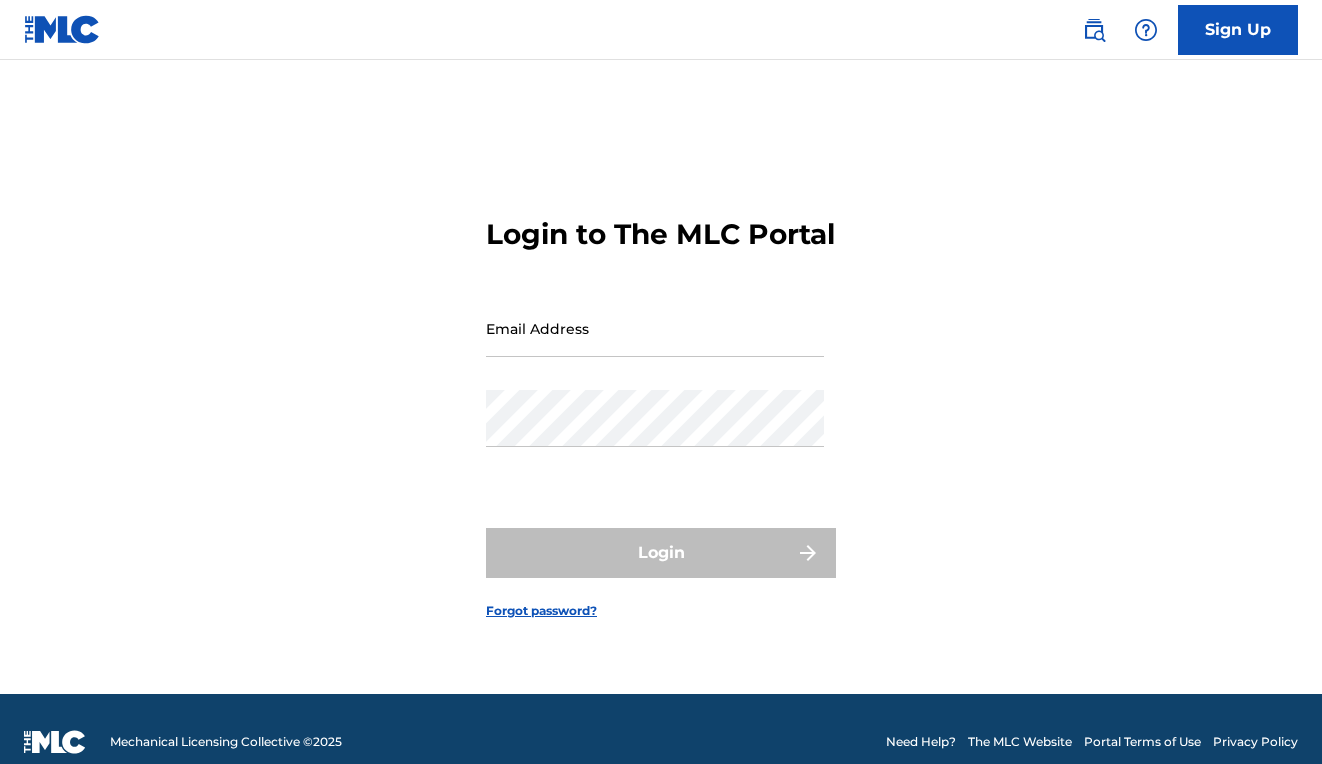 scroll, scrollTop: 0, scrollLeft: 0, axis: both 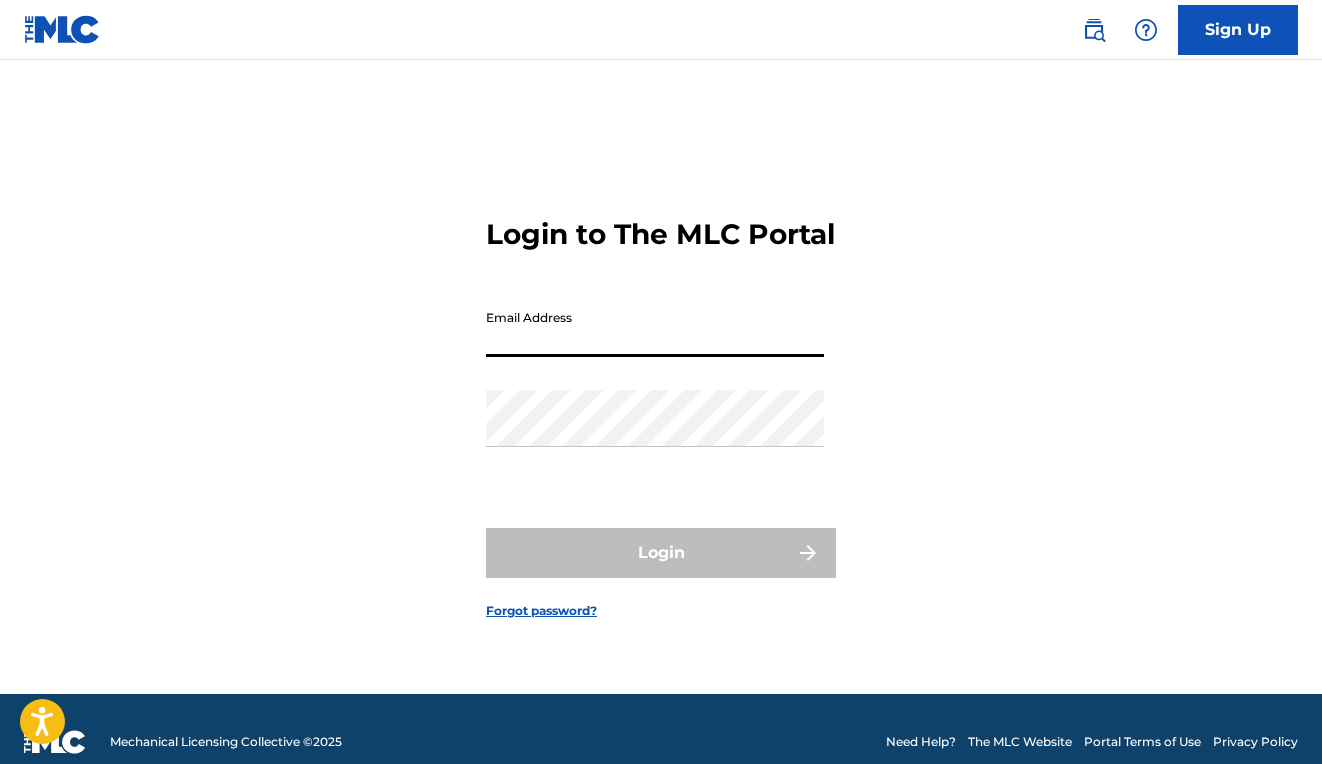 click on "Email Address" at bounding box center (655, 328) 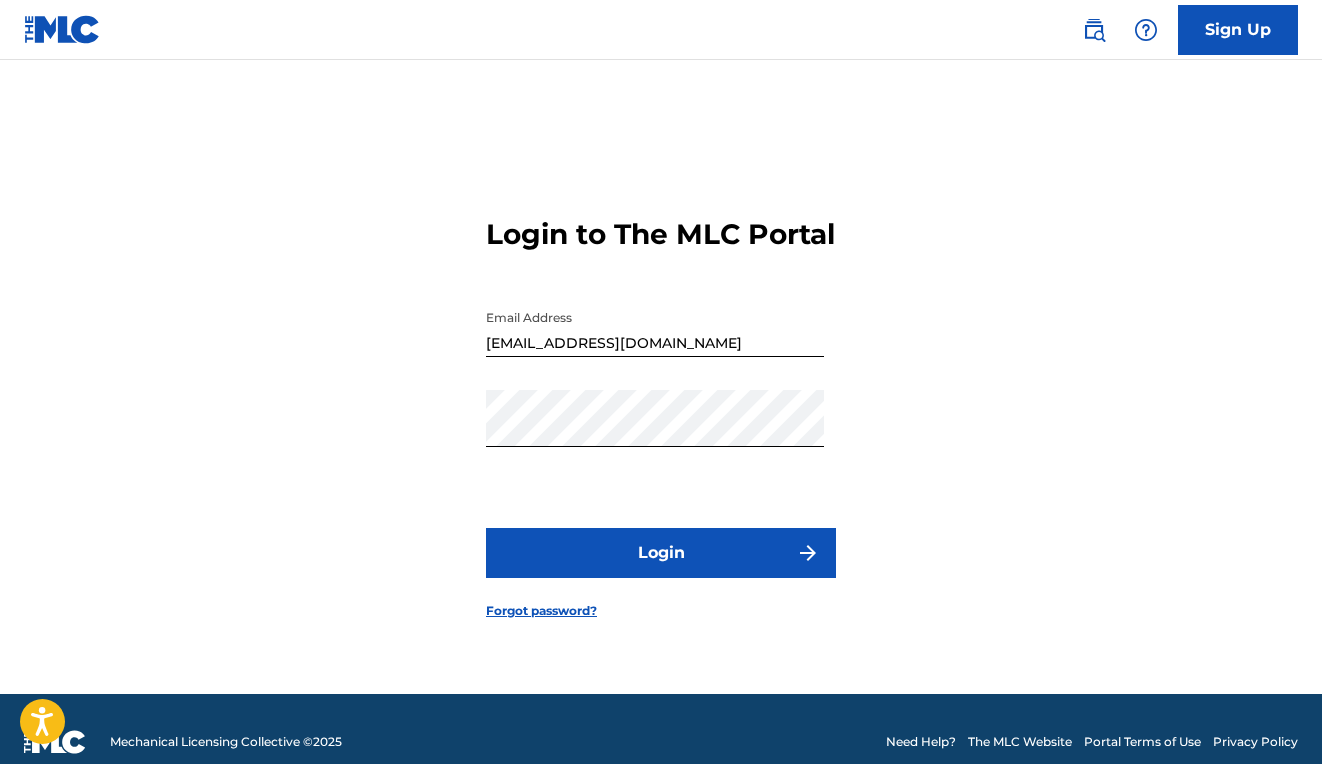 click on "Login" at bounding box center [661, 553] 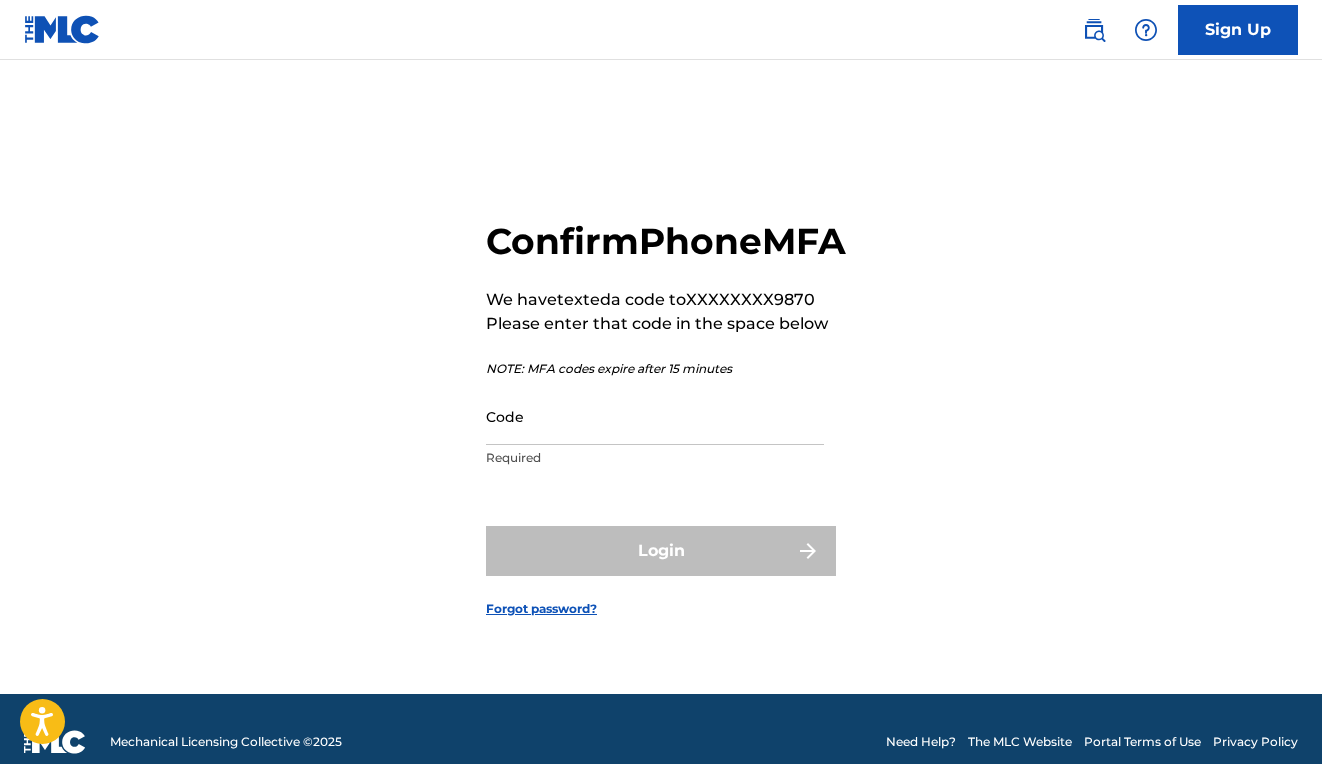 click on "Code" at bounding box center (655, 416) 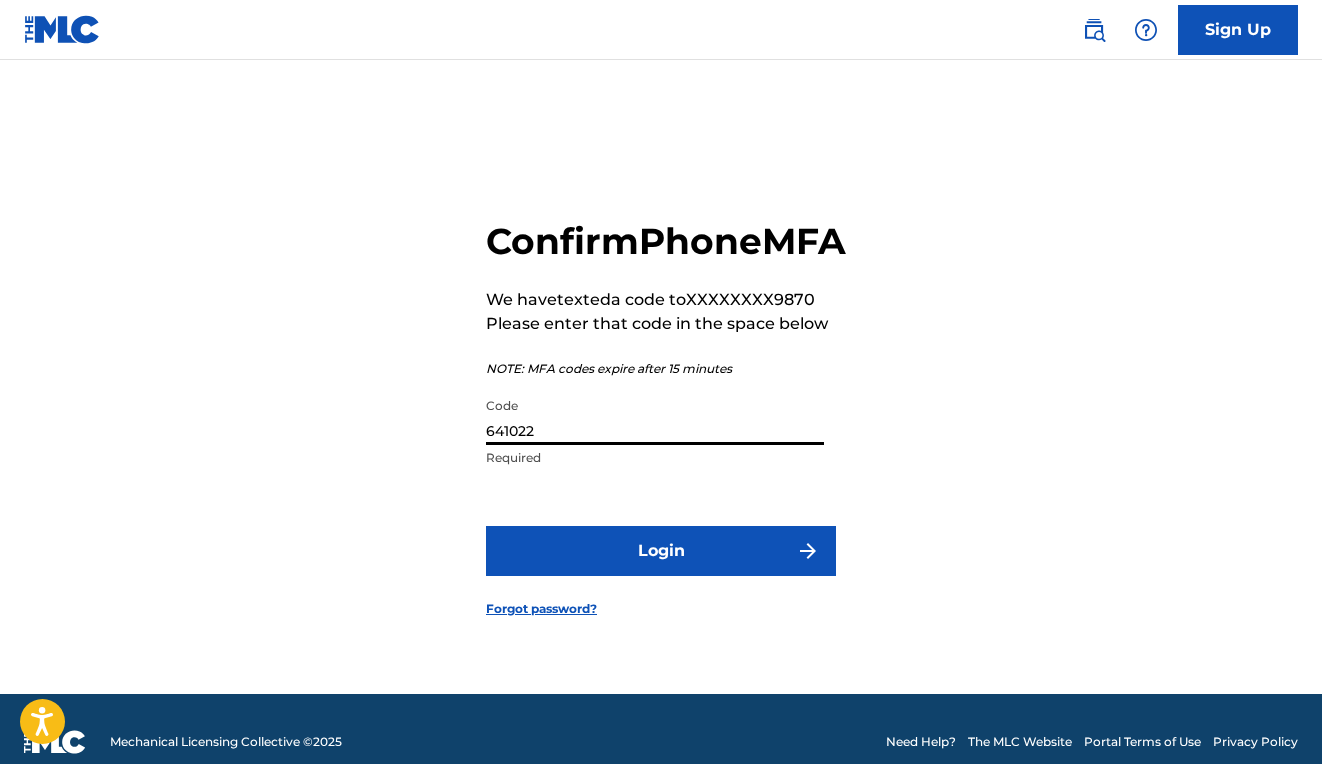 type on "641022" 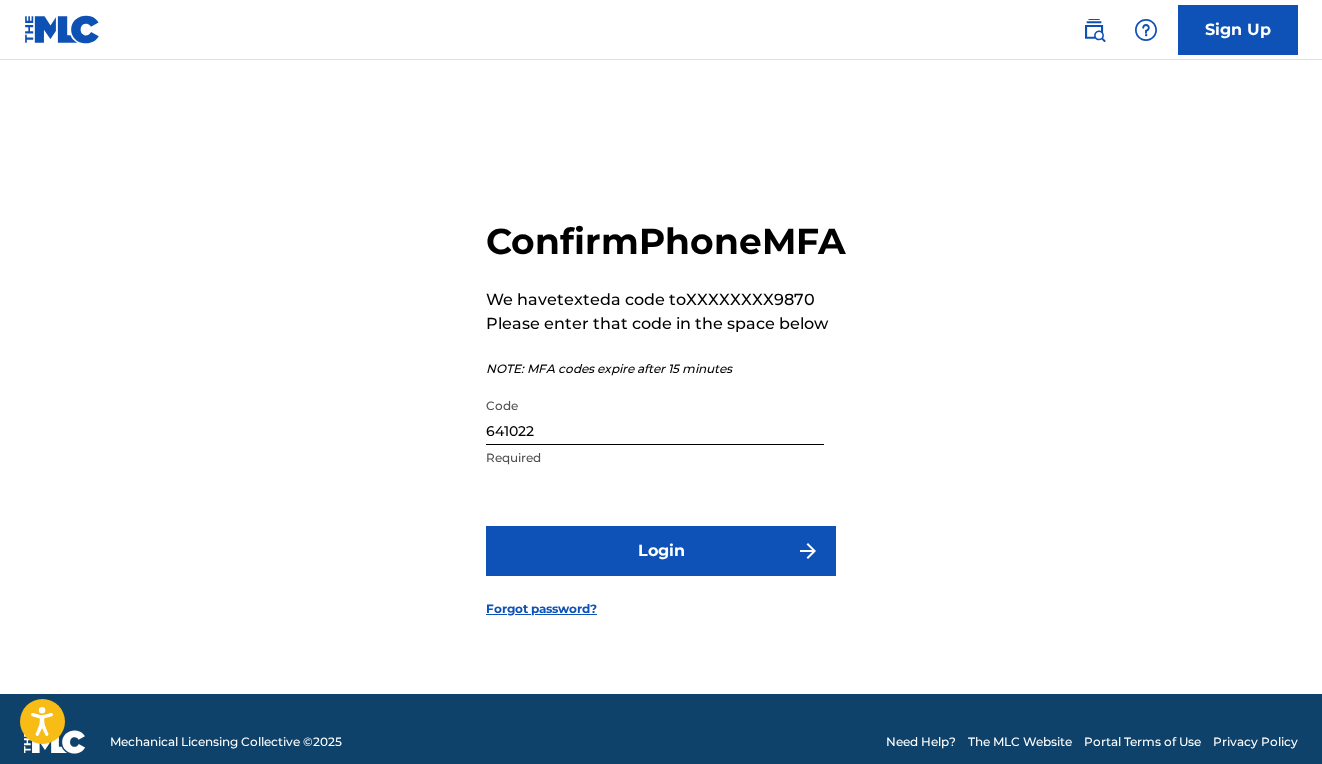 click on "Login" at bounding box center [661, 551] 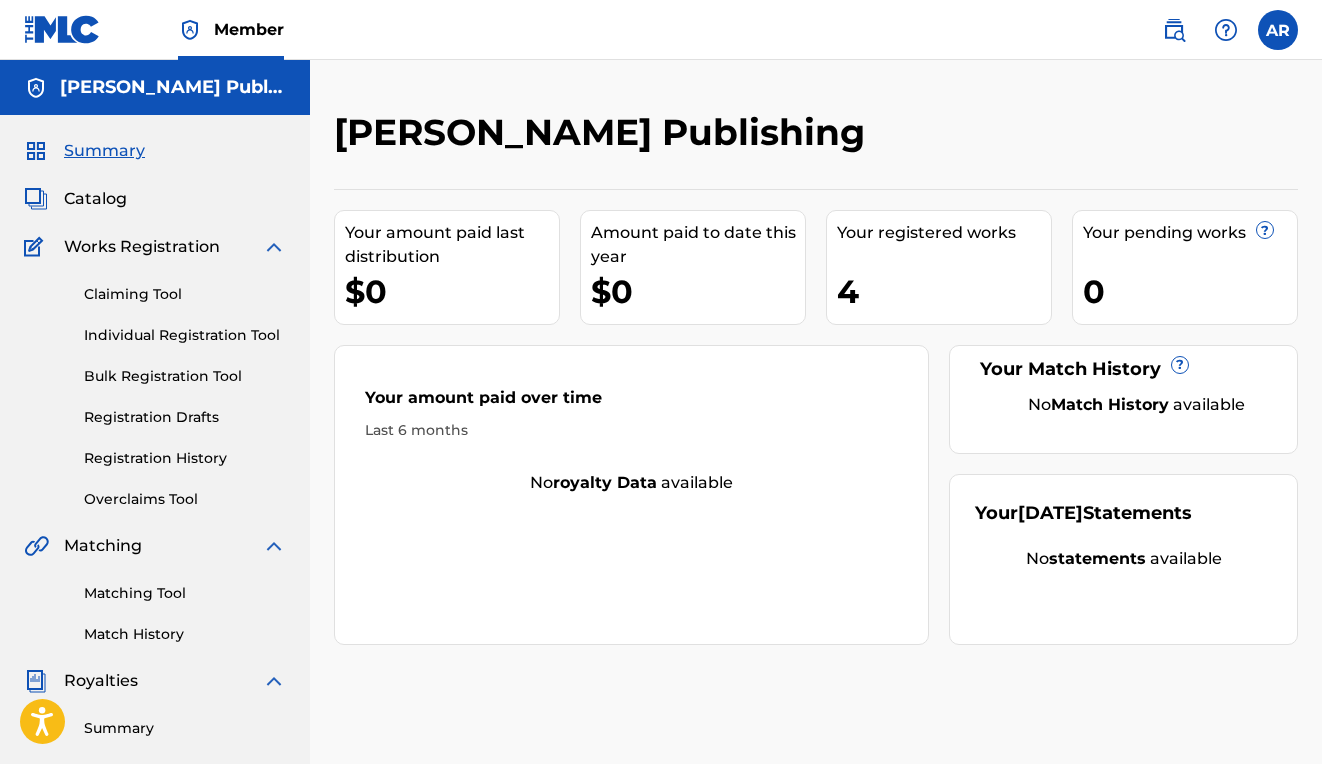 scroll, scrollTop: 0, scrollLeft: 0, axis: both 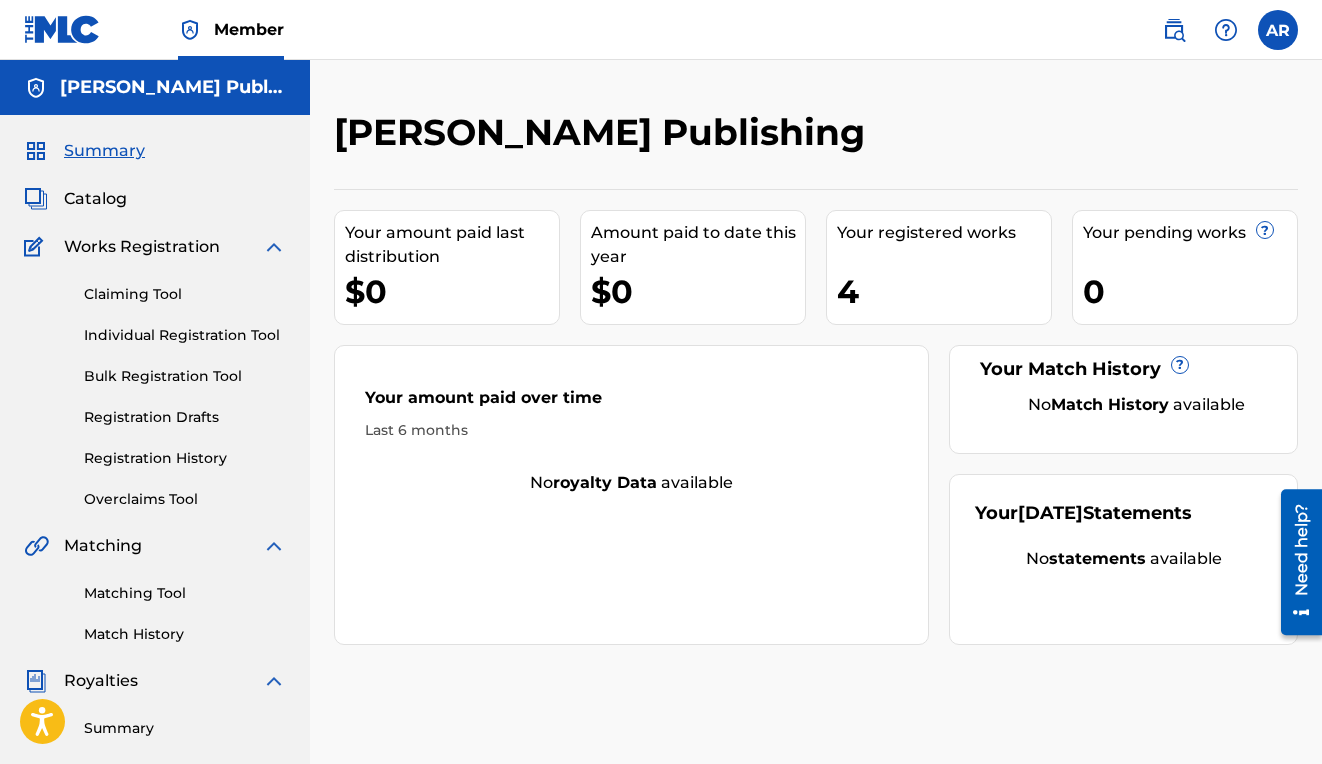 click on "Registration Drafts" at bounding box center (185, 417) 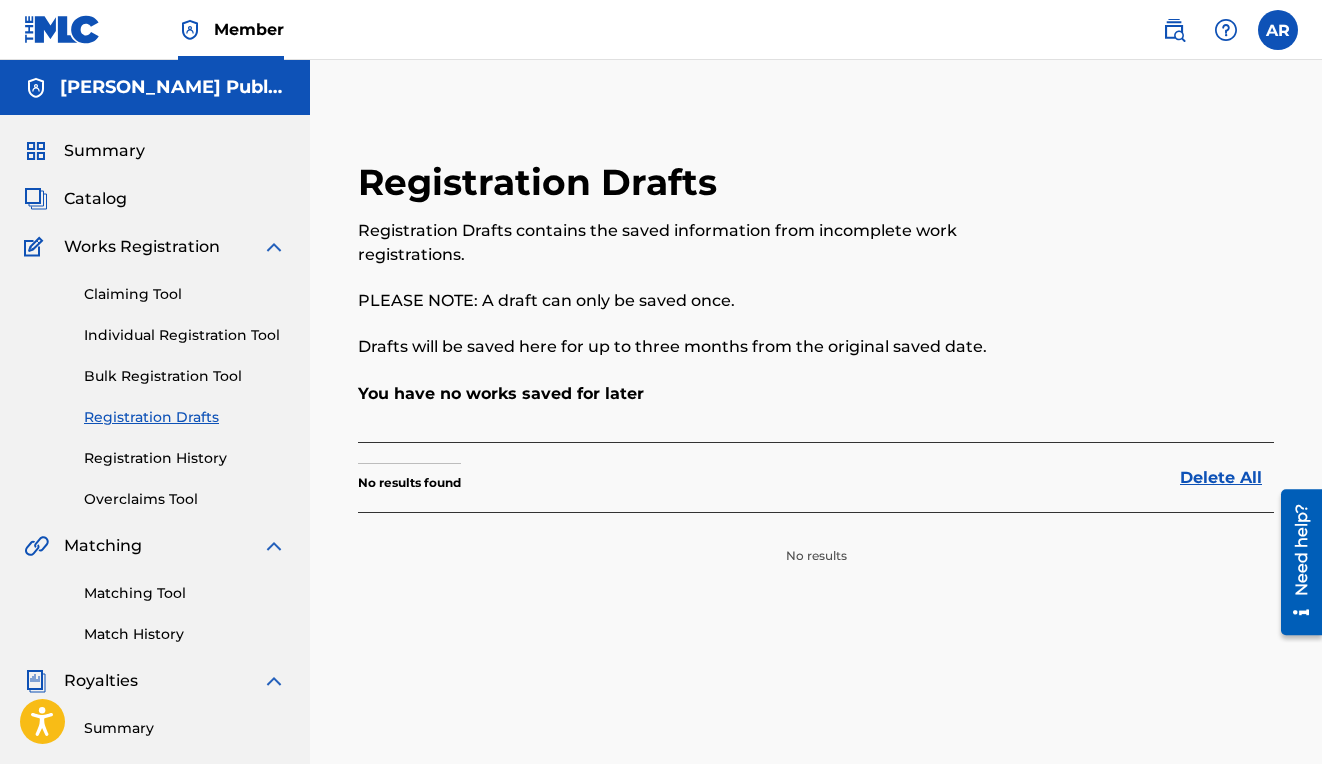 click on "Registration History" at bounding box center [185, 458] 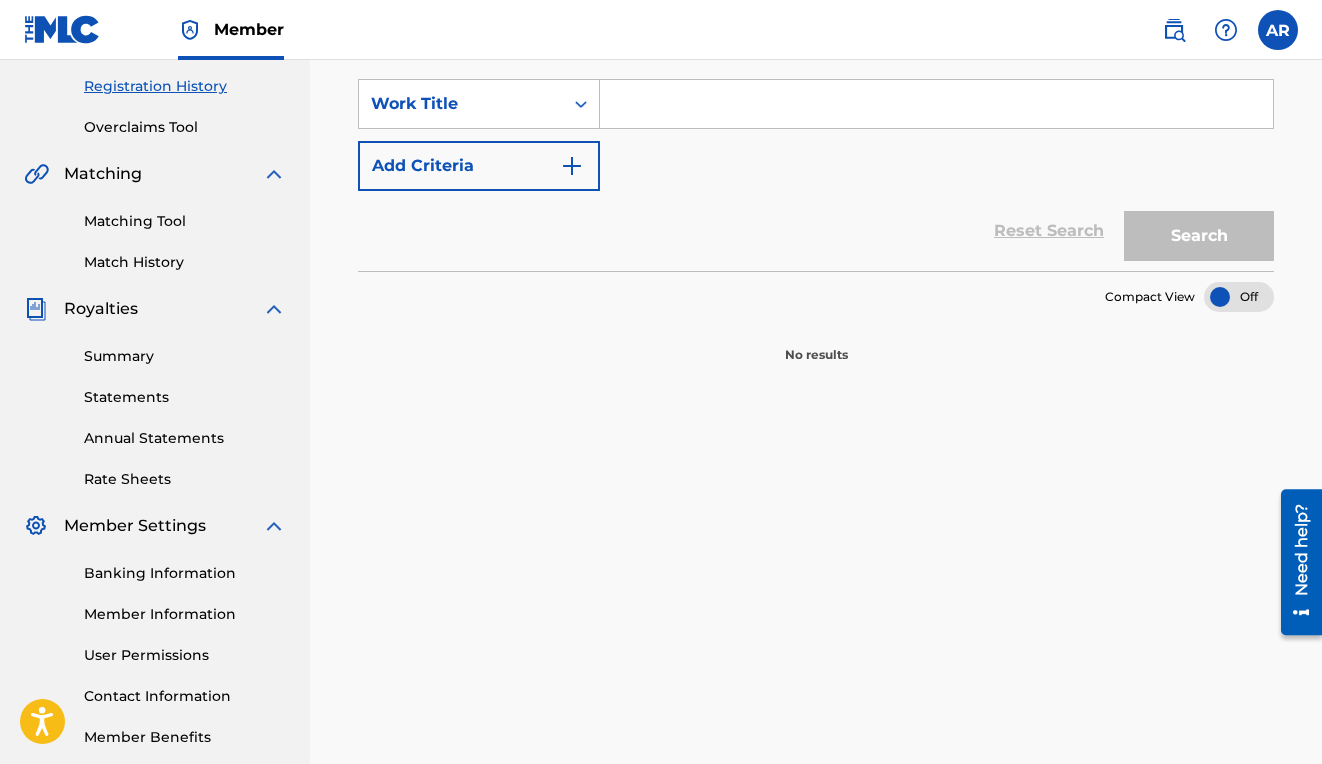 scroll, scrollTop: 228, scrollLeft: 0, axis: vertical 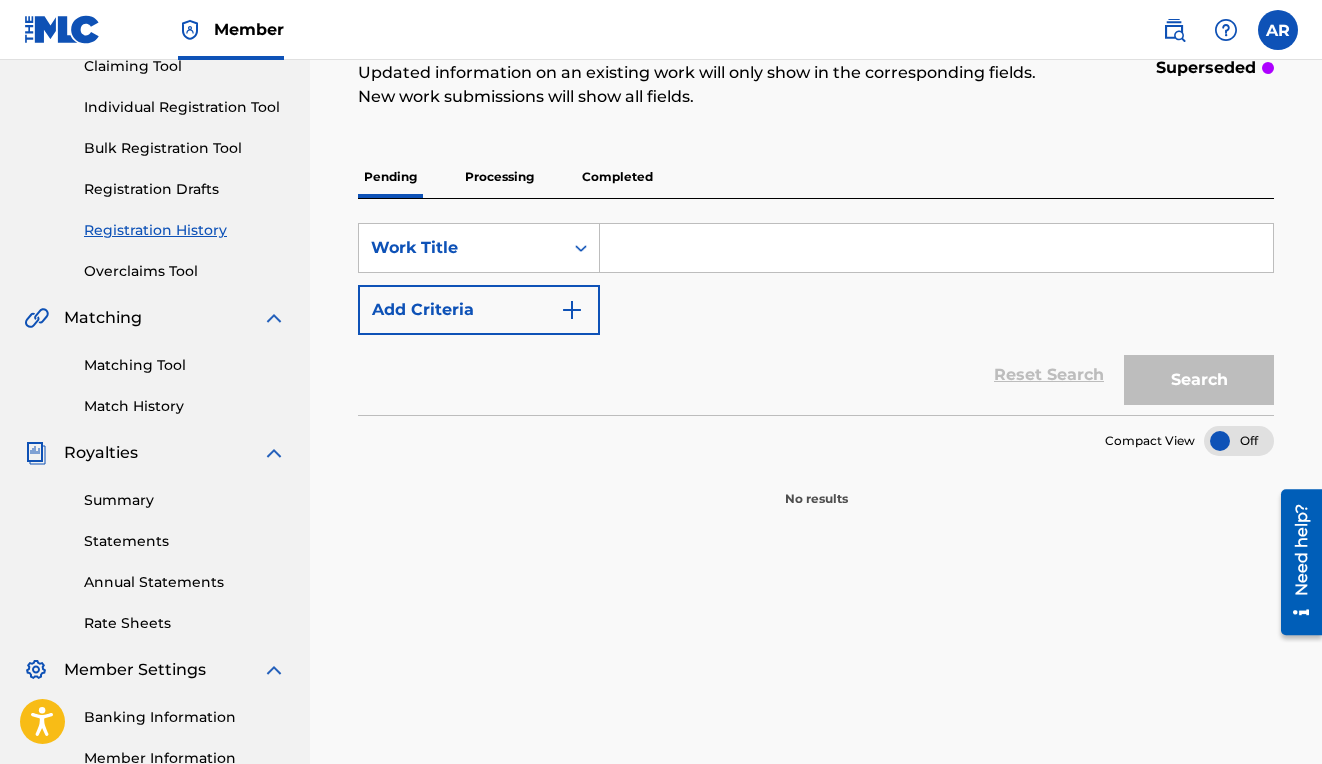 click on "Processing" at bounding box center (499, 177) 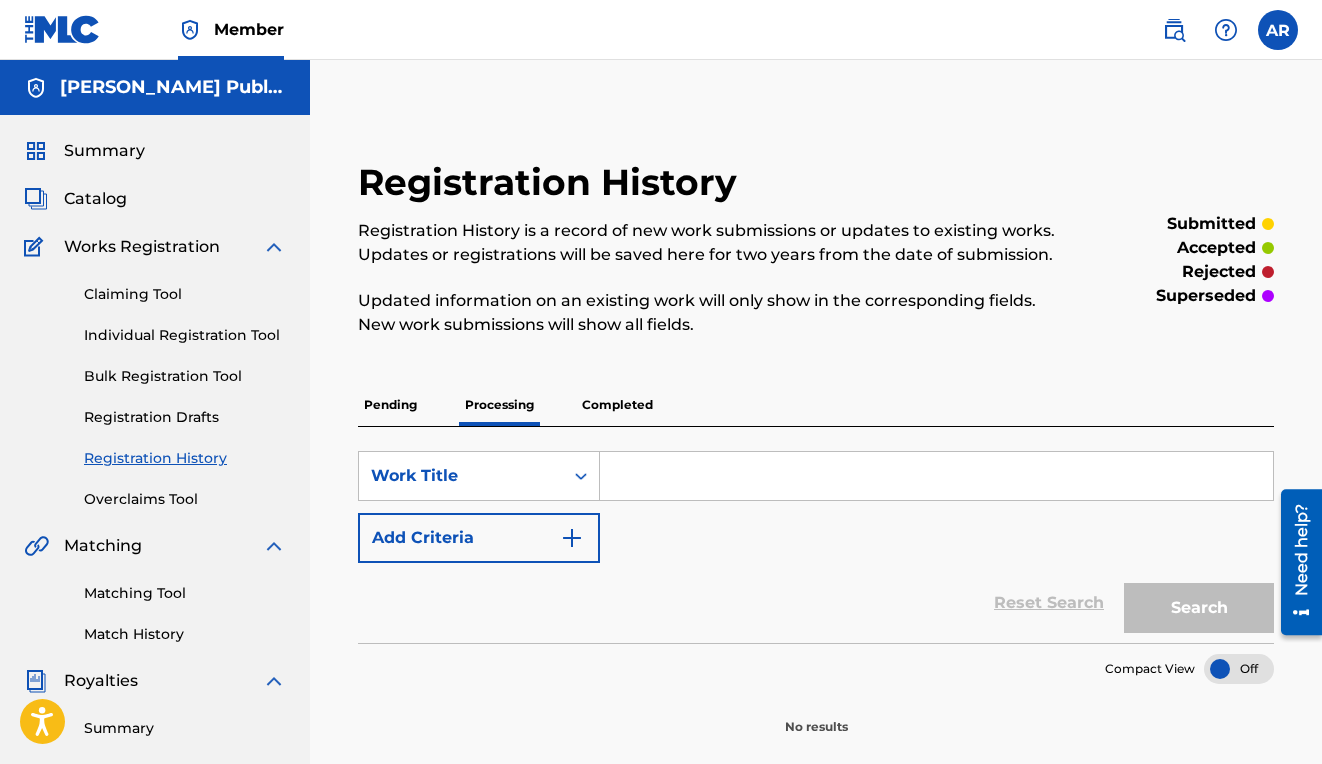 click on "Completed" at bounding box center (617, 405) 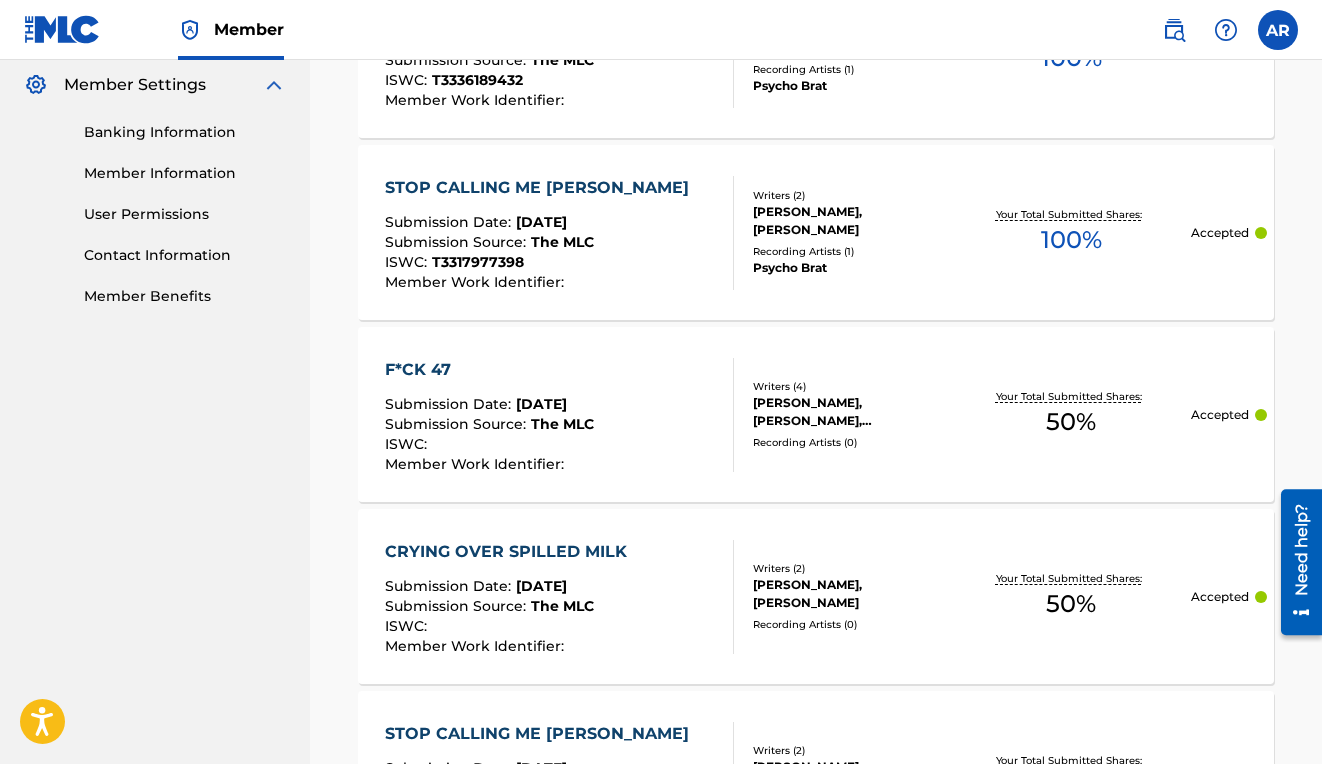 scroll, scrollTop: 864, scrollLeft: 0, axis: vertical 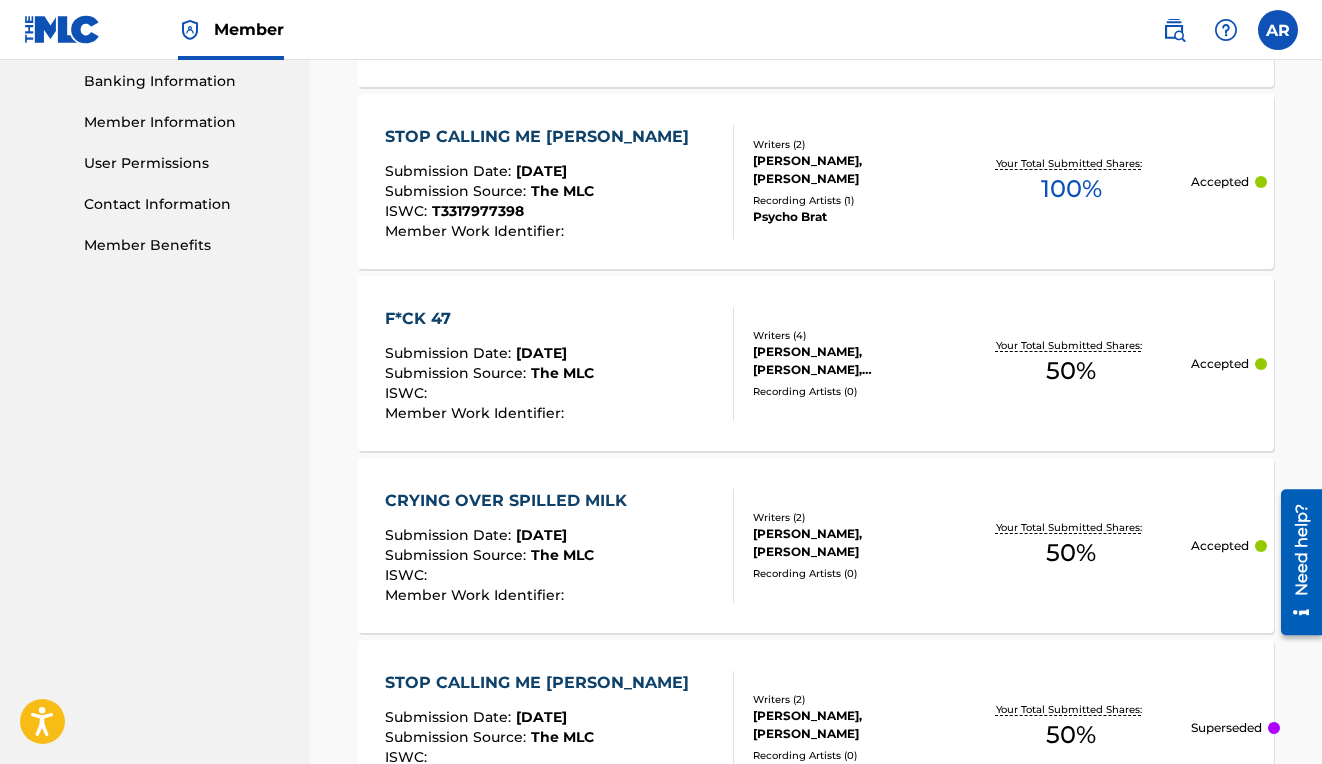 click on "Member Work Identifier :" at bounding box center (477, 413) 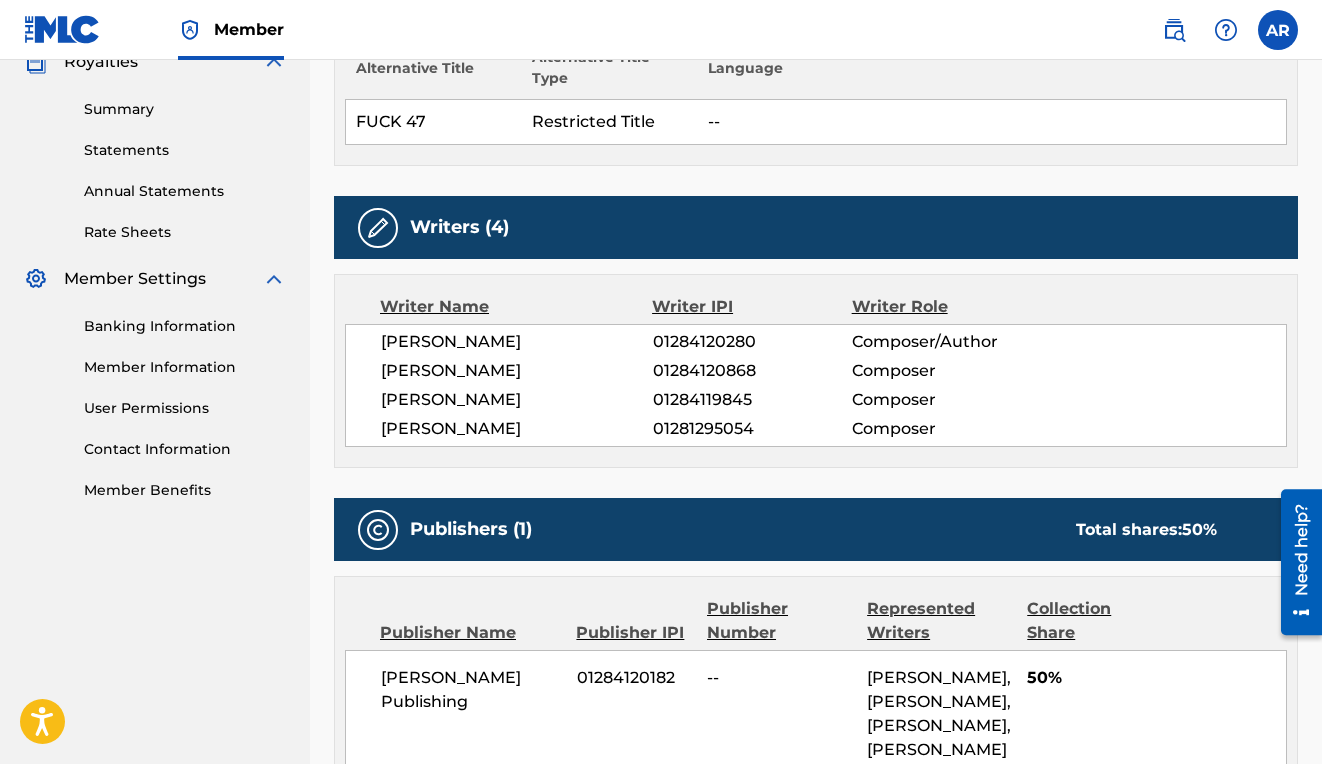 scroll, scrollTop: 0, scrollLeft: 0, axis: both 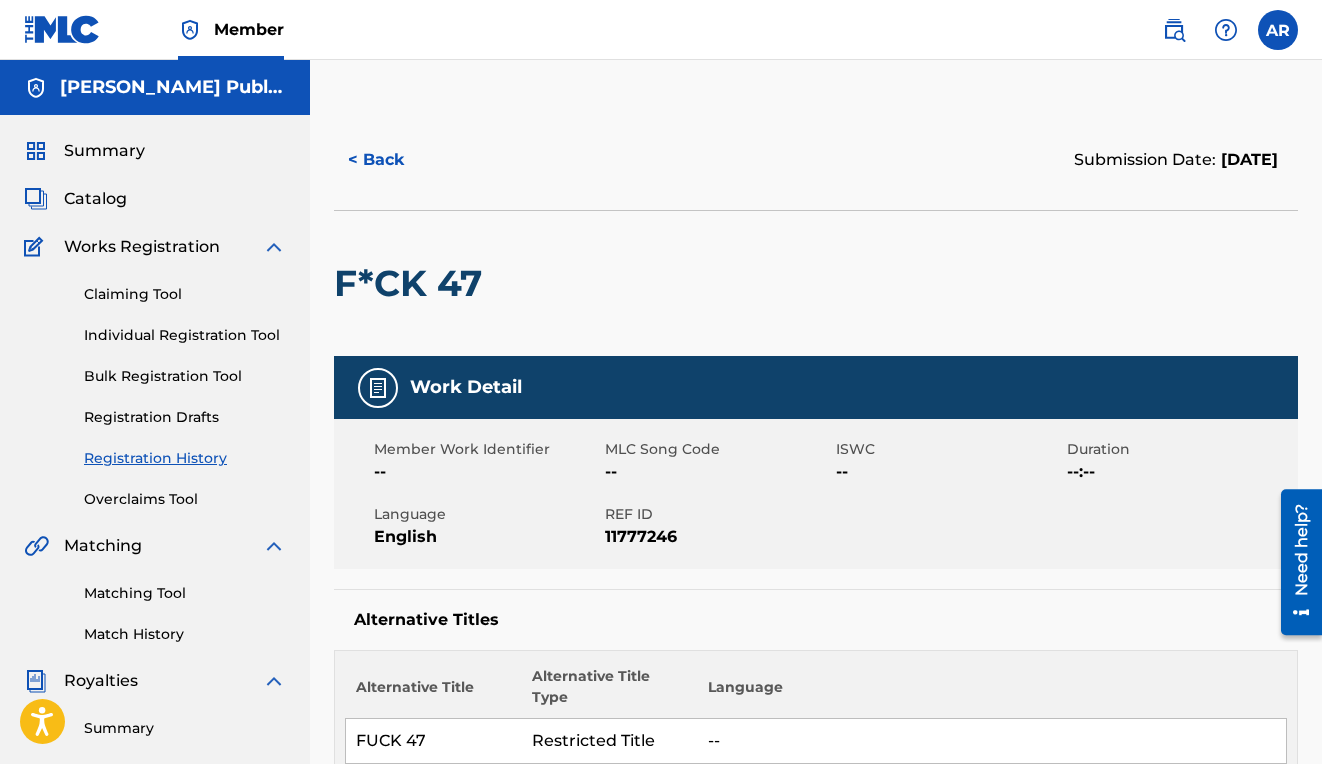 click at bounding box center (378, 388) 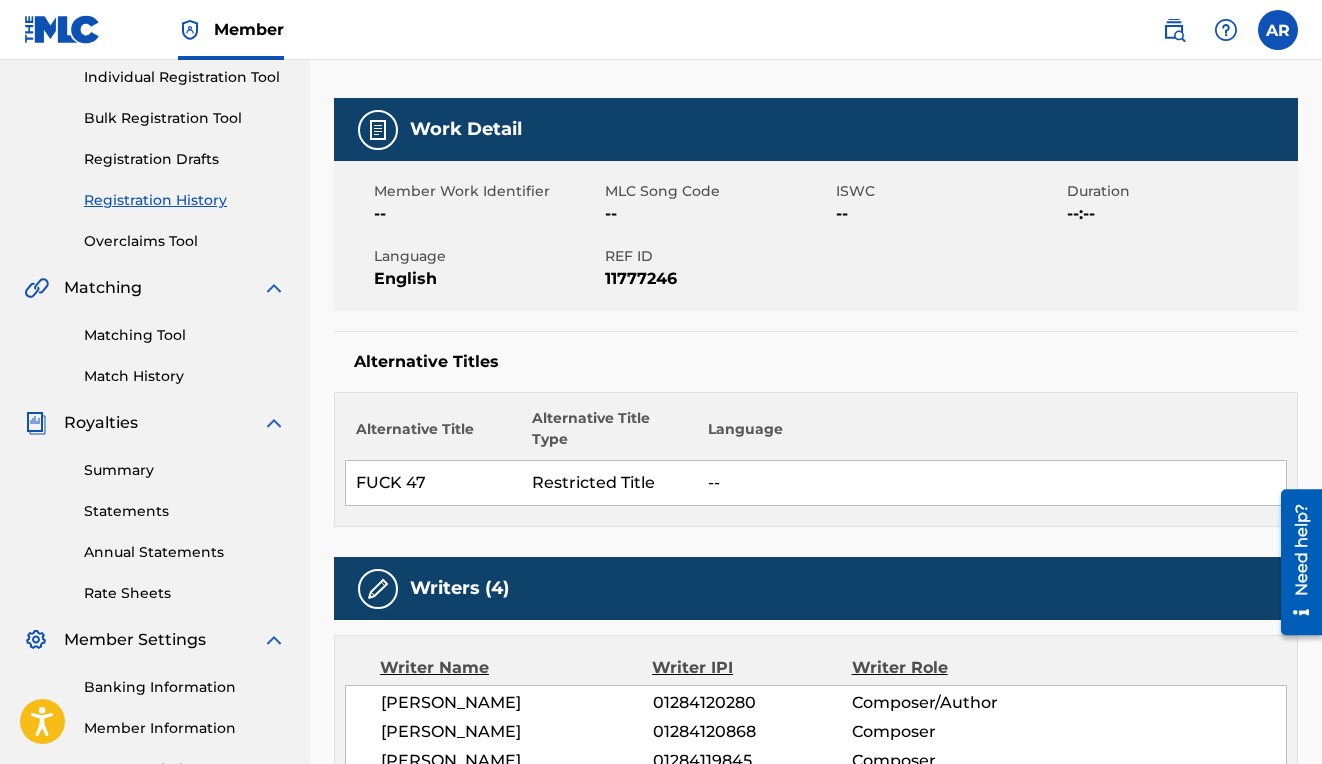 scroll, scrollTop: 0, scrollLeft: 0, axis: both 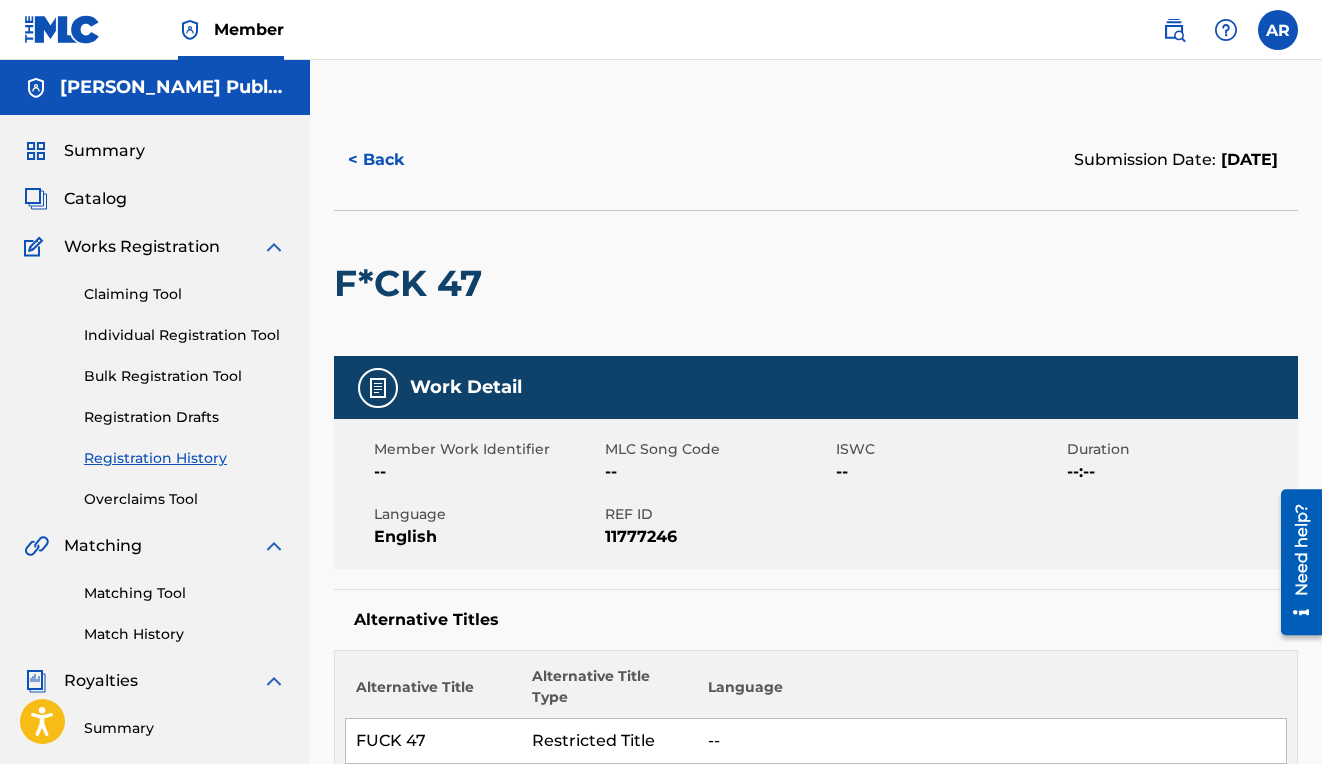 click on "Need help?" at bounding box center [1301, 549] 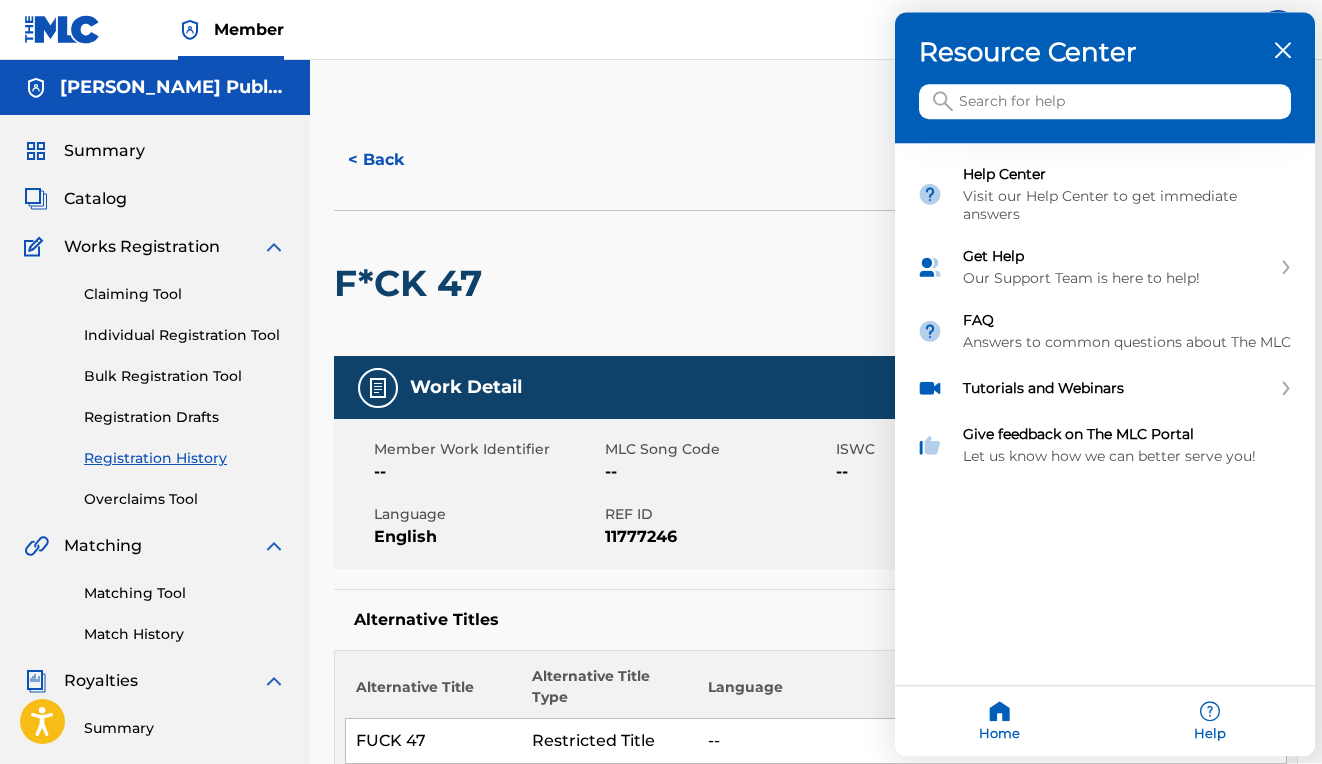 click at bounding box center (1105, 102) 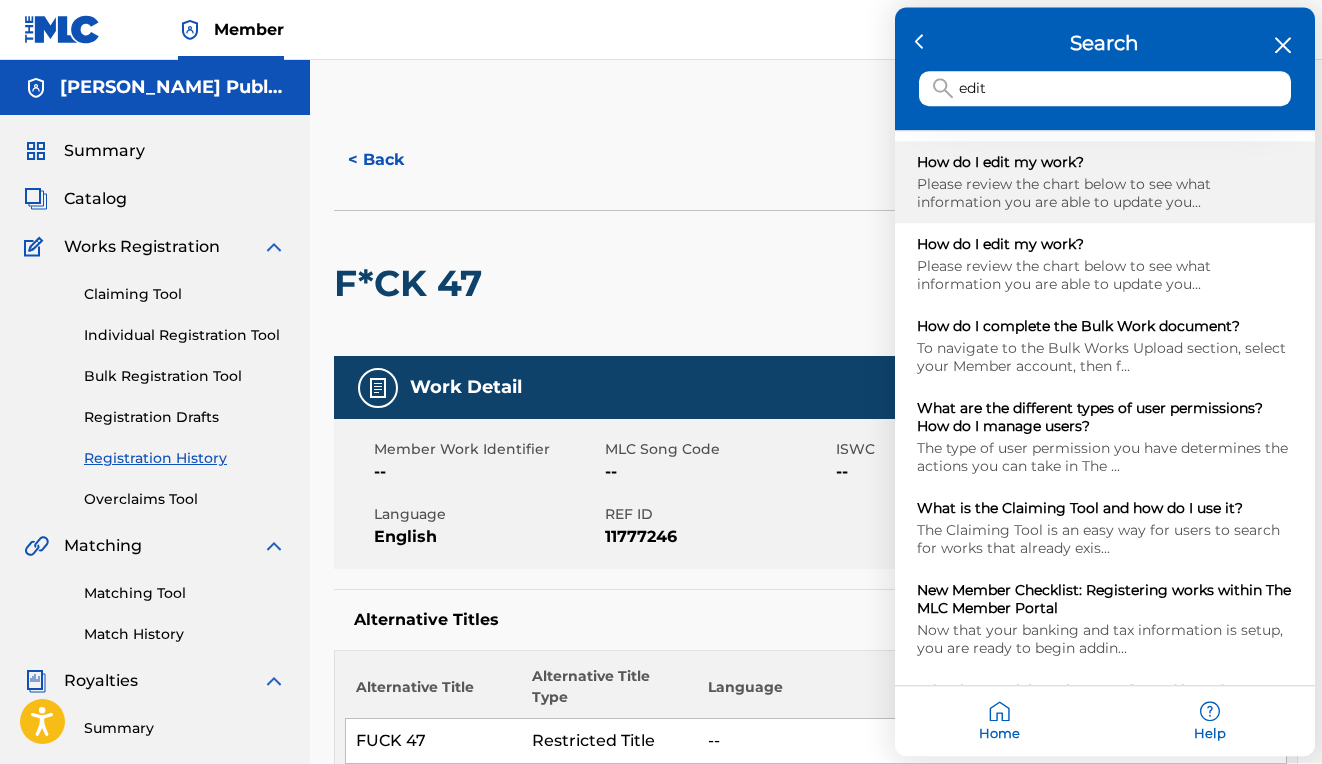 type on "edit" 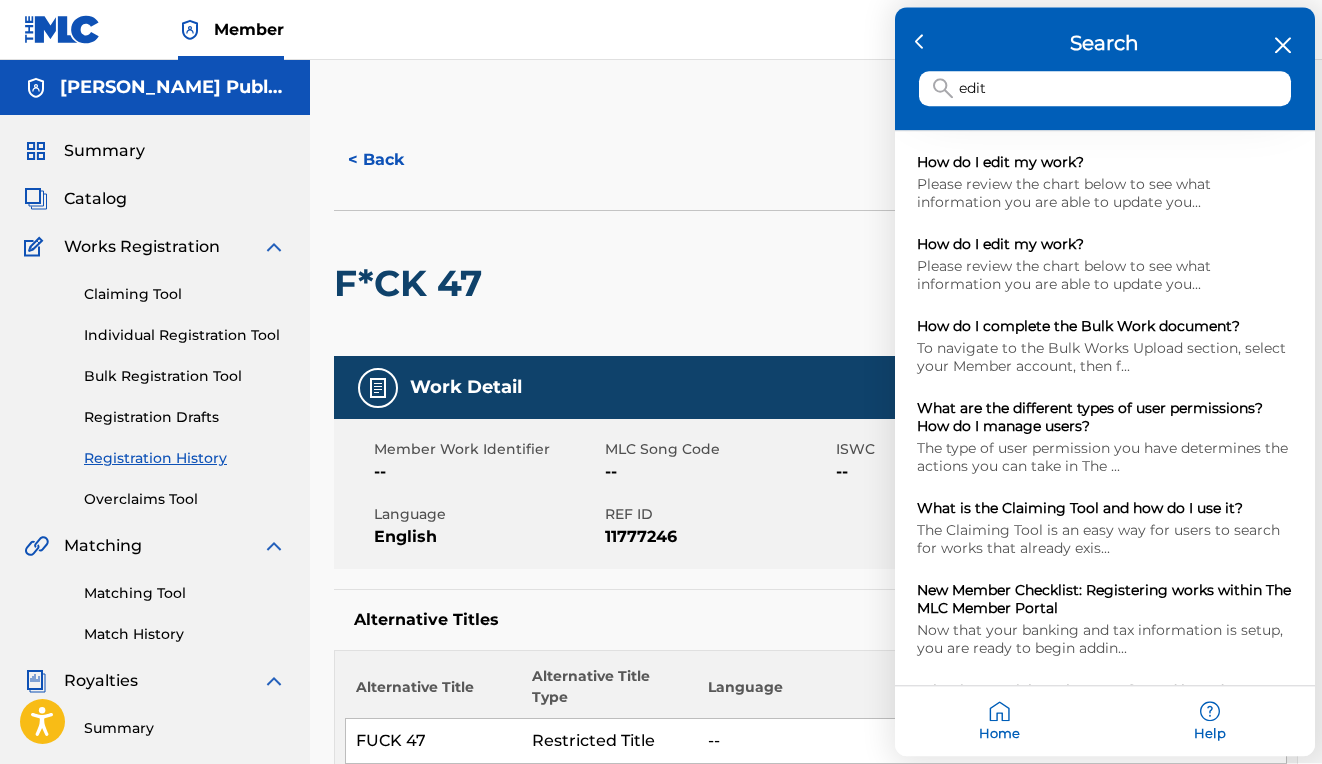 click 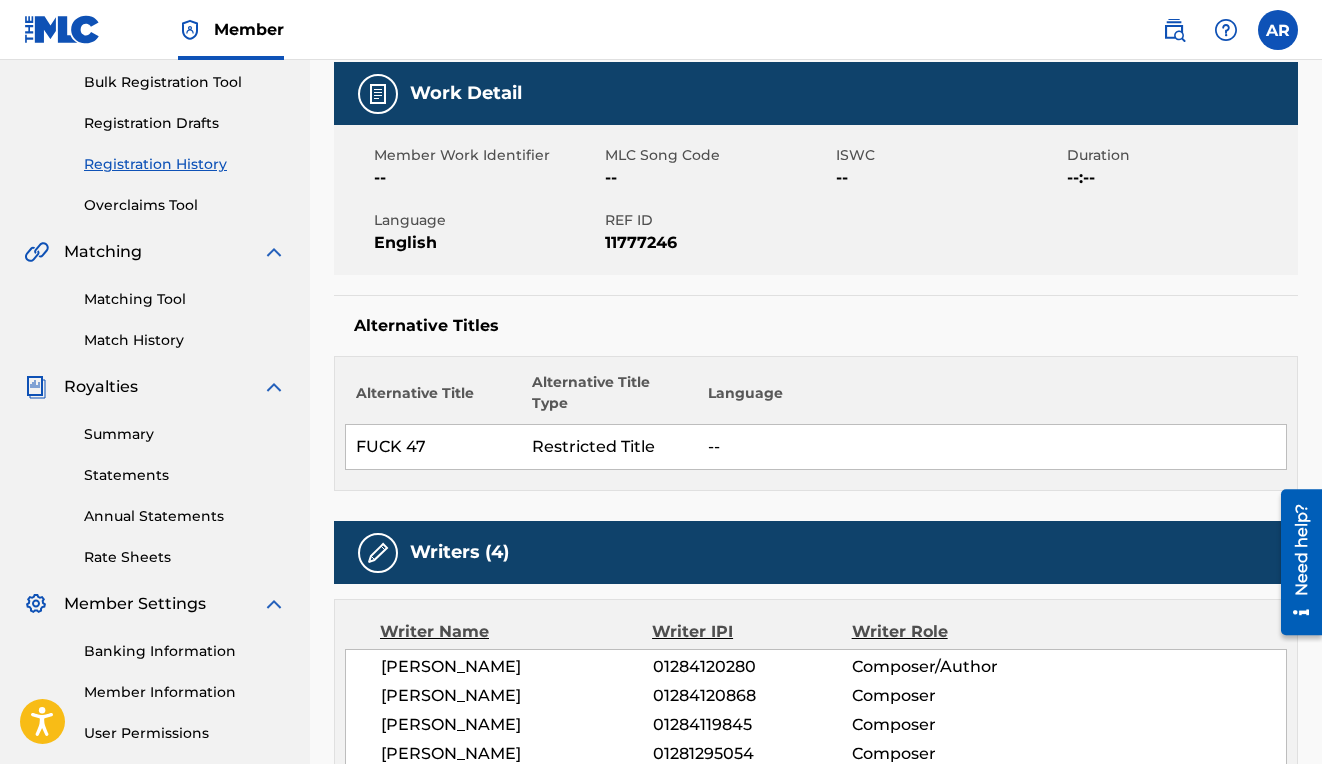 scroll, scrollTop: 0, scrollLeft: 0, axis: both 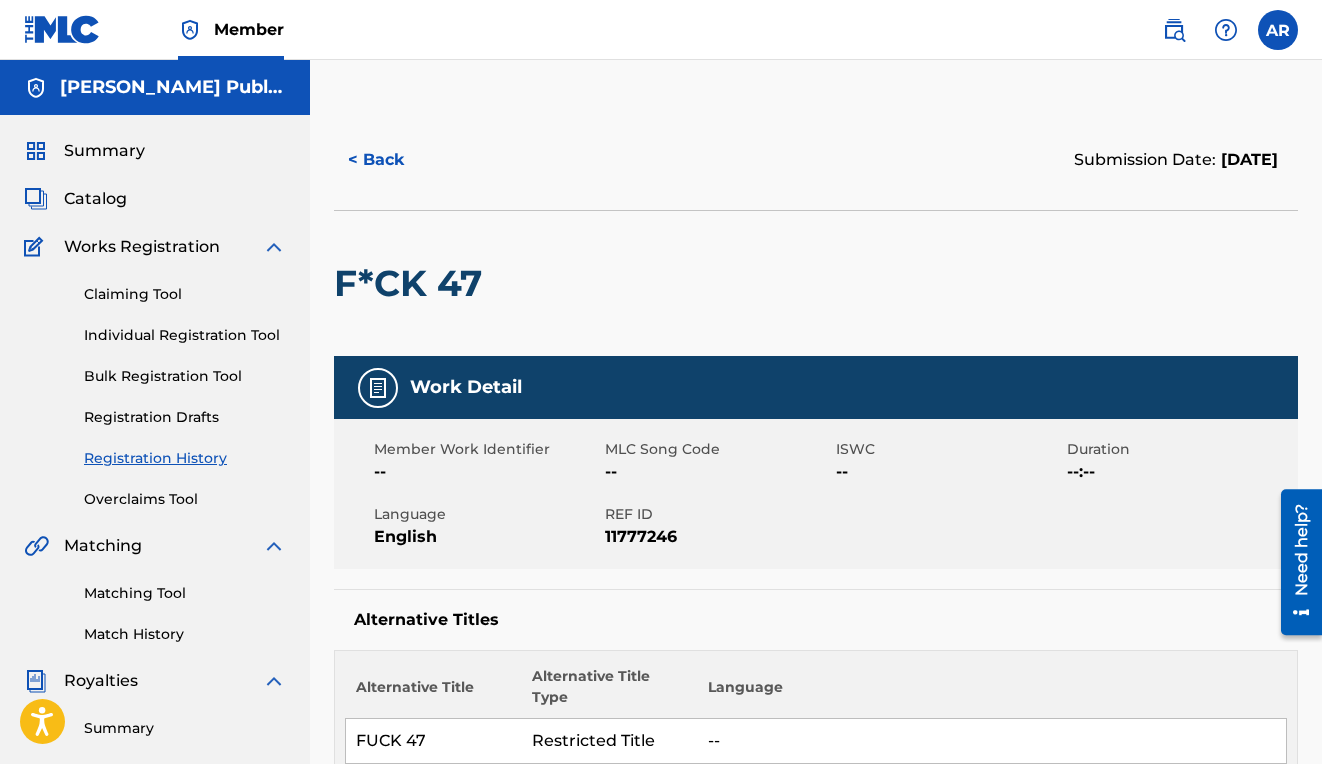 click on "Overclaims Tool" at bounding box center [185, 499] 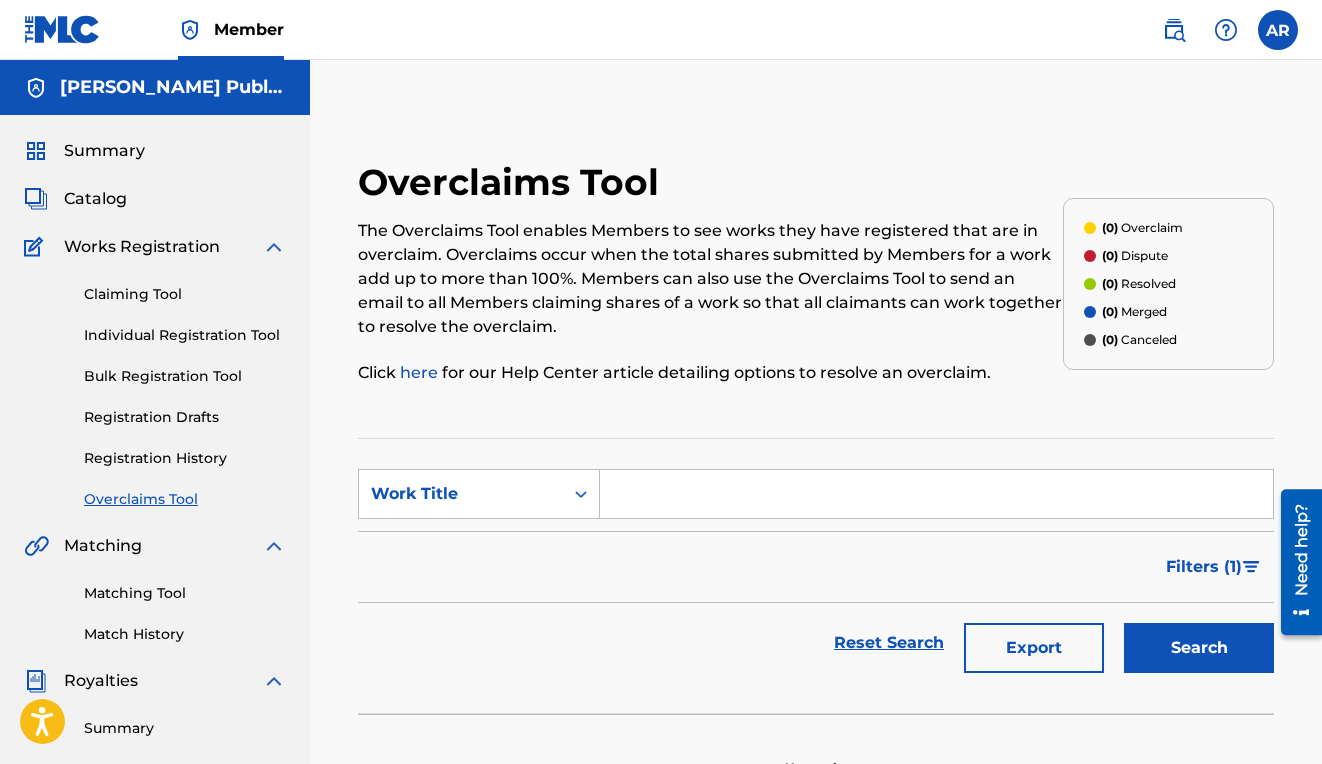 click on "Matching Tool" at bounding box center (185, 593) 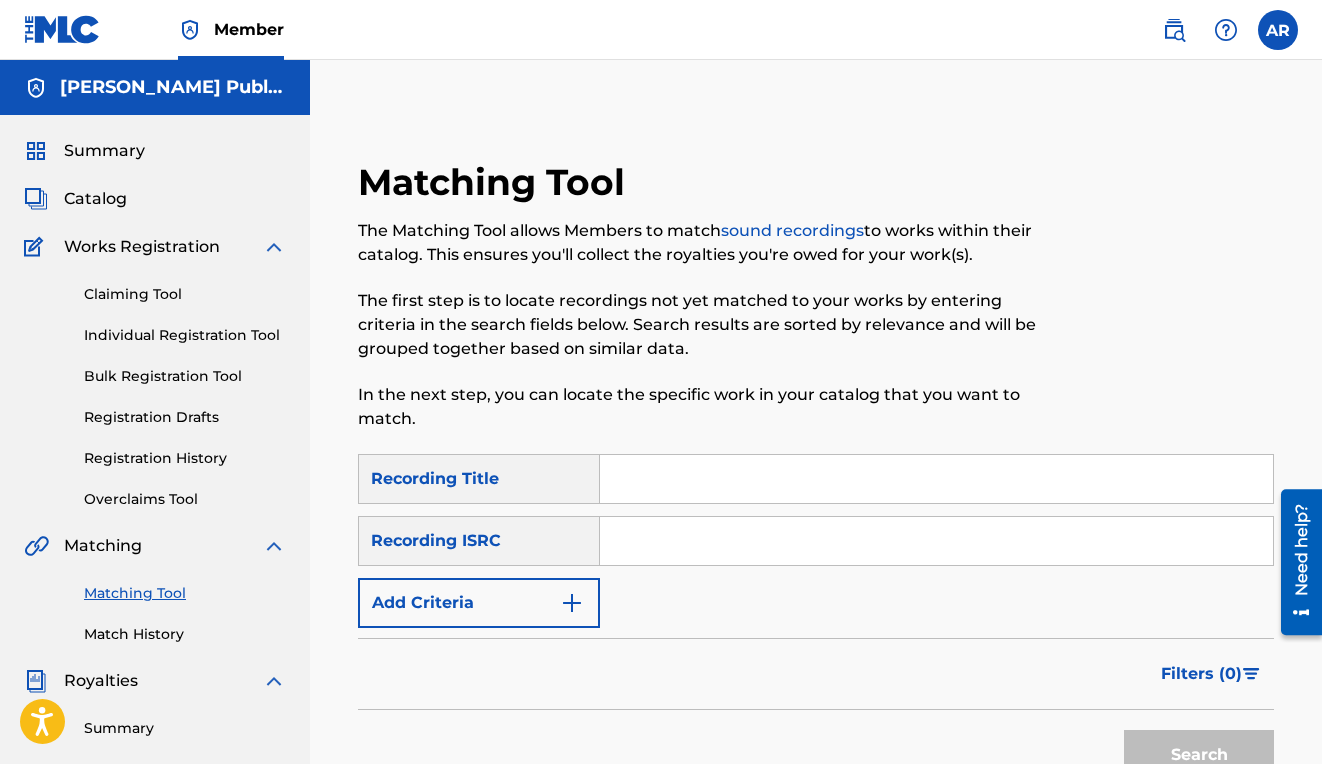 click at bounding box center (936, 479) 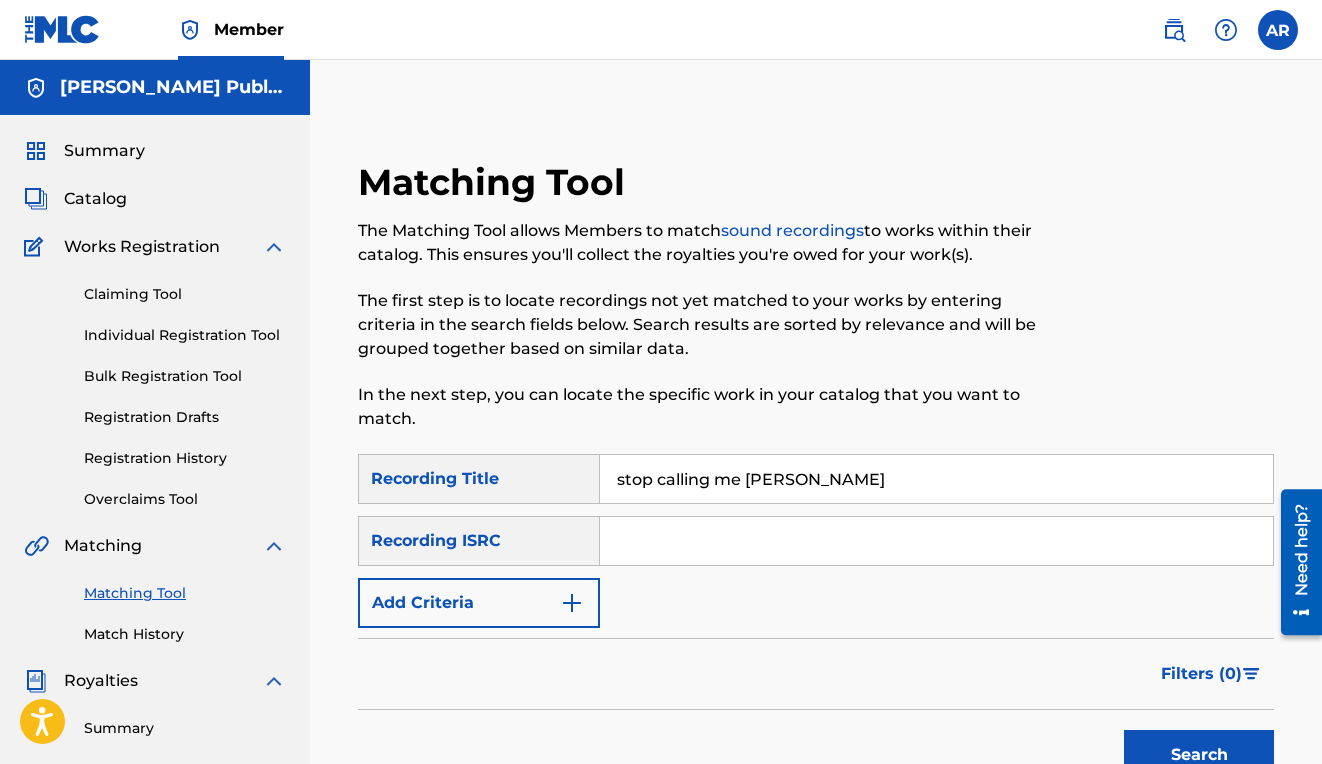 click at bounding box center (936, 541) 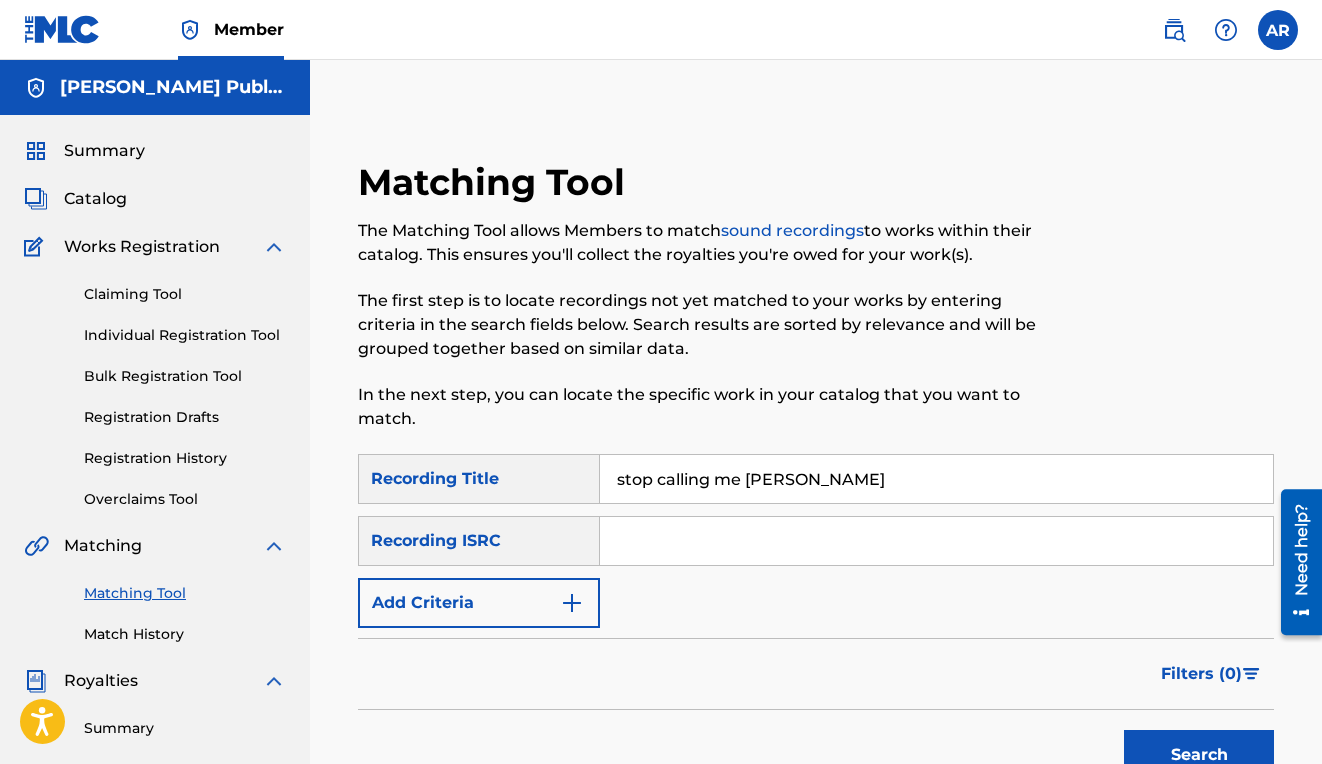 click on "Add Criteria" at bounding box center [479, 603] 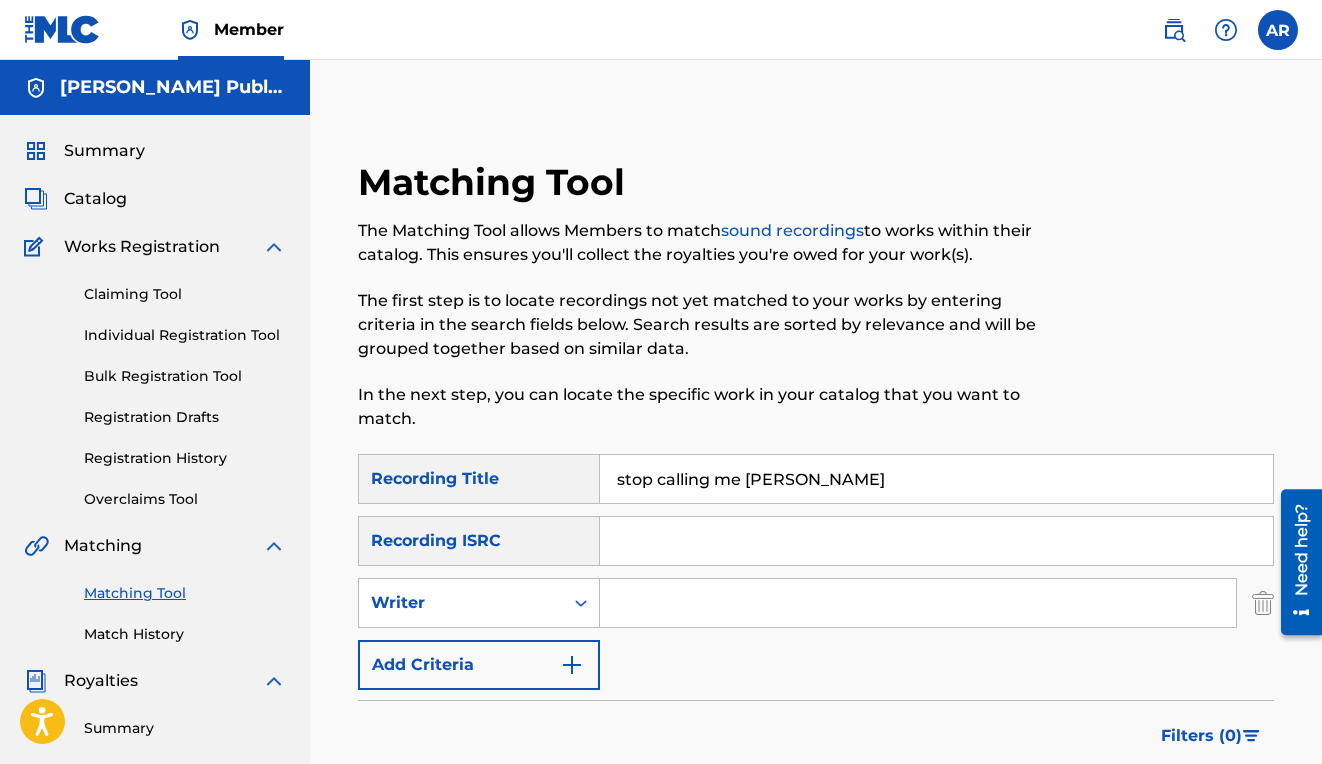 click at bounding box center [918, 603] 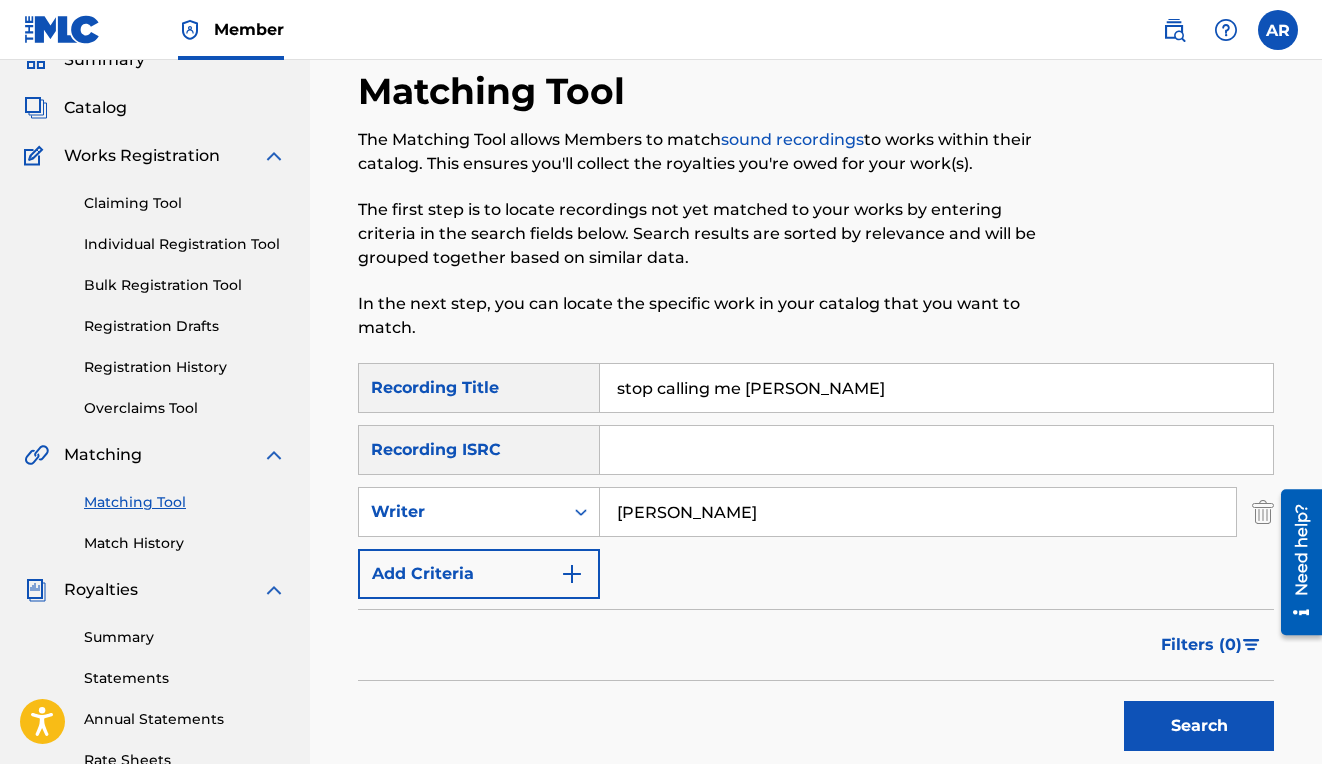 scroll, scrollTop: 311, scrollLeft: 0, axis: vertical 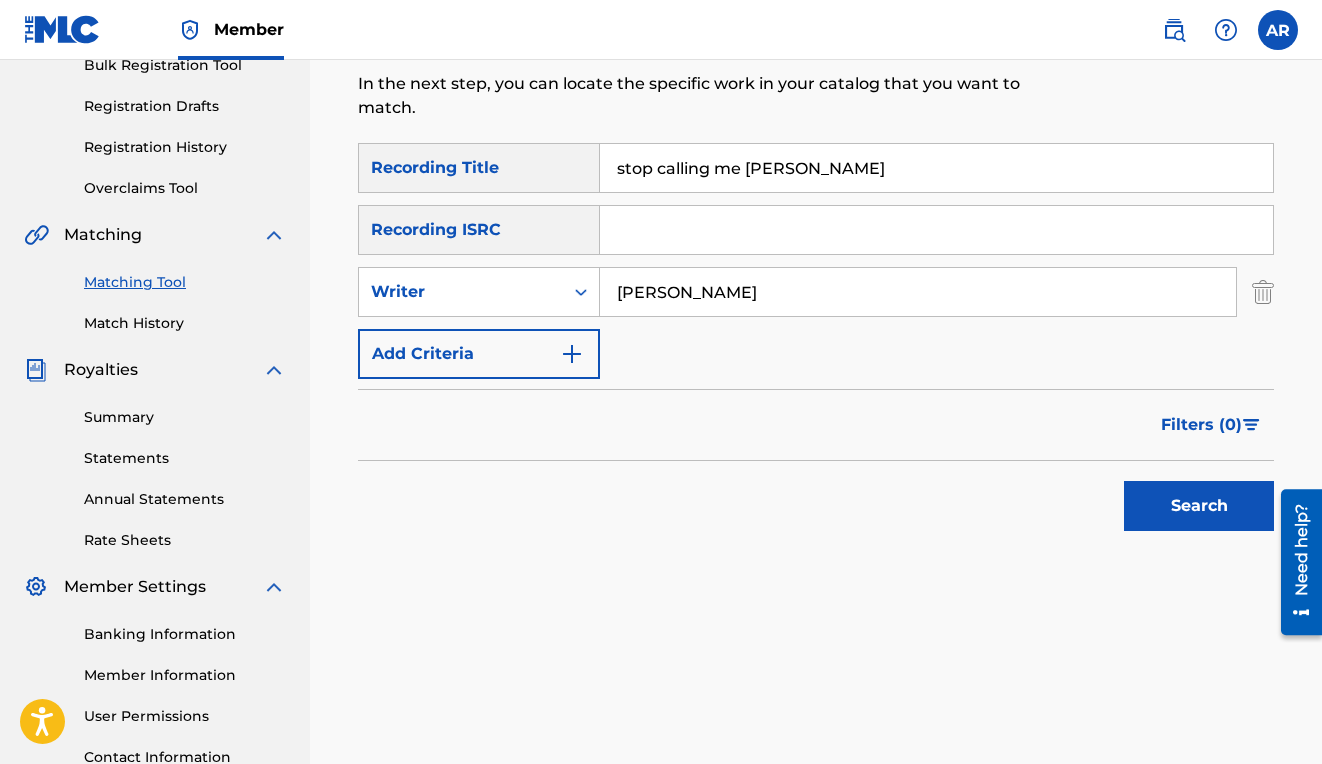 click on "Search" at bounding box center [1199, 506] 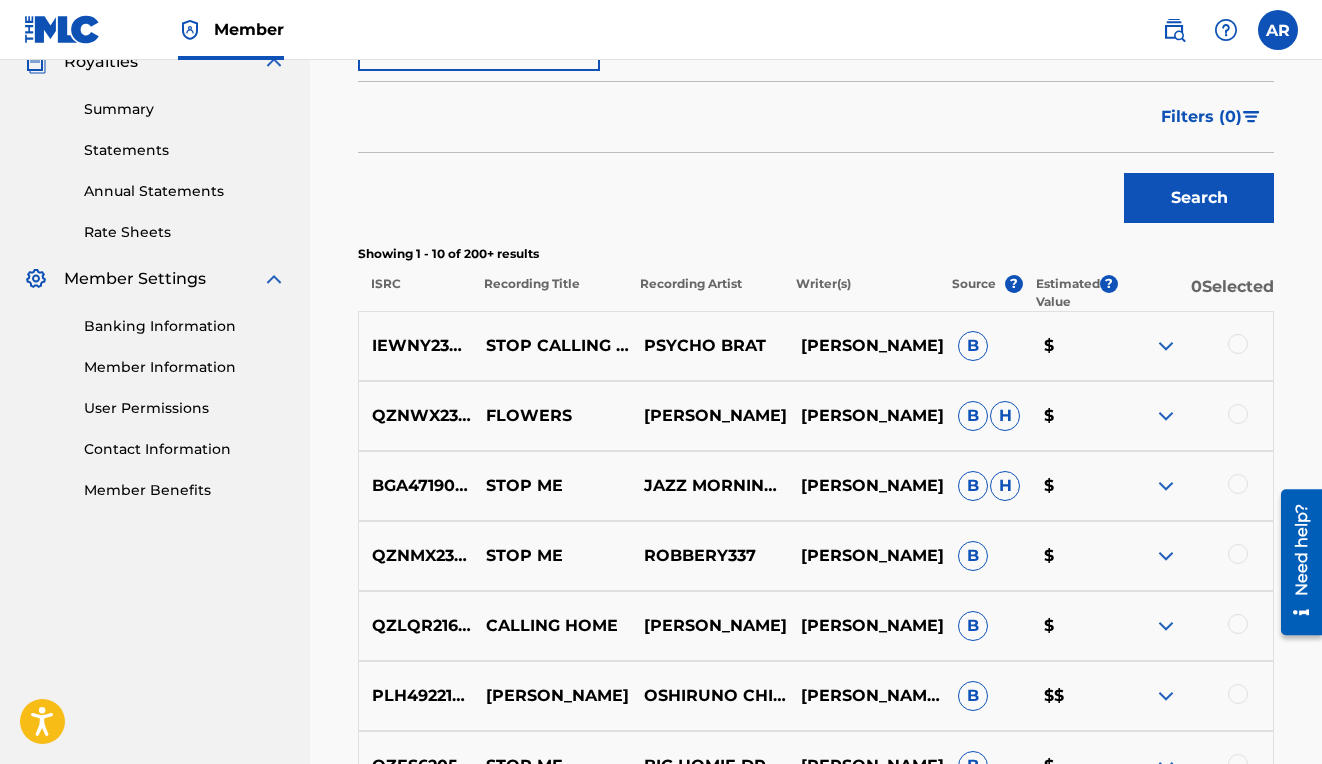 scroll, scrollTop: 625, scrollLeft: 0, axis: vertical 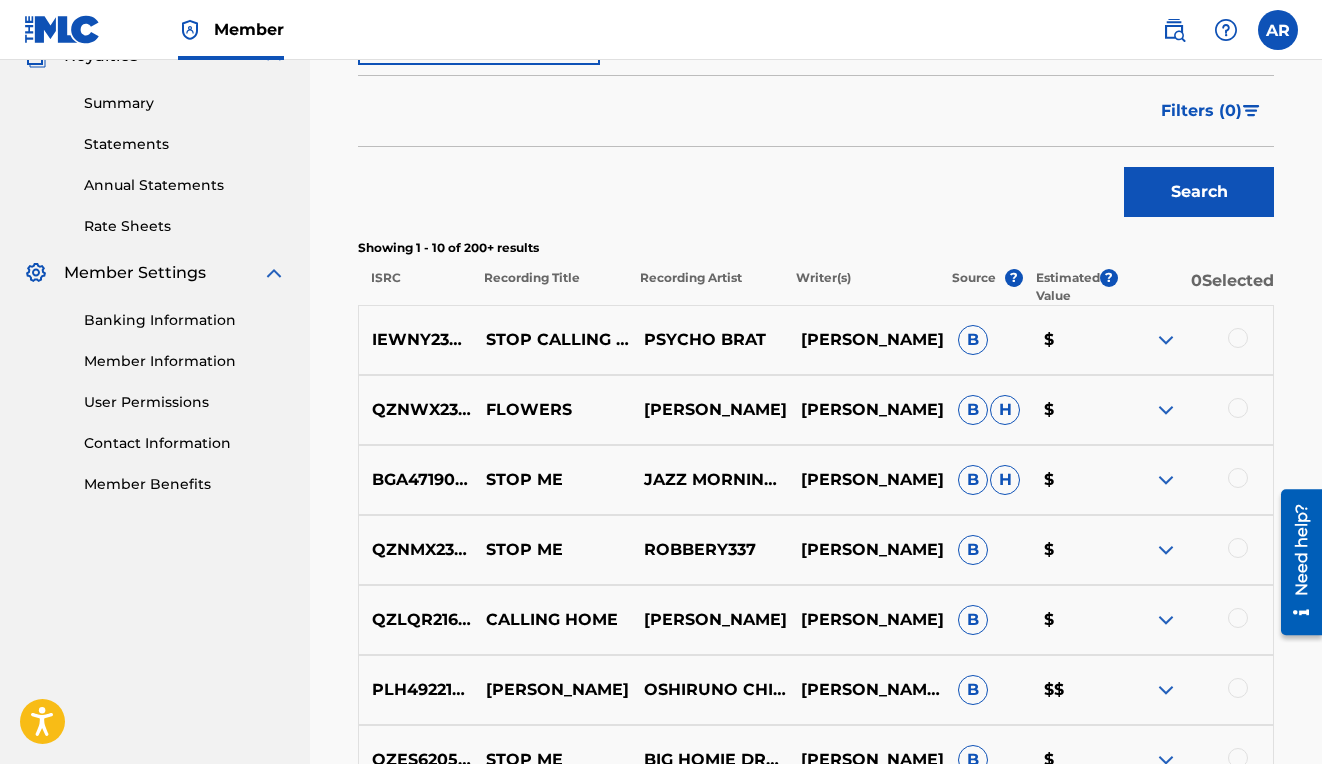 click on "H" at bounding box center [1005, 410] 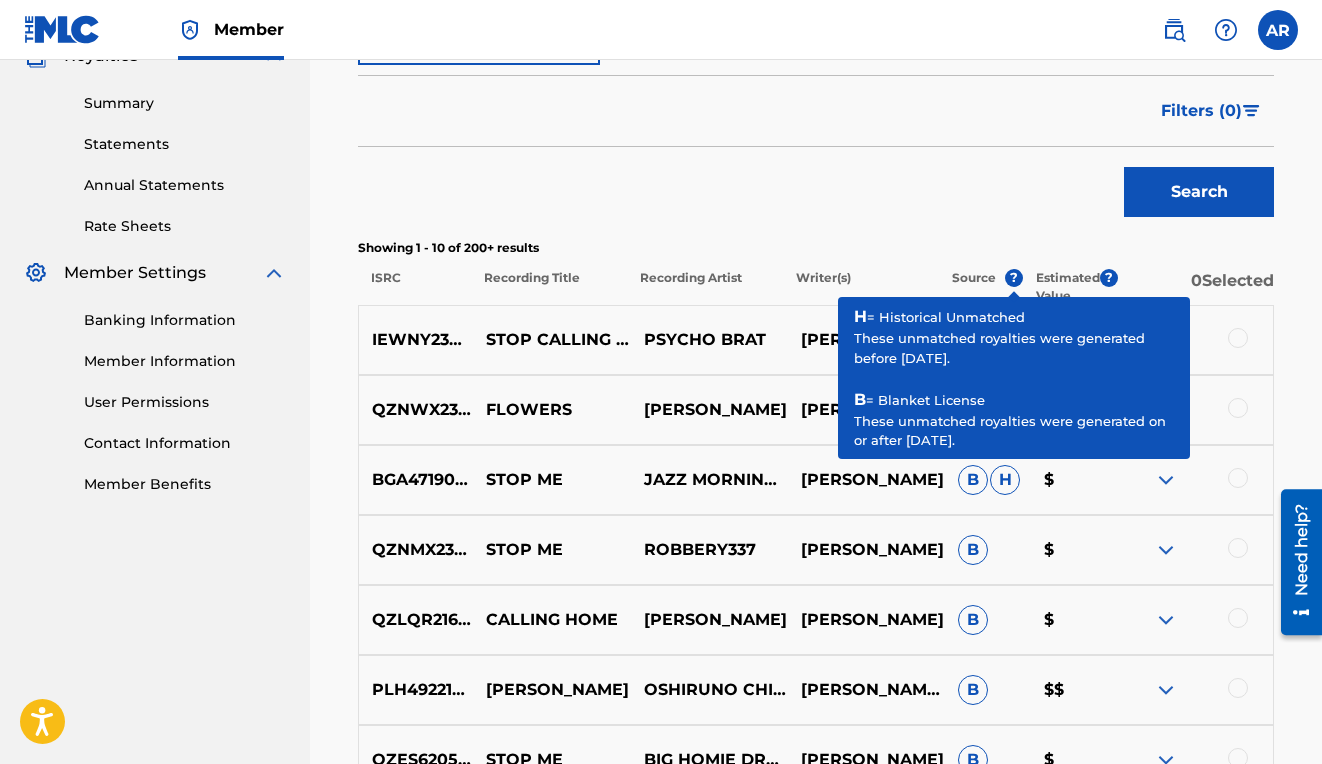 click on "?" at bounding box center [1014, 278] 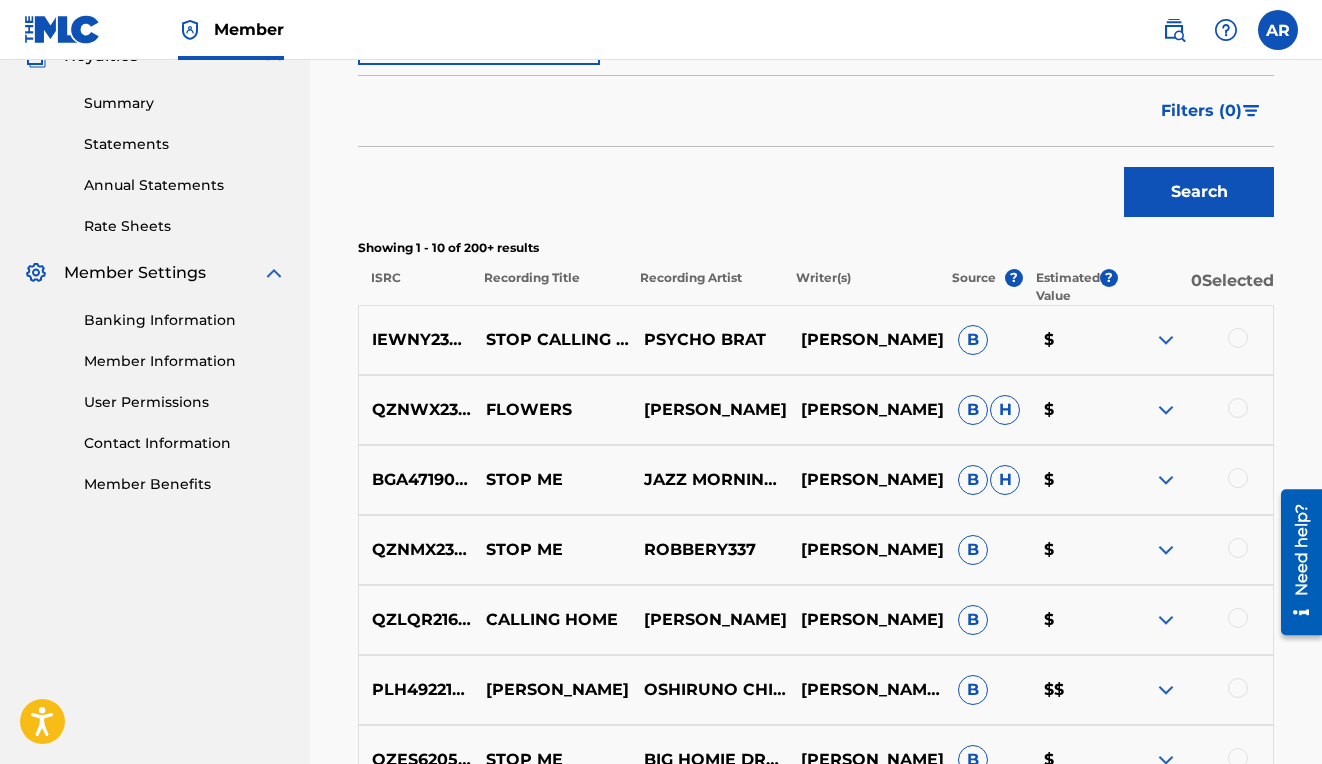 click on "Search" at bounding box center [816, 187] 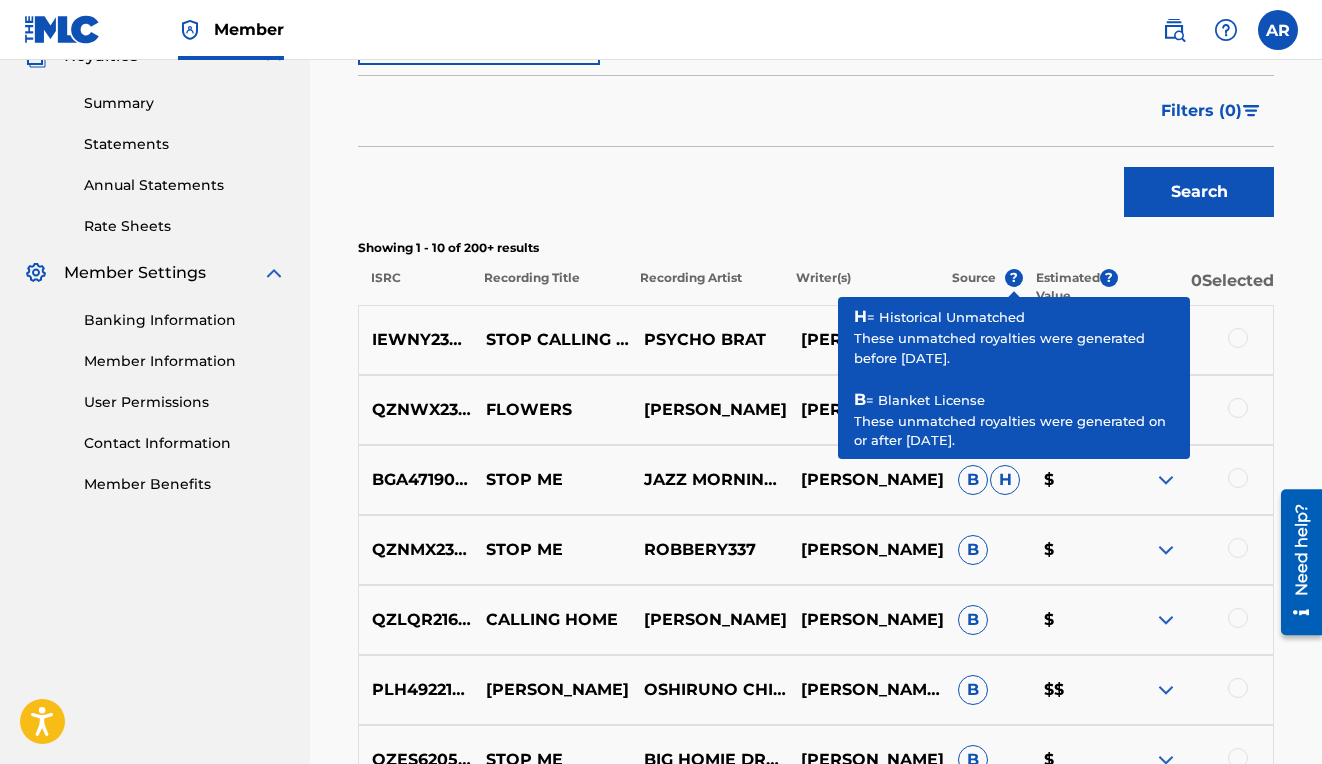 click on "?" at bounding box center (1014, 278) 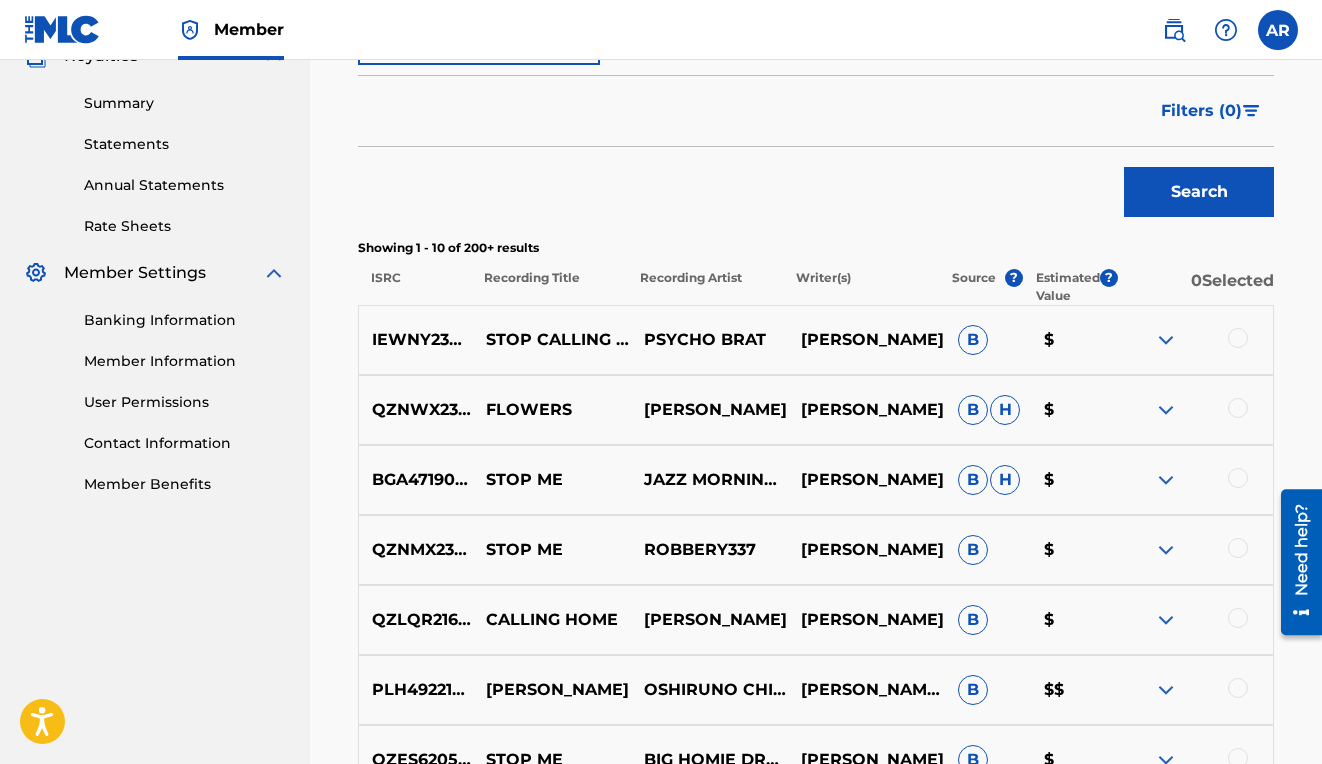 click at bounding box center [1238, 338] 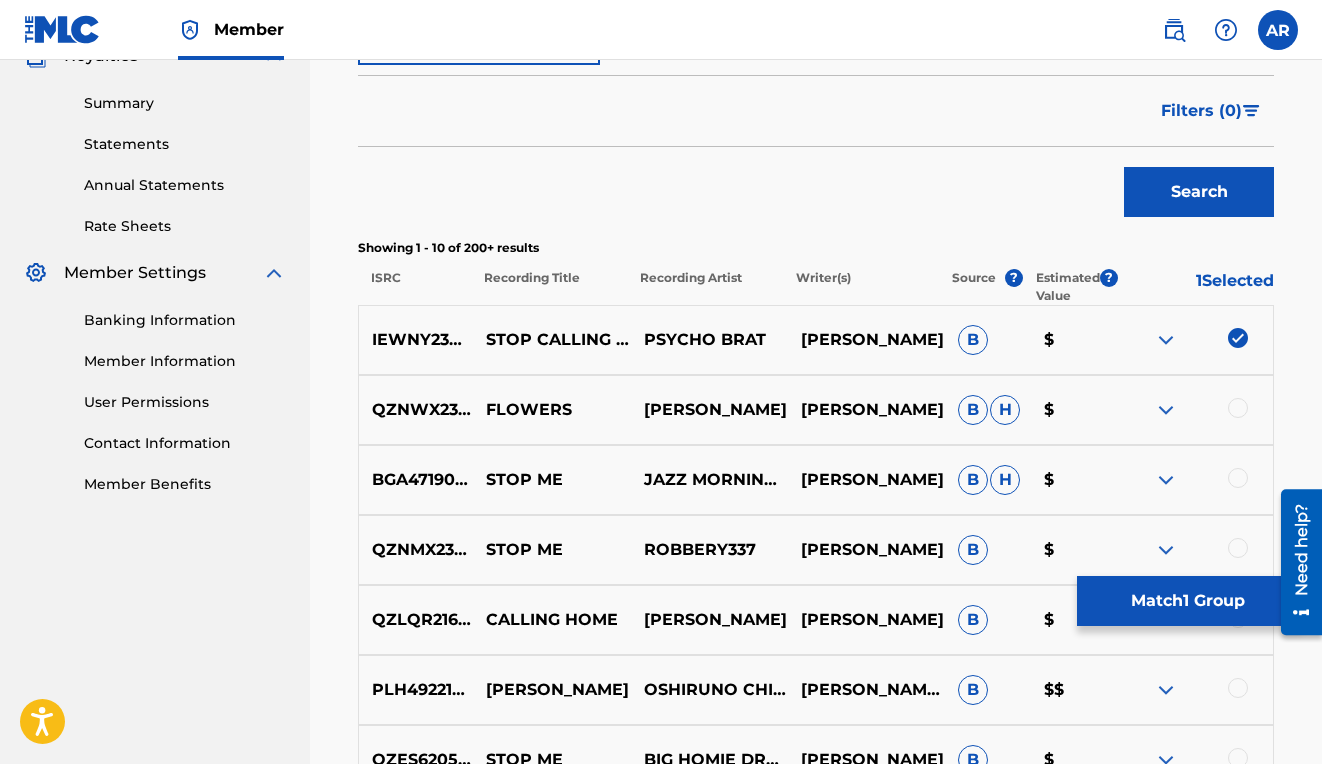 click at bounding box center [1166, 340] 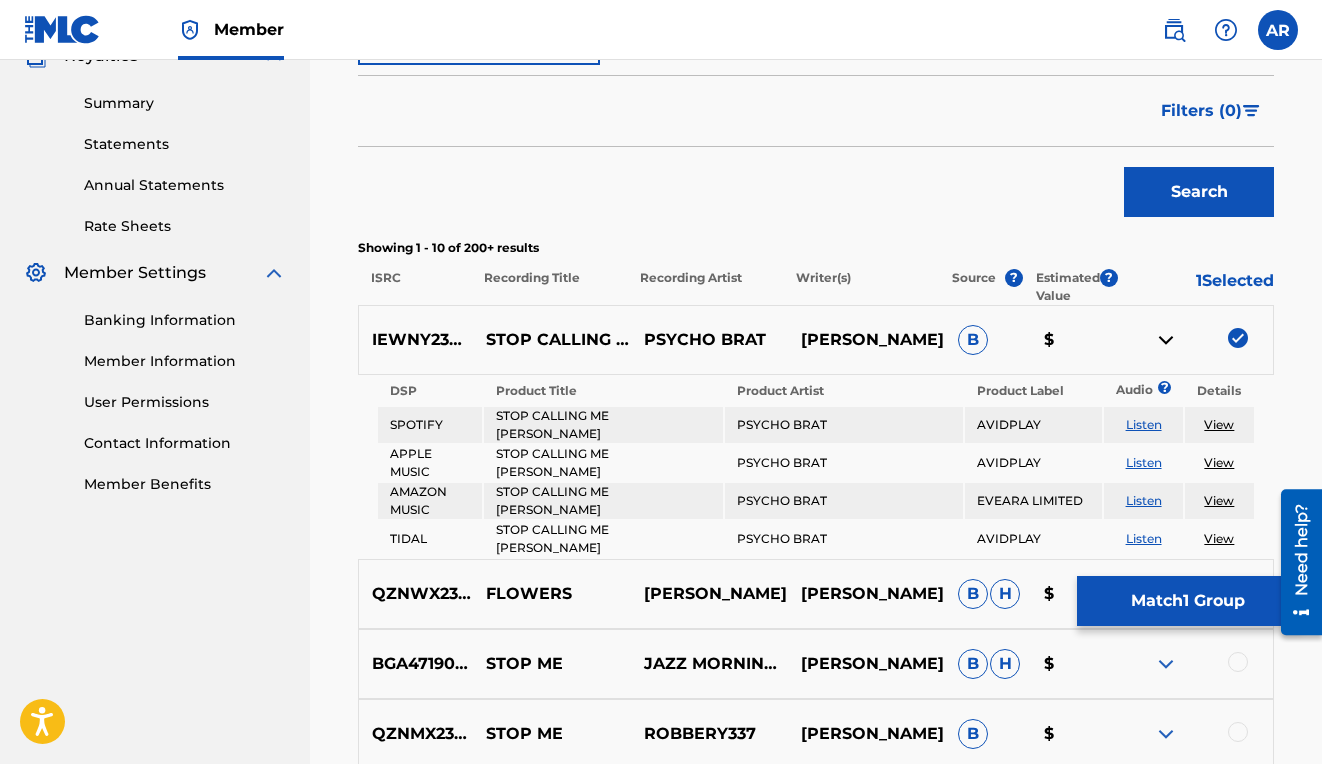 click at bounding box center [1238, 338] 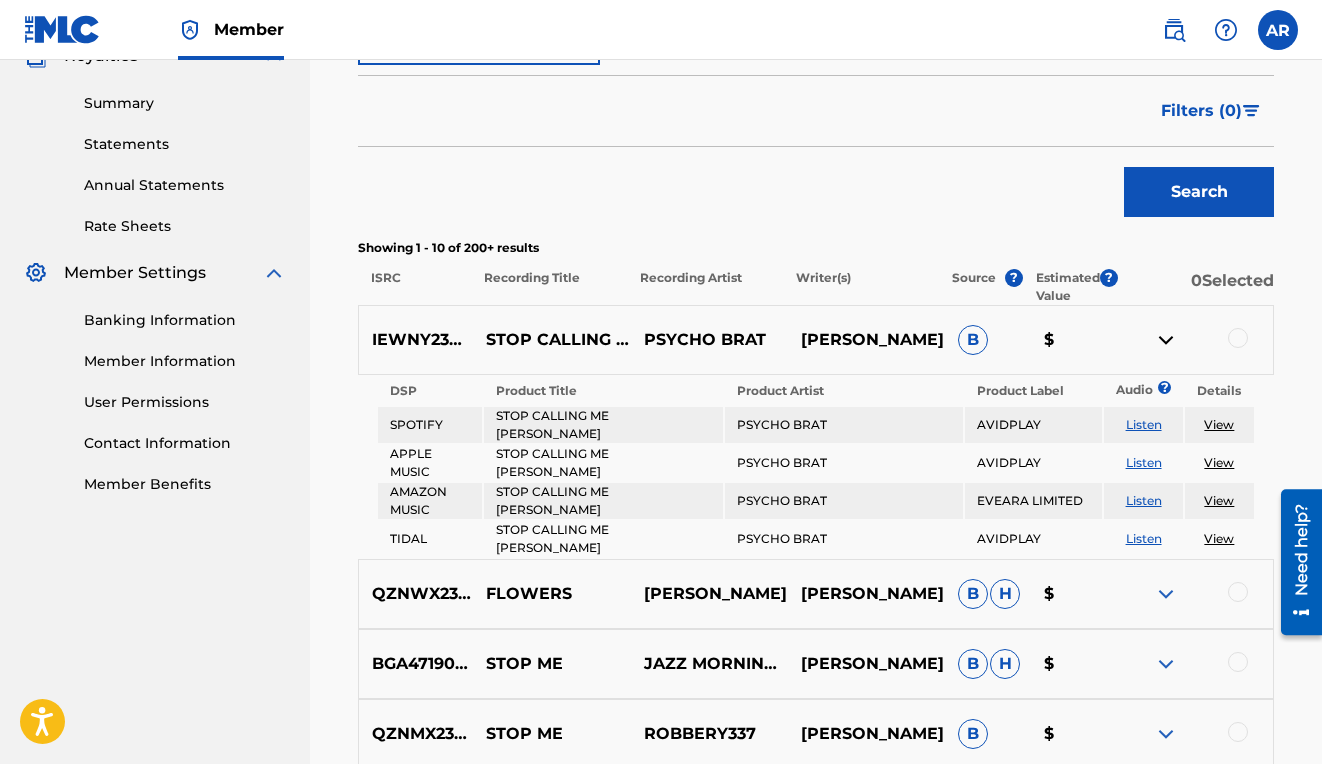 click at bounding box center [1166, 340] 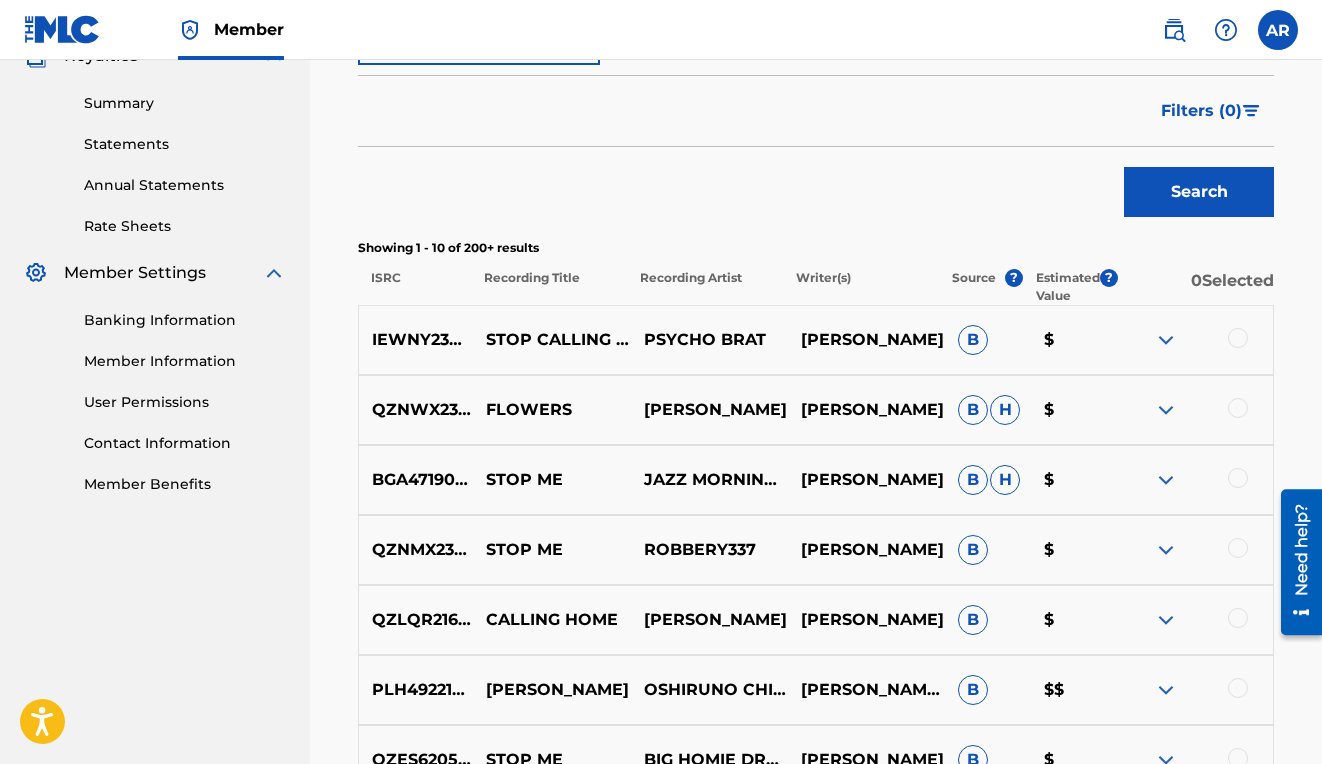 click at bounding box center (1238, 338) 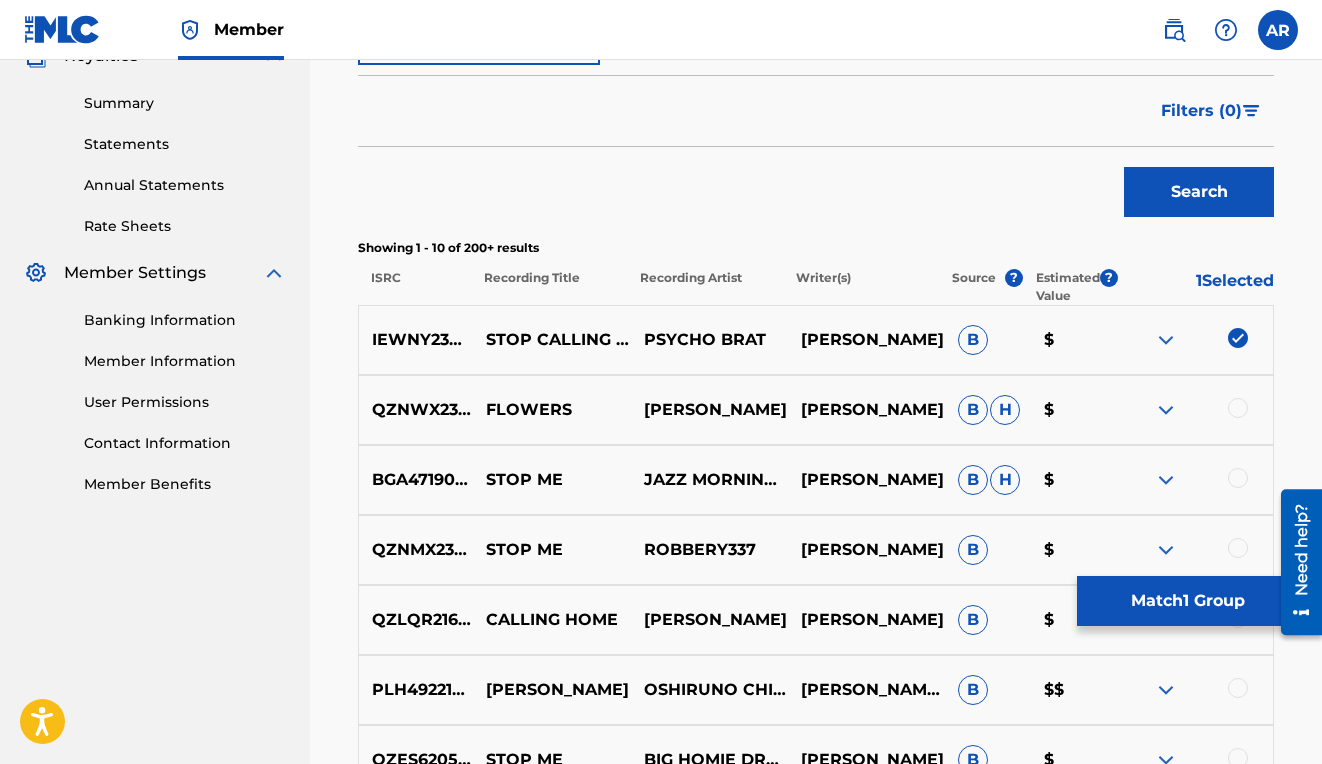 click on "Match  1 Group" at bounding box center [1187, 601] 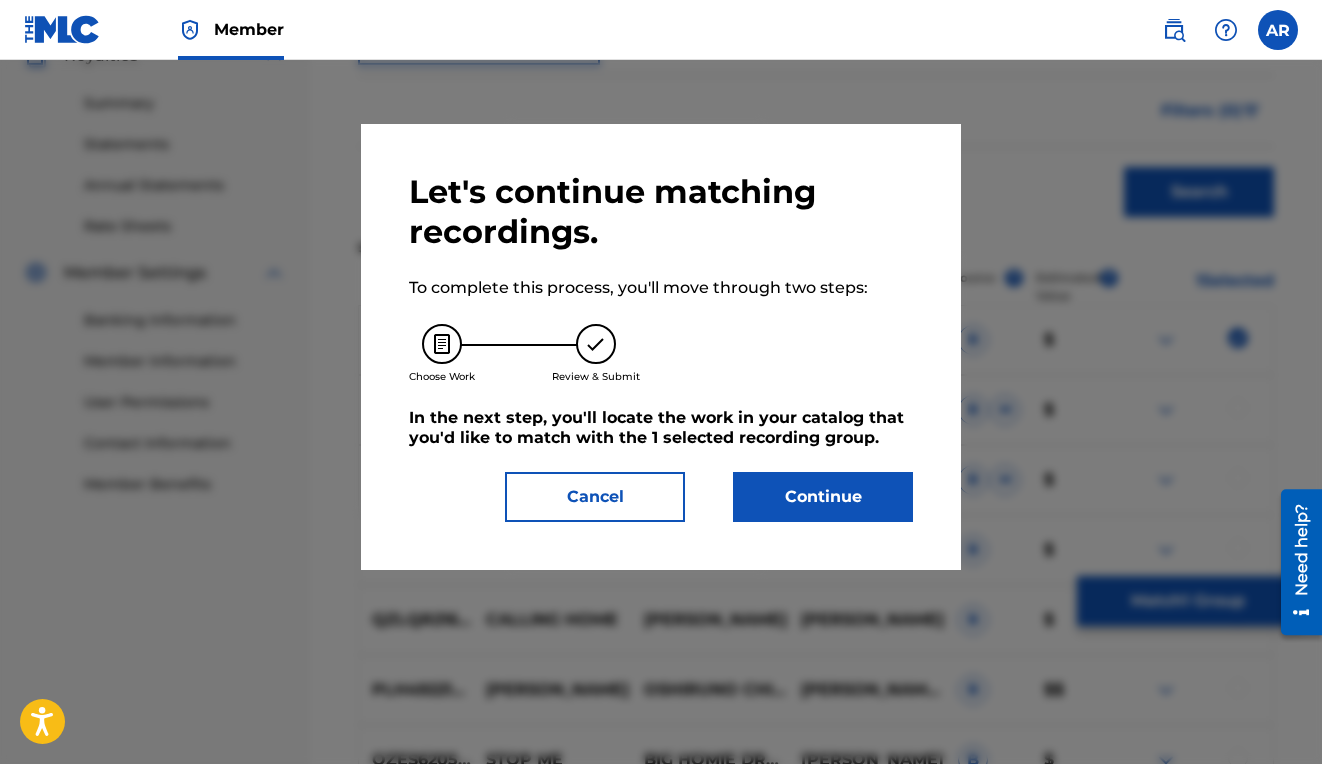 click on "Continue" at bounding box center [823, 497] 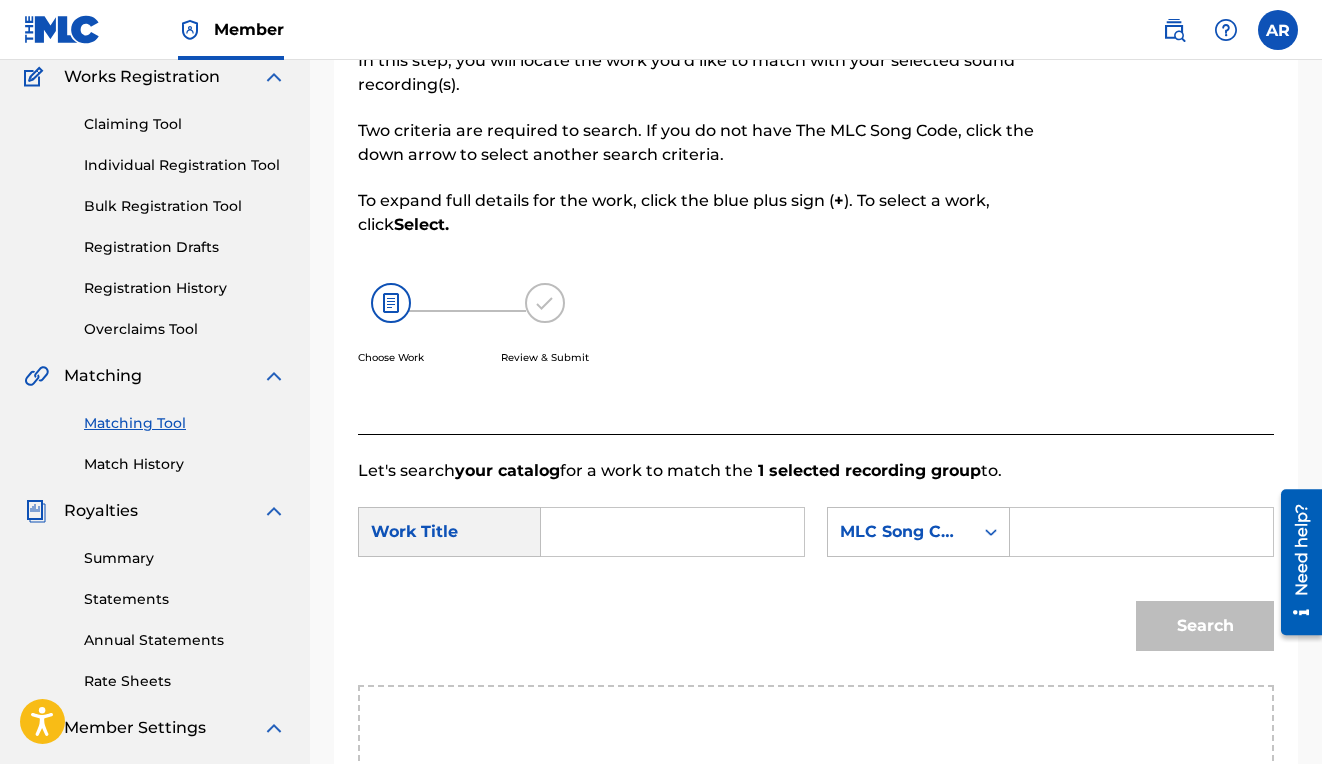scroll, scrollTop: 181, scrollLeft: 0, axis: vertical 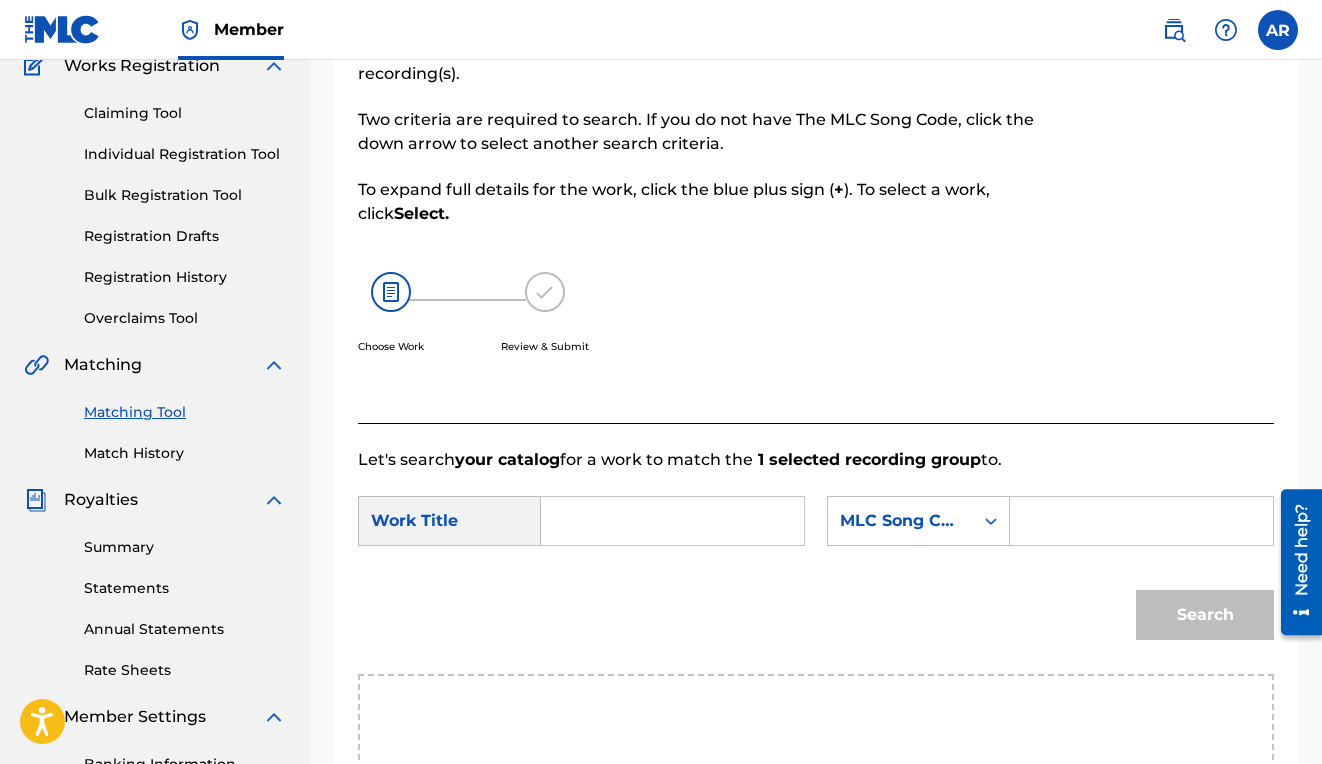 click at bounding box center [672, 521] 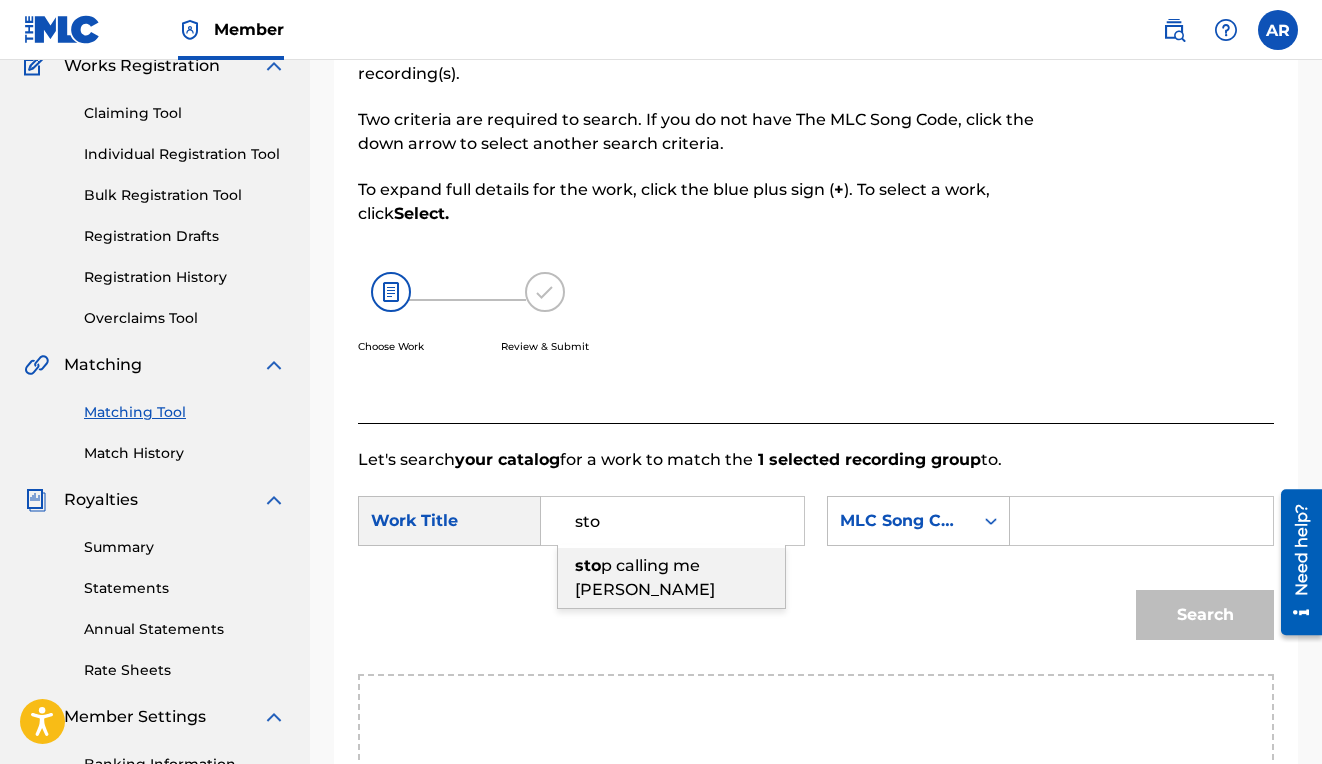 click on "sto p calling me [PERSON_NAME]" at bounding box center (671, 578) 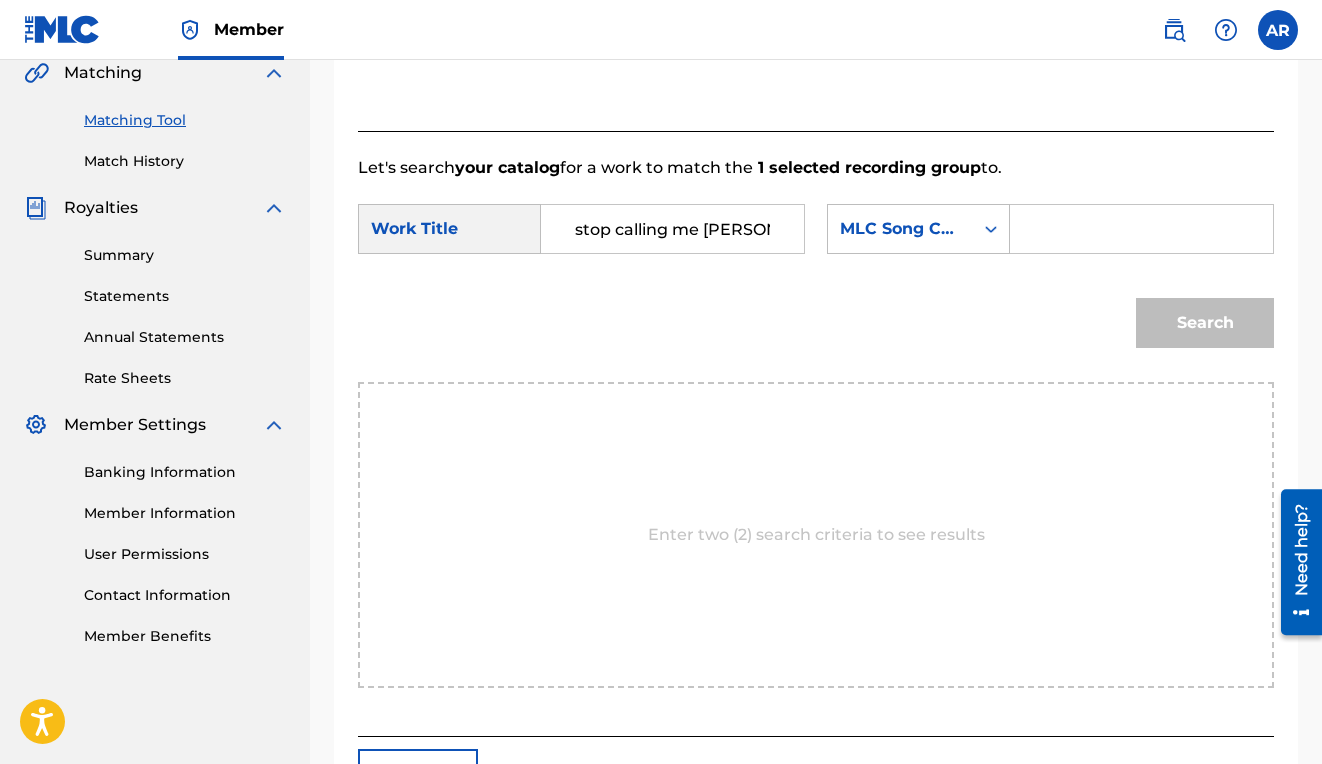 scroll, scrollTop: 489, scrollLeft: 0, axis: vertical 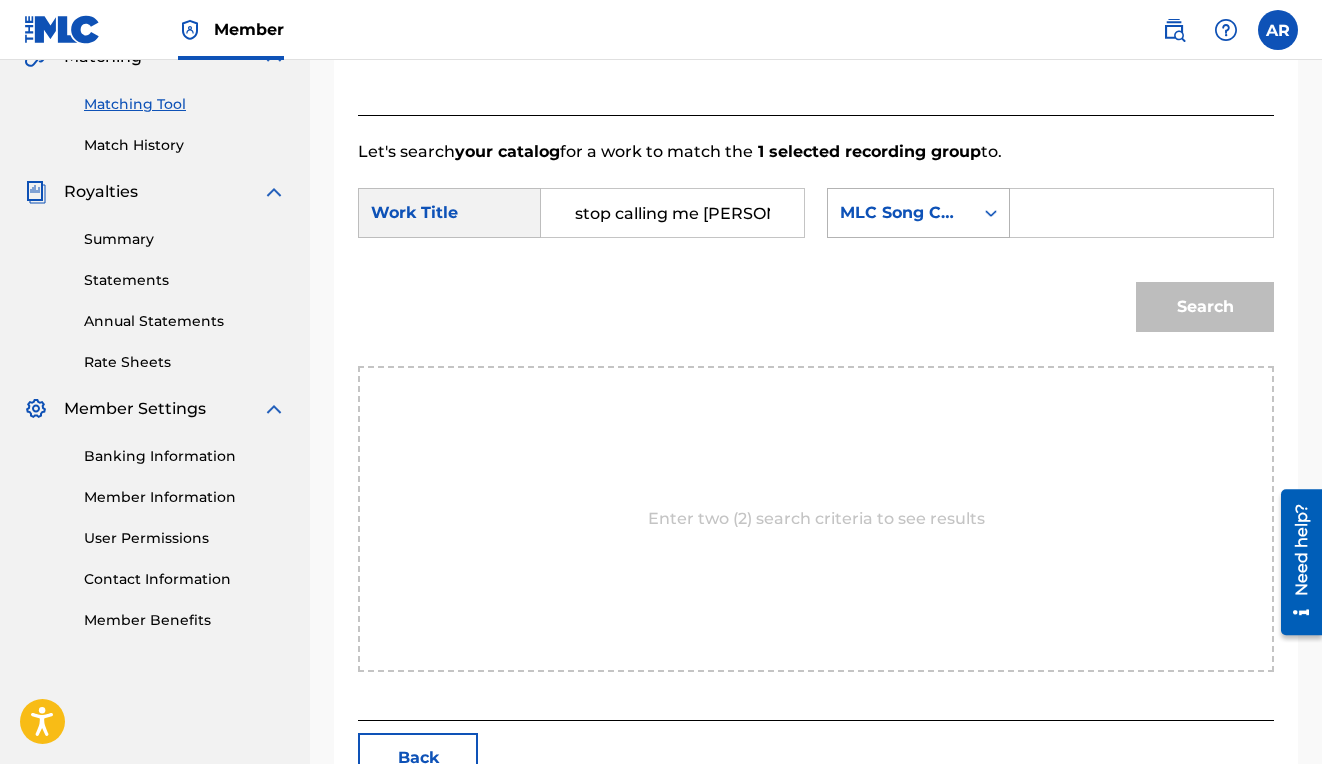 click 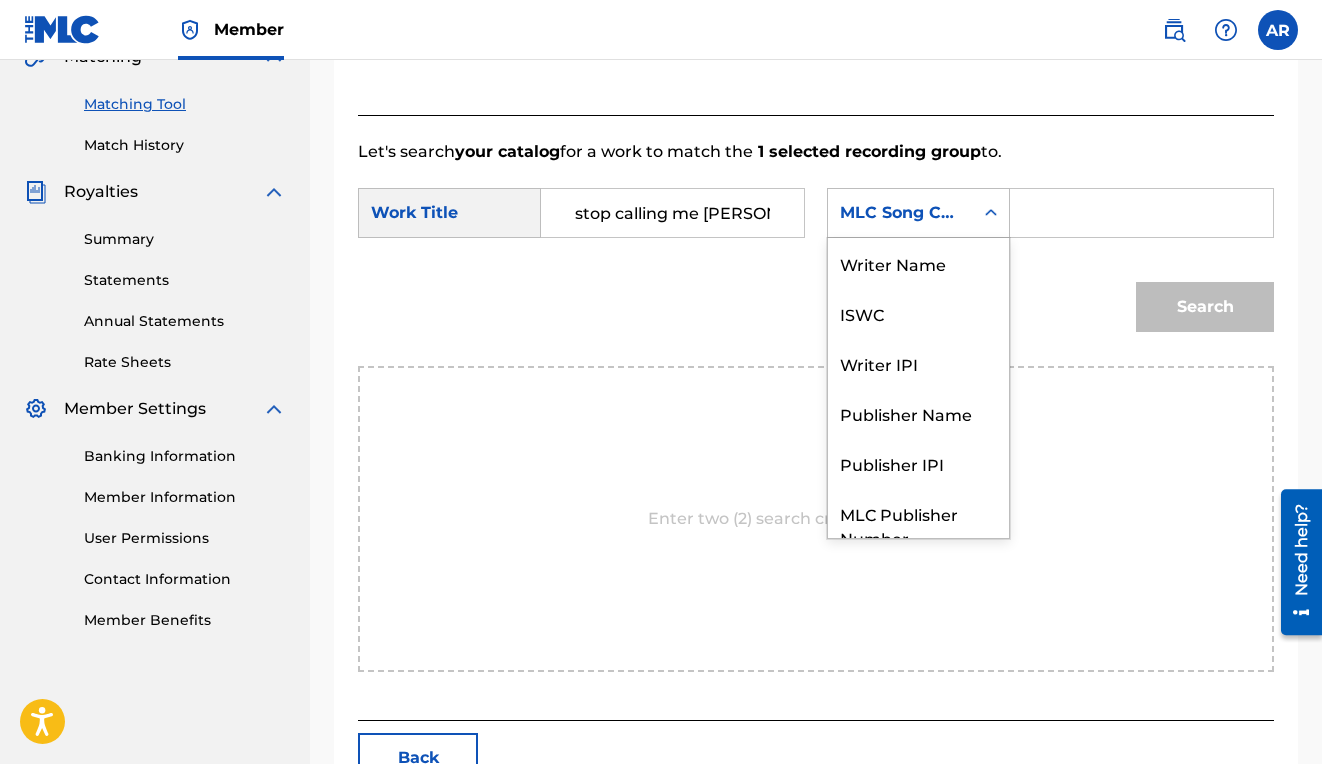 scroll, scrollTop: 74, scrollLeft: 0, axis: vertical 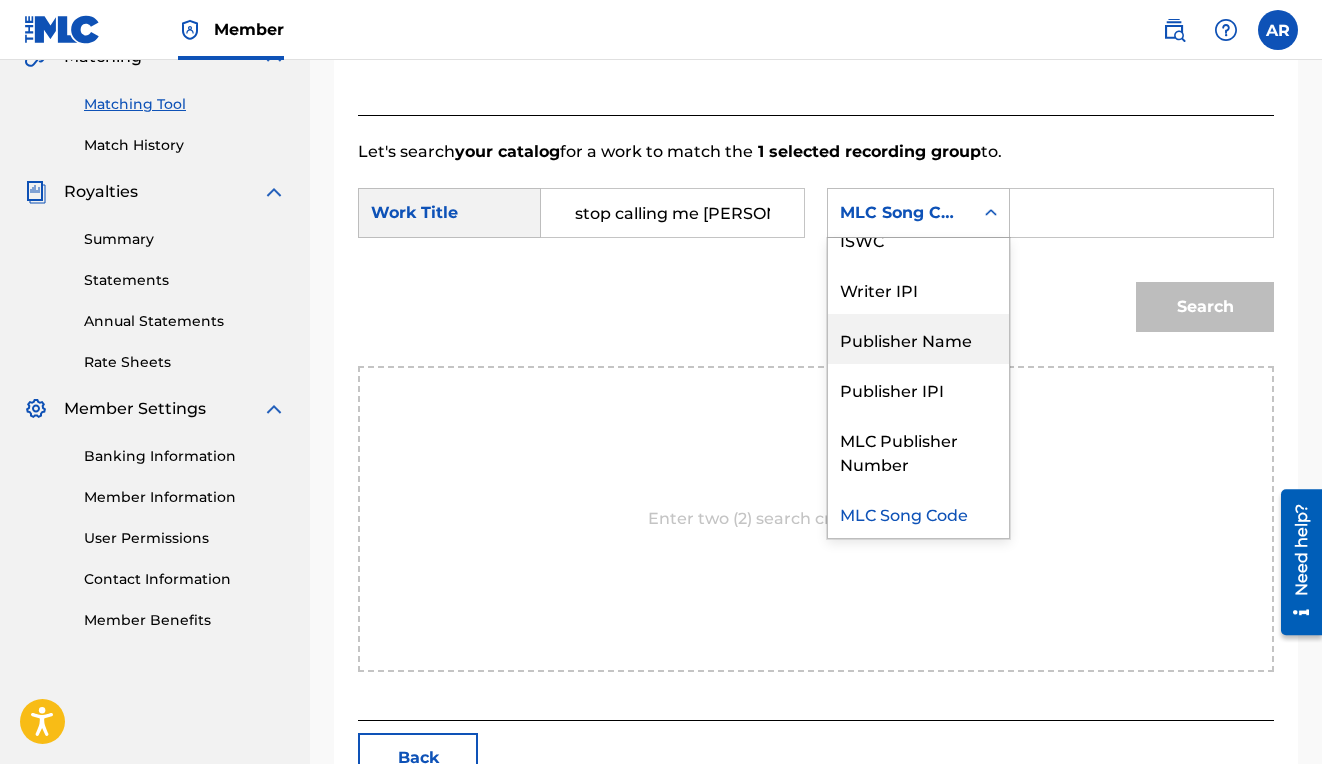 click on "Publisher Name" at bounding box center [918, 339] 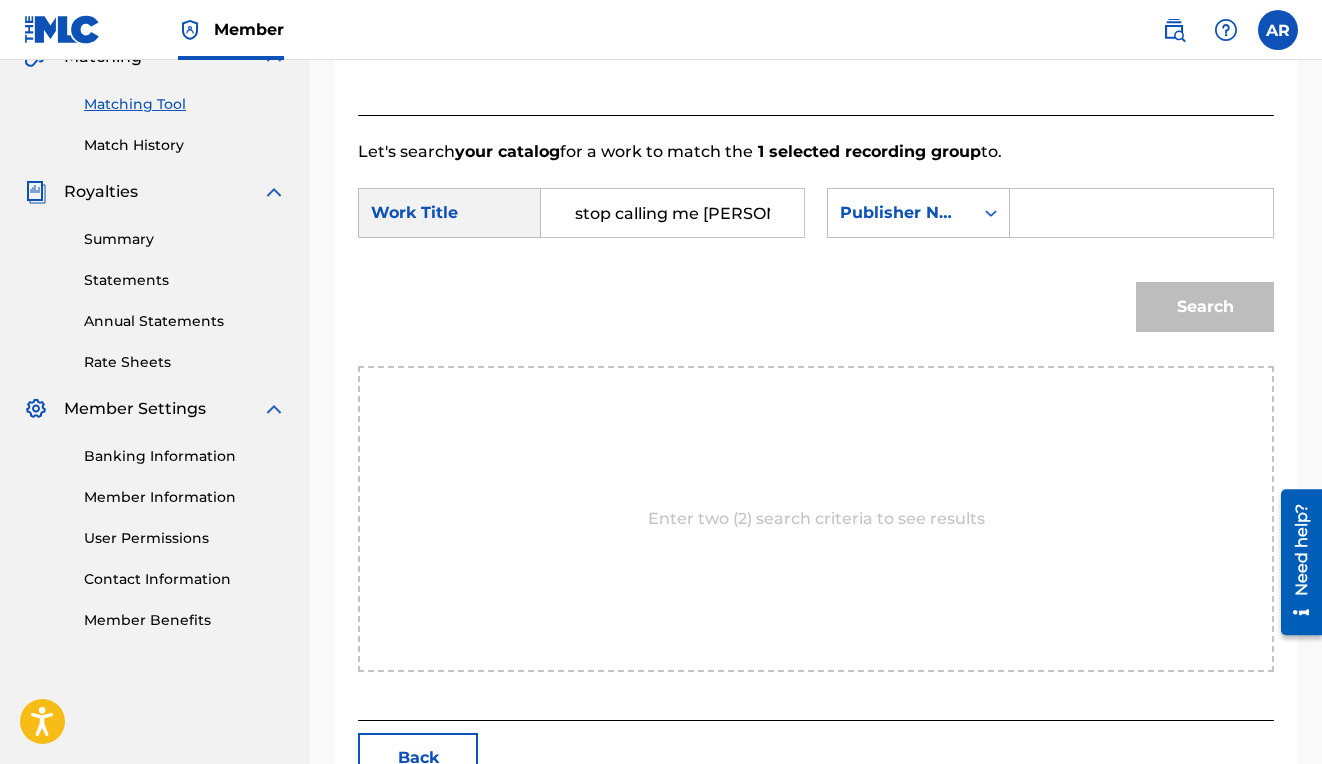 click at bounding box center [1141, 213] 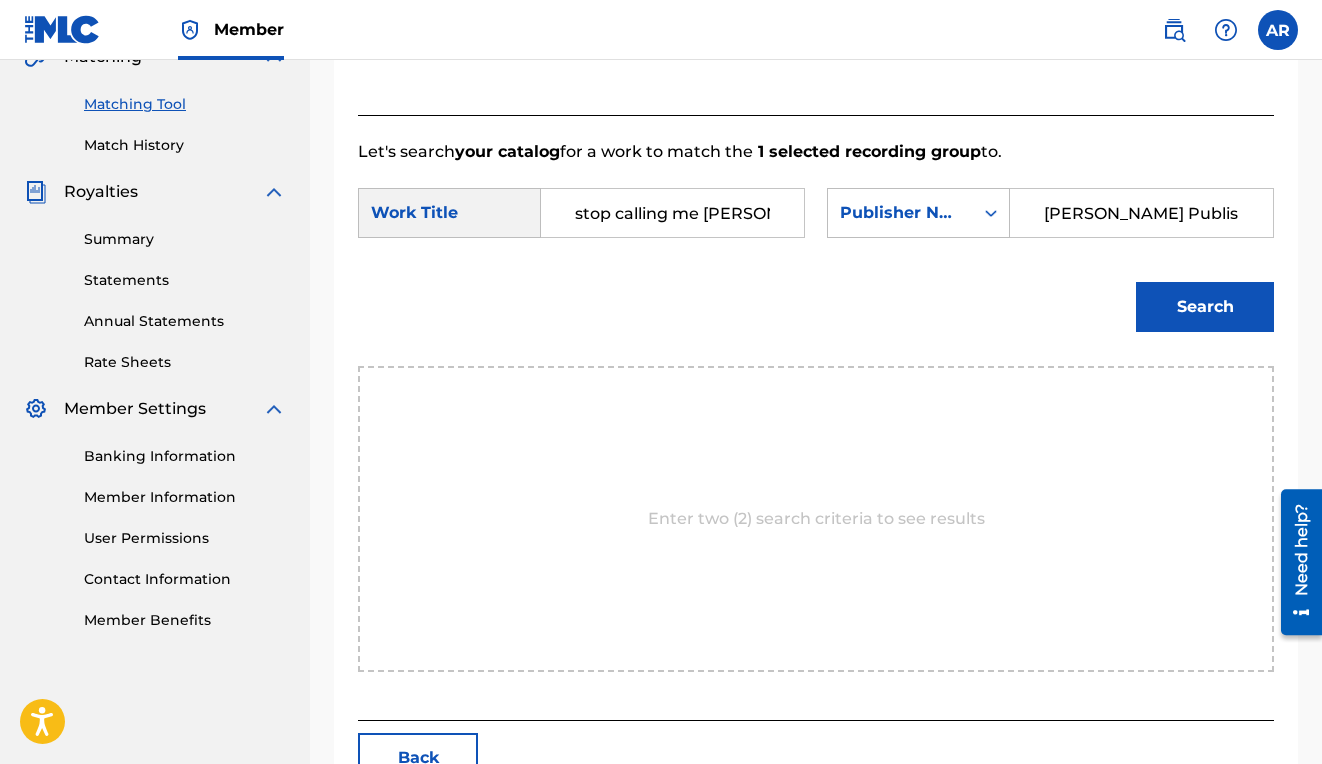 click on "Search" at bounding box center [1205, 307] 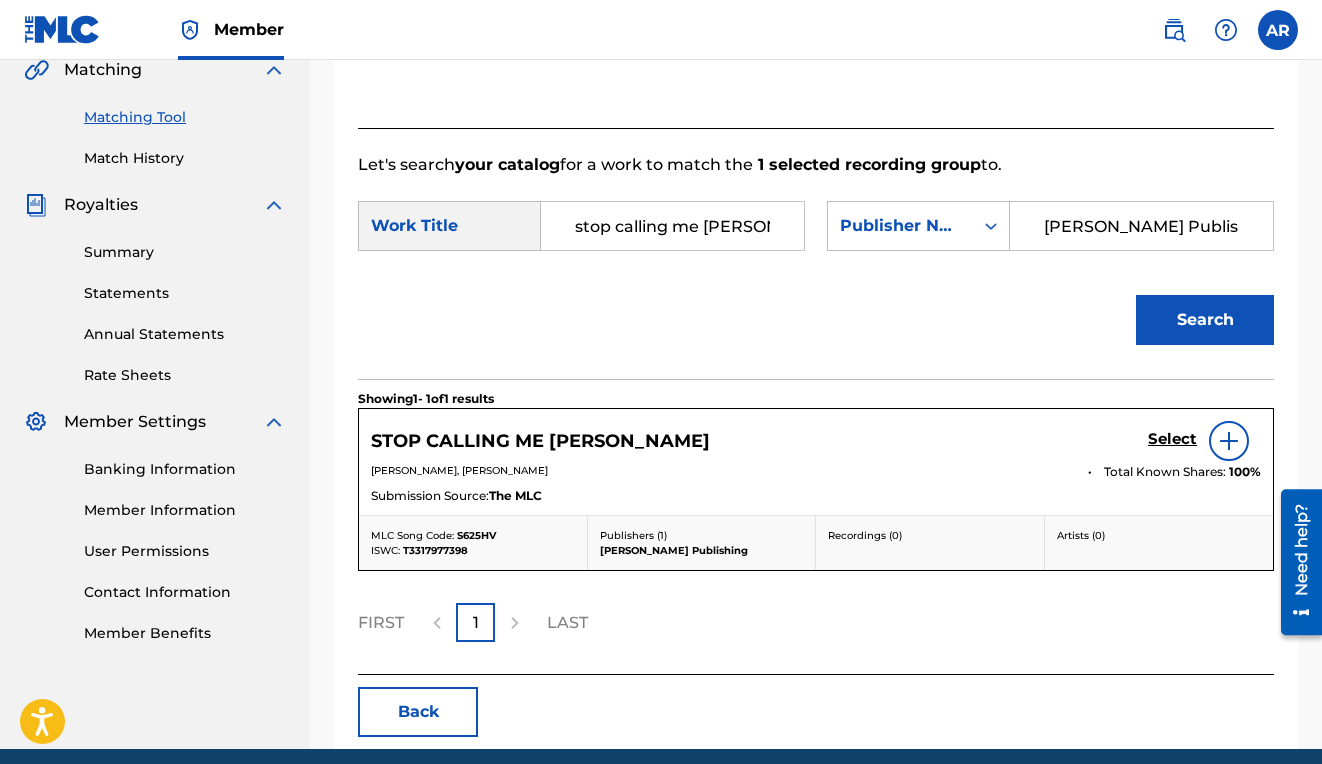 scroll, scrollTop: 489, scrollLeft: 0, axis: vertical 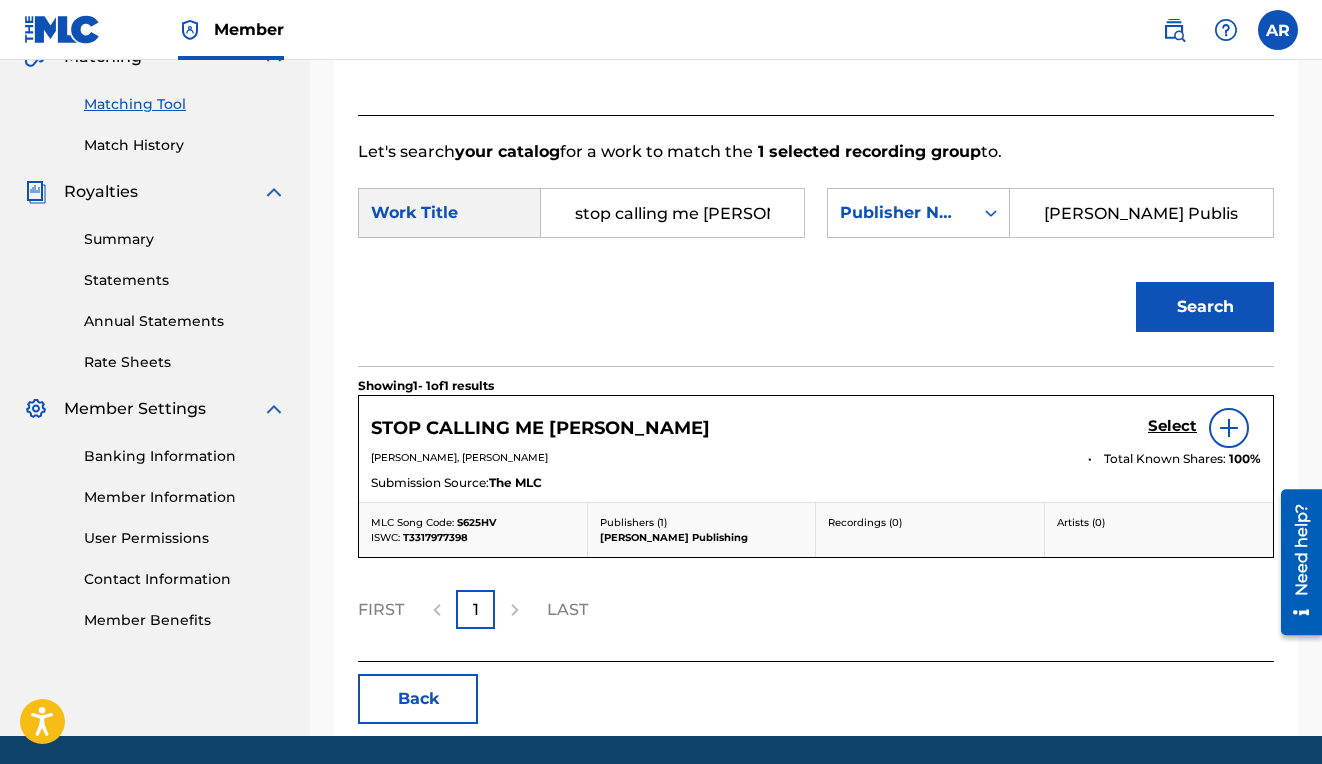 click at bounding box center [1229, 428] 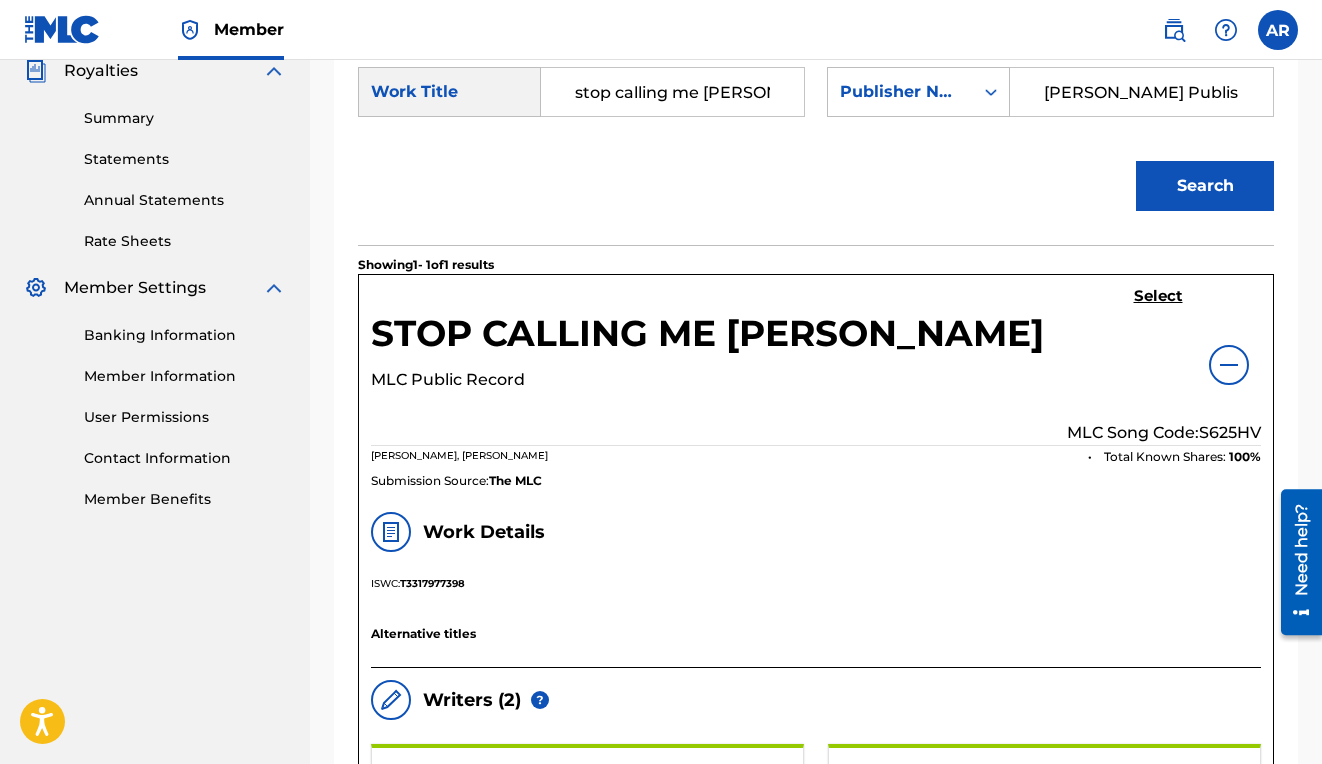 scroll, scrollTop: 632, scrollLeft: 0, axis: vertical 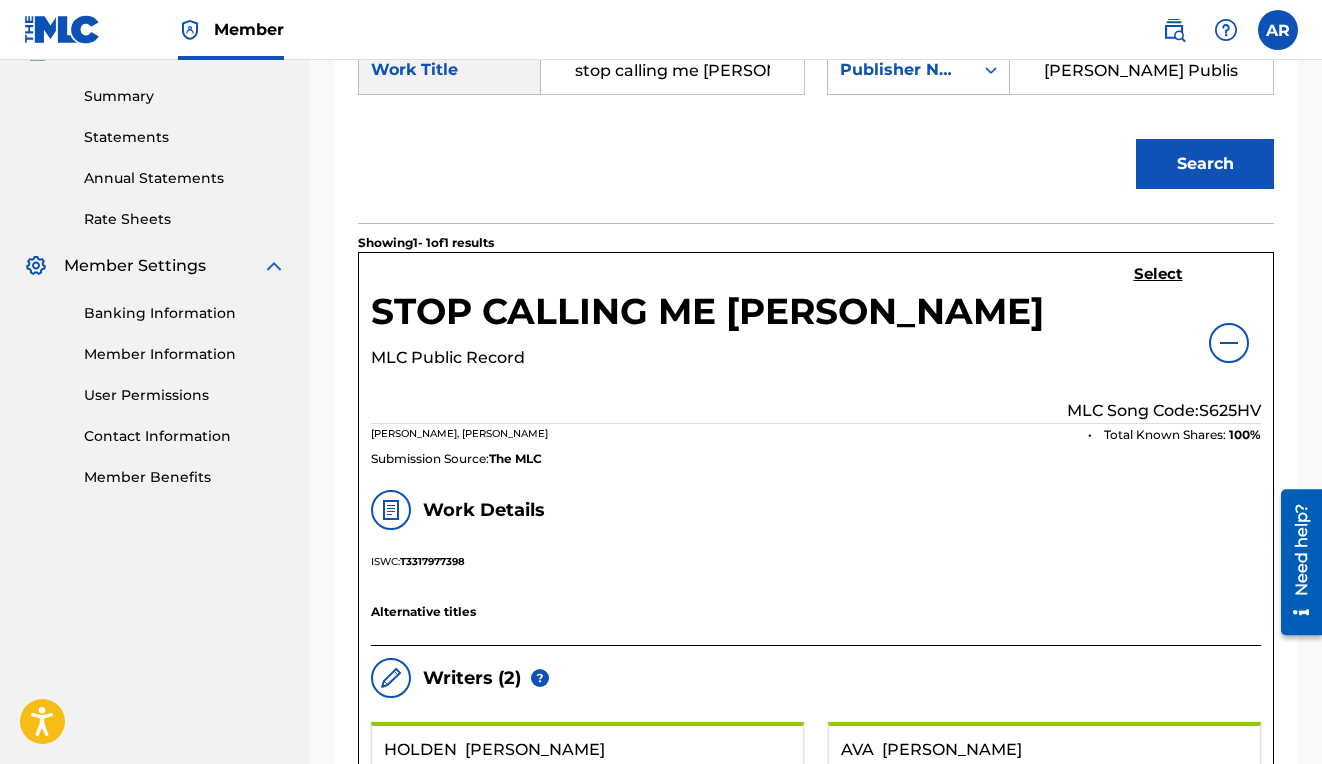 click on "Select" at bounding box center [1158, 274] 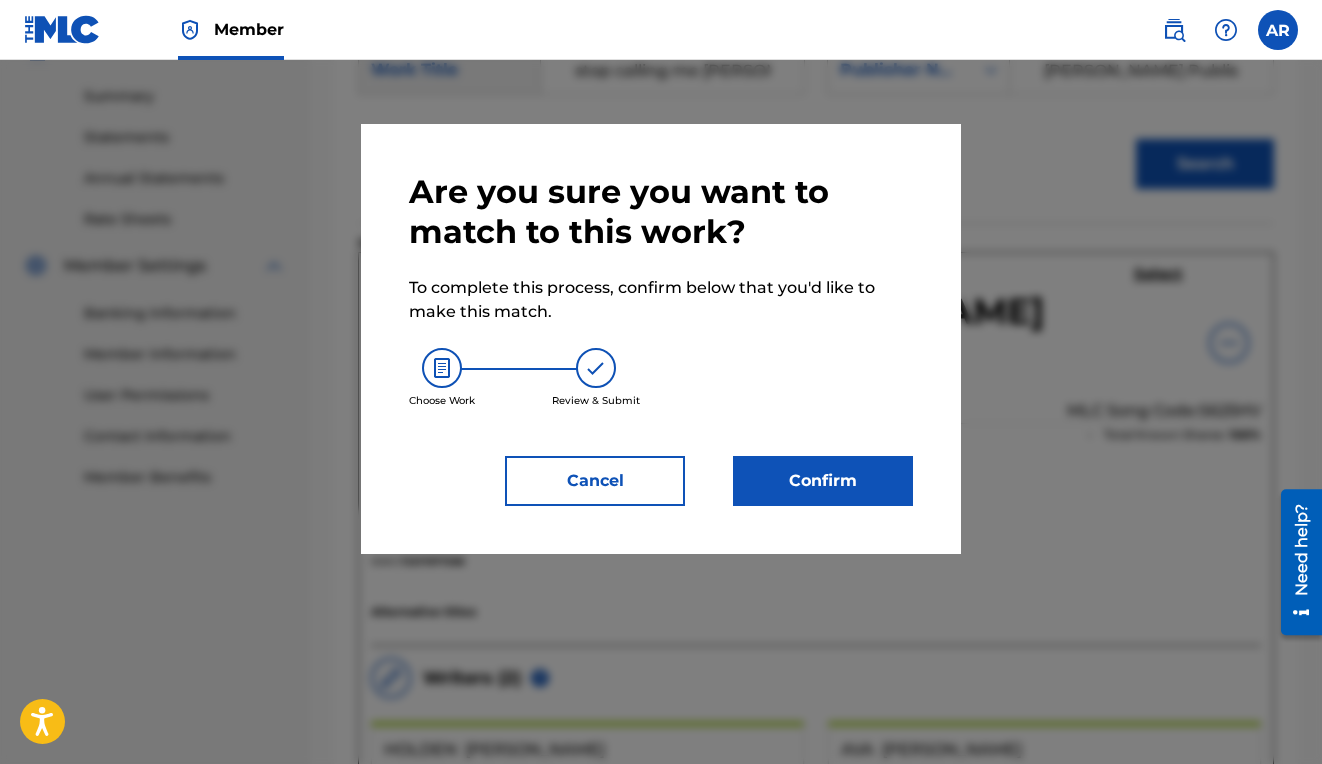 click on "Confirm" at bounding box center (823, 481) 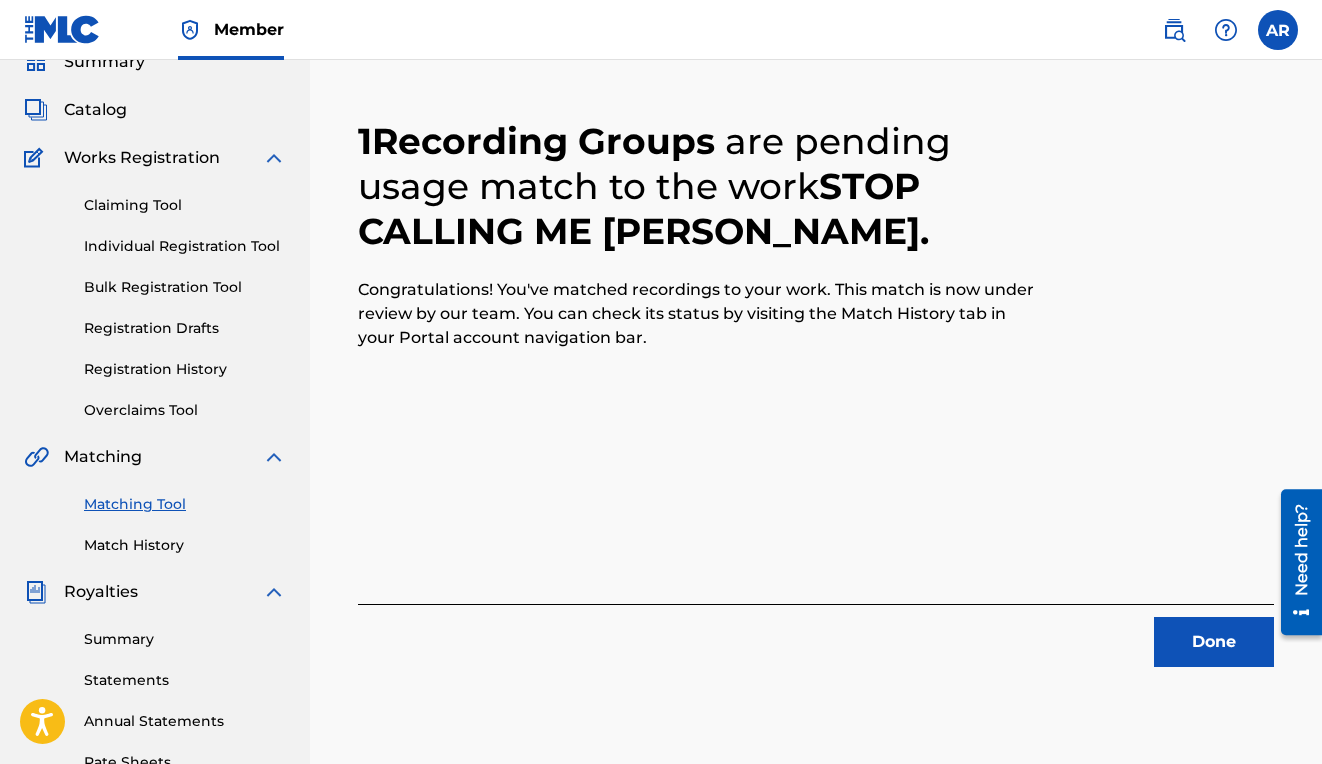 scroll, scrollTop: 83, scrollLeft: 0, axis: vertical 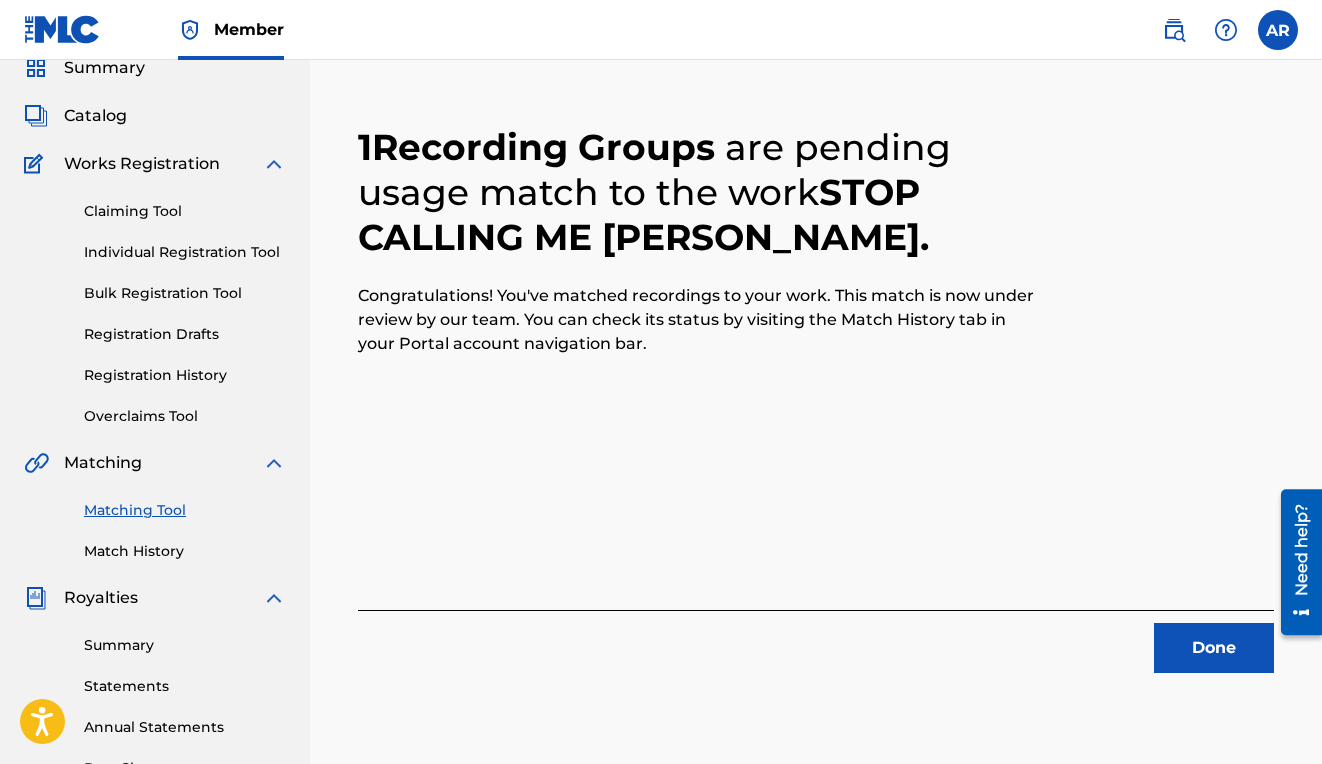 click on "Done" at bounding box center (1214, 648) 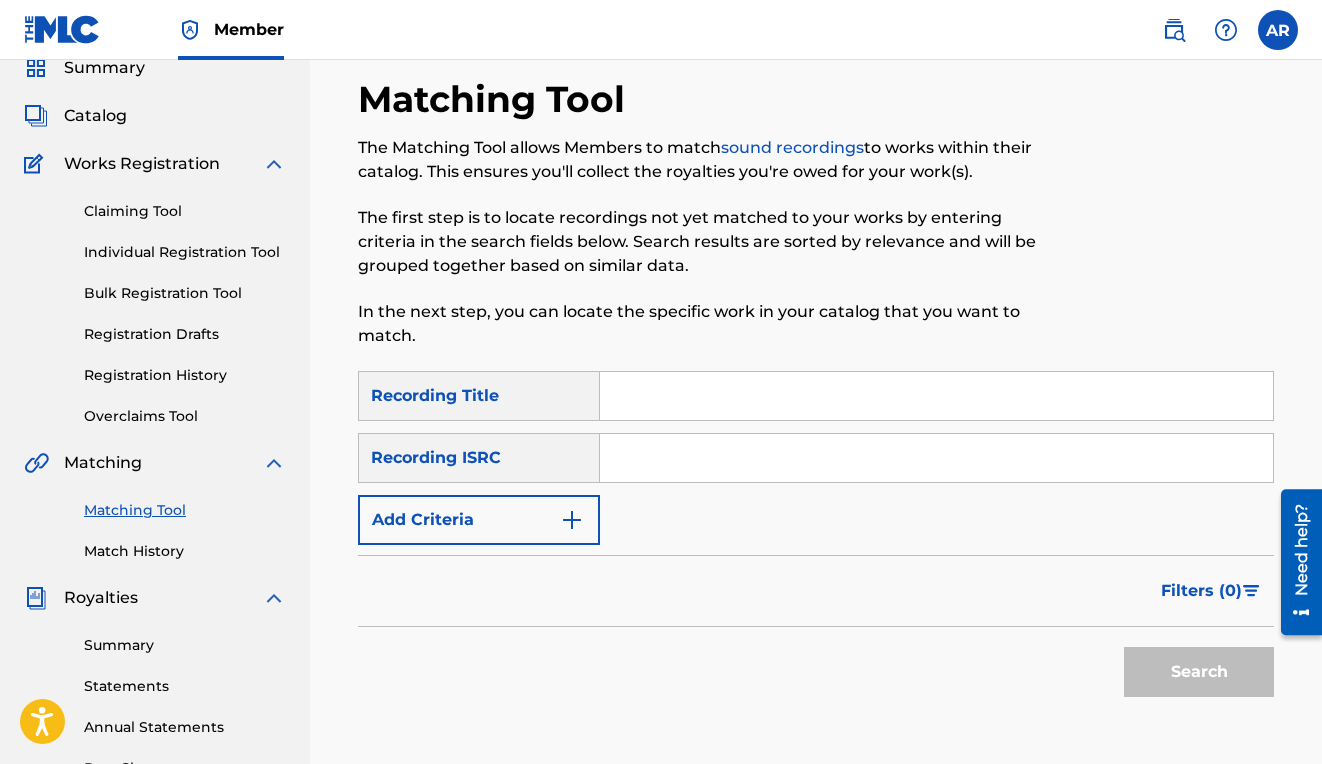 click on "Match History" at bounding box center [185, 551] 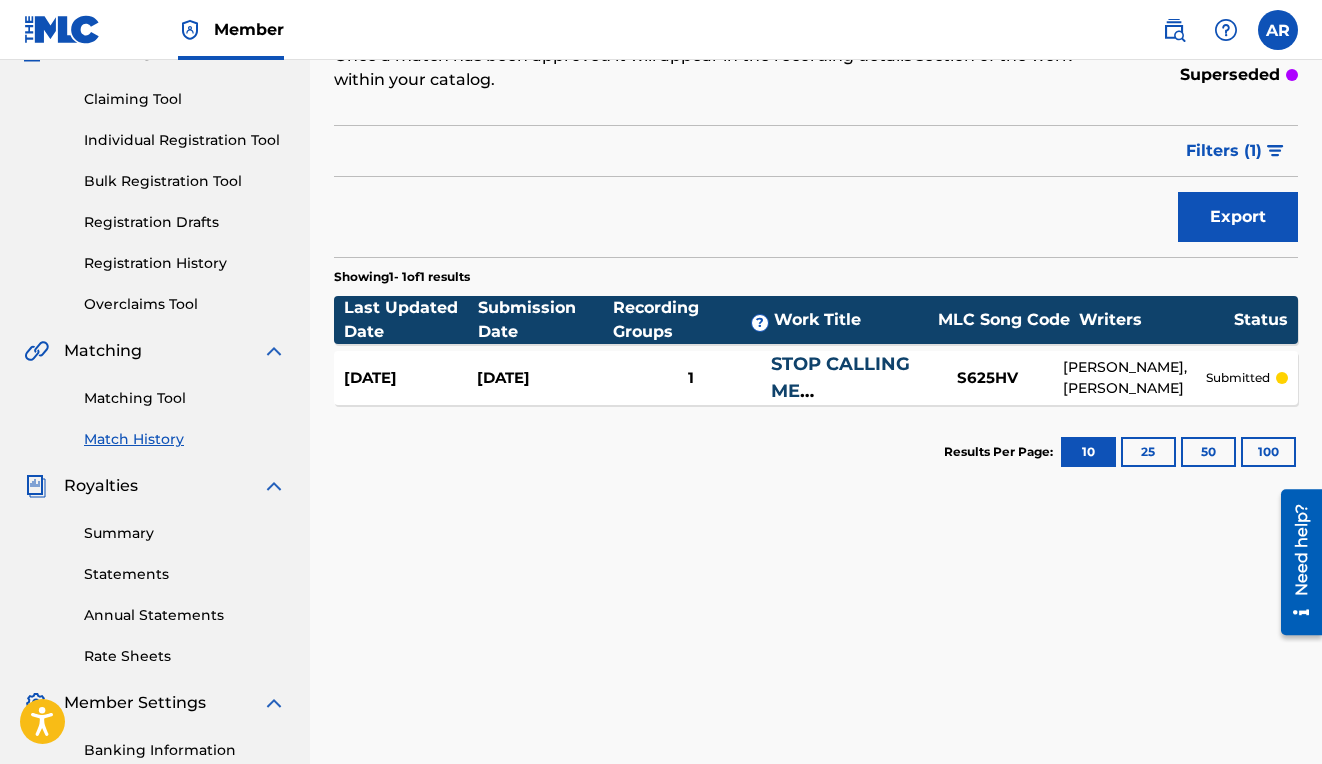 scroll, scrollTop: 202, scrollLeft: 0, axis: vertical 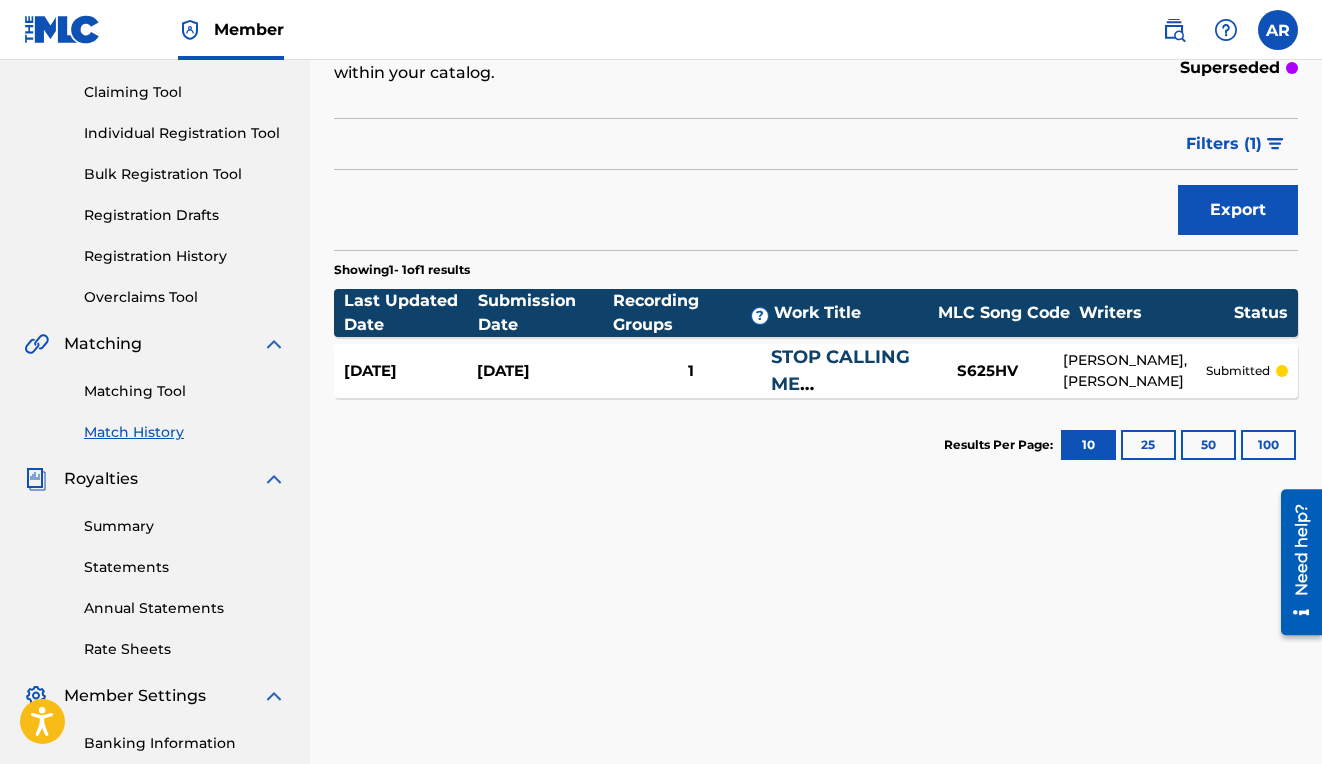 click on "STOP CALLING ME [PERSON_NAME]" at bounding box center [851, 384] 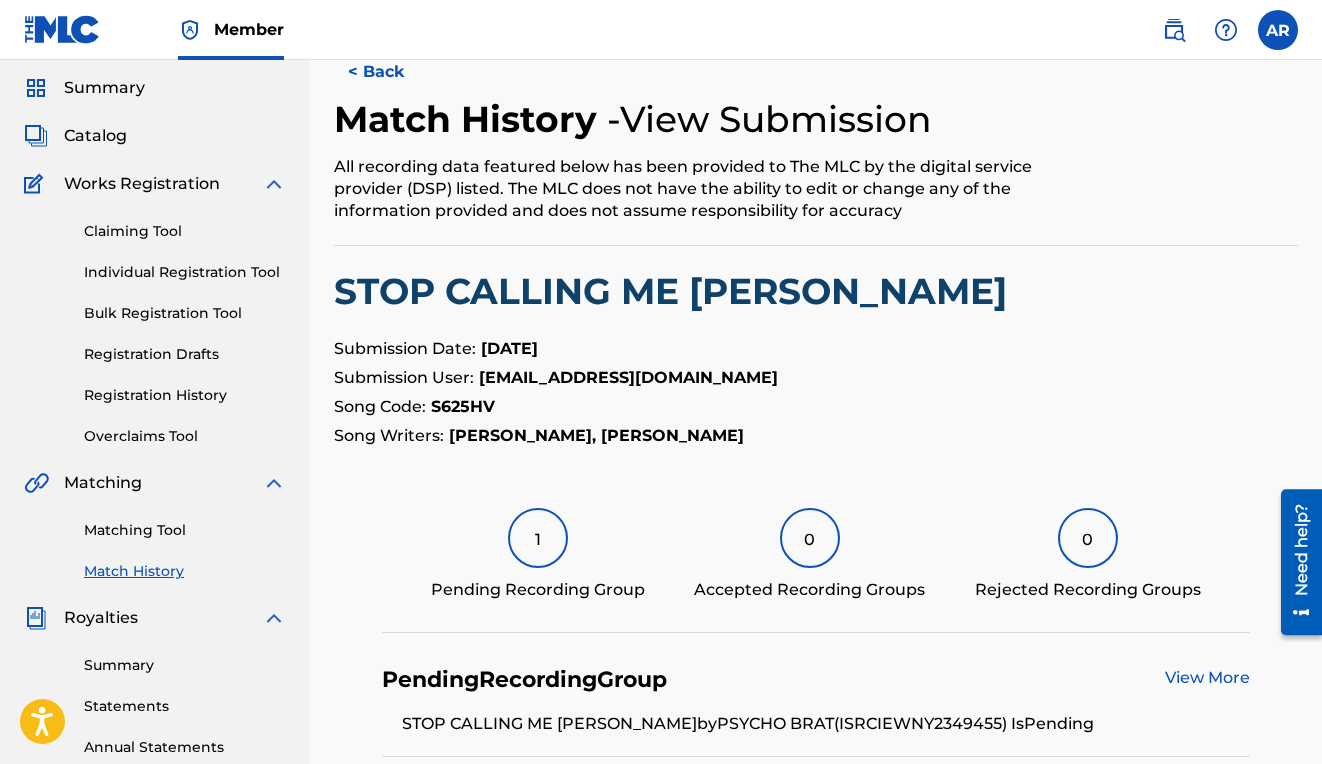 scroll, scrollTop: 0, scrollLeft: 0, axis: both 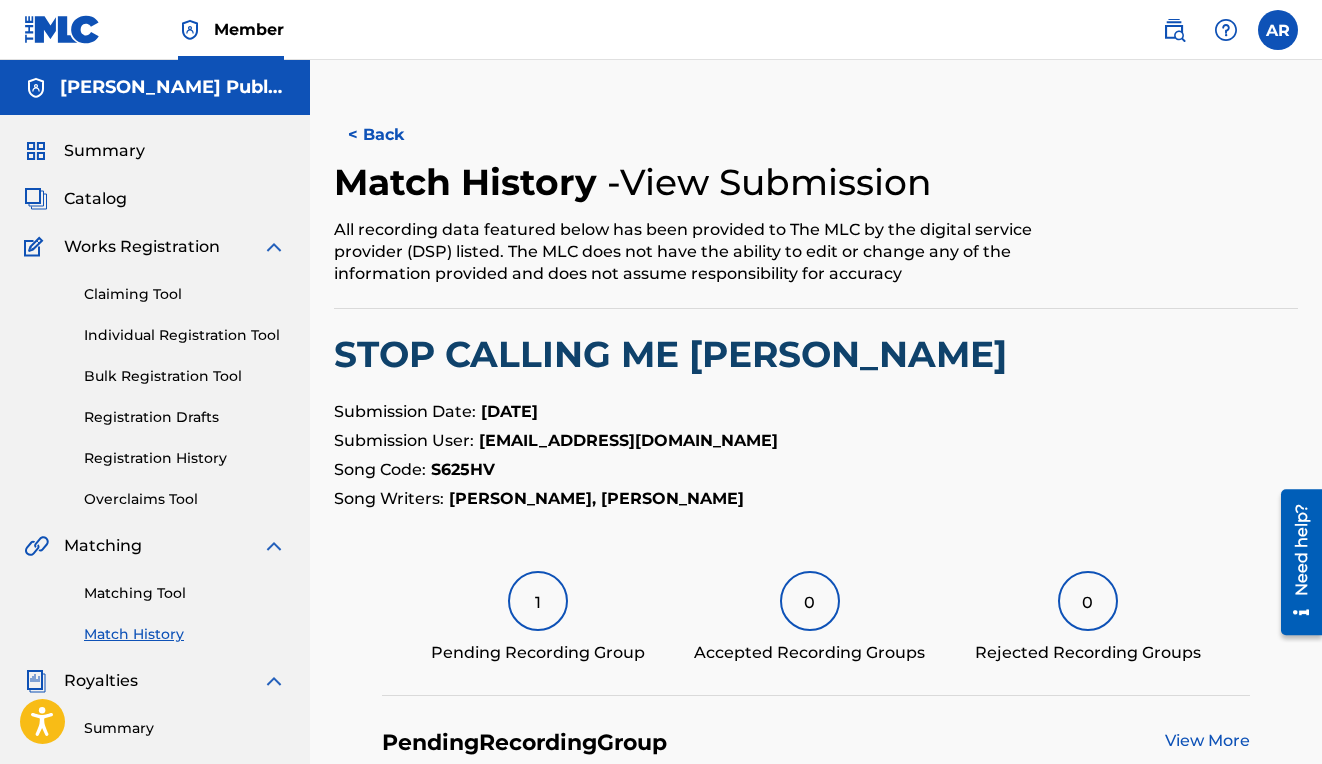 click on "Individual Registration Tool" at bounding box center [185, 335] 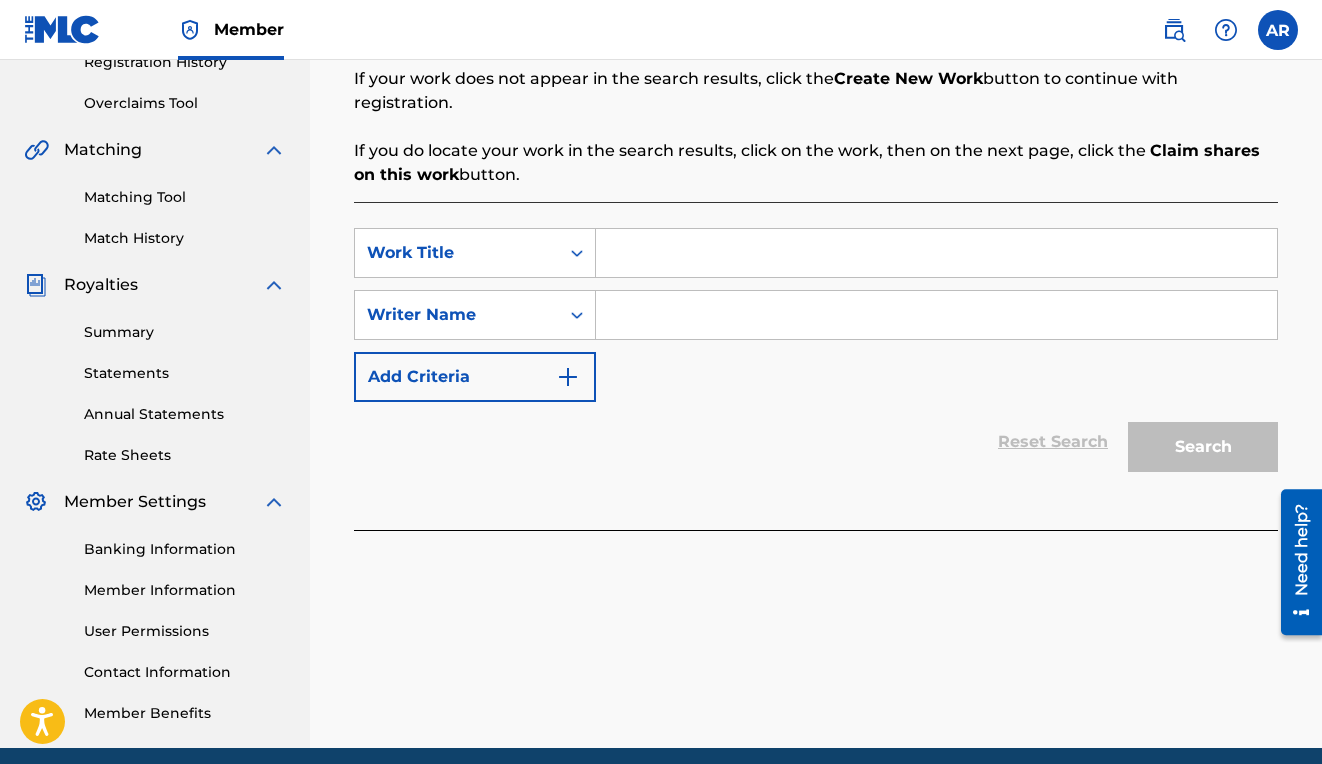 scroll, scrollTop: 461, scrollLeft: 0, axis: vertical 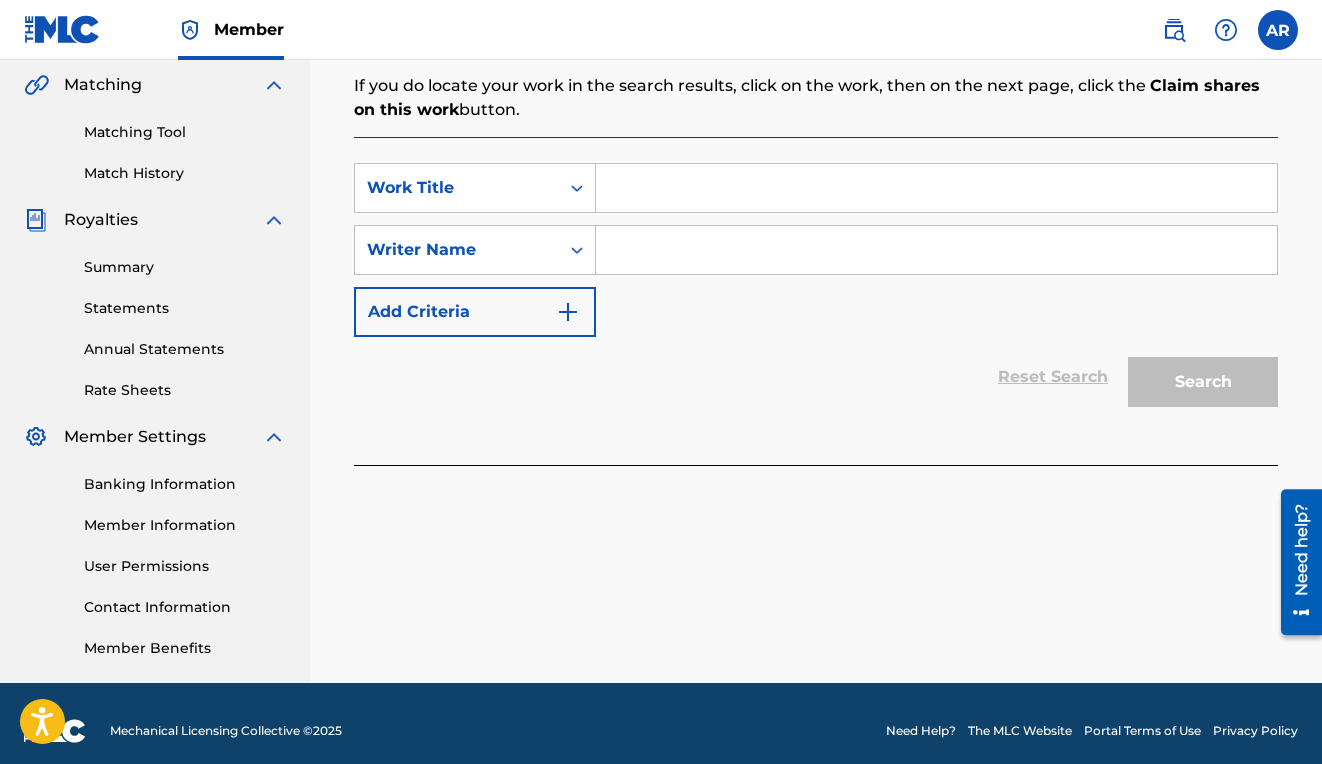 click at bounding box center (936, 188) 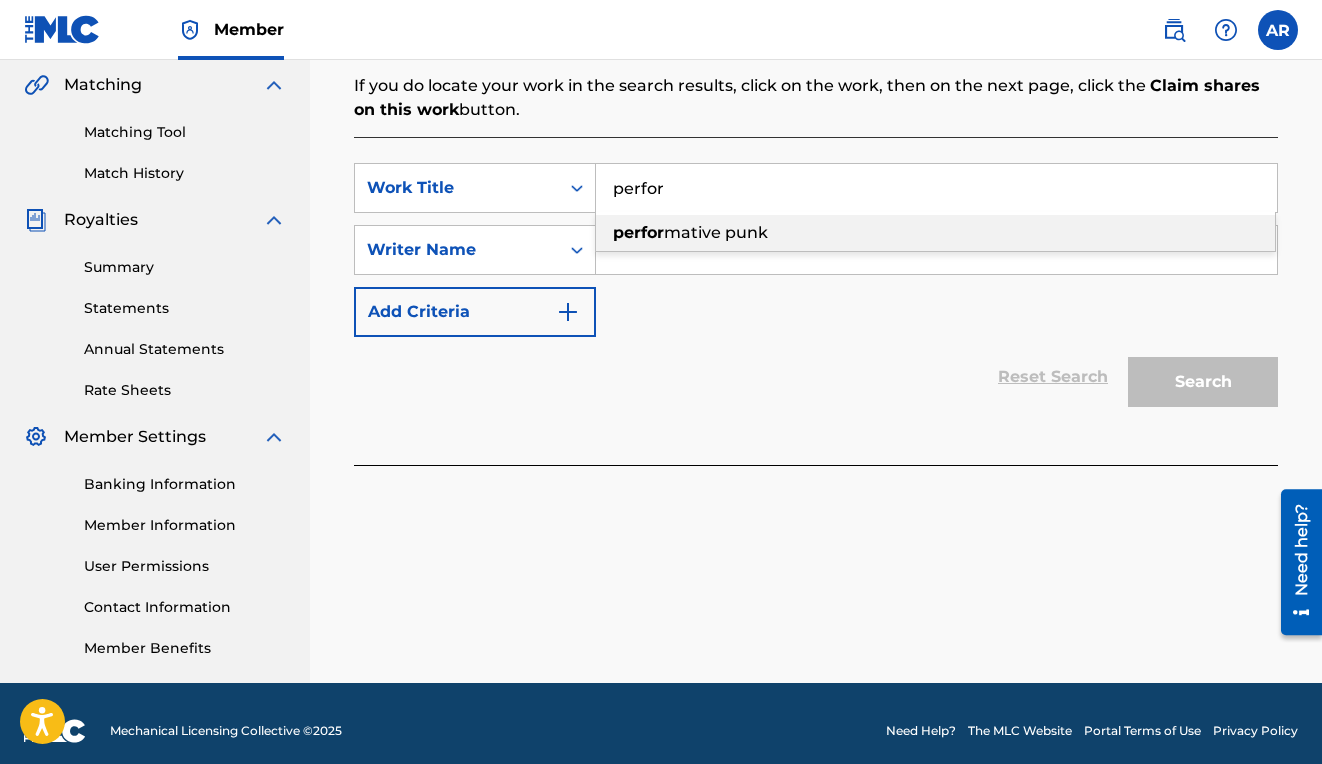 click on "mative punk" at bounding box center (716, 232) 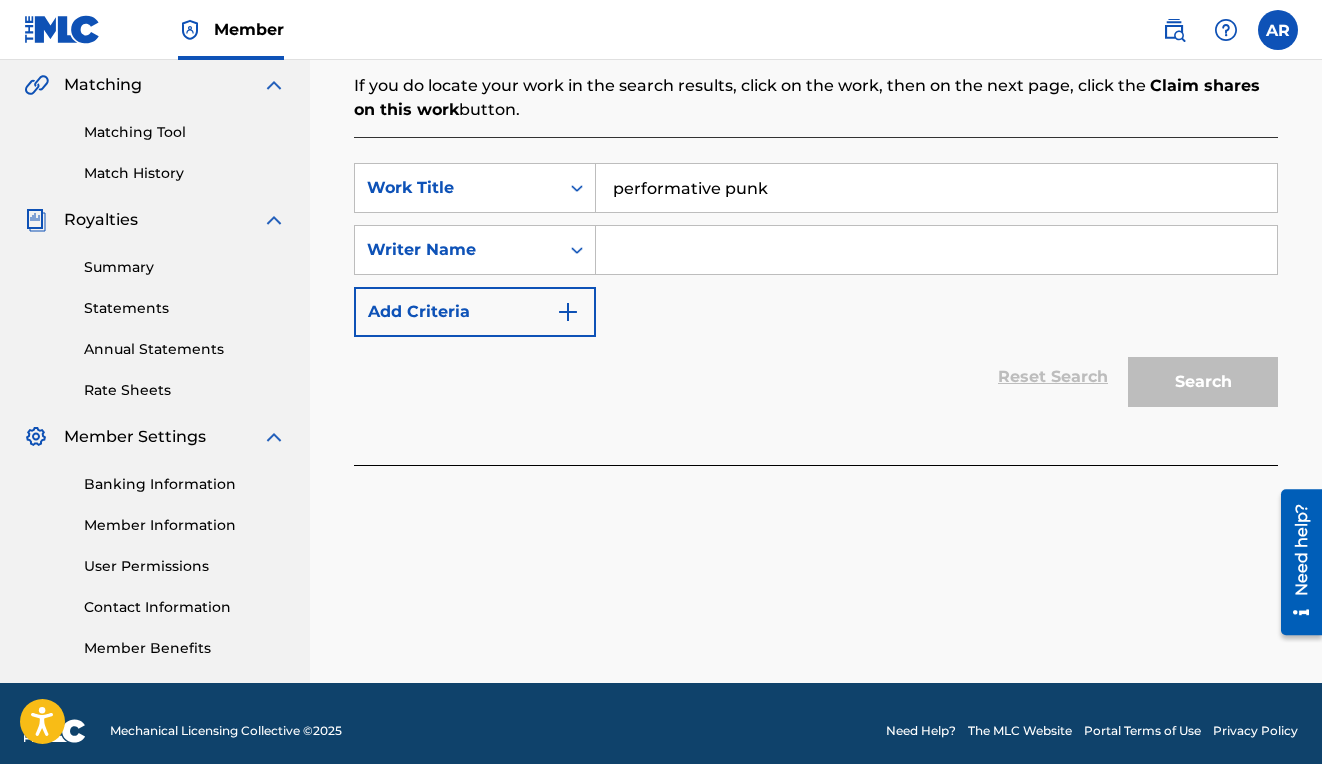 click at bounding box center [936, 250] 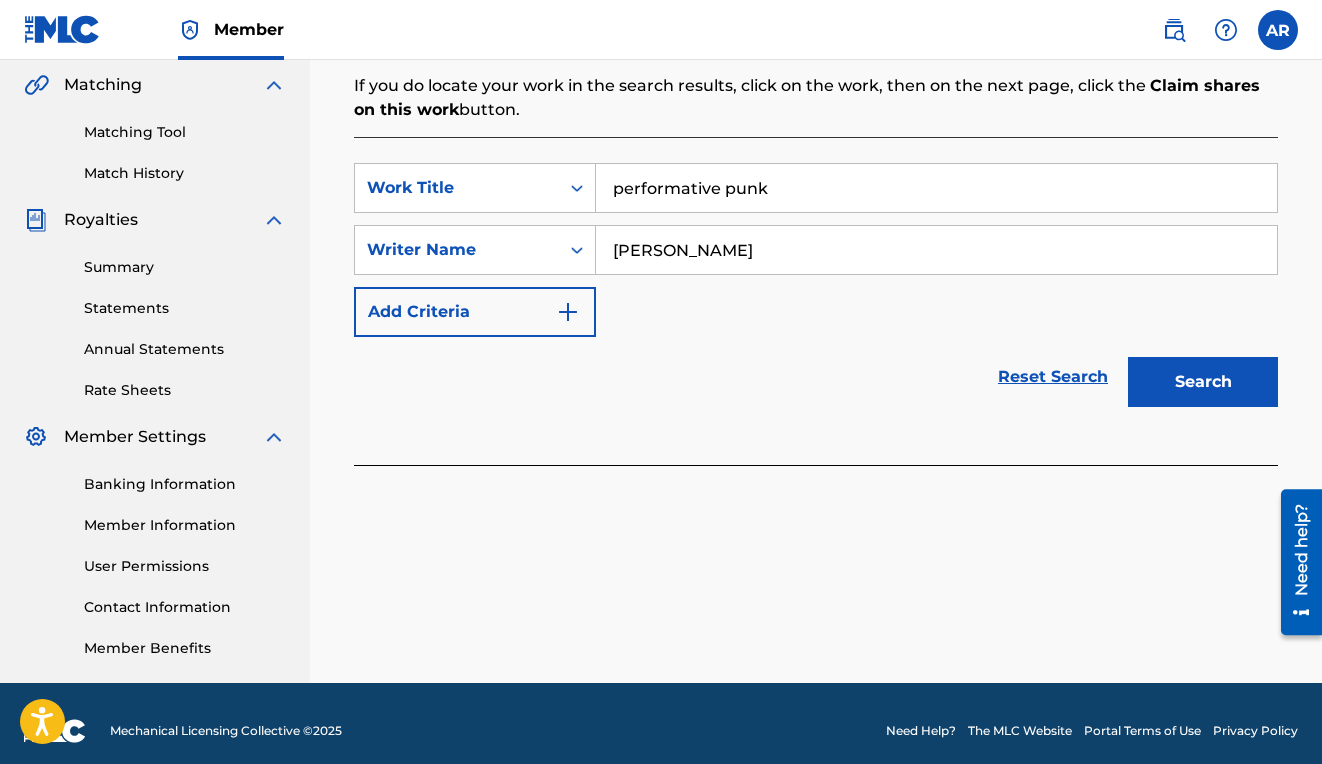 click on "Search" at bounding box center [1203, 382] 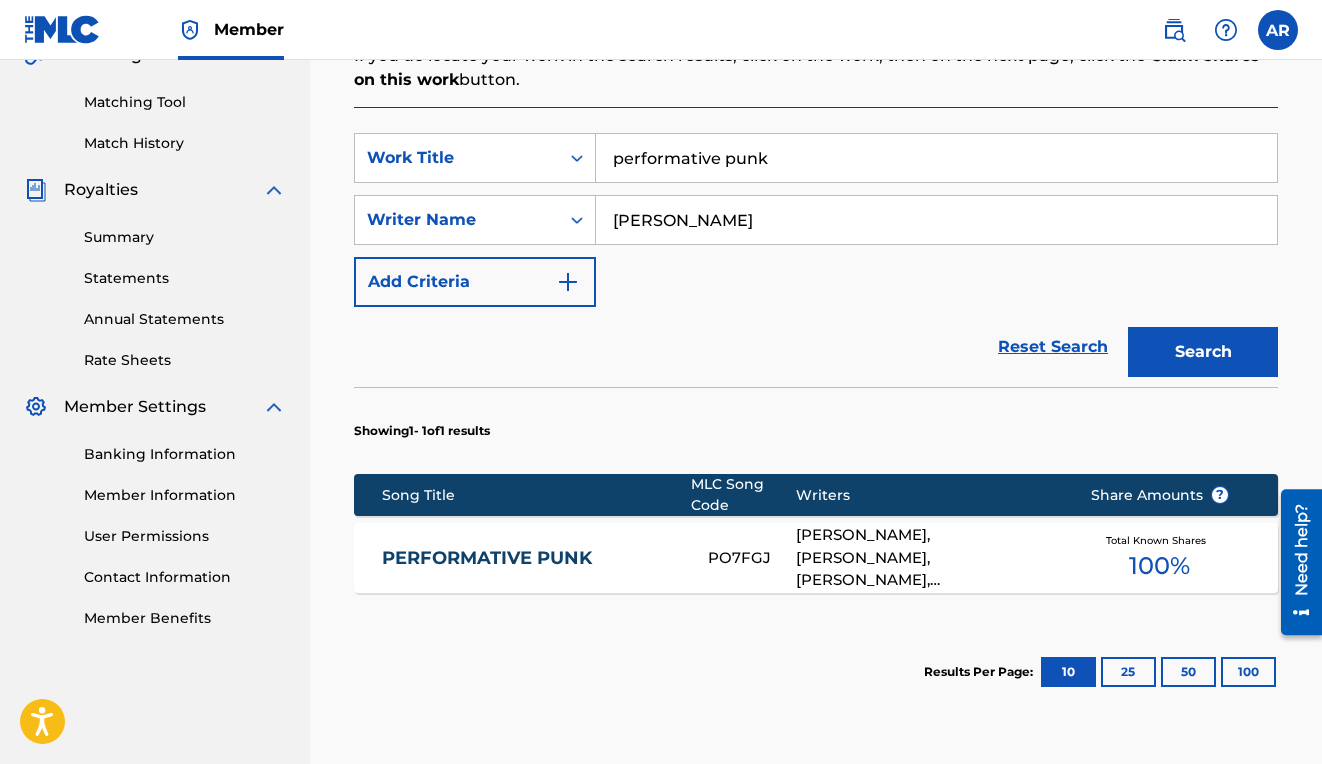 scroll, scrollTop: 494, scrollLeft: 0, axis: vertical 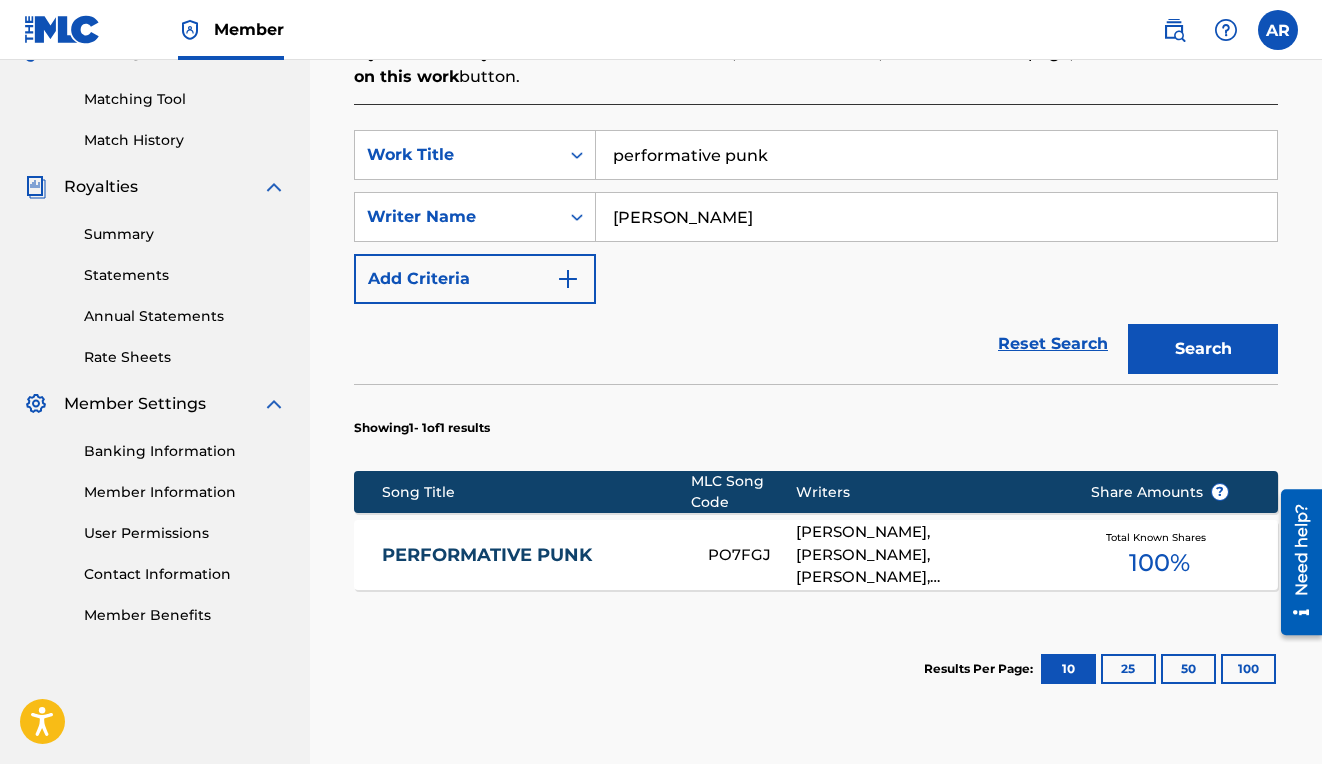 click on "performative punk" at bounding box center [936, 155] 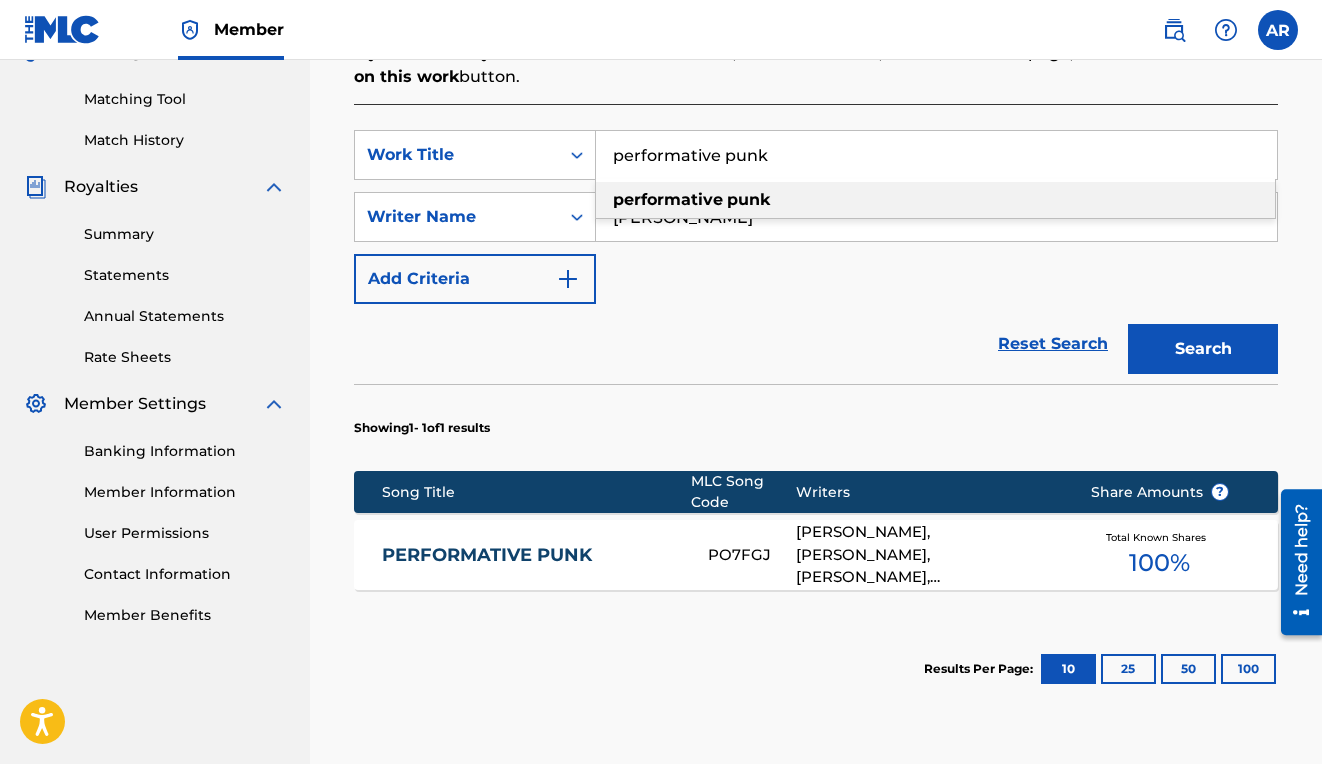 click on "performative punk" at bounding box center (936, 155) 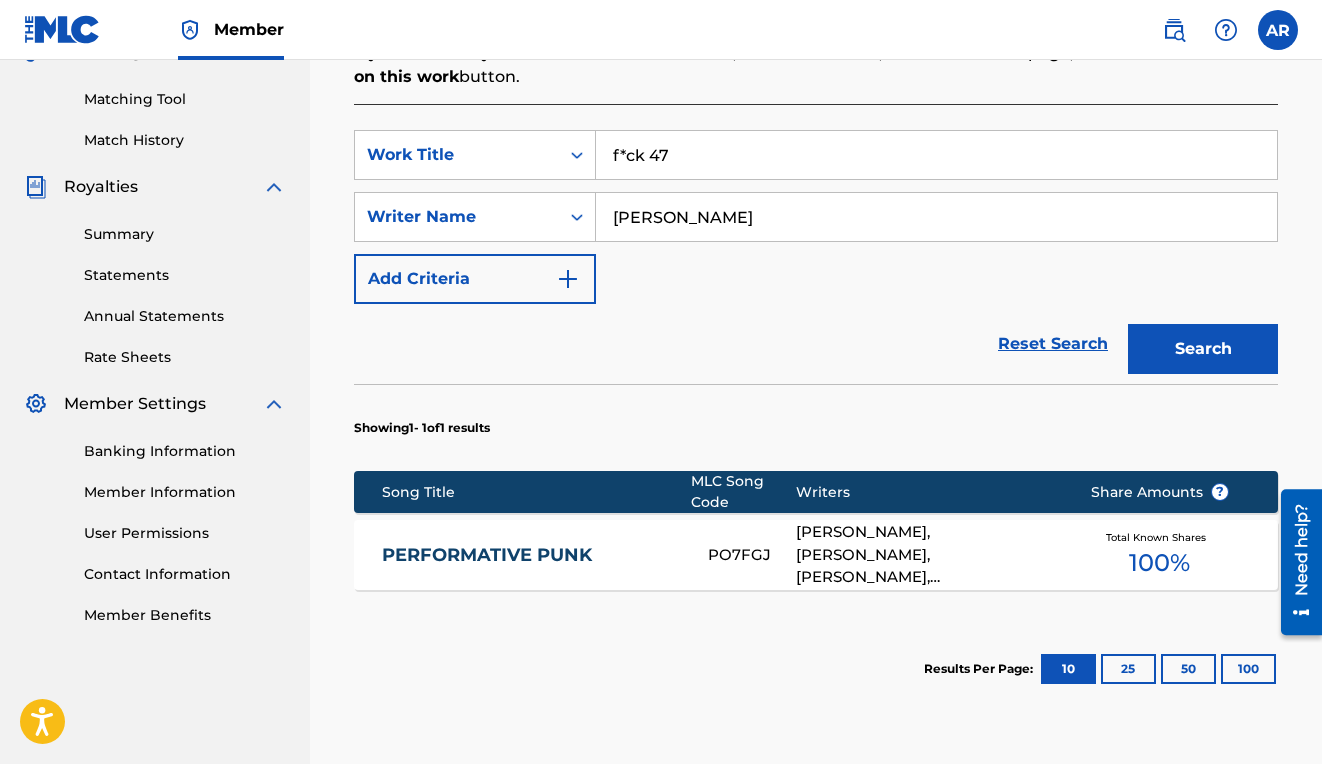 type on "f*ck 47" 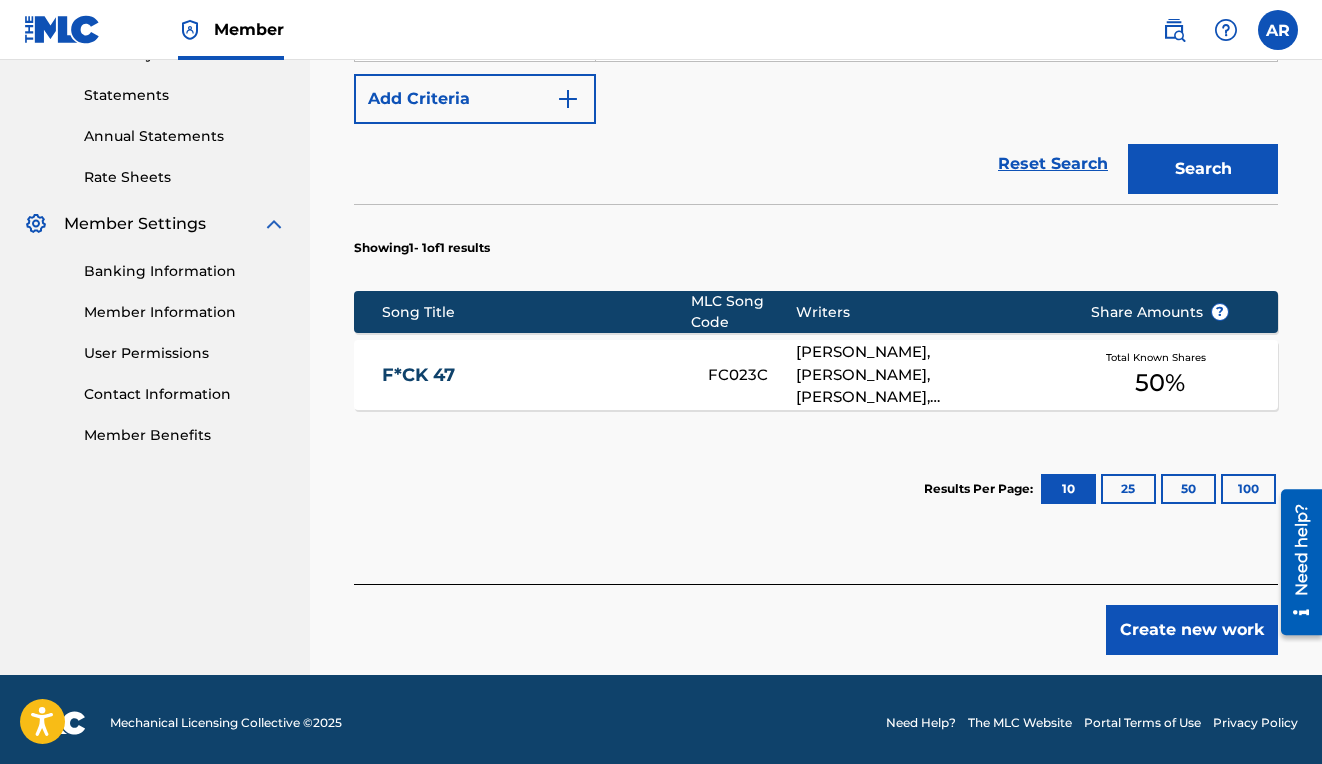 scroll, scrollTop: 677, scrollLeft: 0, axis: vertical 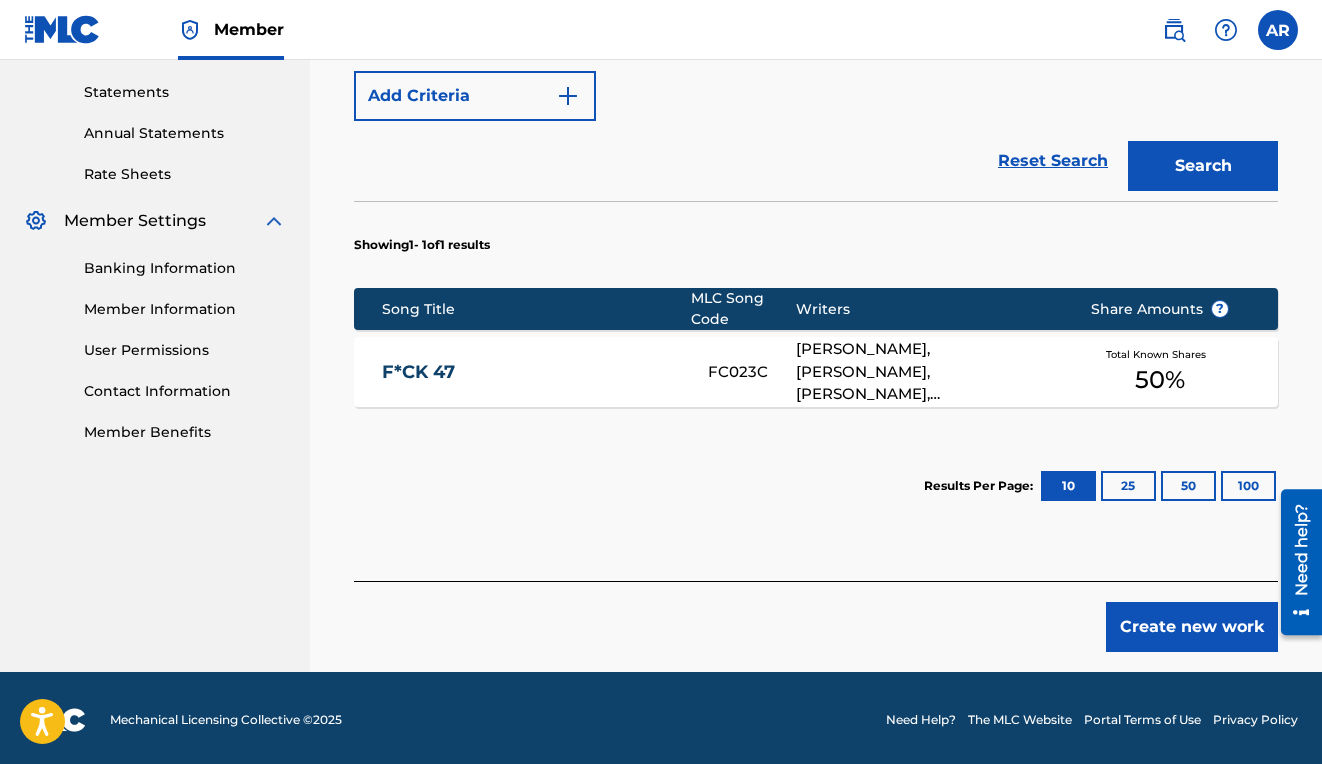 click on "F*CK 47 FC023C [PERSON_NAME], [PERSON_NAME], [PERSON_NAME], [PERSON_NAME] Total Known Shares 50 %" at bounding box center (816, 372) 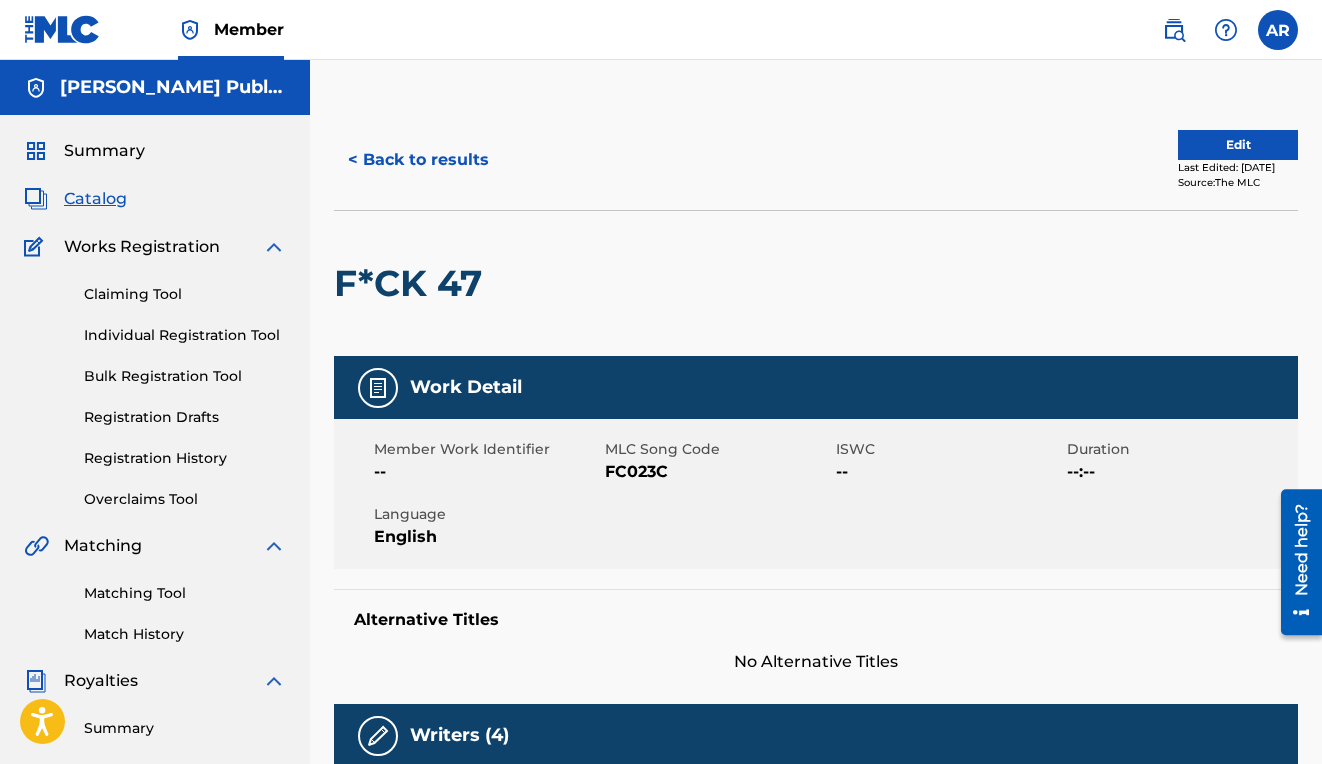 click on "Edit" at bounding box center (1238, 145) 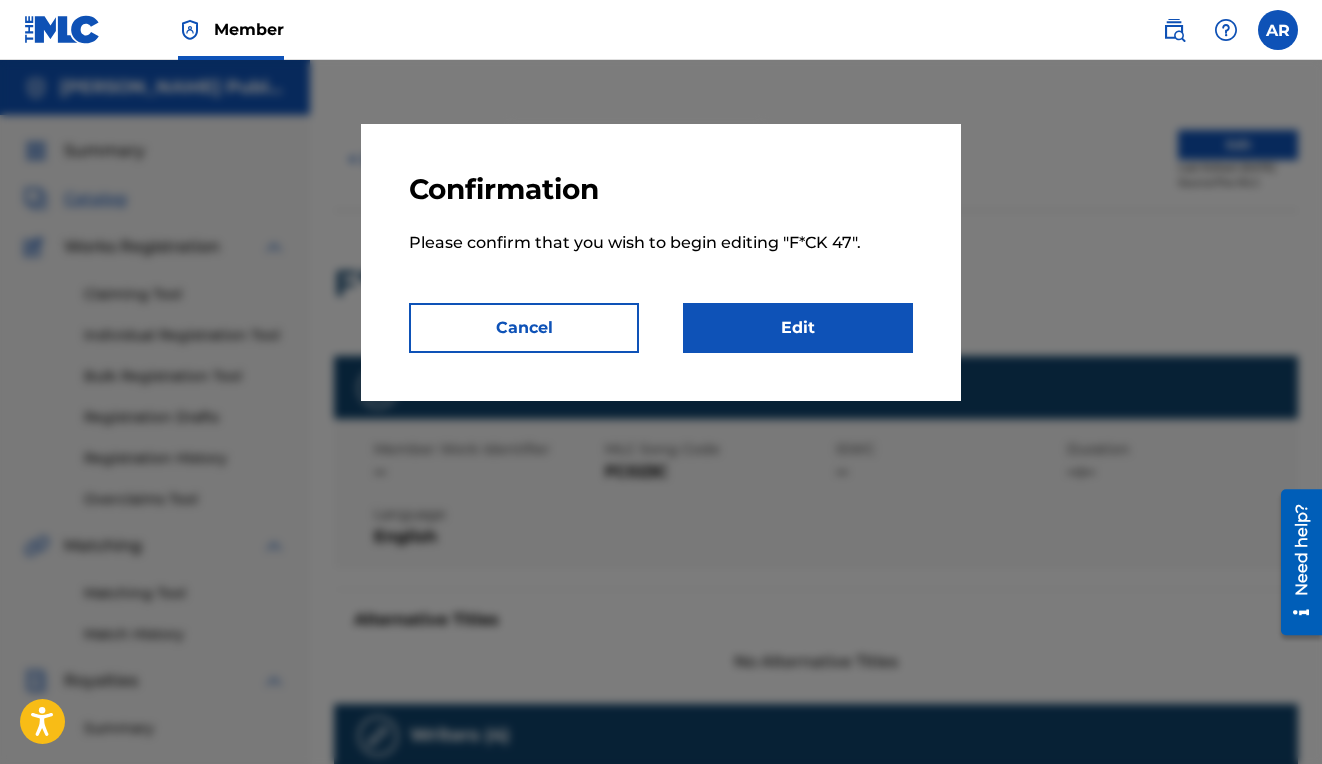 click on "Edit" at bounding box center (798, 328) 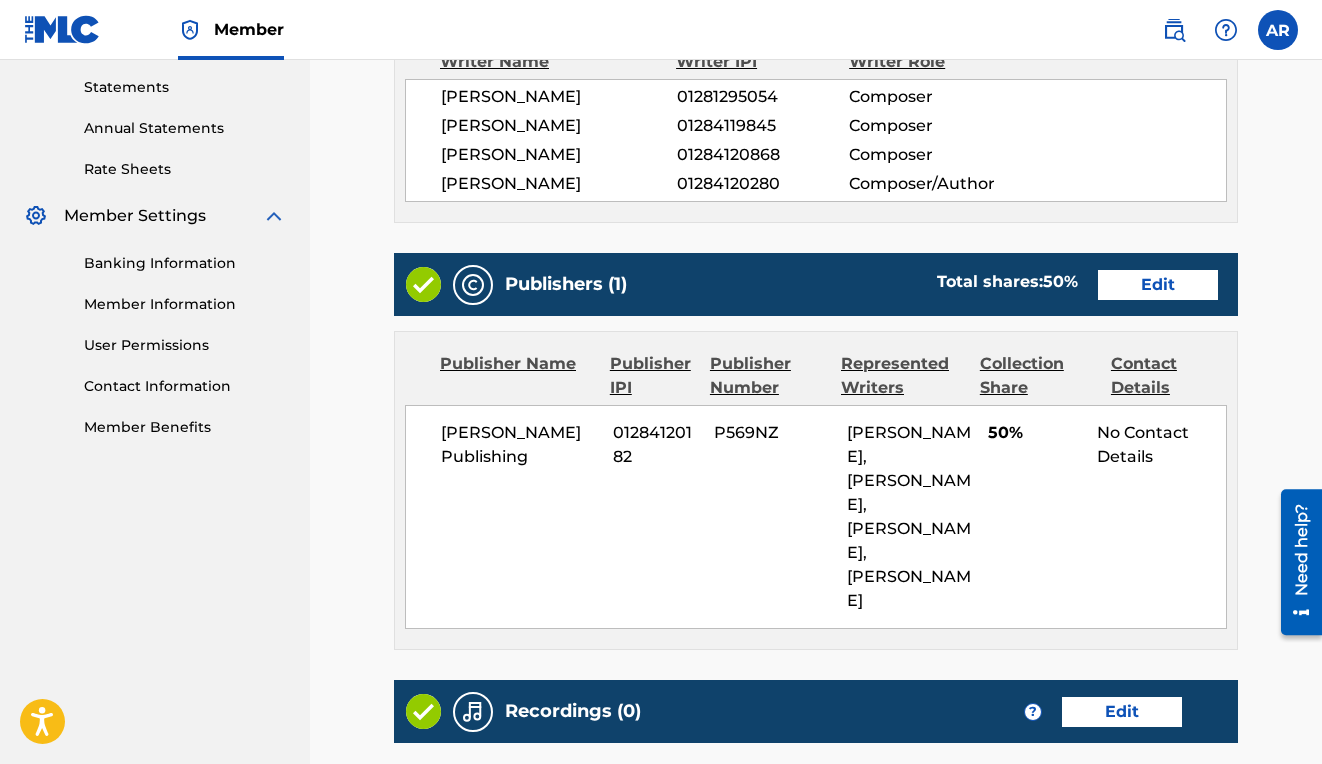 scroll, scrollTop: 715, scrollLeft: 0, axis: vertical 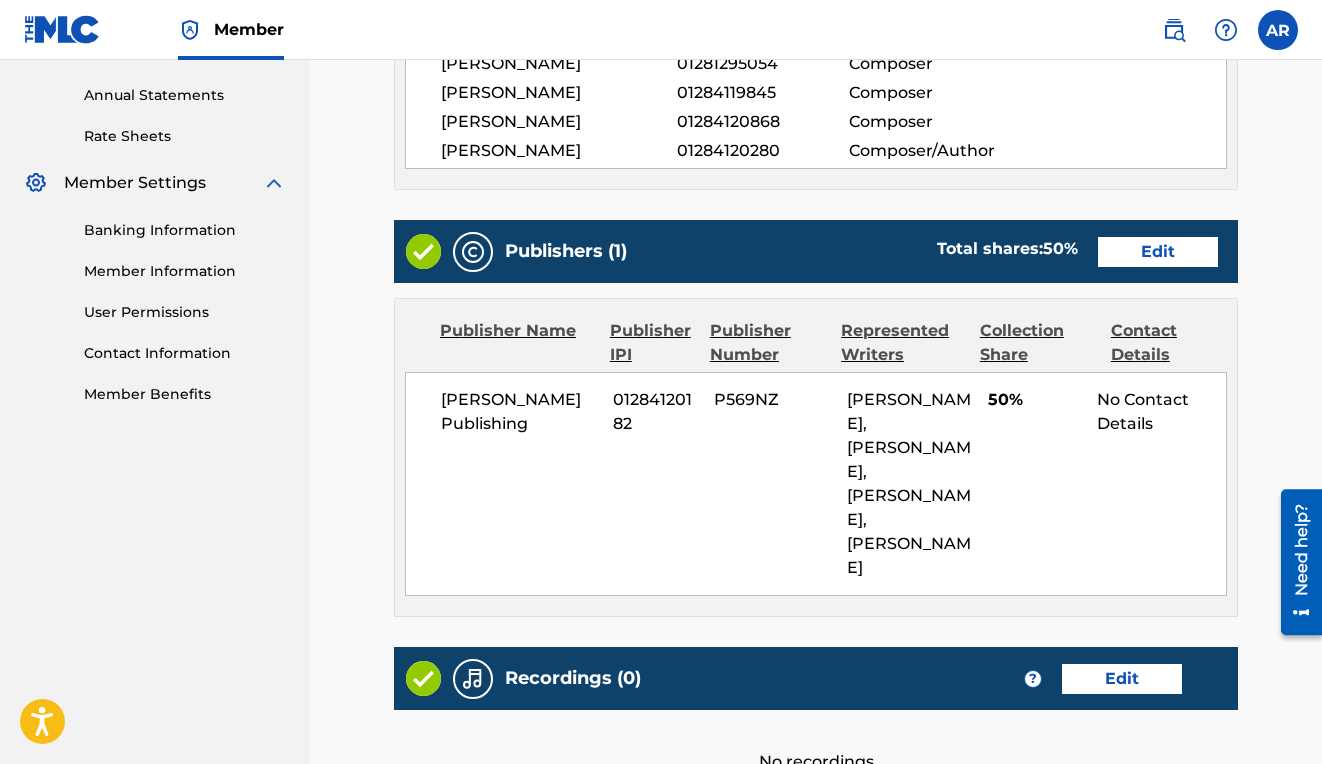 click on "Edit" at bounding box center [1158, 252] 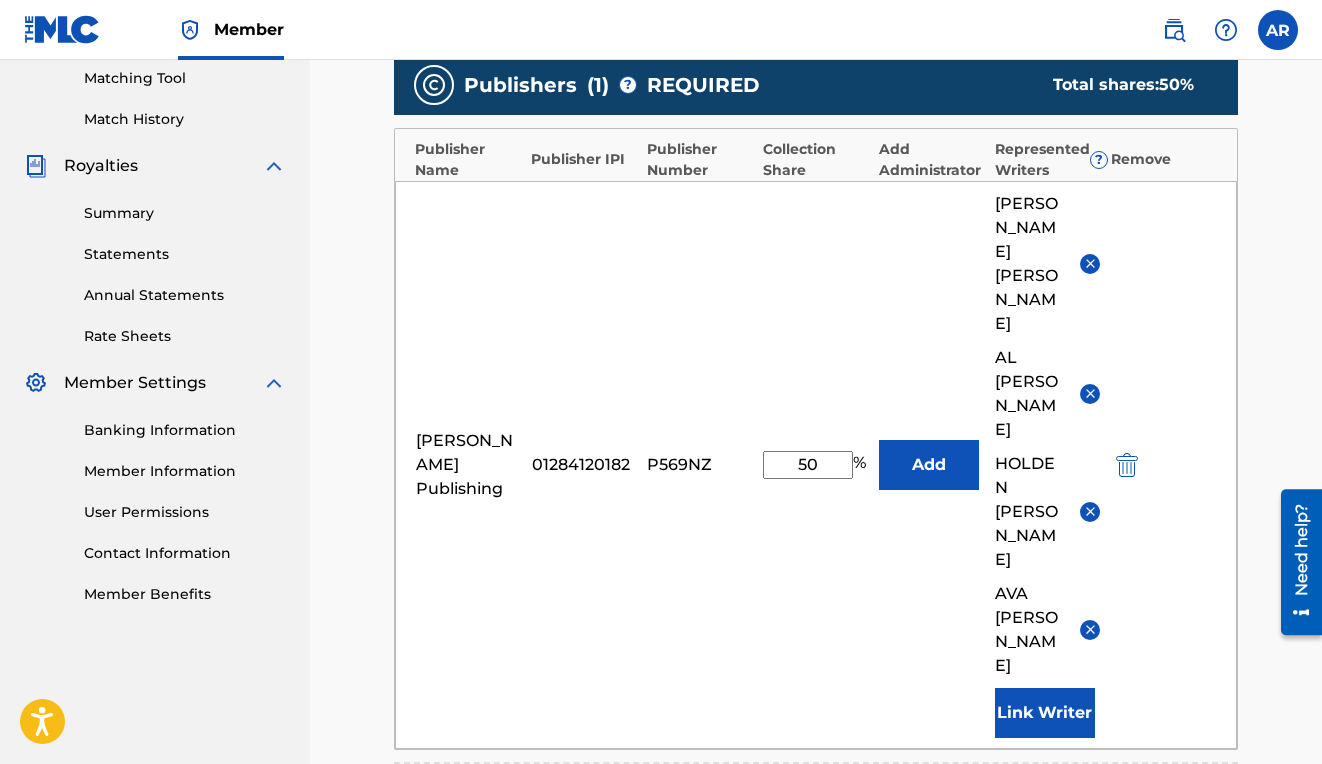 scroll, scrollTop: 518, scrollLeft: 0, axis: vertical 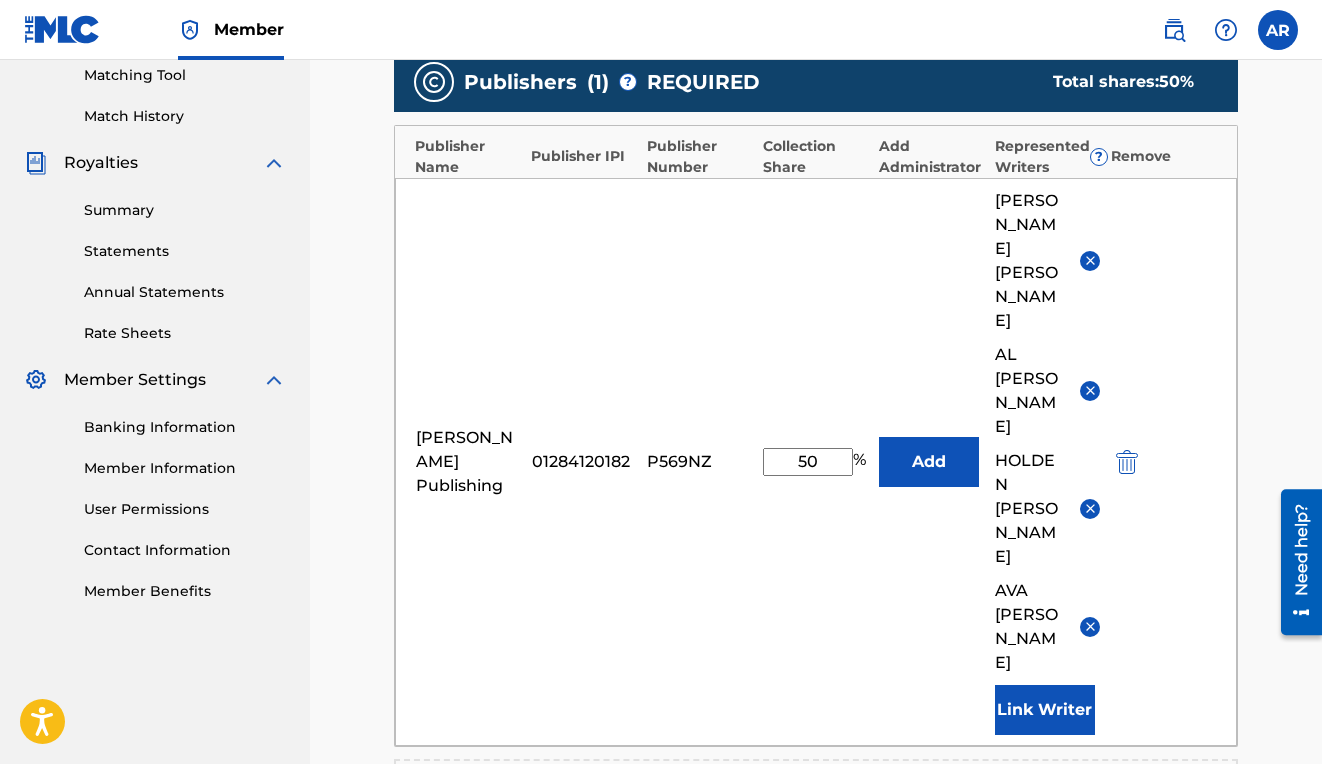 click on "50" at bounding box center [808, 462] 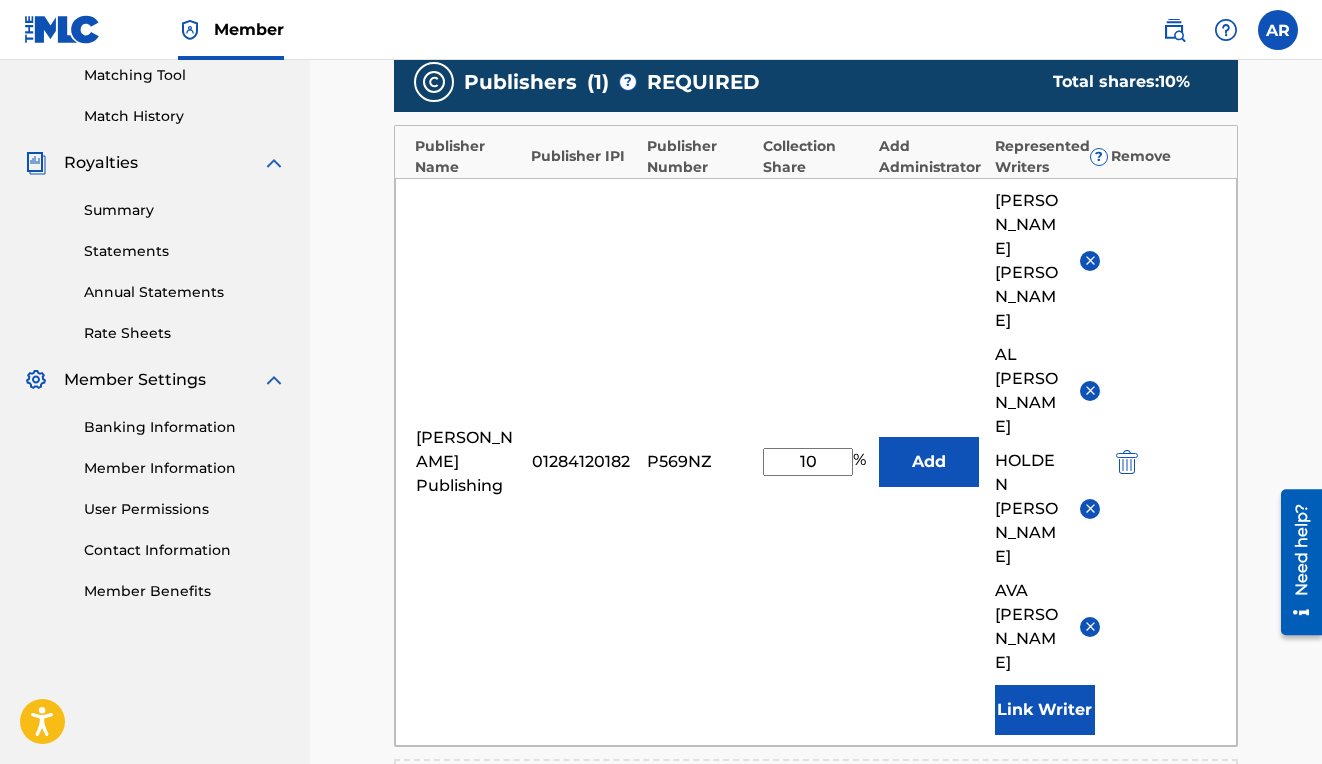 type on "100" 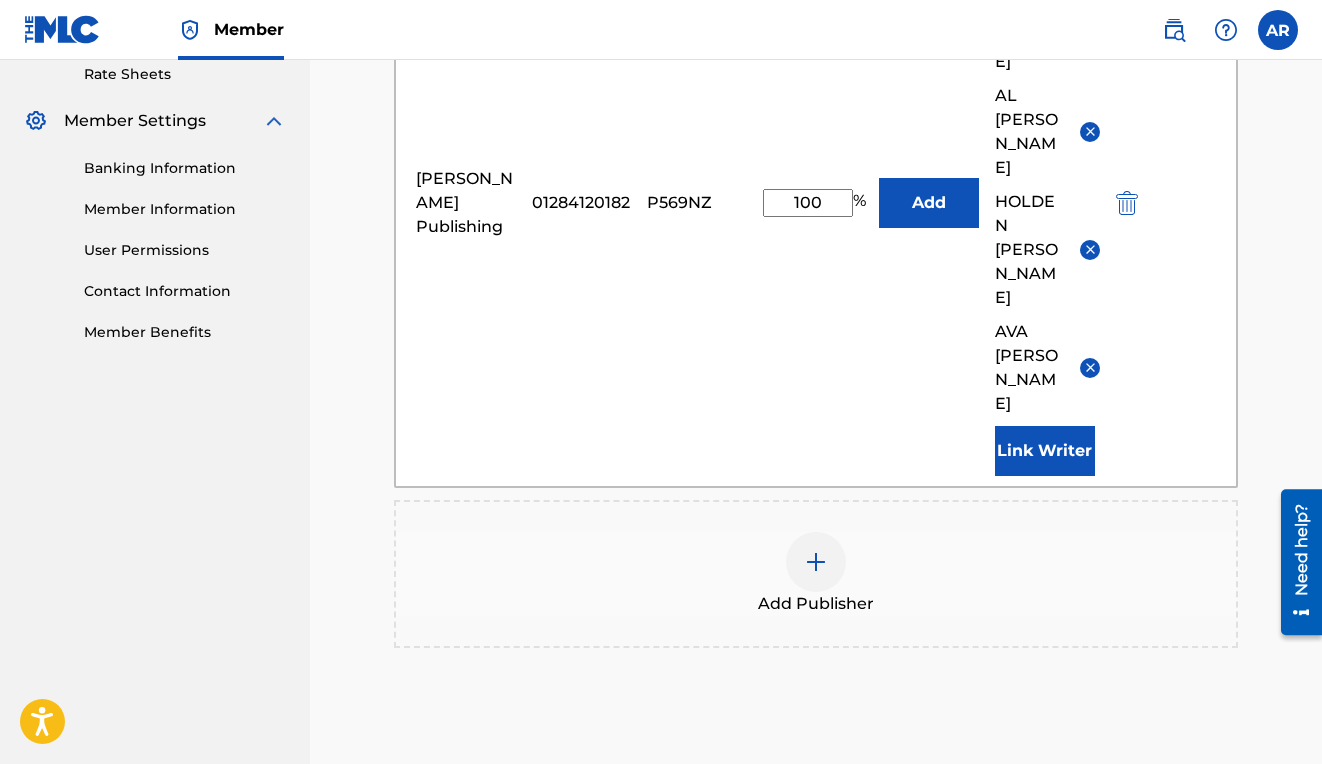 scroll, scrollTop: 869, scrollLeft: 0, axis: vertical 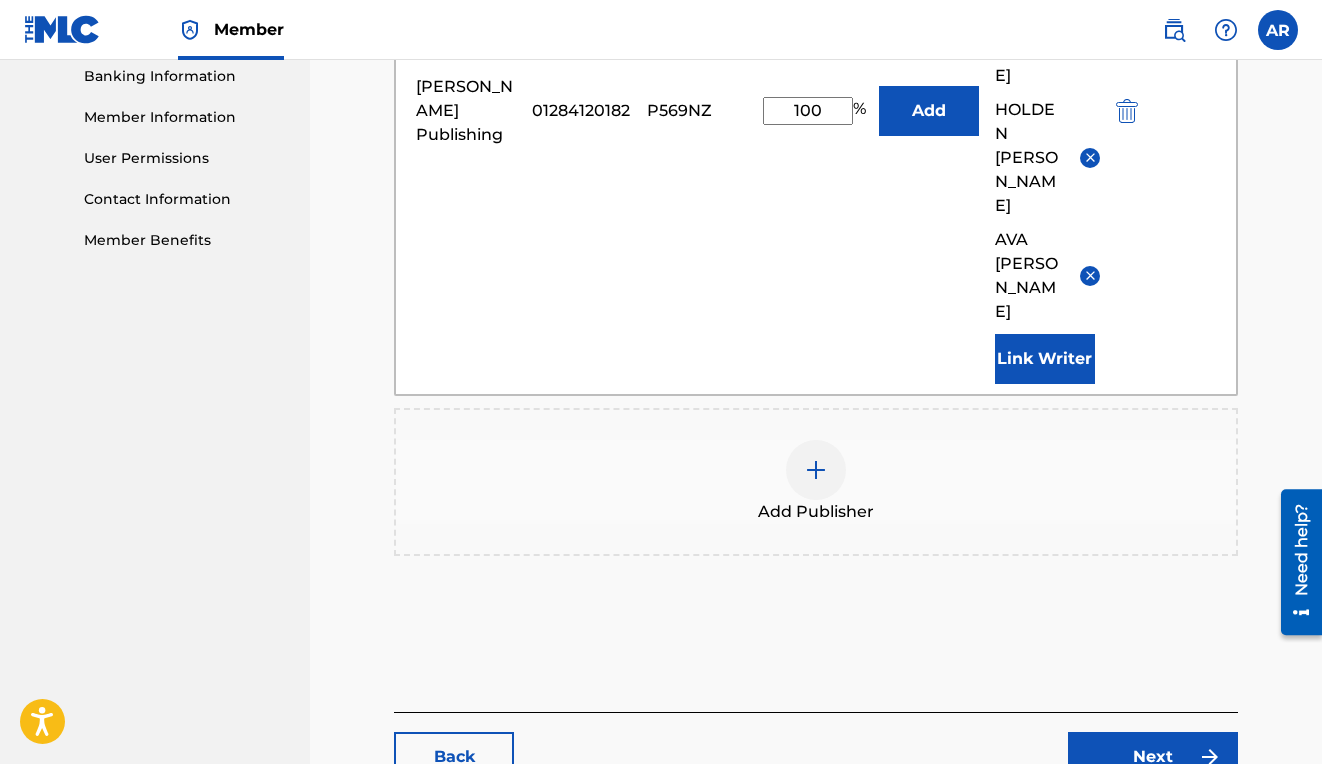 click on "Next" at bounding box center [1153, 757] 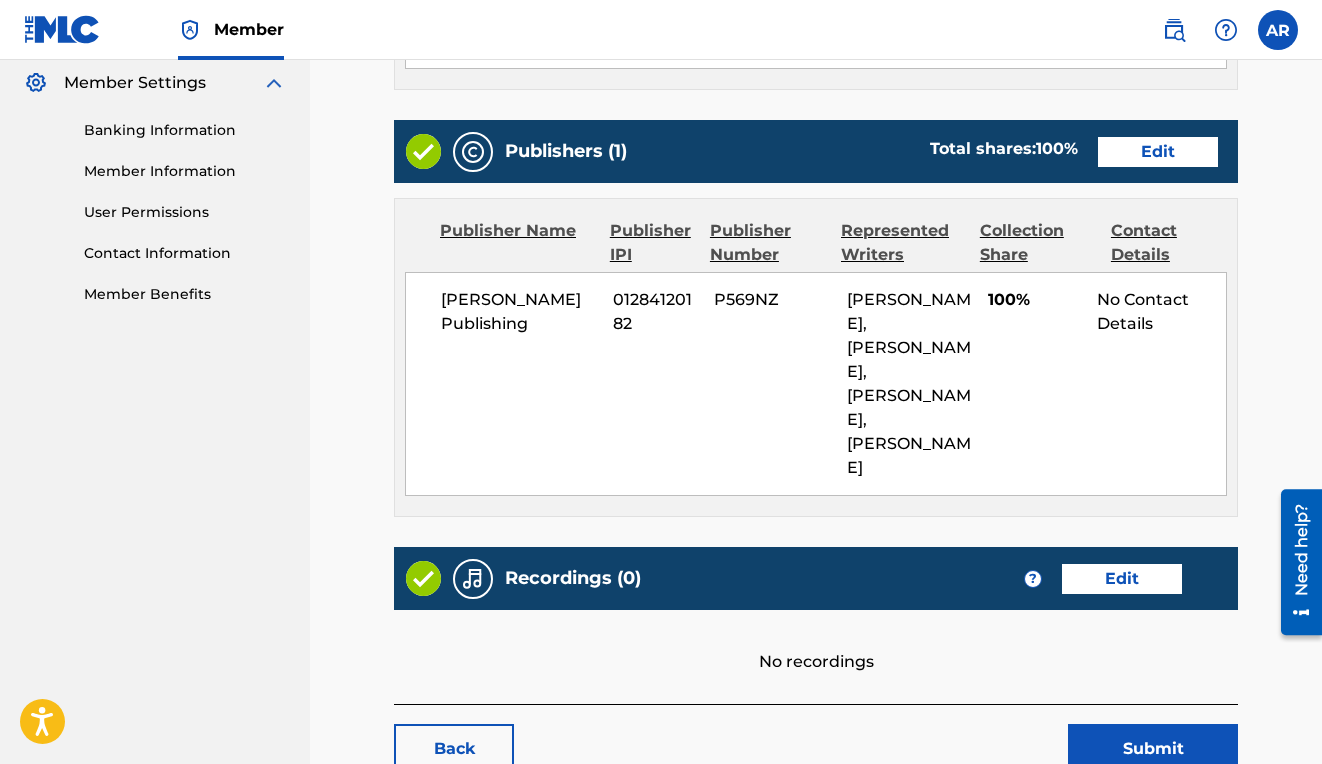 scroll, scrollTop: 857, scrollLeft: 0, axis: vertical 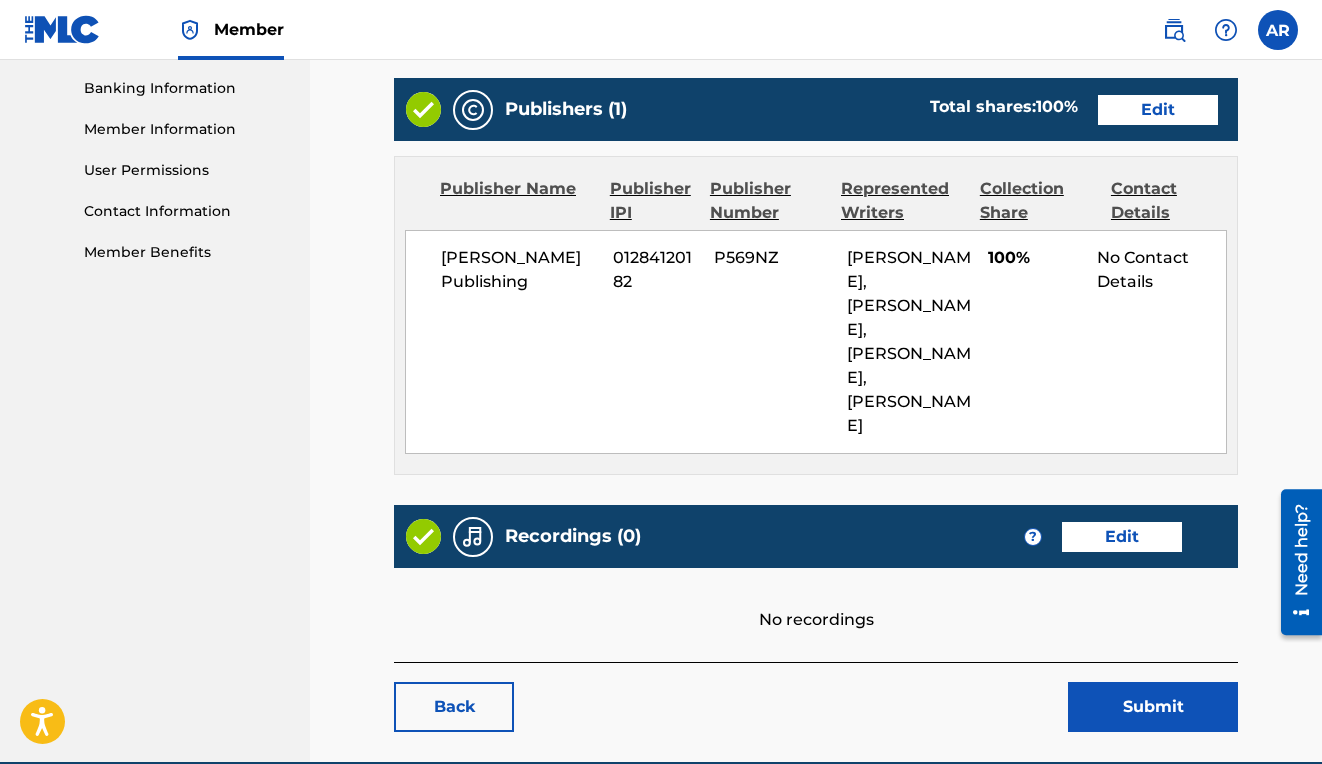 click on "Edit" at bounding box center (1122, 537) 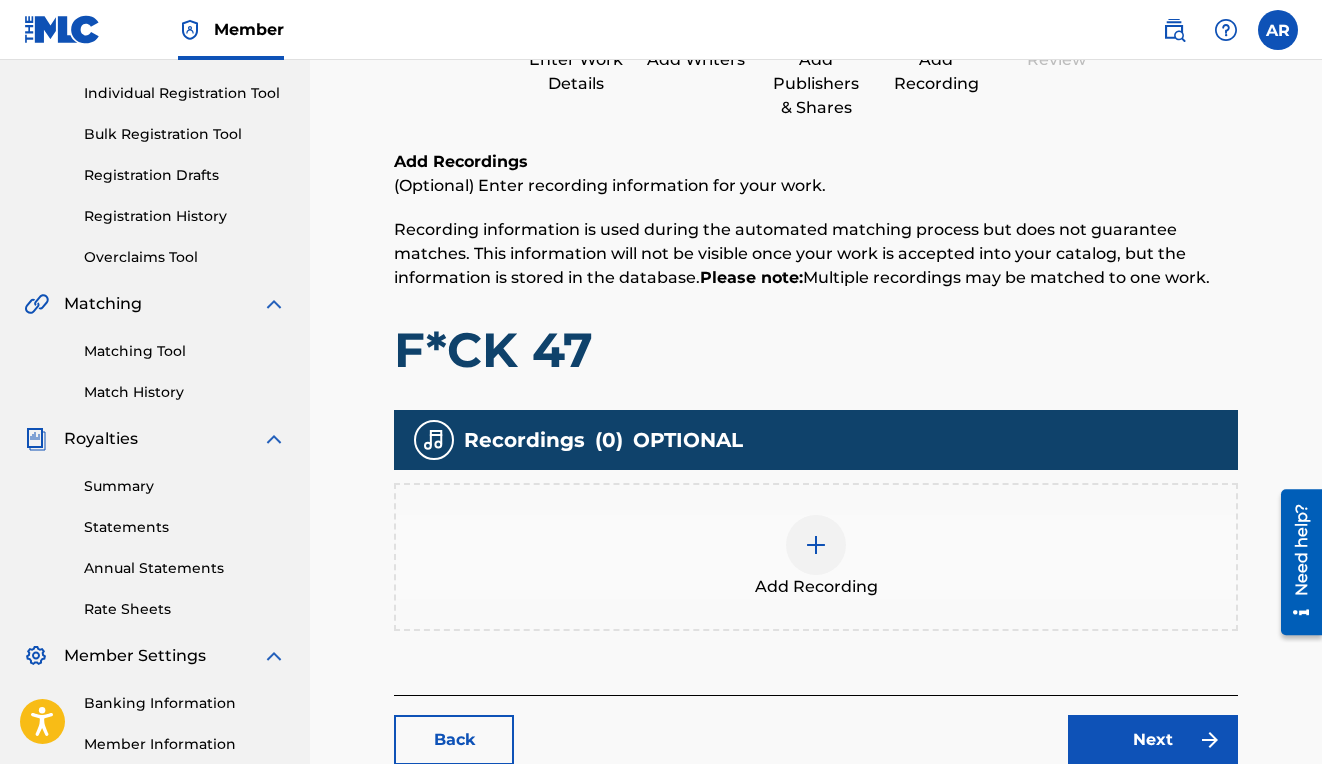 scroll, scrollTop: 476, scrollLeft: 0, axis: vertical 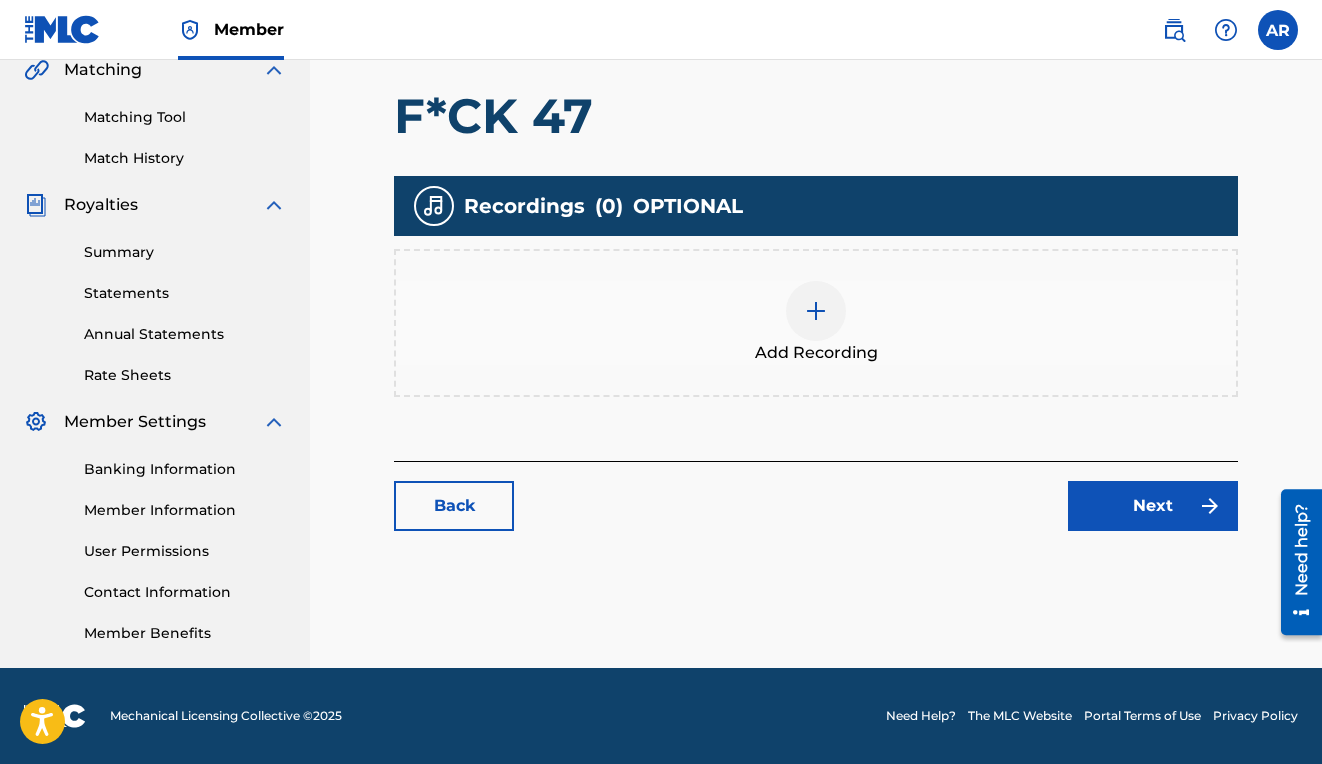 click at bounding box center (816, 311) 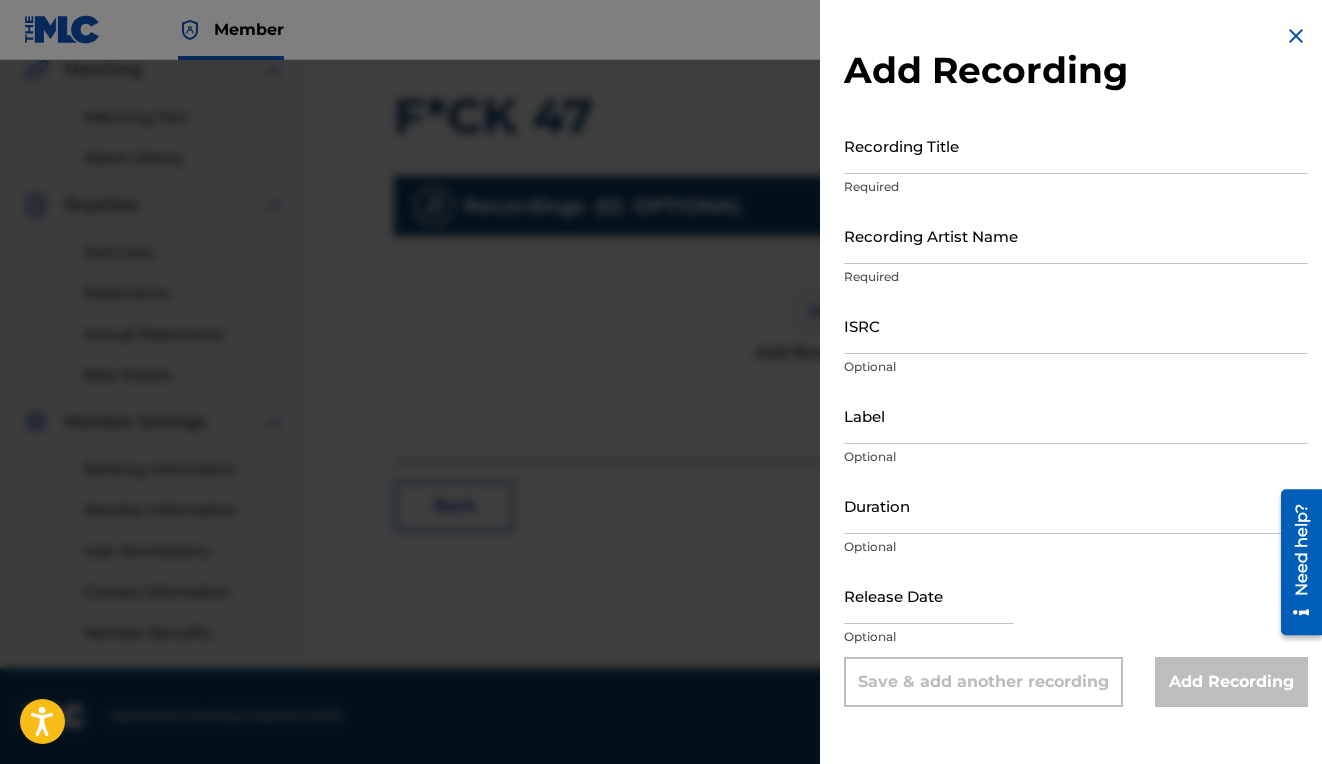 click on "ISRC" at bounding box center [1076, 325] 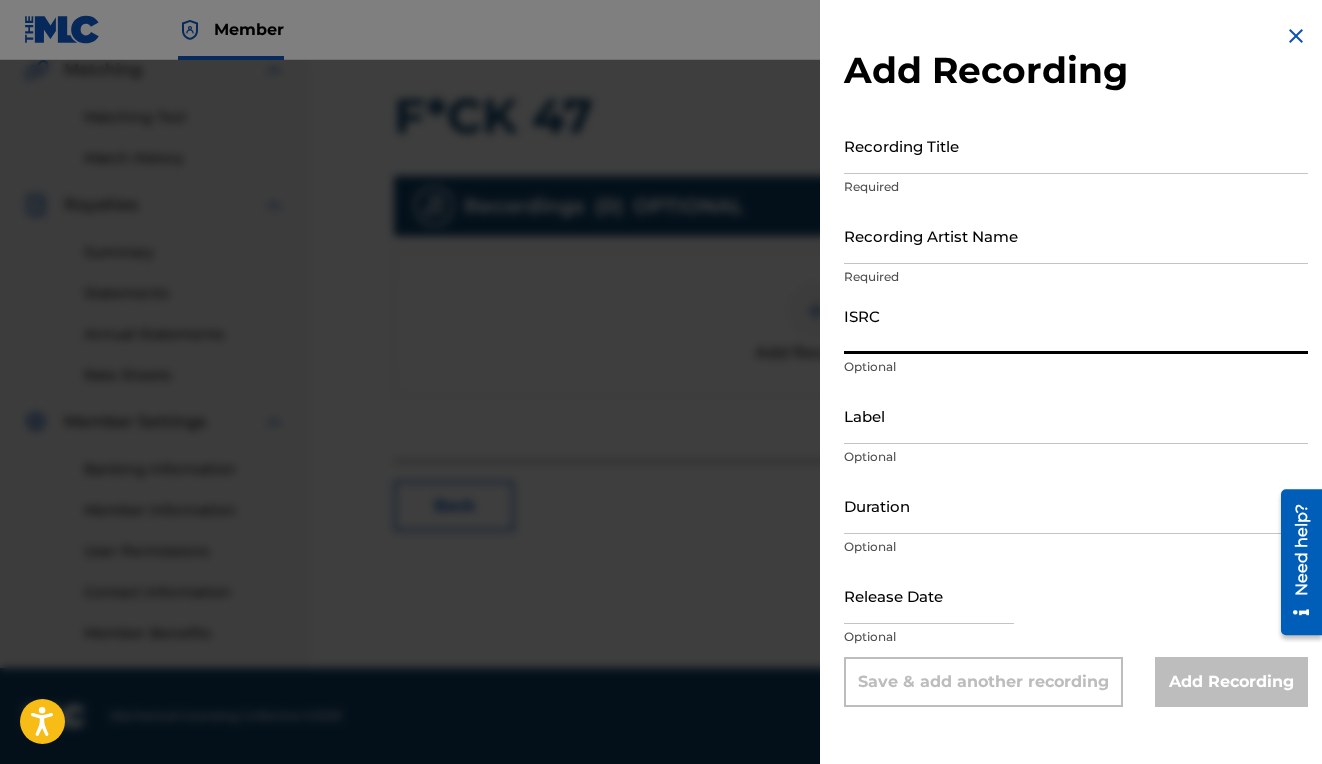 paste on "IEWGI2414689" 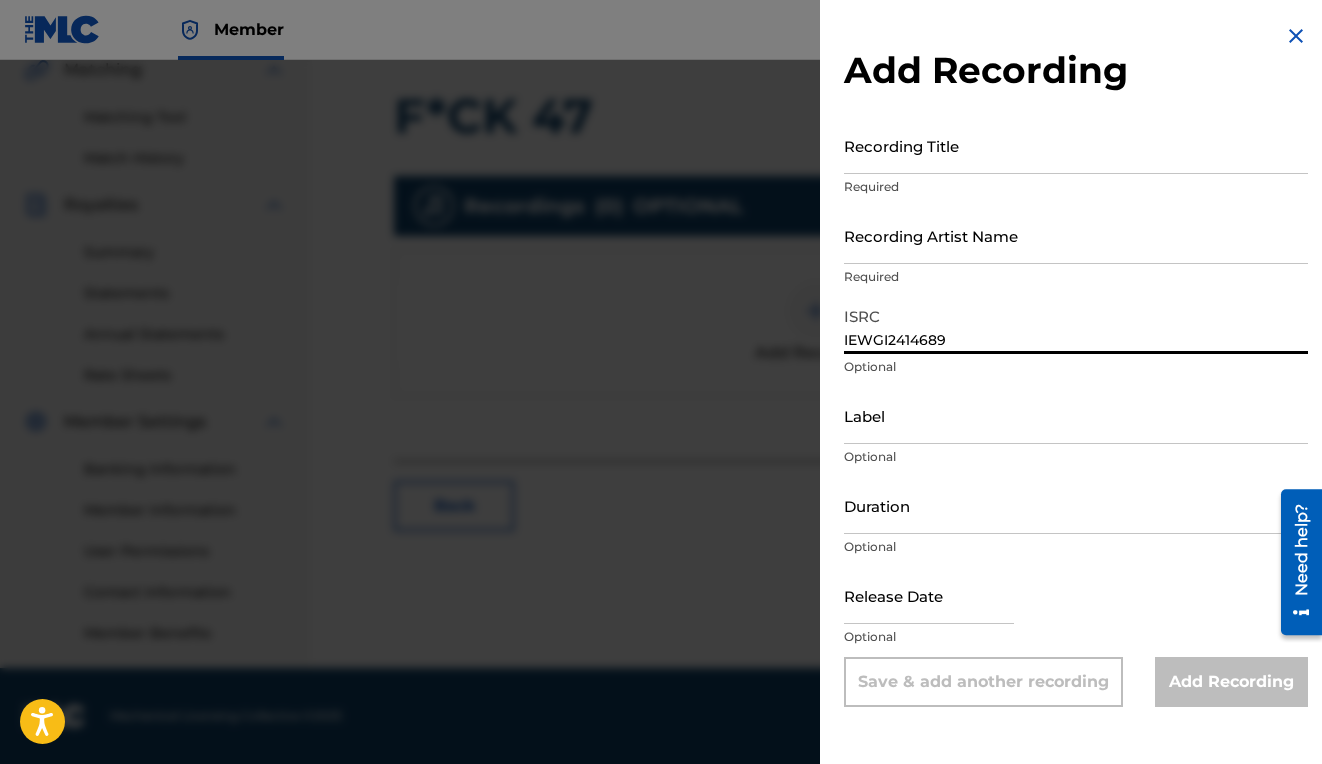 type on "IEWGI2414689" 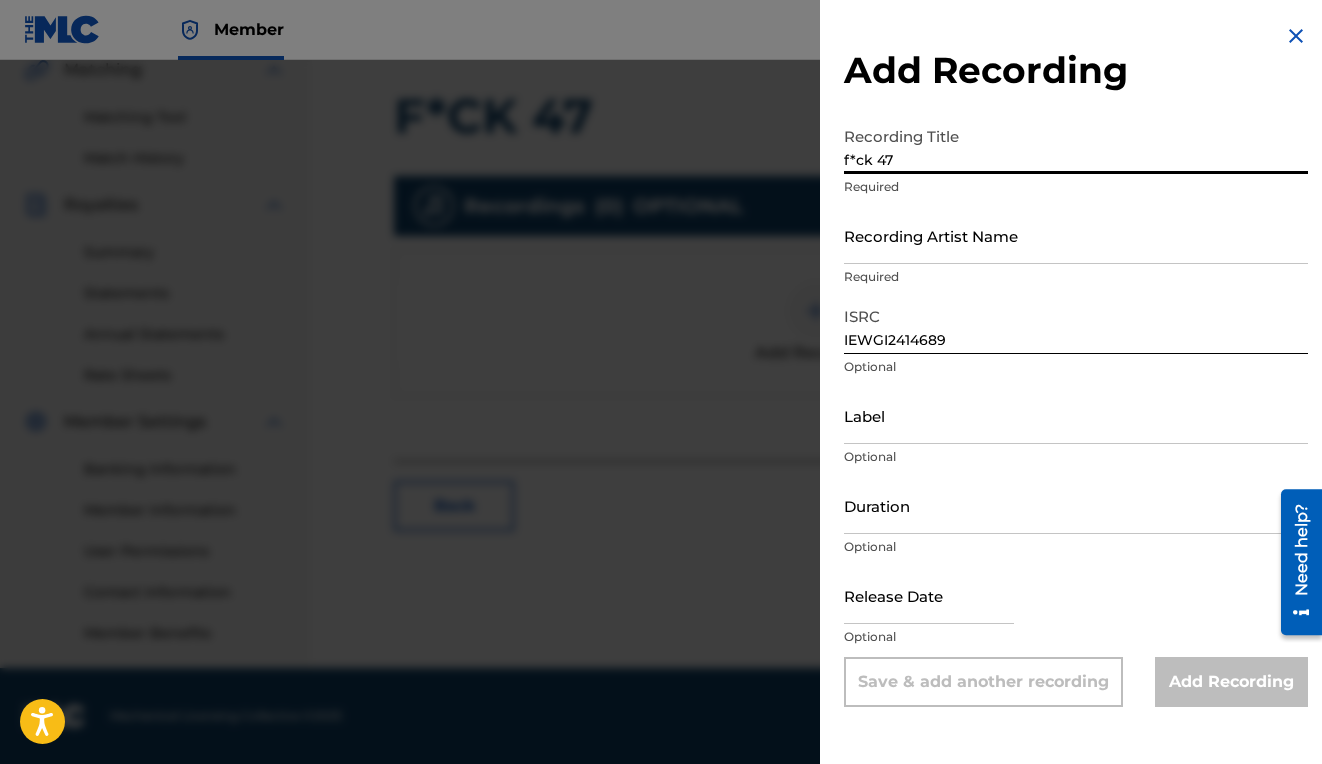 type on "f*ck 47" 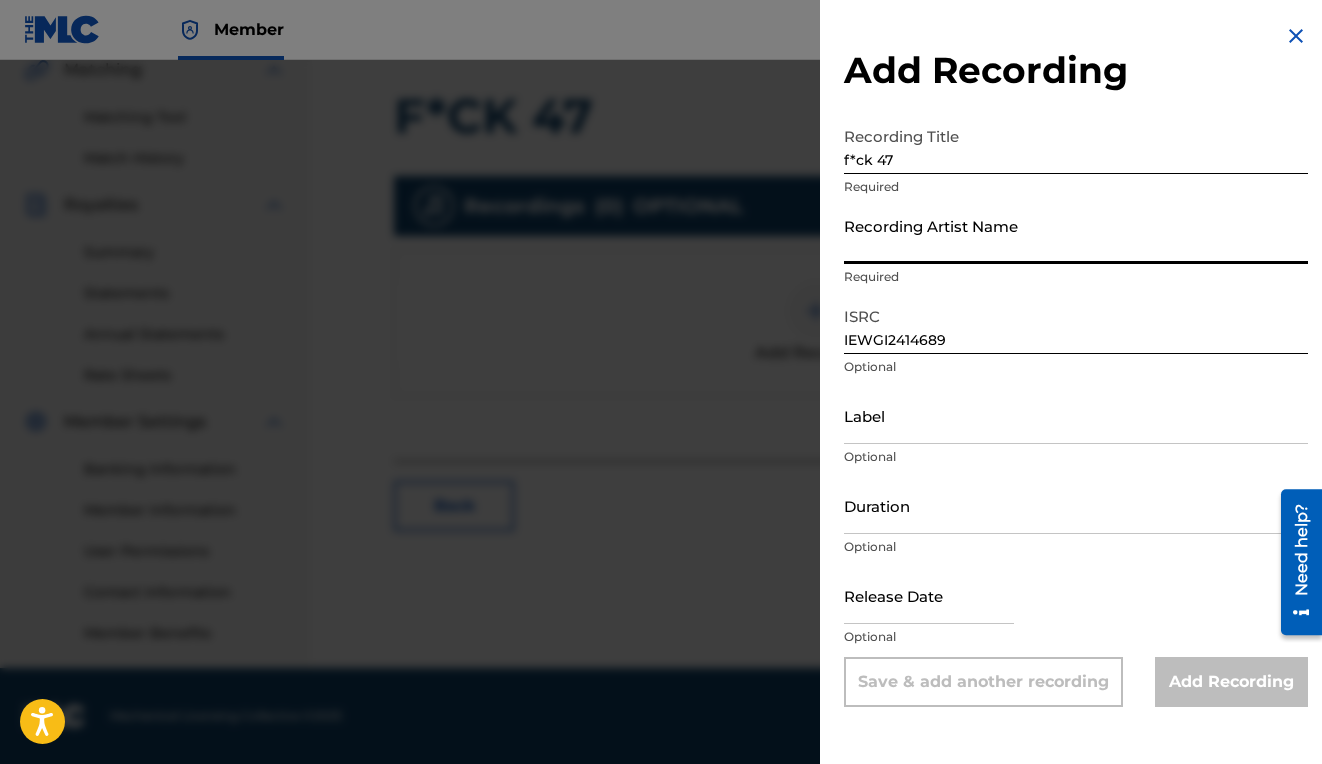 type on "psycho brat" 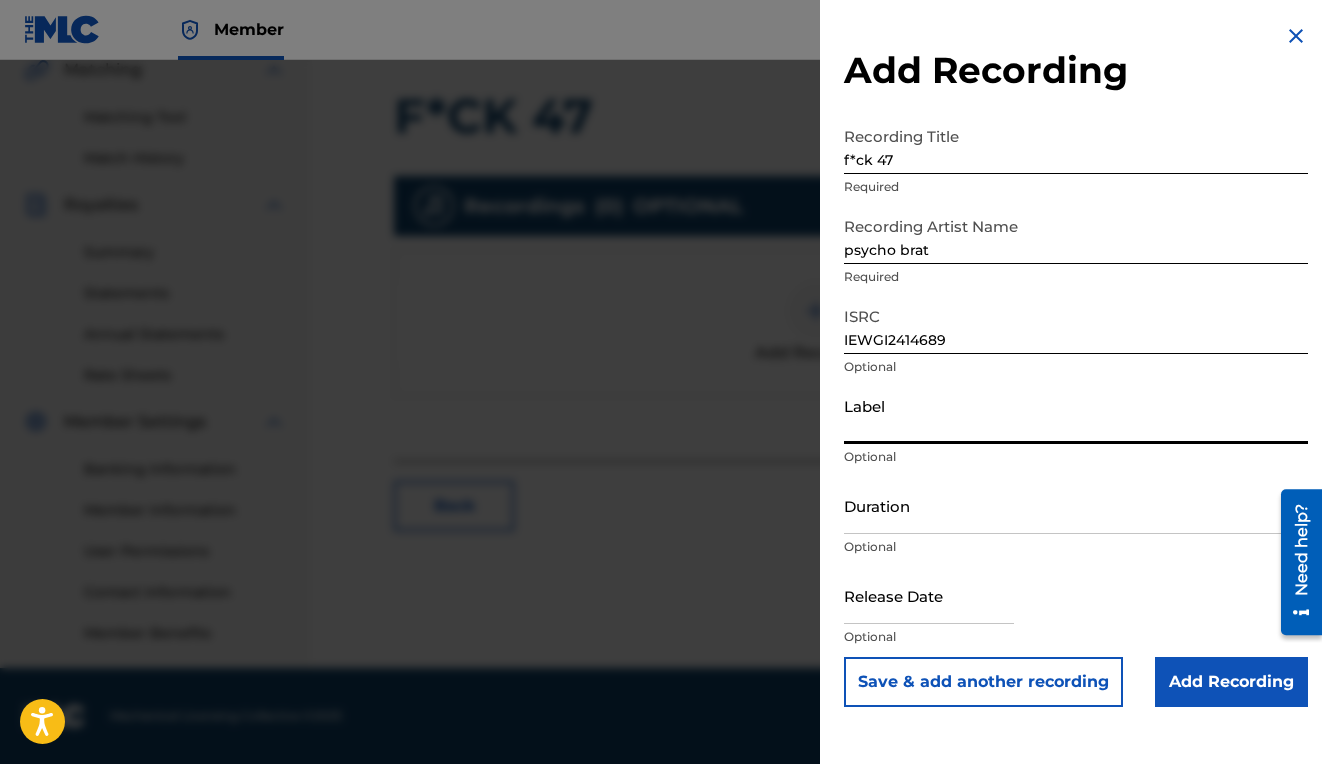 click on "Label" at bounding box center (1076, 415) 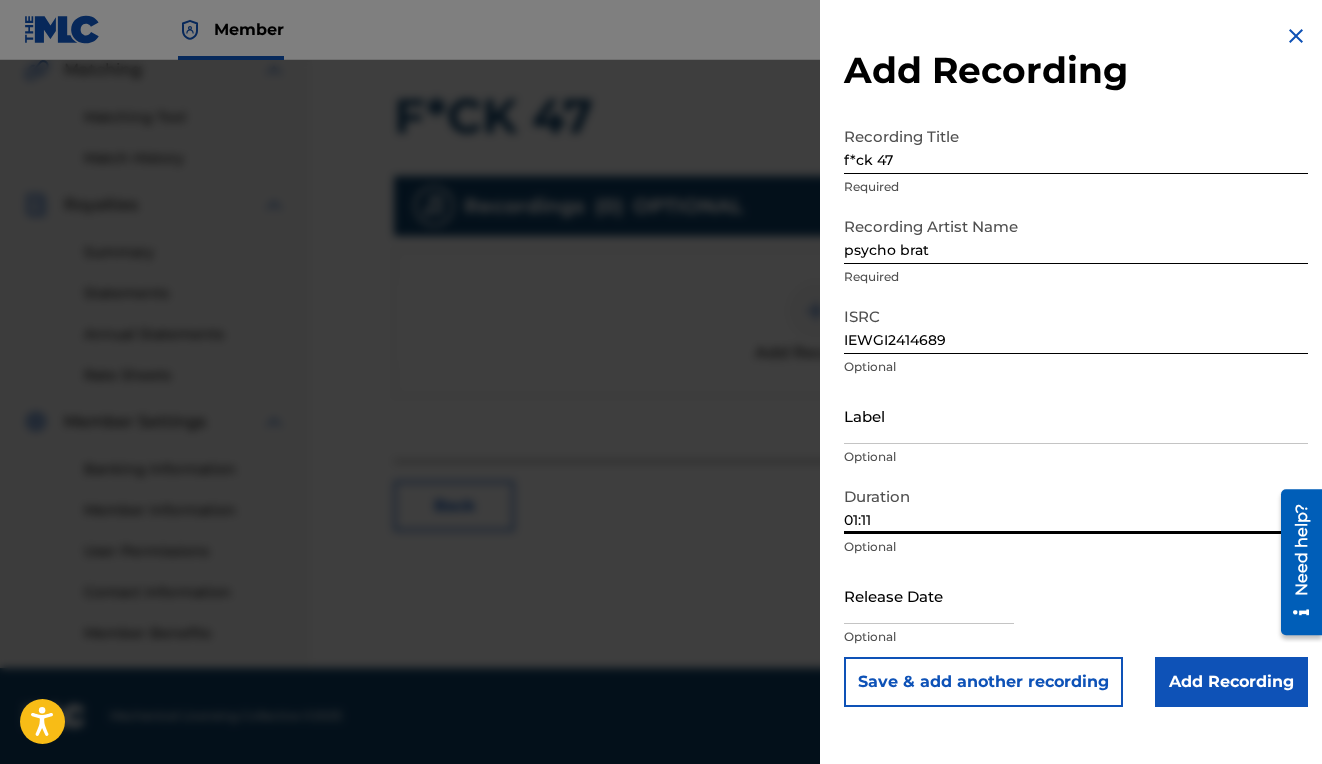 type on "01:11" 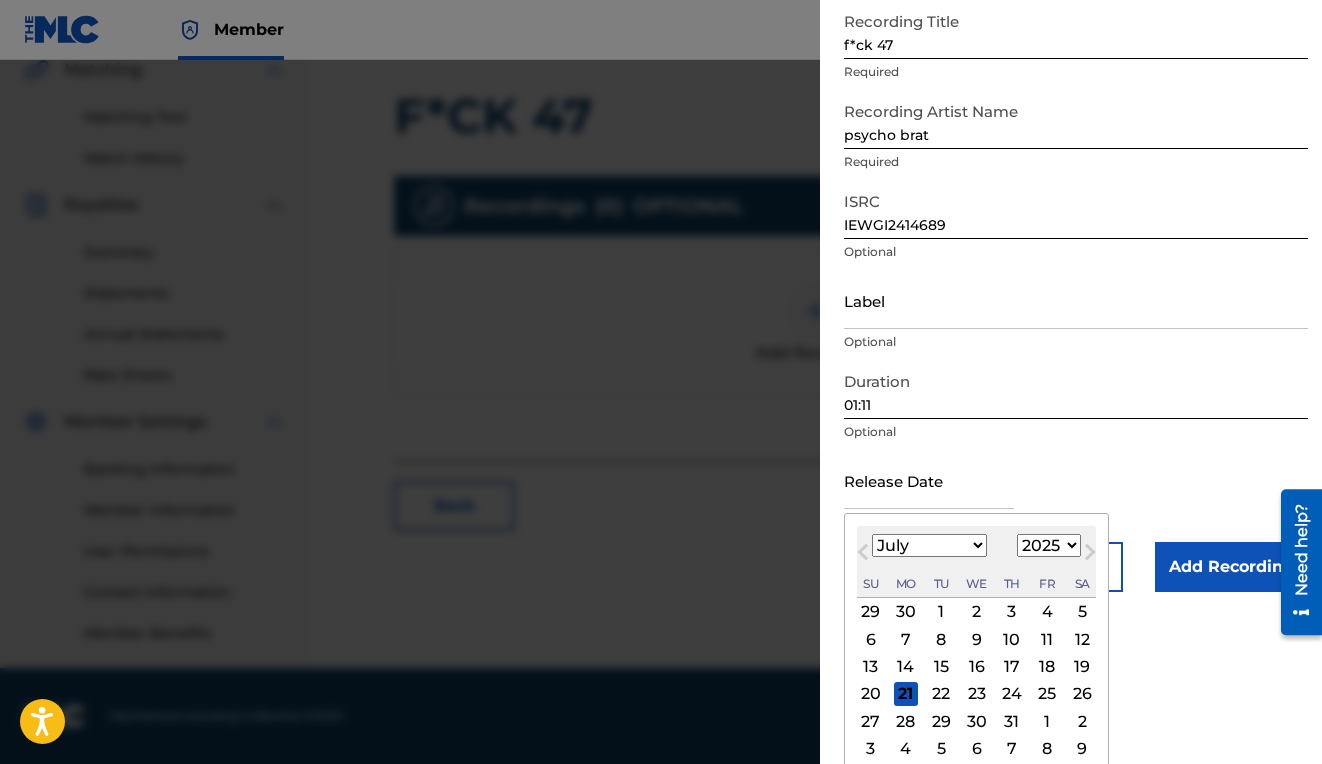 scroll, scrollTop: 126, scrollLeft: 0, axis: vertical 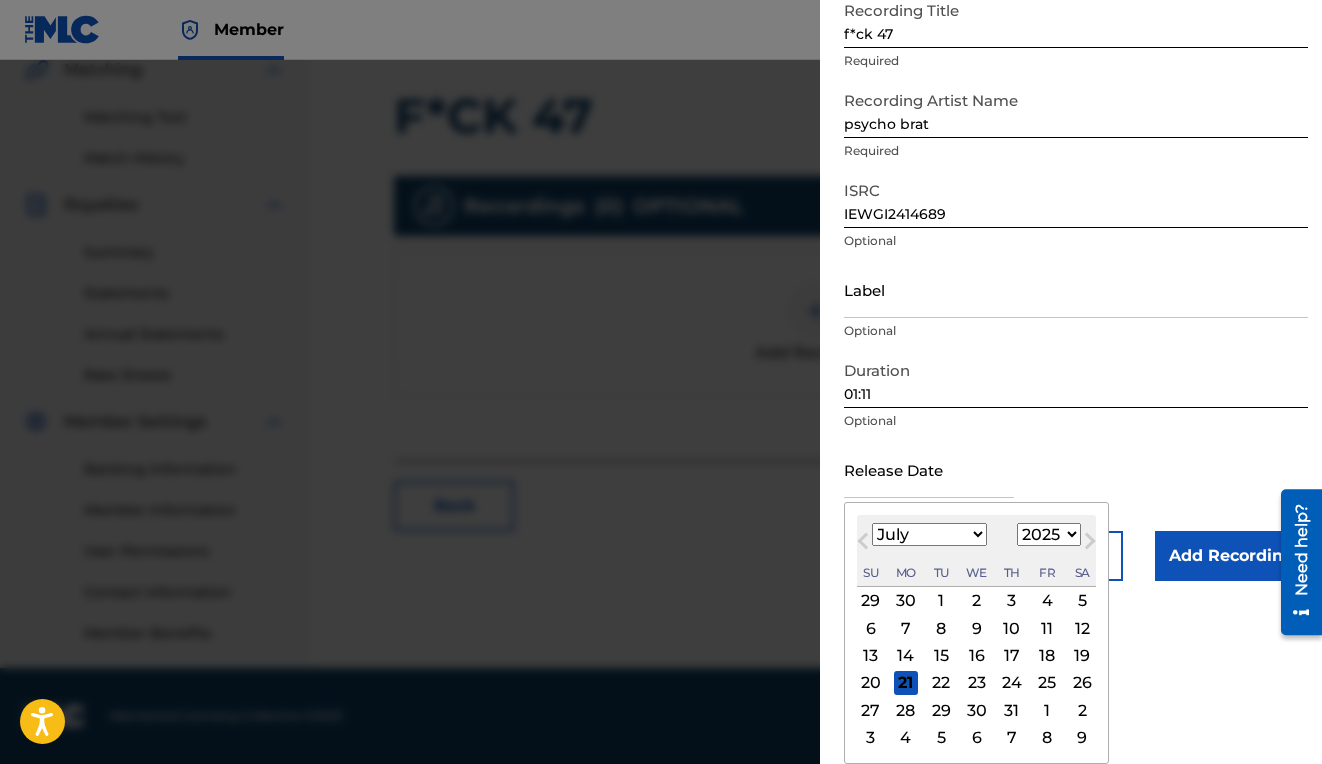 click on "January February March April May June July August September October November December" at bounding box center (929, 534) 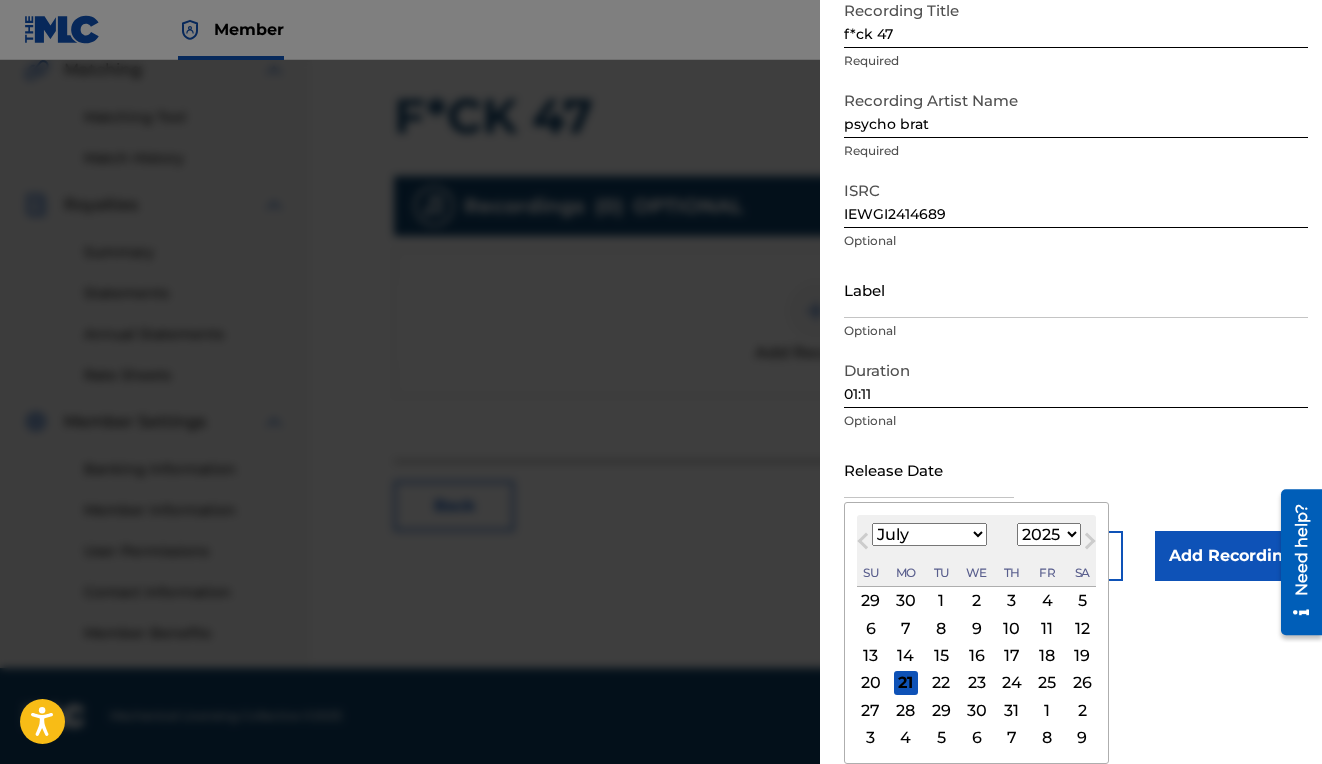 select on "0" 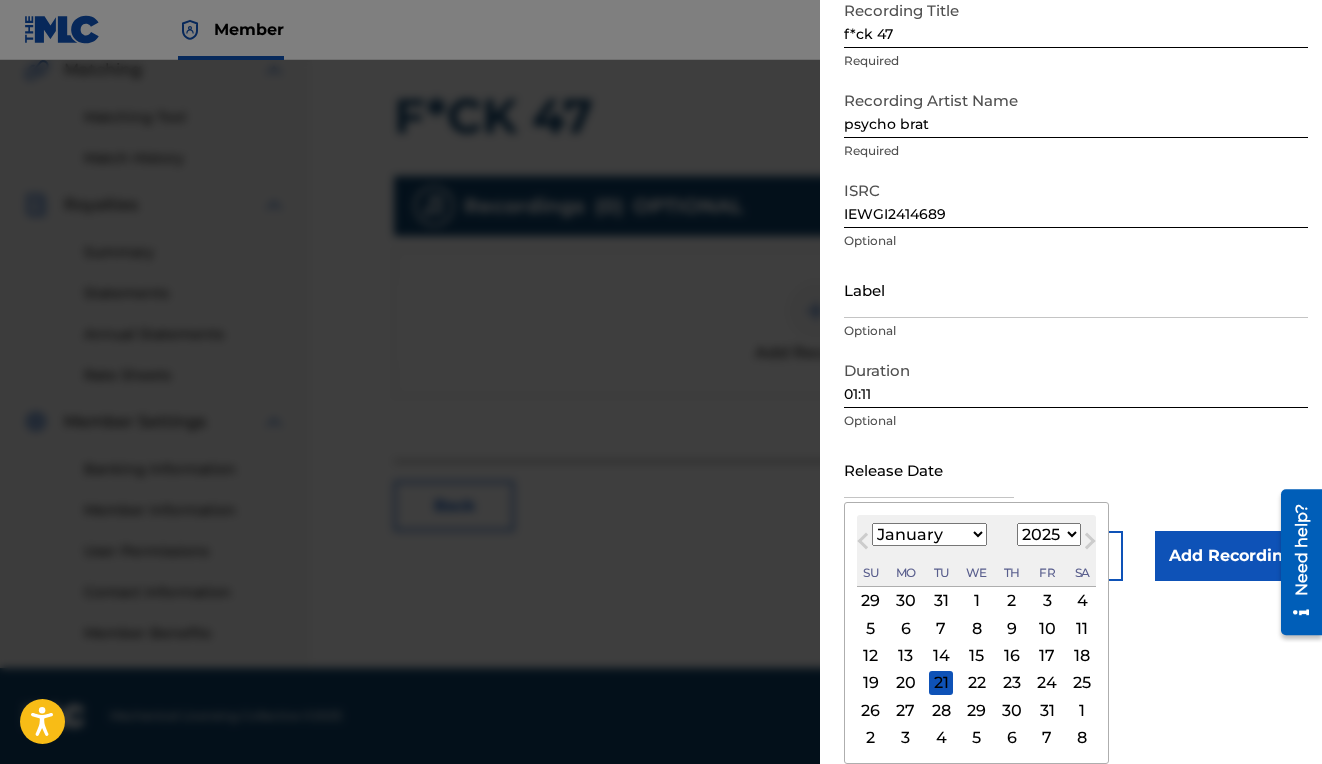 click on "19" at bounding box center (871, 683) 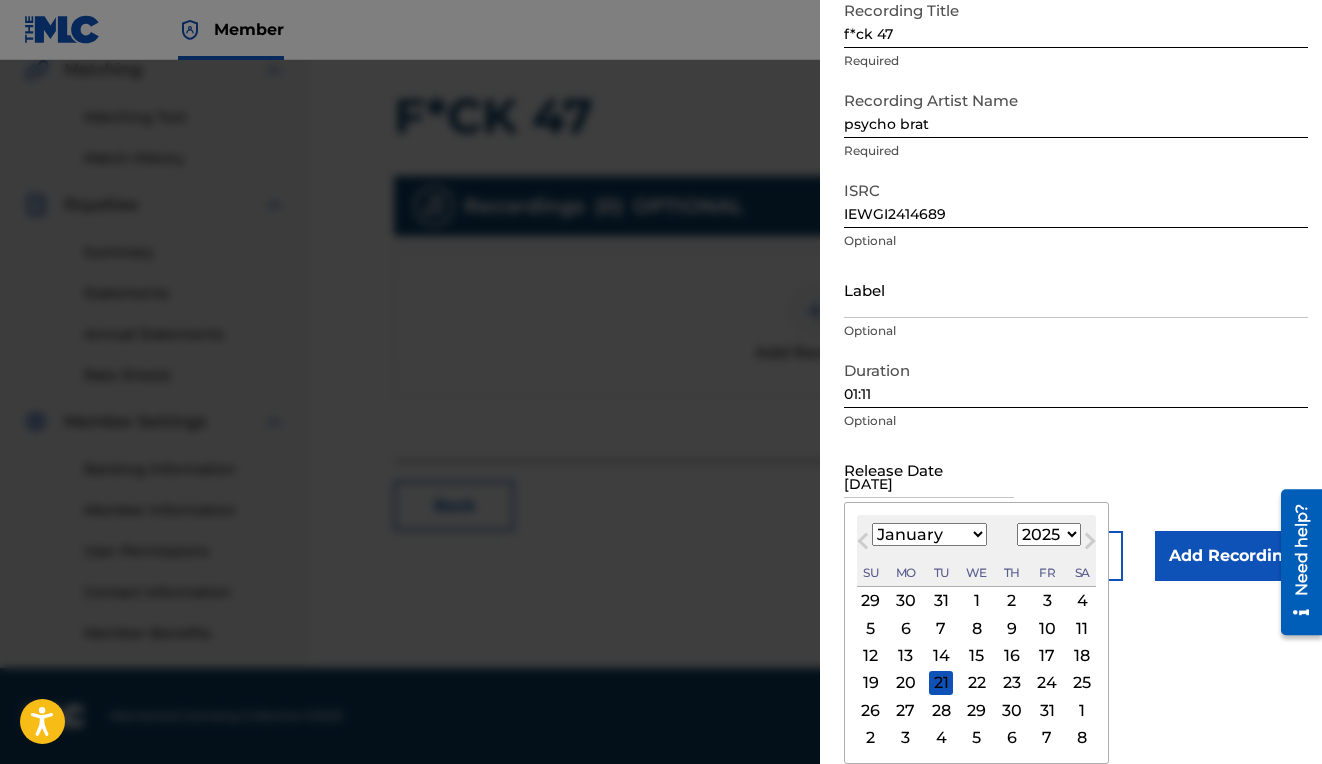 scroll, scrollTop: 0, scrollLeft: 0, axis: both 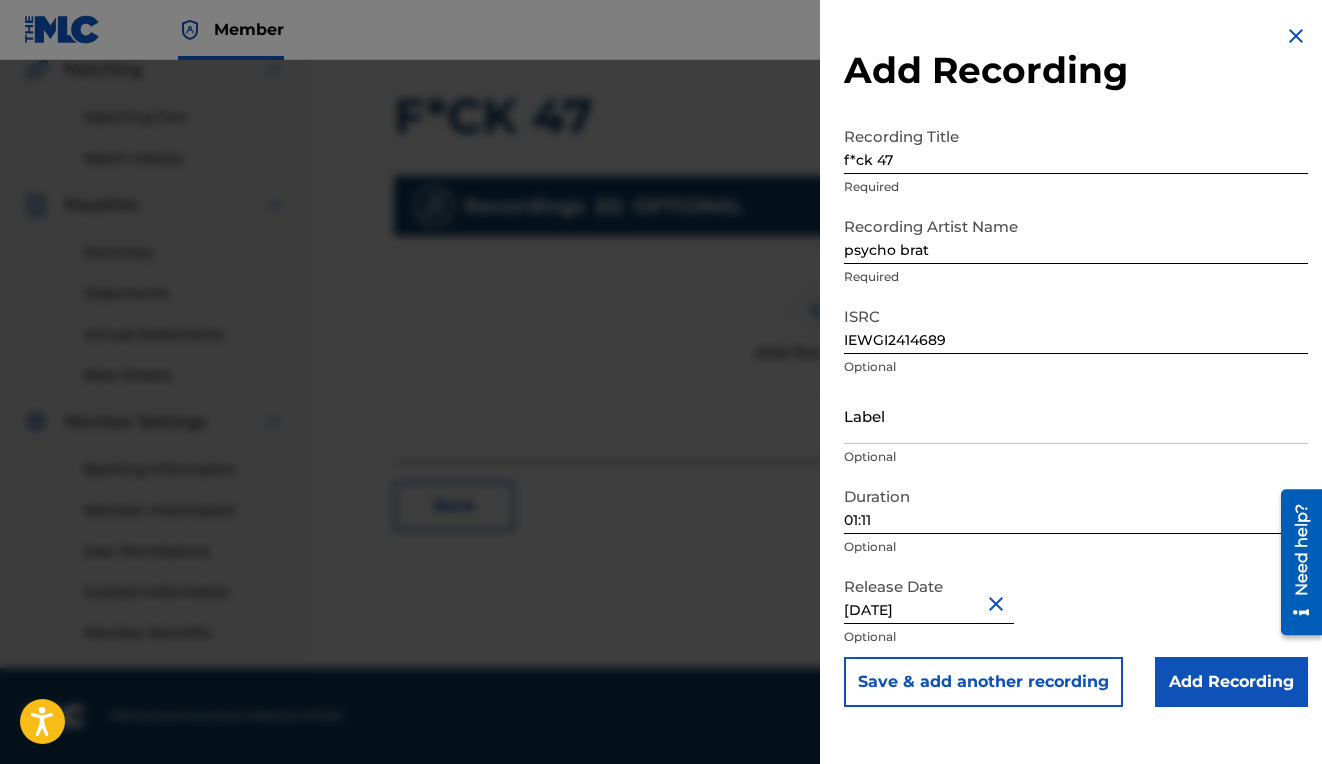 click on "Add Recording" at bounding box center [1231, 682] 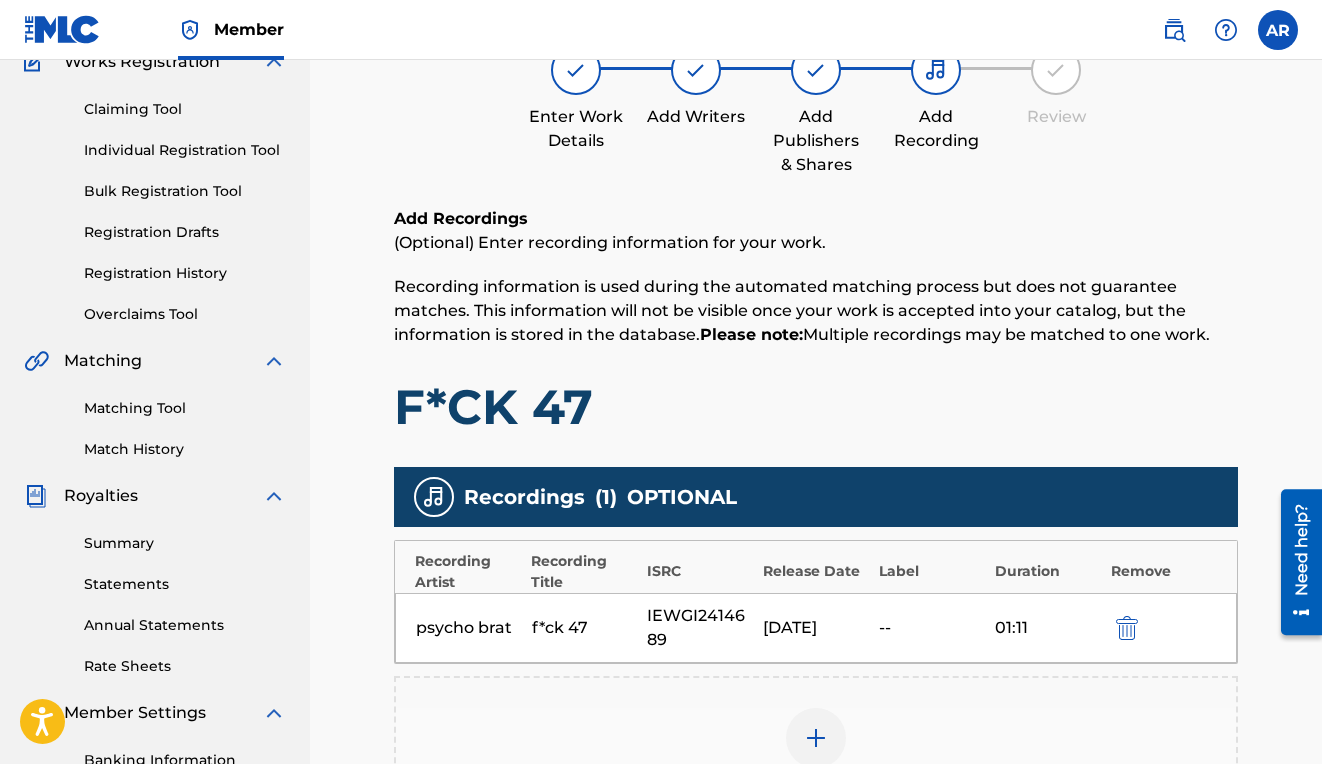 scroll, scrollTop: 0, scrollLeft: 0, axis: both 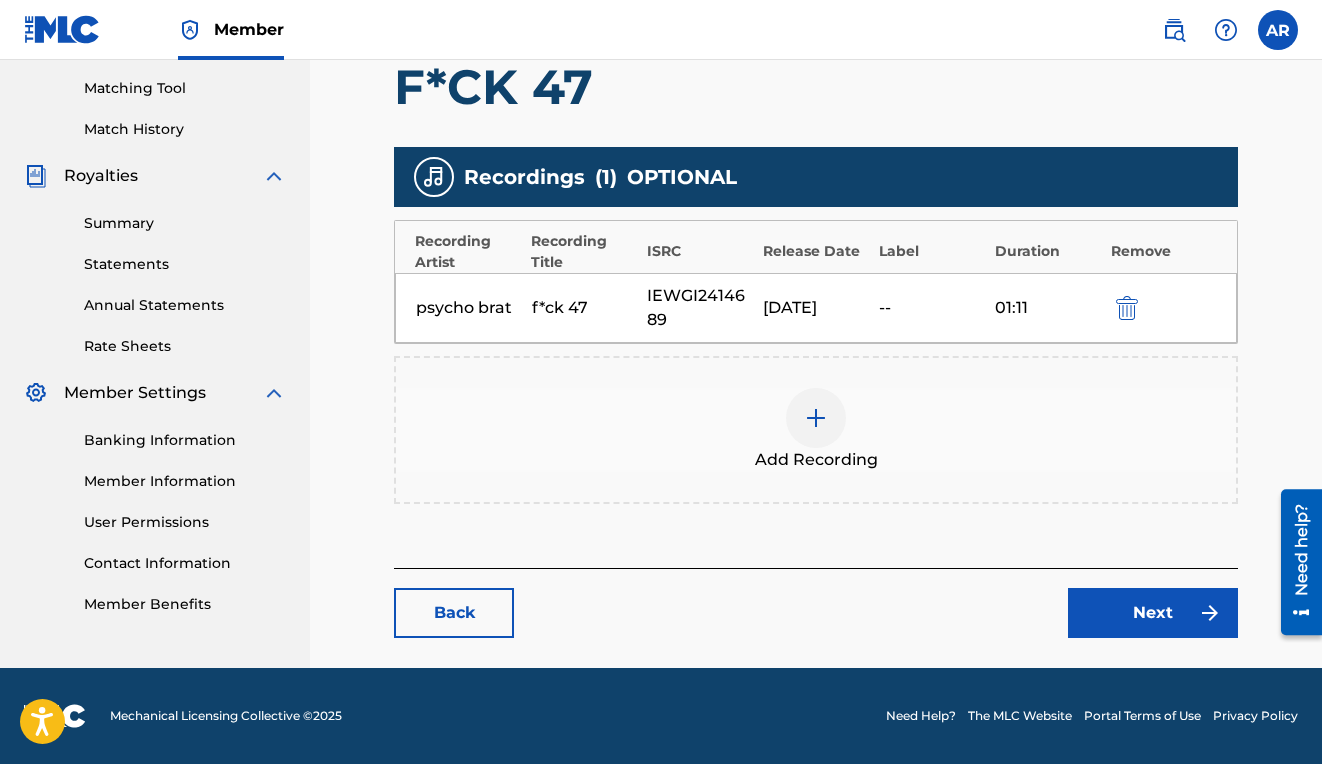 click on "Next" at bounding box center [1153, 613] 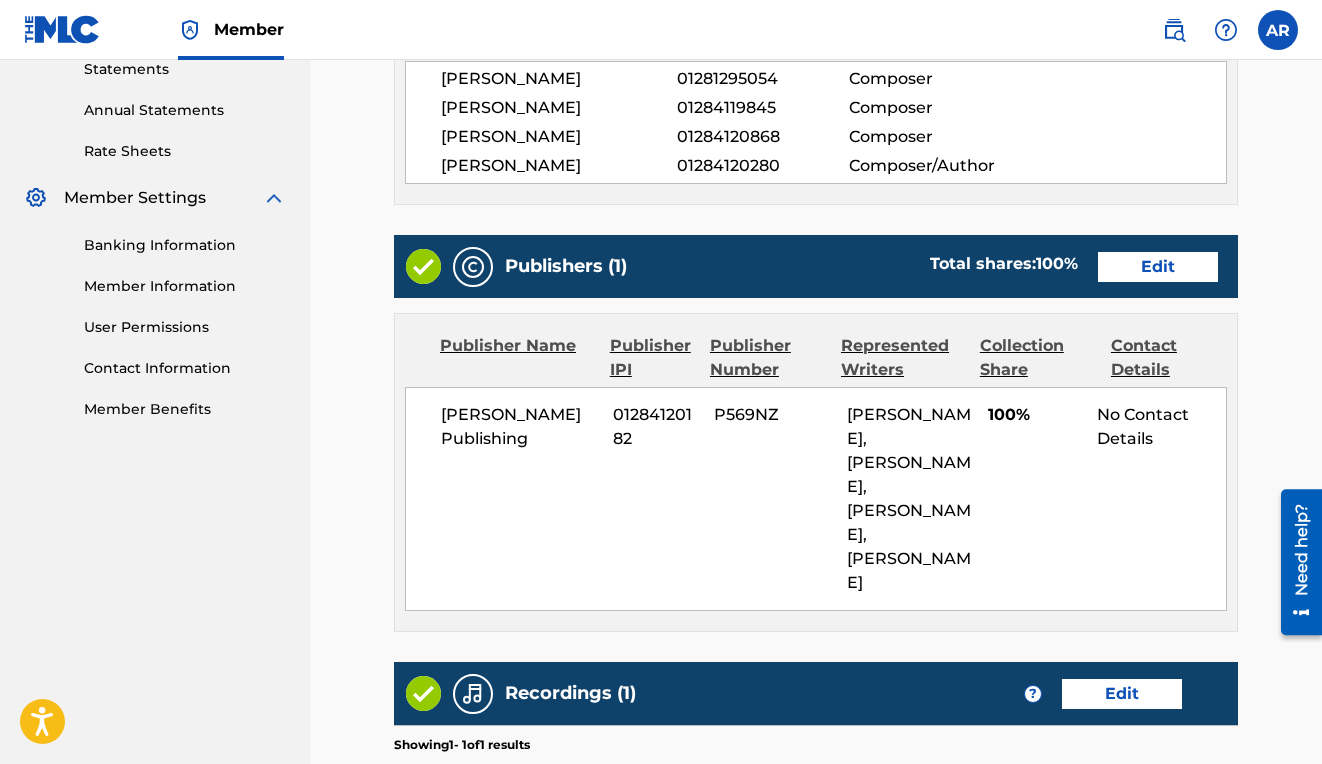 scroll, scrollTop: 966, scrollLeft: 0, axis: vertical 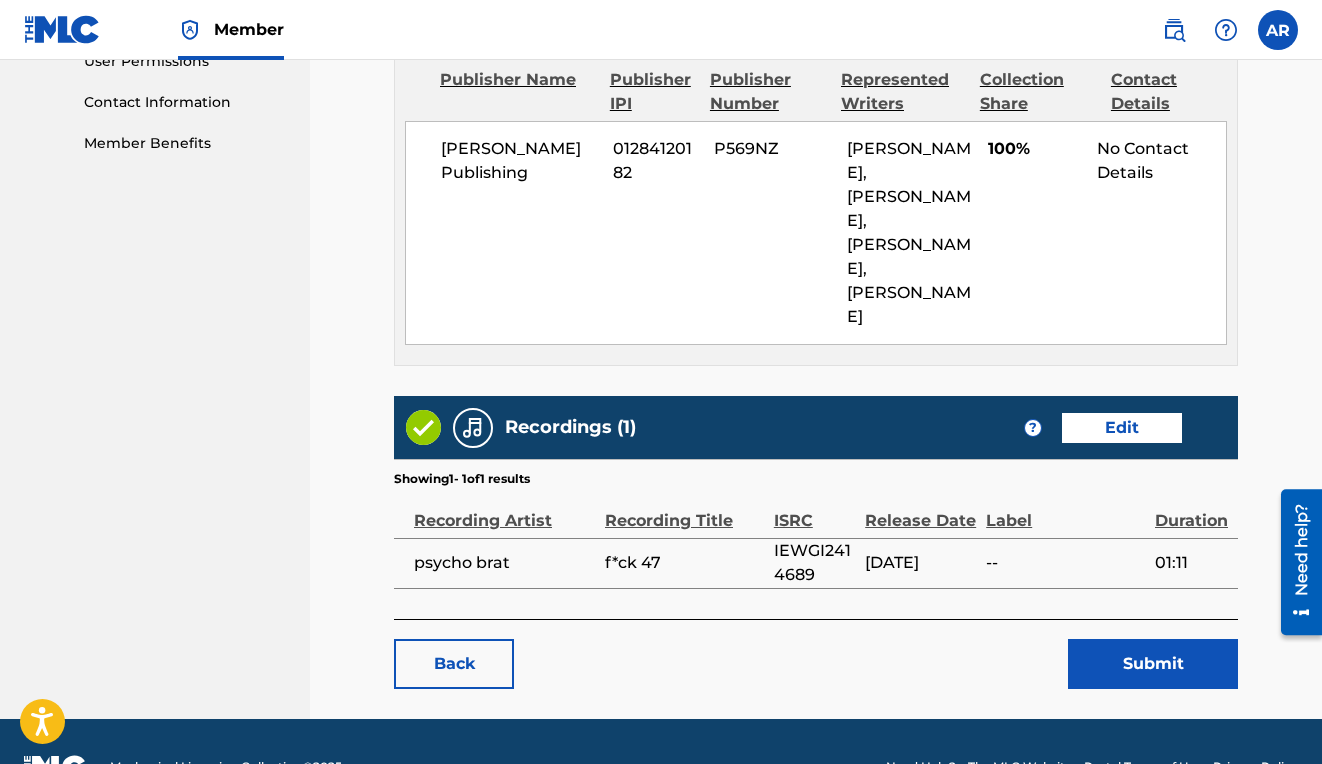 click on "Submit" at bounding box center [1153, 664] 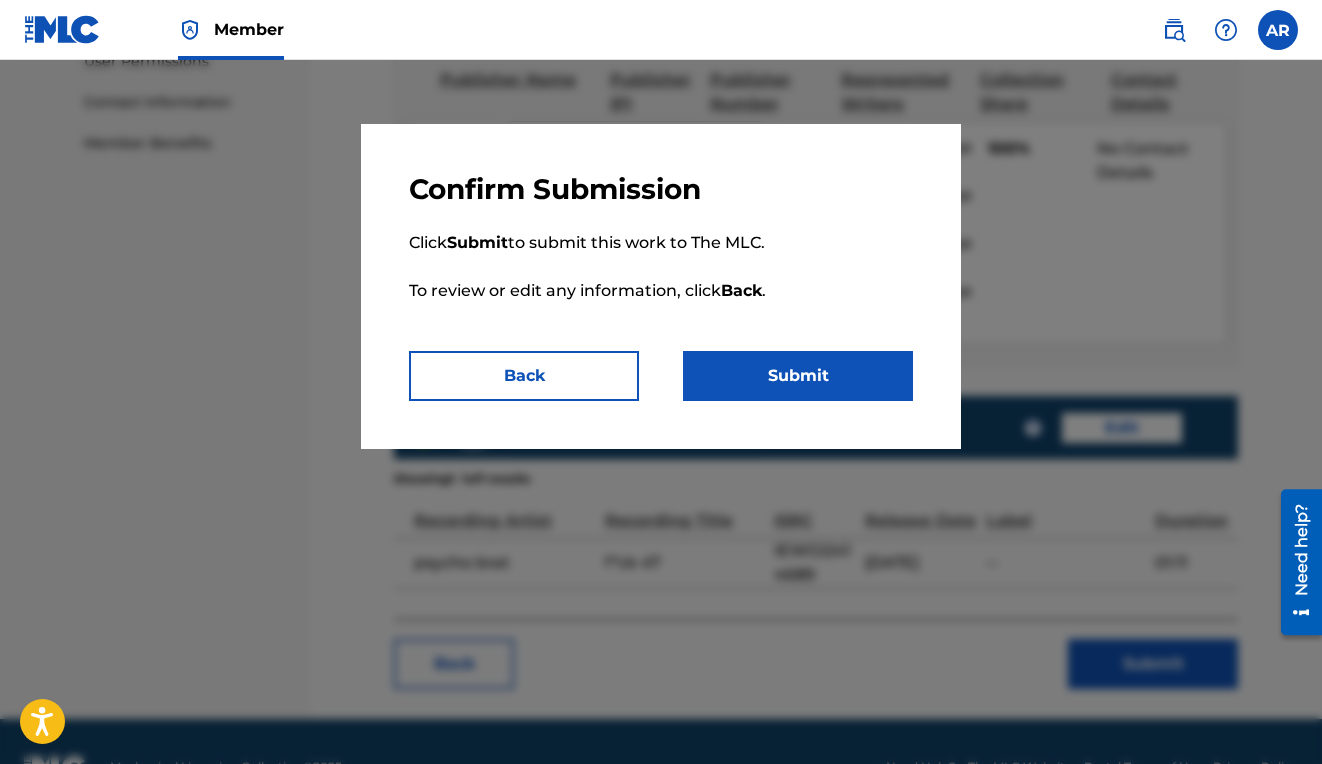 click on "Submit" at bounding box center [798, 376] 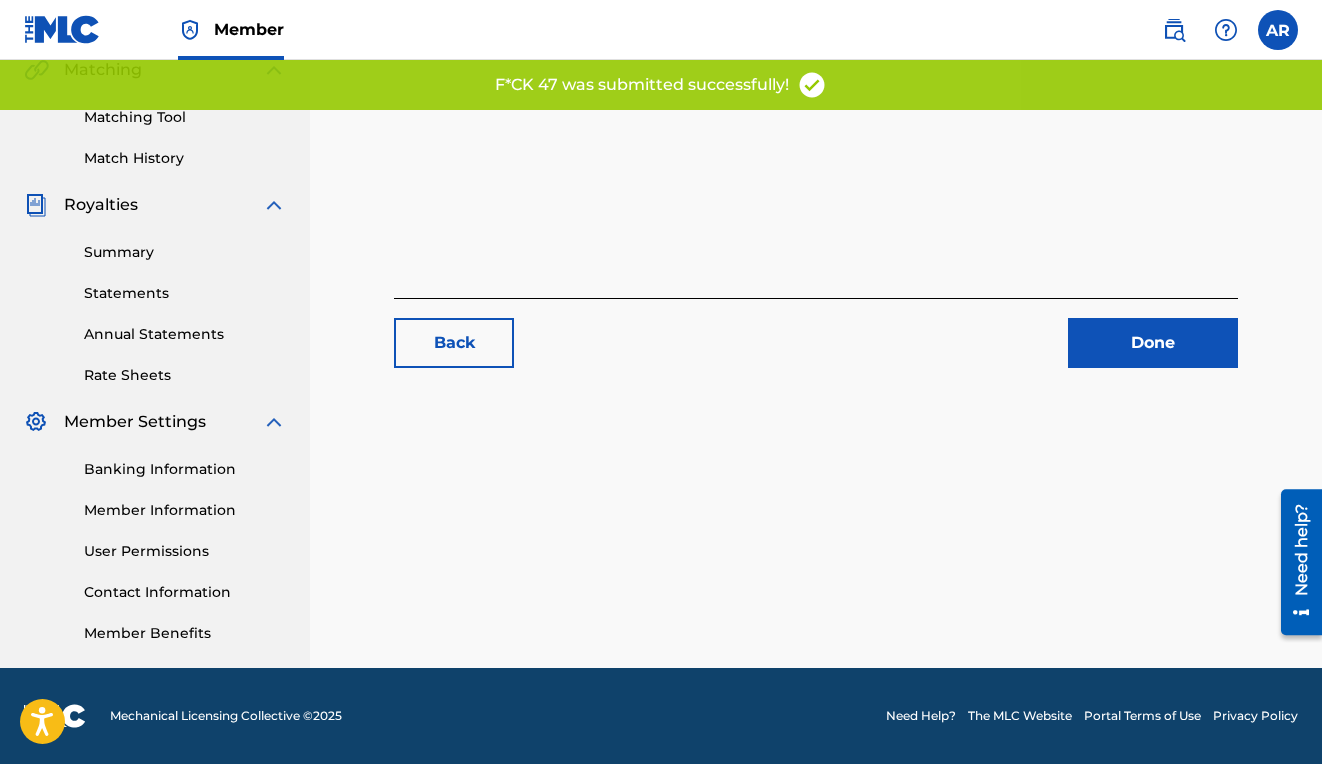 scroll, scrollTop: 0, scrollLeft: 0, axis: both 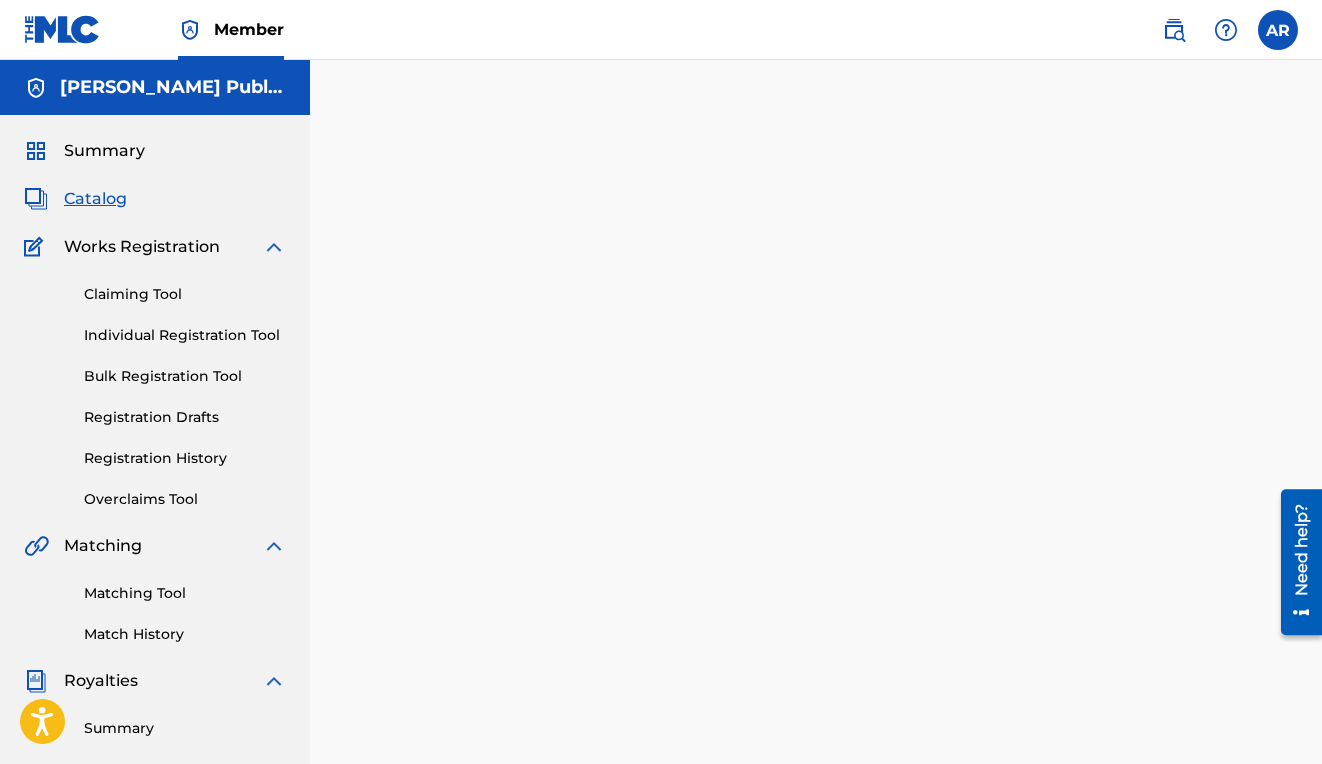 click on "Claiming Tool Individual Registration Tool Bulk Registration Tool Registration Drafts Registration History Overclaims Tool" at bounding box center [155, 384] 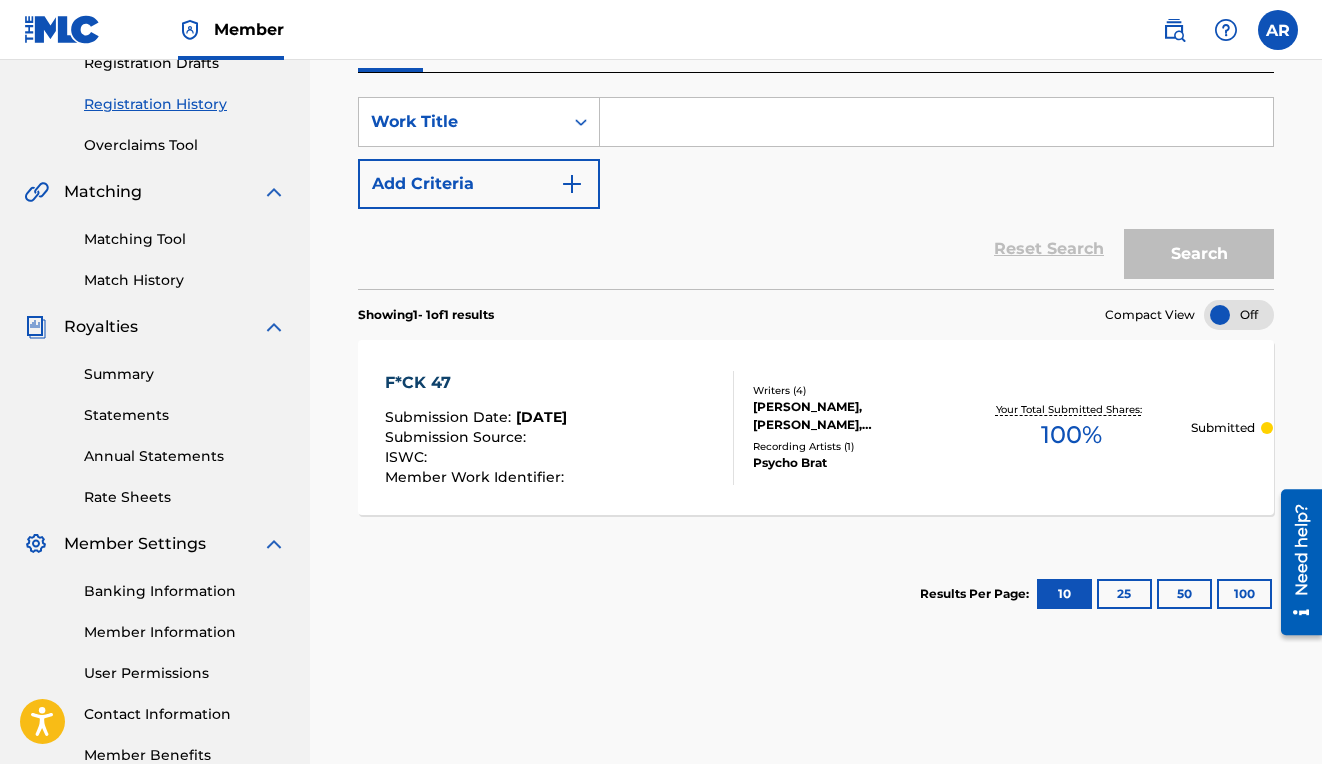 scroll, scrollTop: 476, scrollLeft: 0, axis: vertical 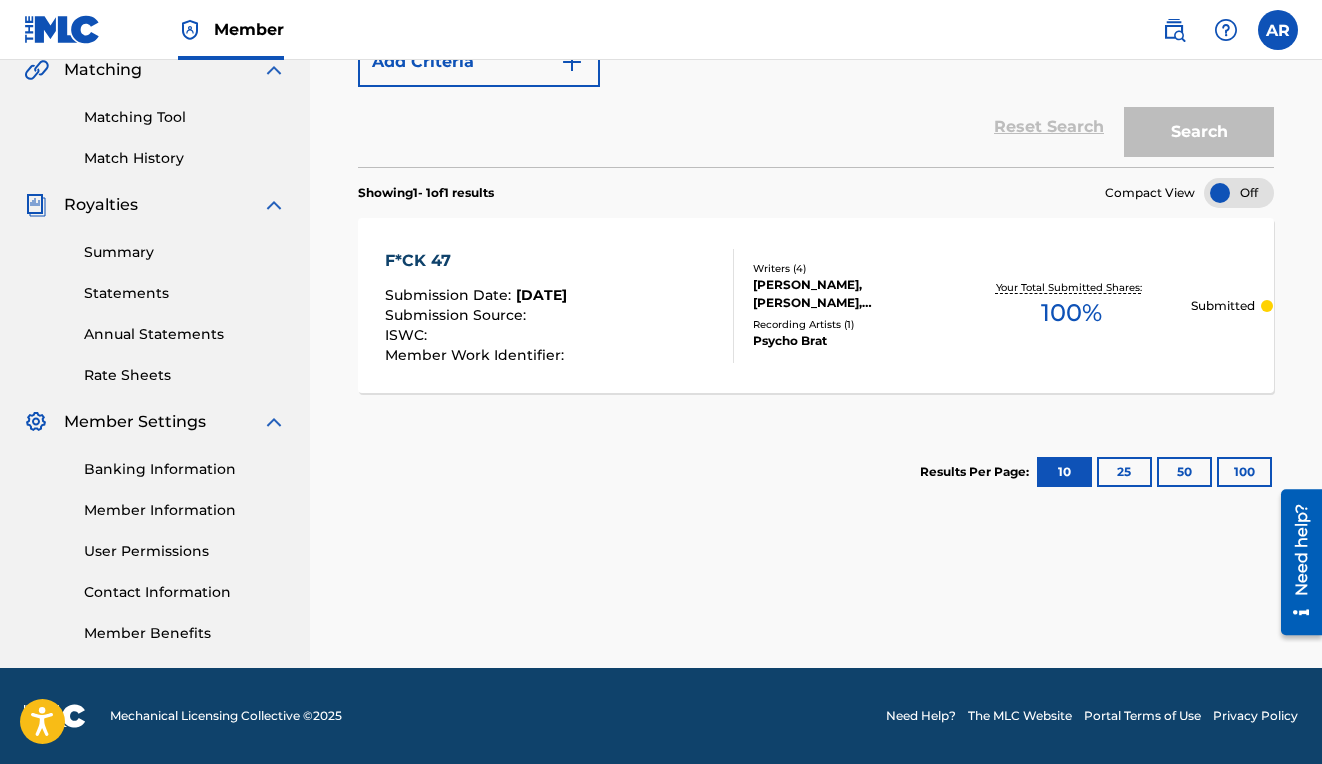 click on "F*CK 47 Submission Date : [DATE] Submission Source : ISWC : Member Work Identifier :" at bounding box center [559, 306] 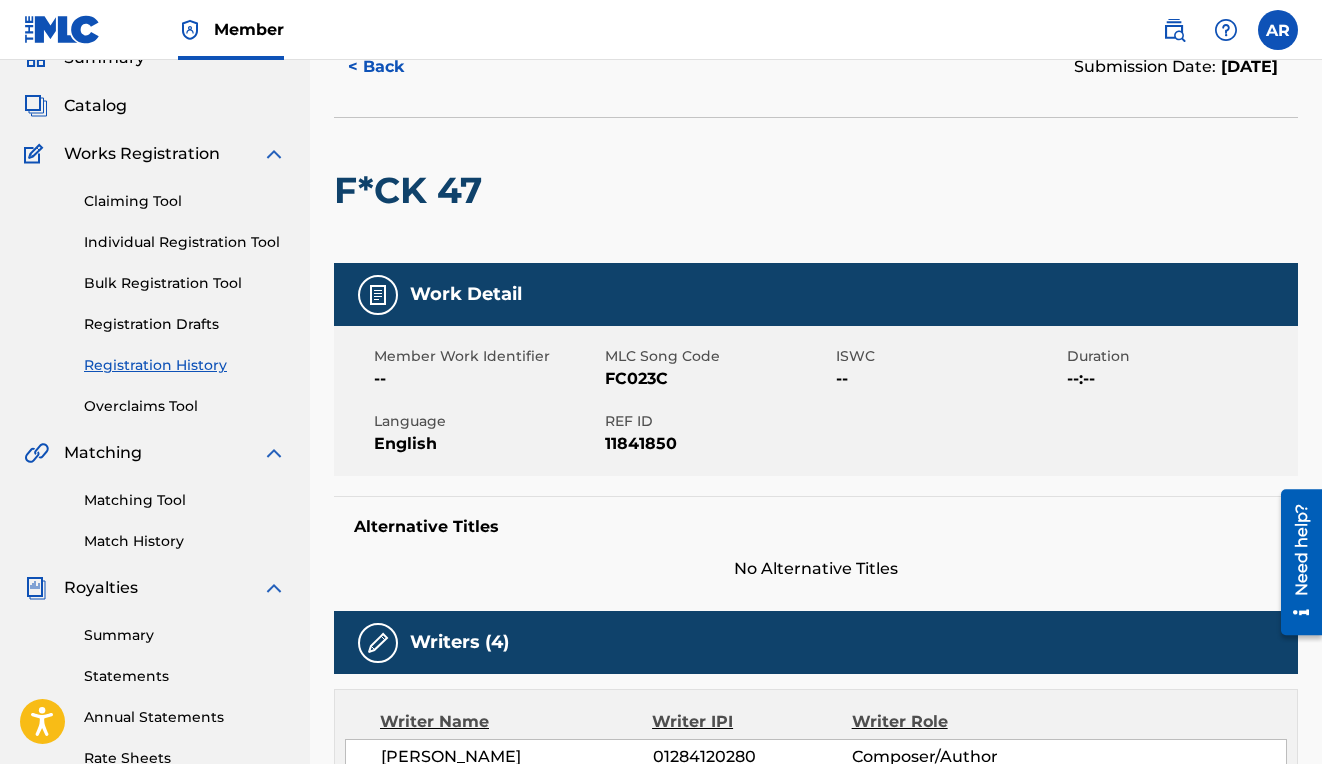 scroll, scrollTop: 0, scrollLeft: 0, axis: both 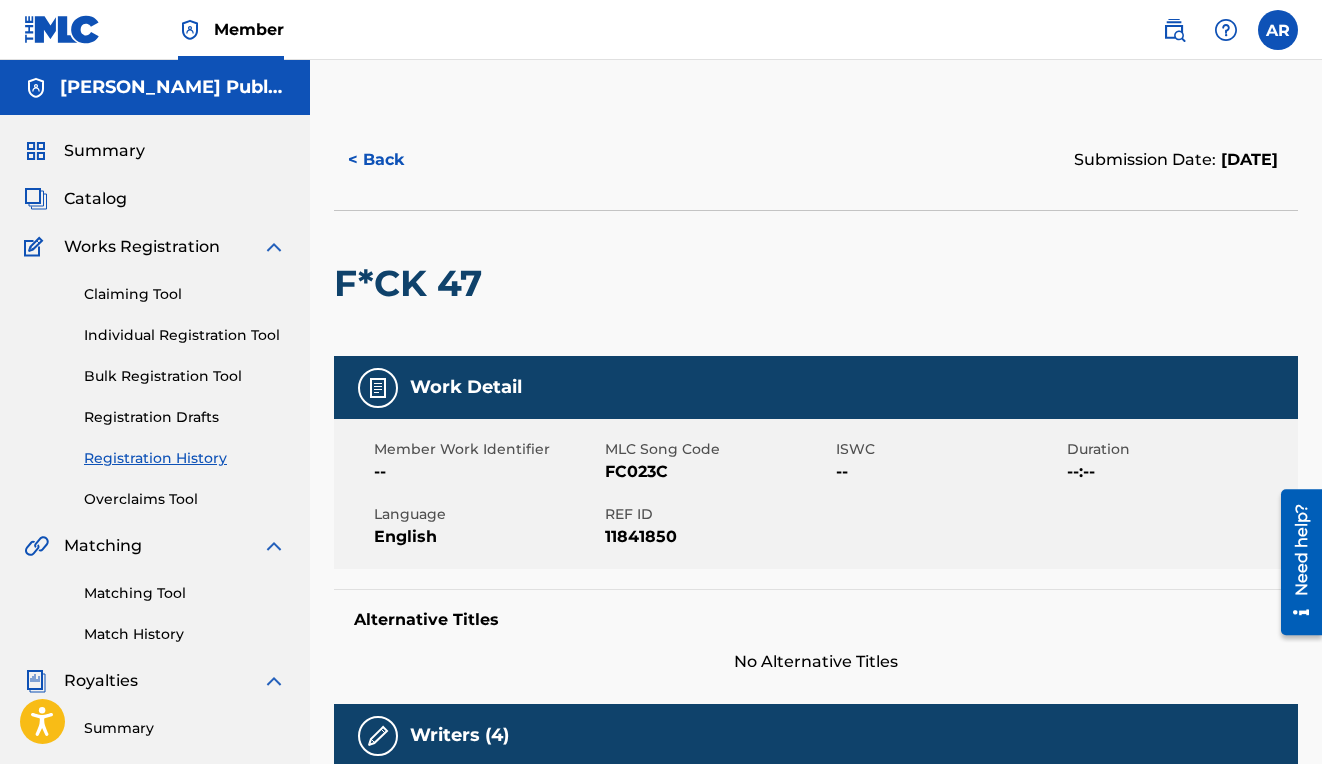 click on "< Back" at bounding box center [394, 160] 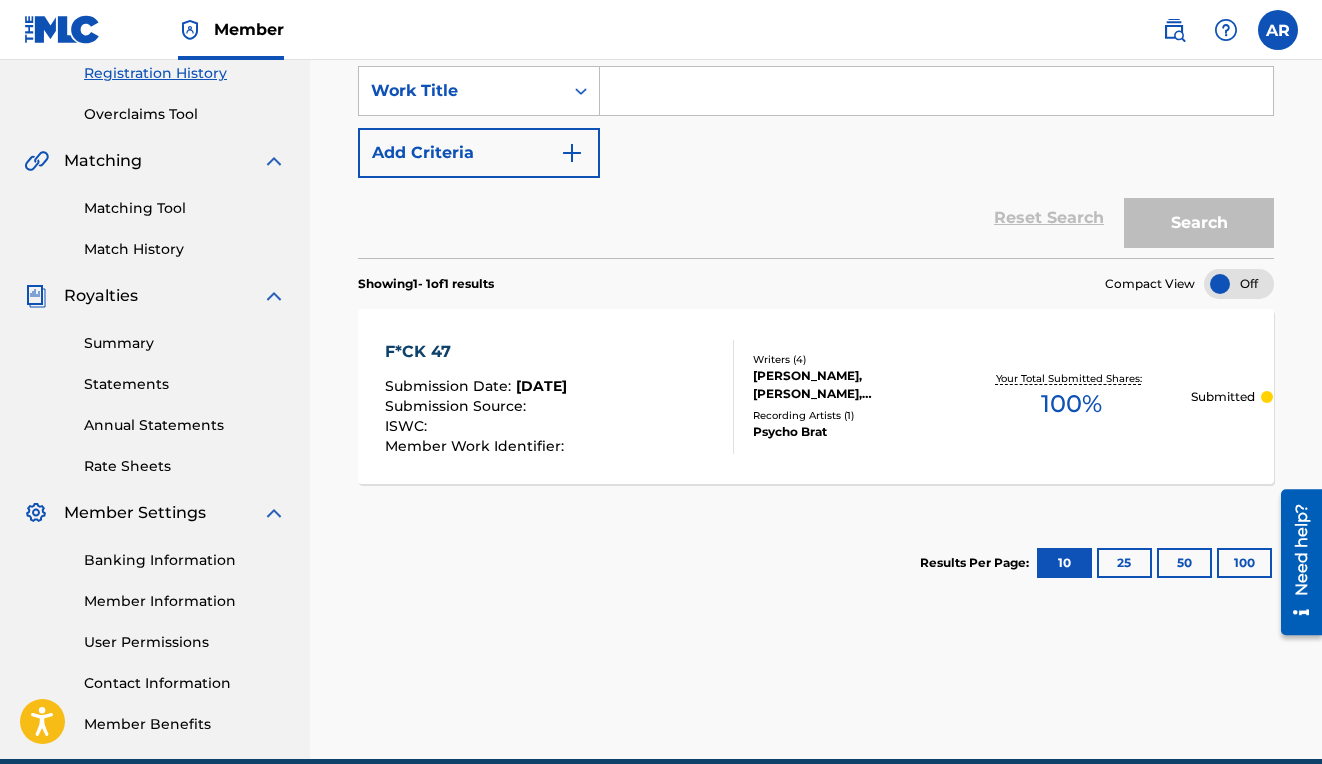 scroll, scrollTop: 256, scrollLeft: 0, axis: vertical 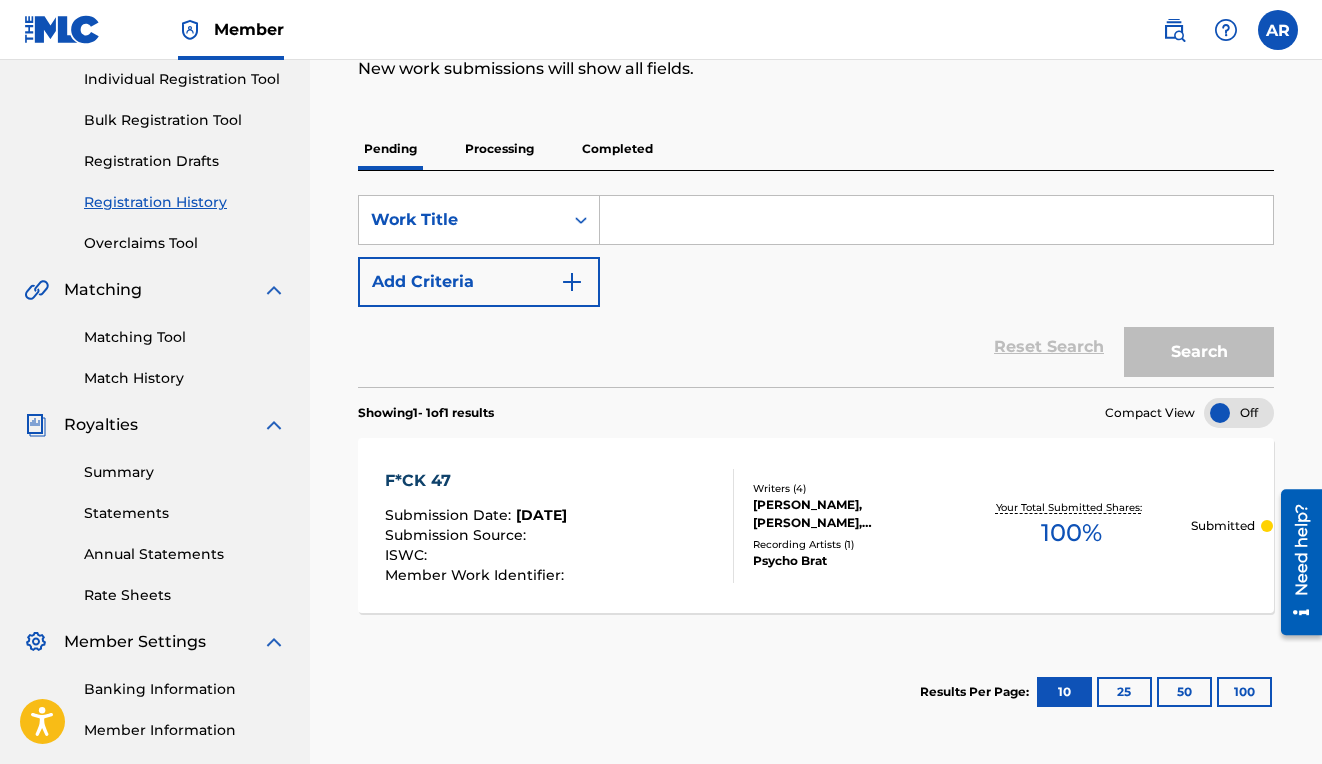 click on "Summary Catalog Works Registration Claiming Tool Individual Registration Tool Bulk Registration Tool Registration Drafts Registration History Overclaims Tool Matching Matching Tool Match History Royalties Summary Statements Annual Statements Rate Sheets Member Settings Banking Information Member Information User Permissions Contact Information Member Benefits" at bounding box center (155, 373) 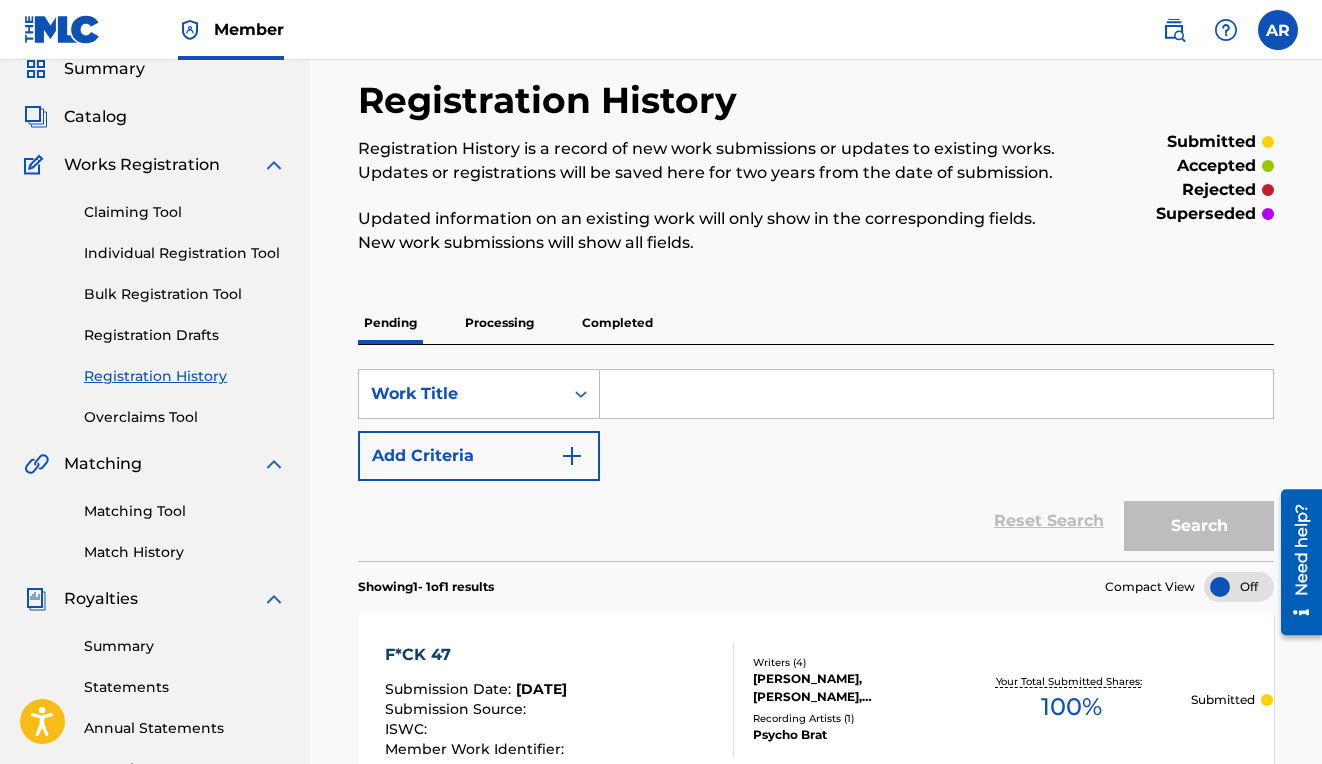 scroll, scrollTop: 76, scrollLeft: 0, axis: vertical 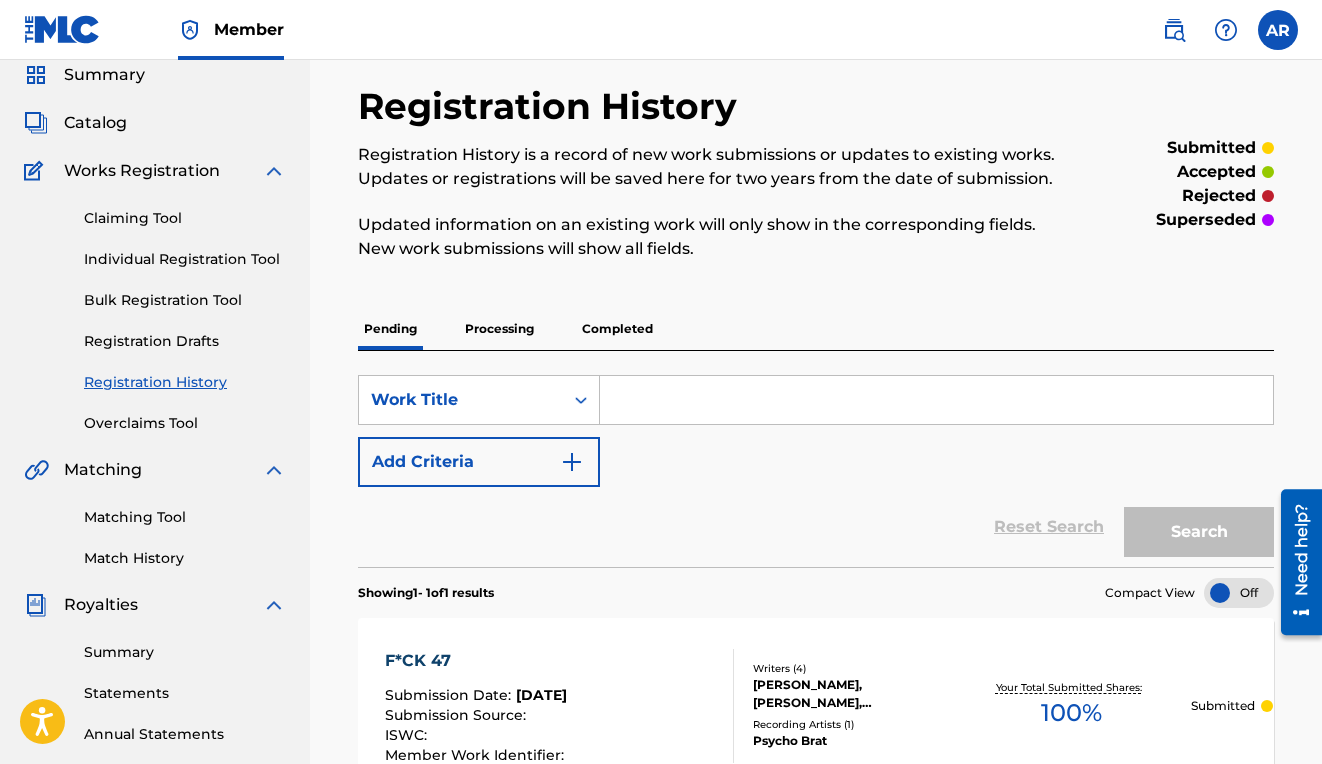 click on "Registration History" at bounding box center (185, 382) 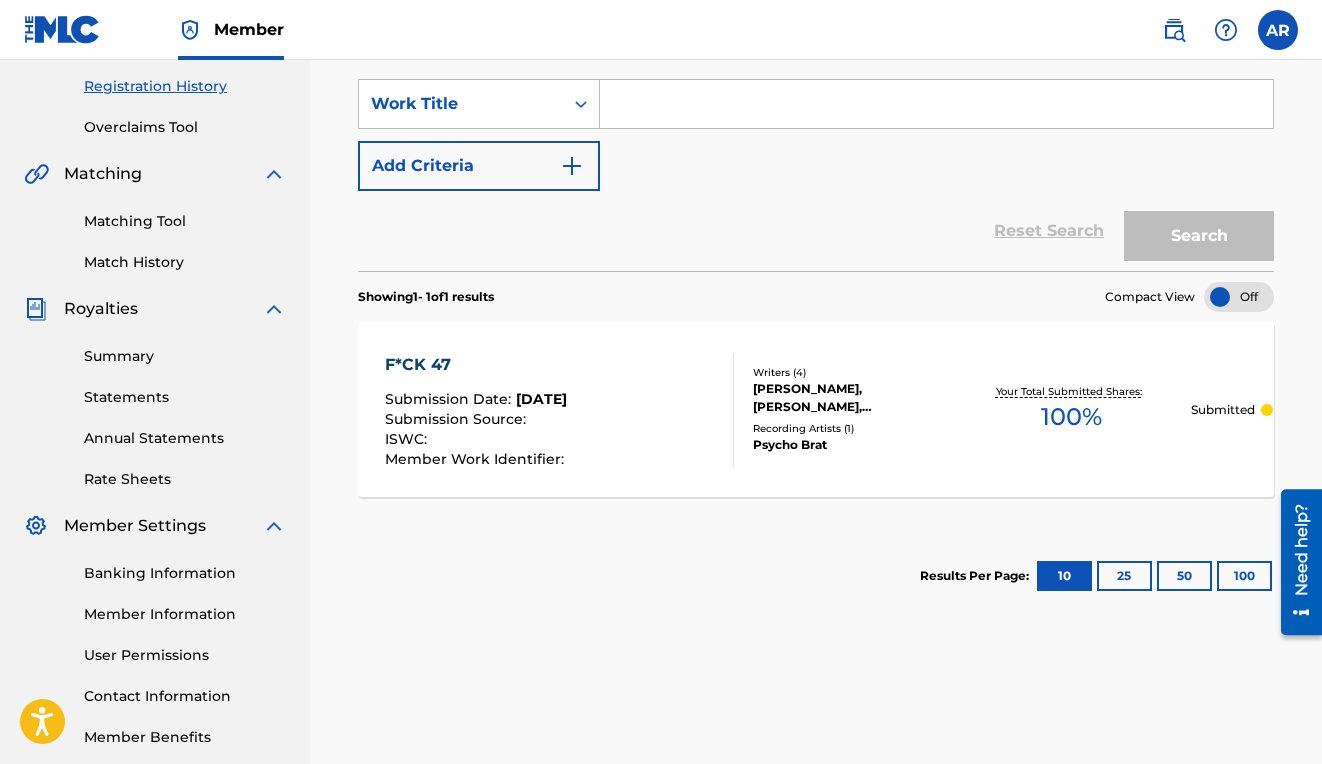 scroll, scrollTop: 334, scrollLeft: 0, axis: vertical 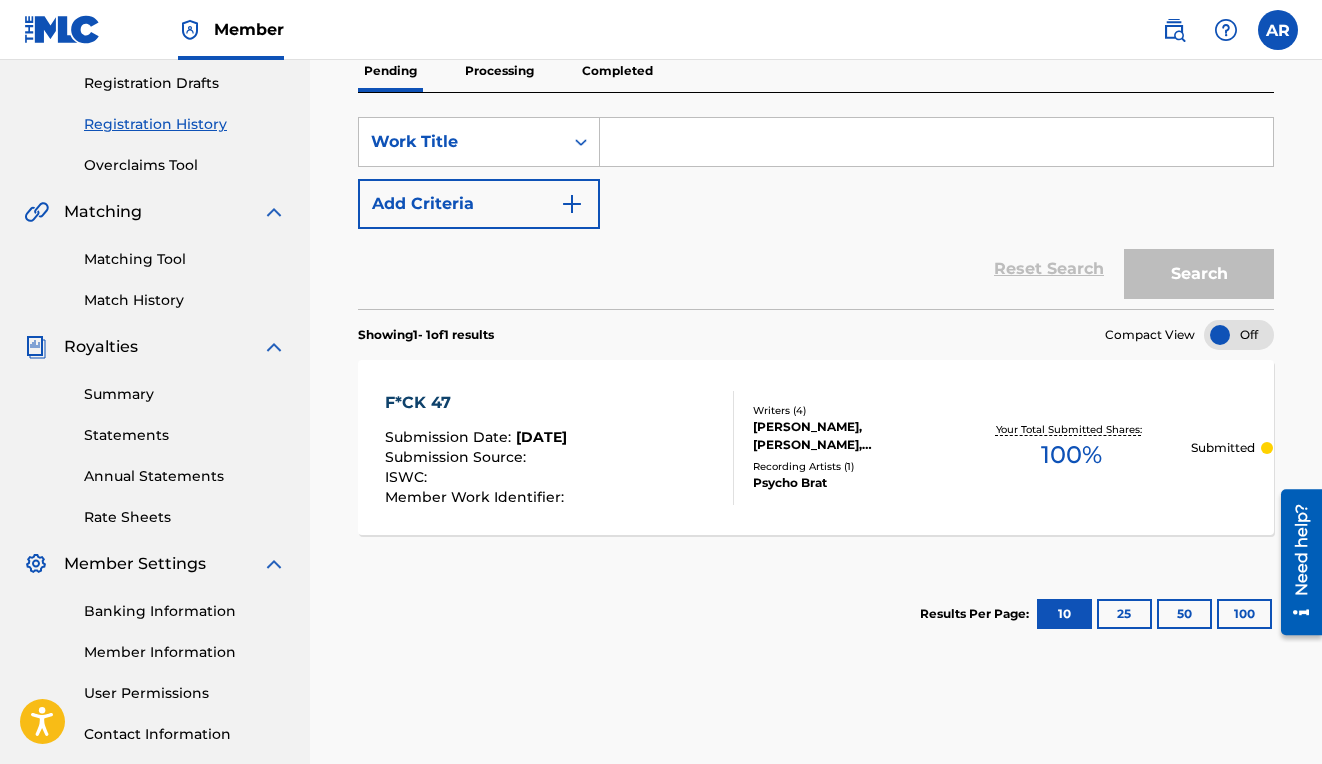 click on "F*CK 47" at bounding box center (477, 403) 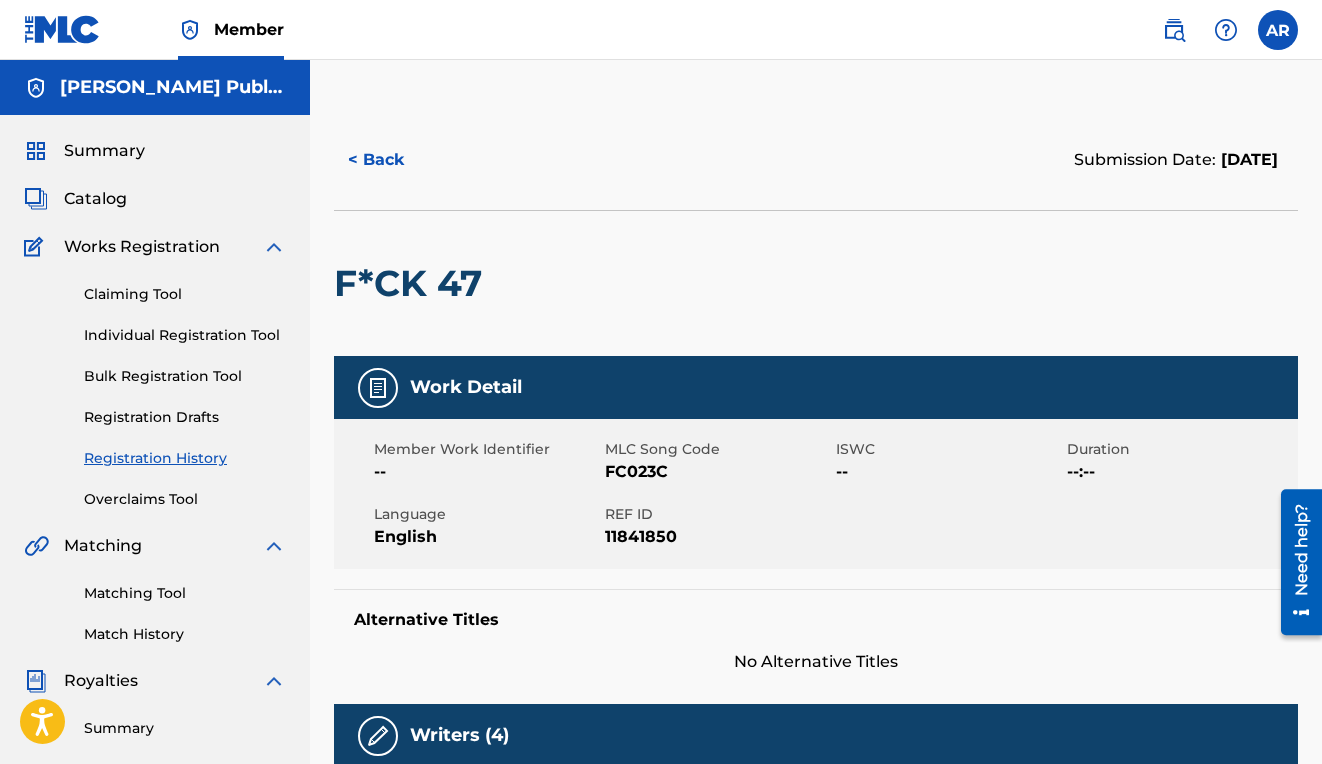 click on "< Back" at bounding box center [394, 160] 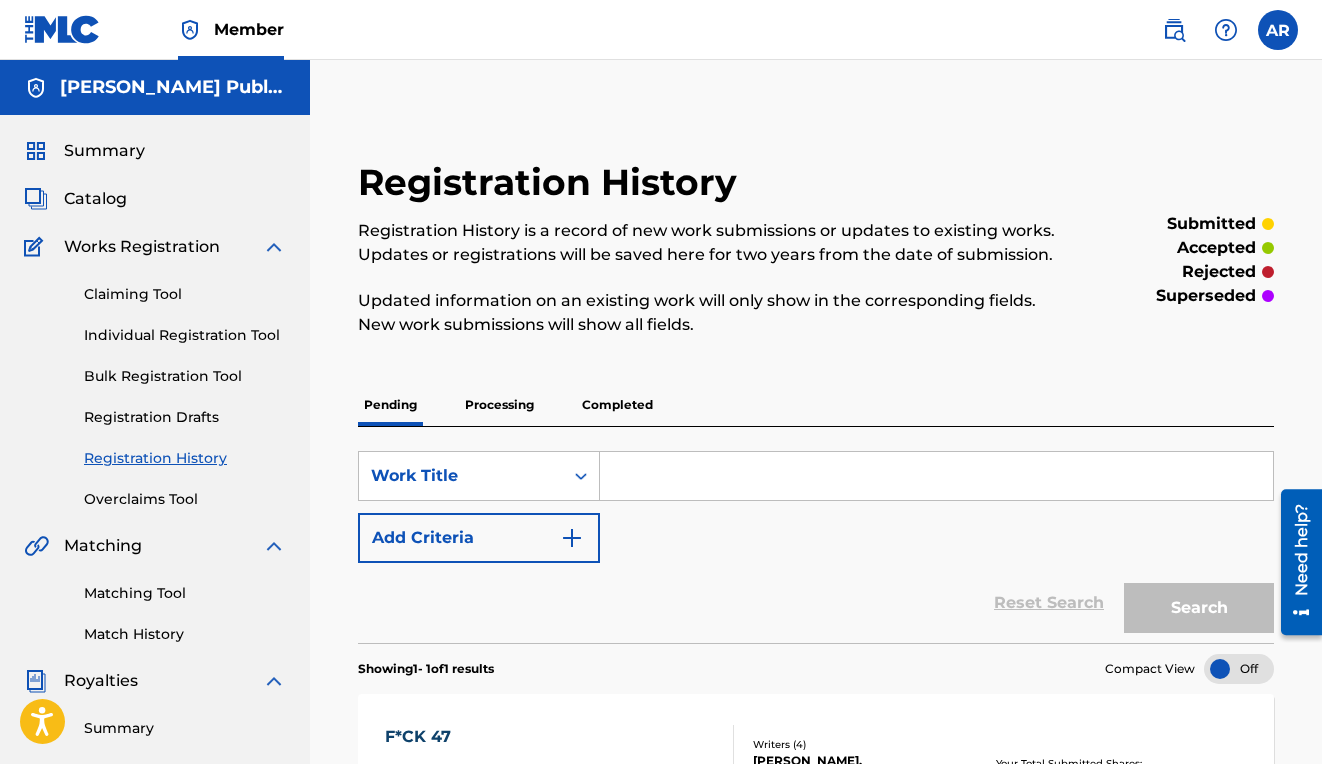 scroll, scrollTop: 334, scrollLeft: 0, axis: vertical 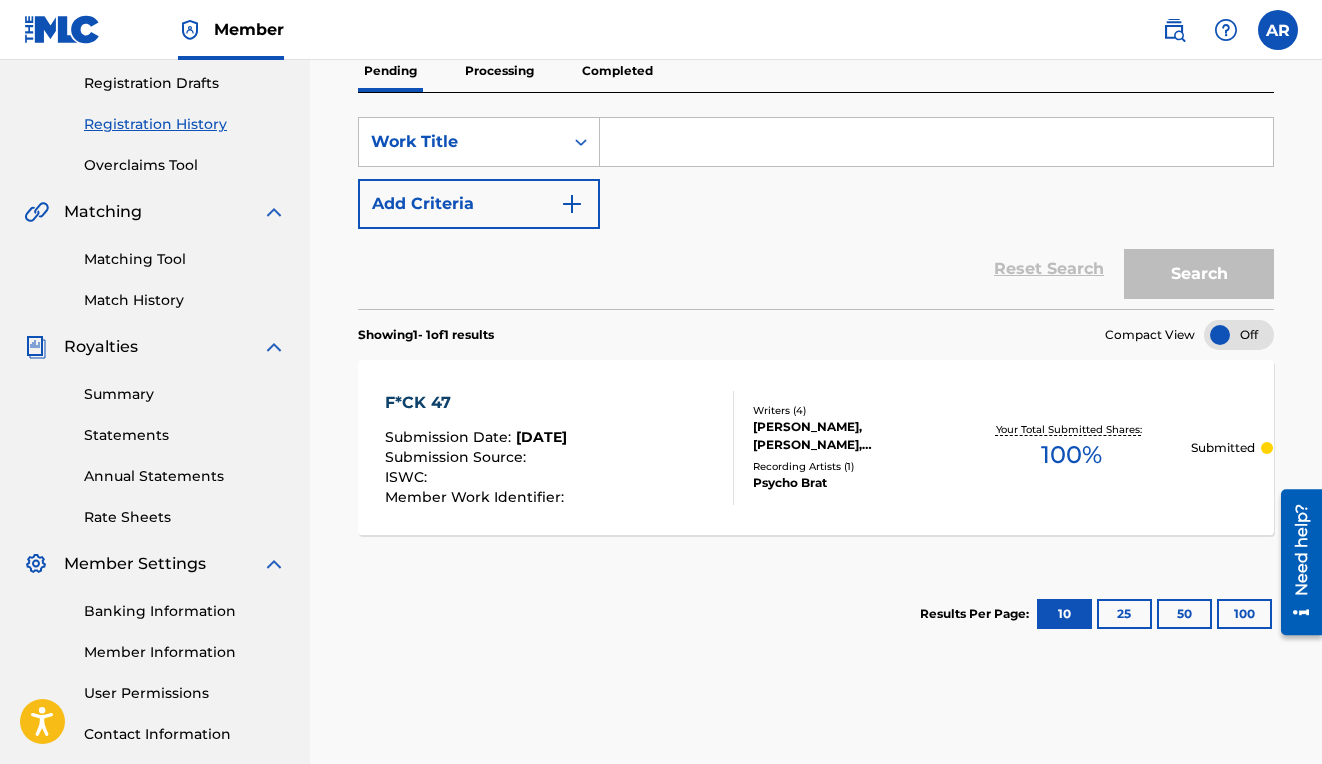click on "Processing" at bounding box center [499, 71] 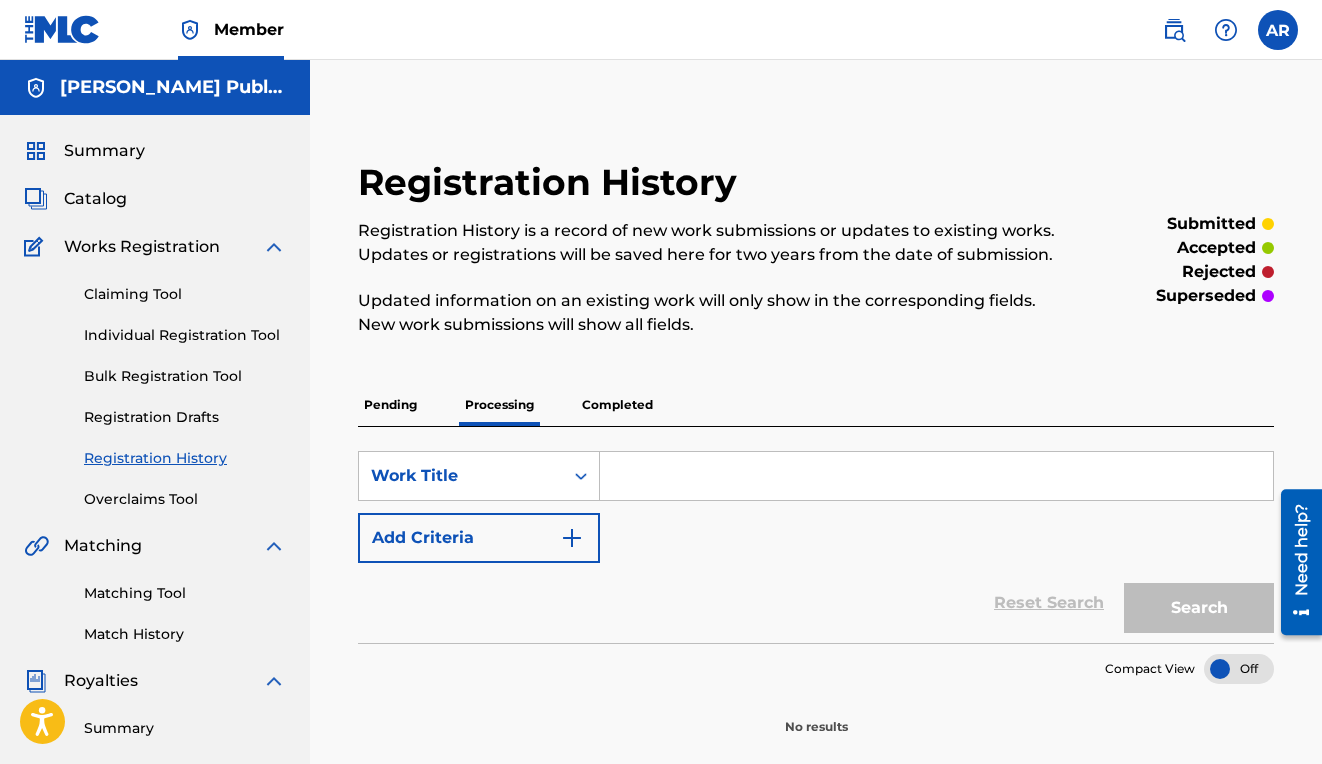 click on "Pending Processing Completed" at bounding box center (816, 405) 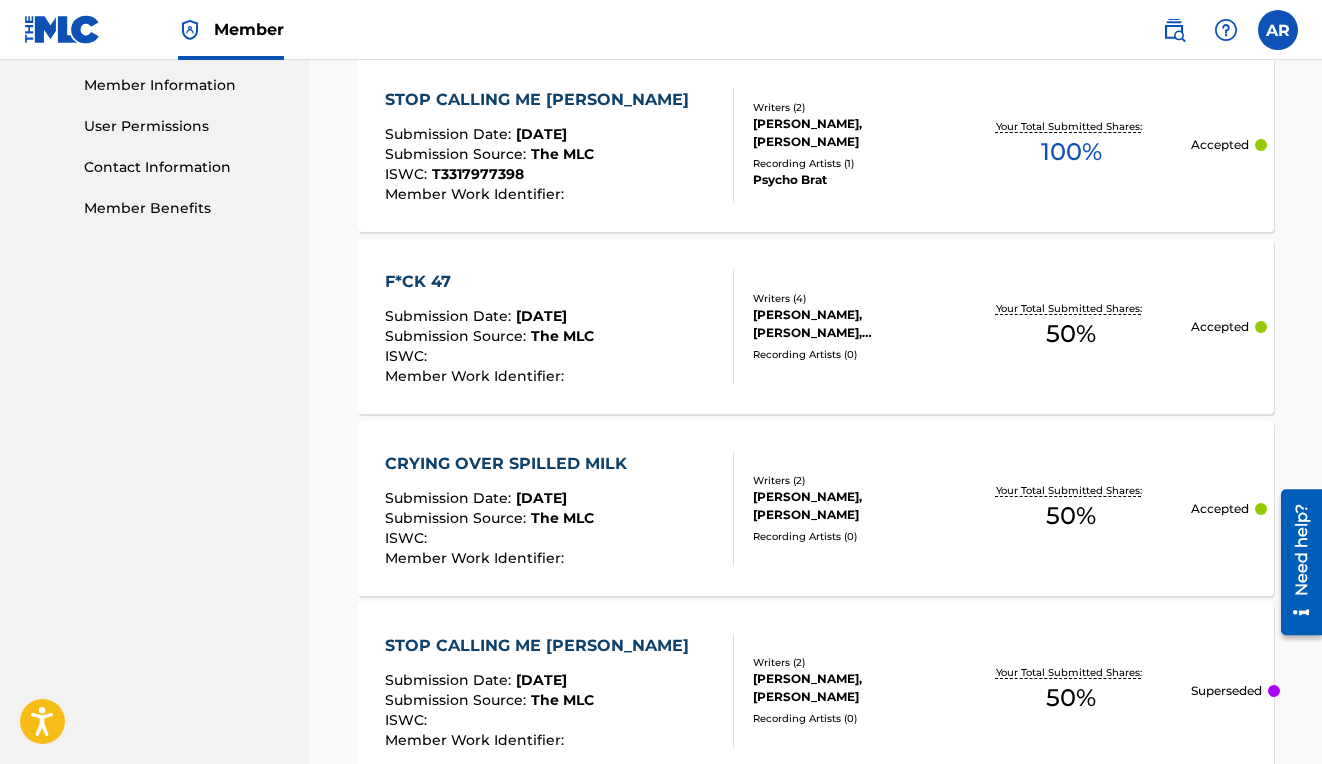 scroll, scrollTop: 910, scrollLeft: 0, axis: vertical 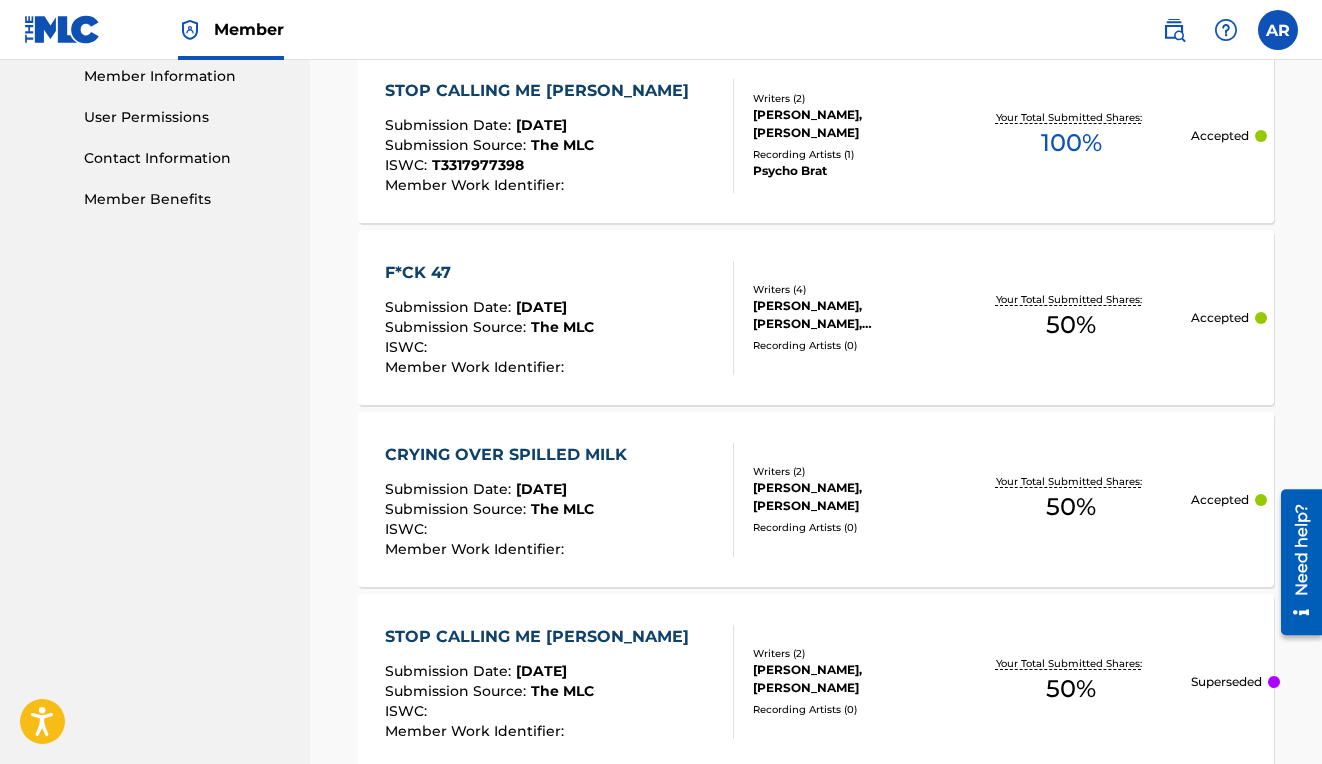 click on "F*CK 47" at bounding box center (489, 273) 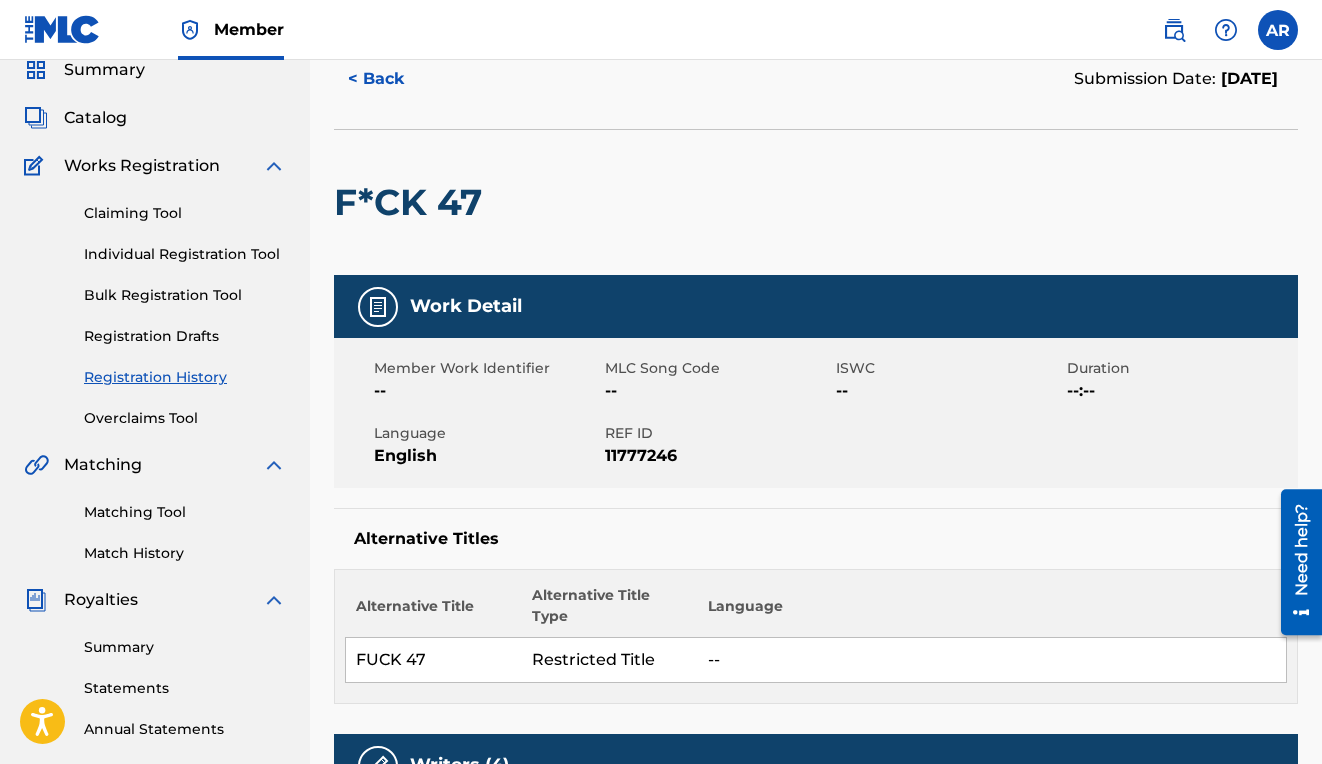 scroll, scrollTop: 0, scrollLeft: 0, axis: both 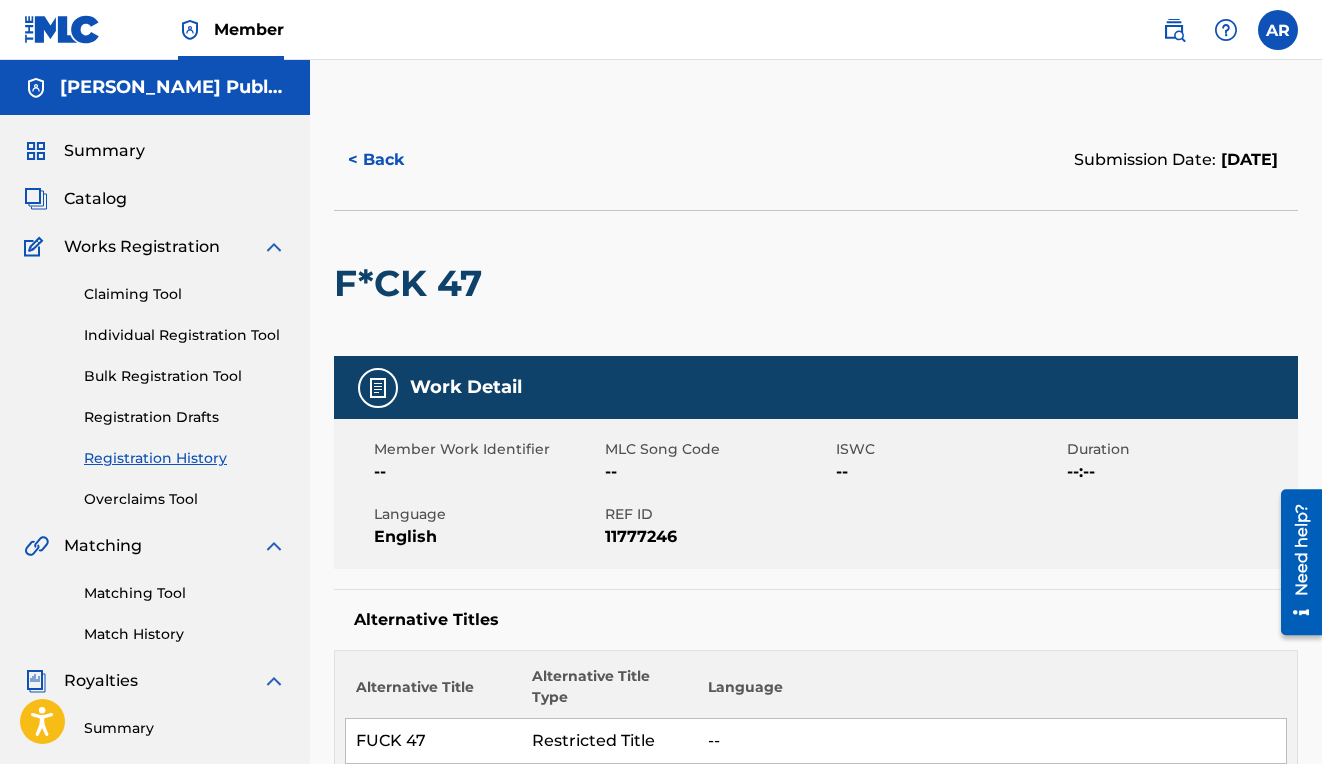 click on "< Back" at bounding box center (394, 160) 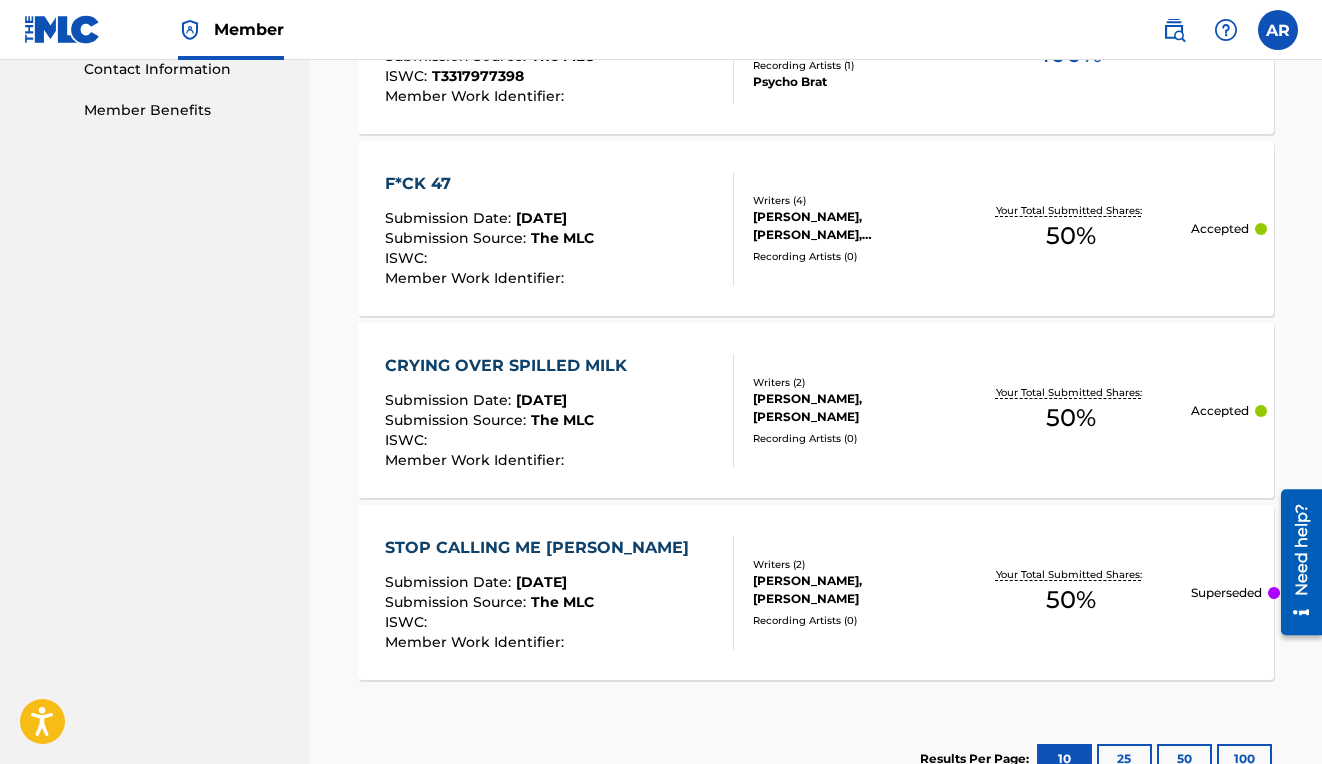 scroll, scrollTop: 1000, scrollLeft: 0, axis: vertical 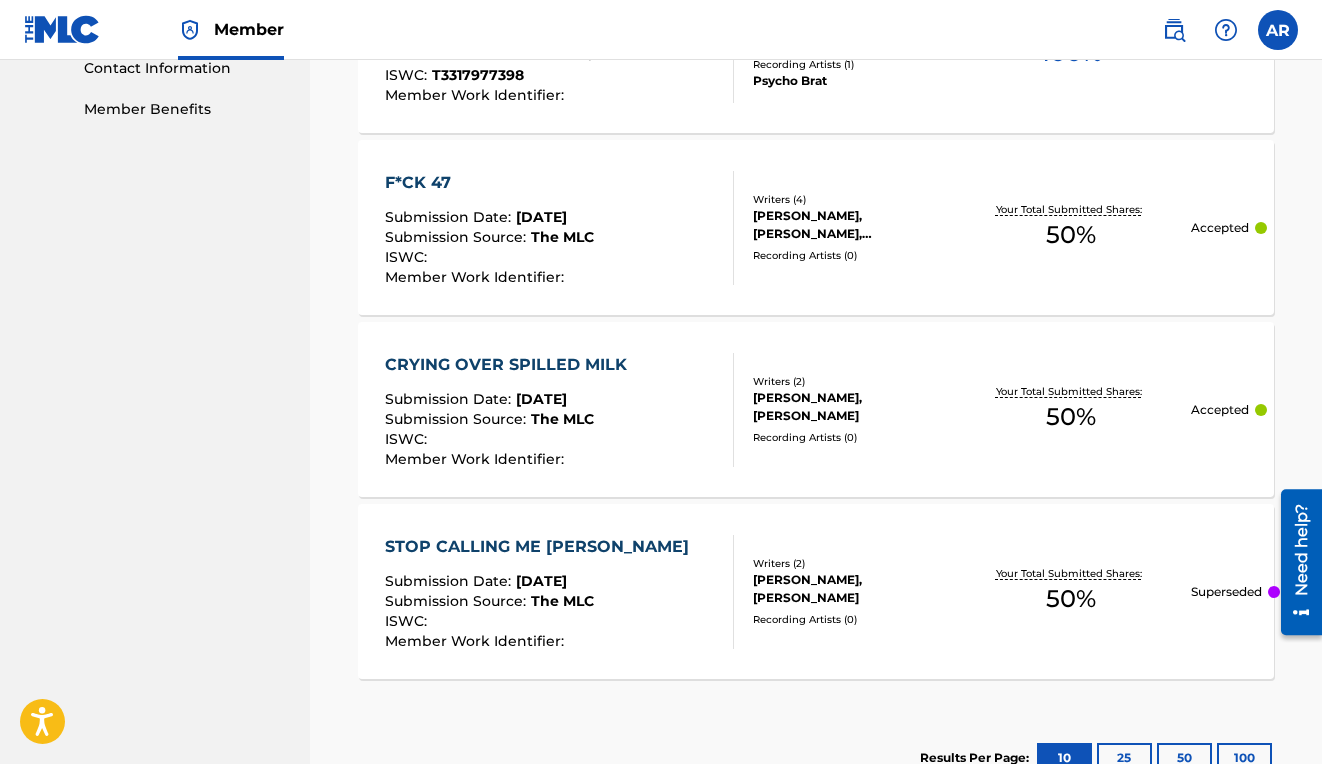 click on "STOP CALLING ME [PERSON_NAME]" at bounding box center (542, 547) 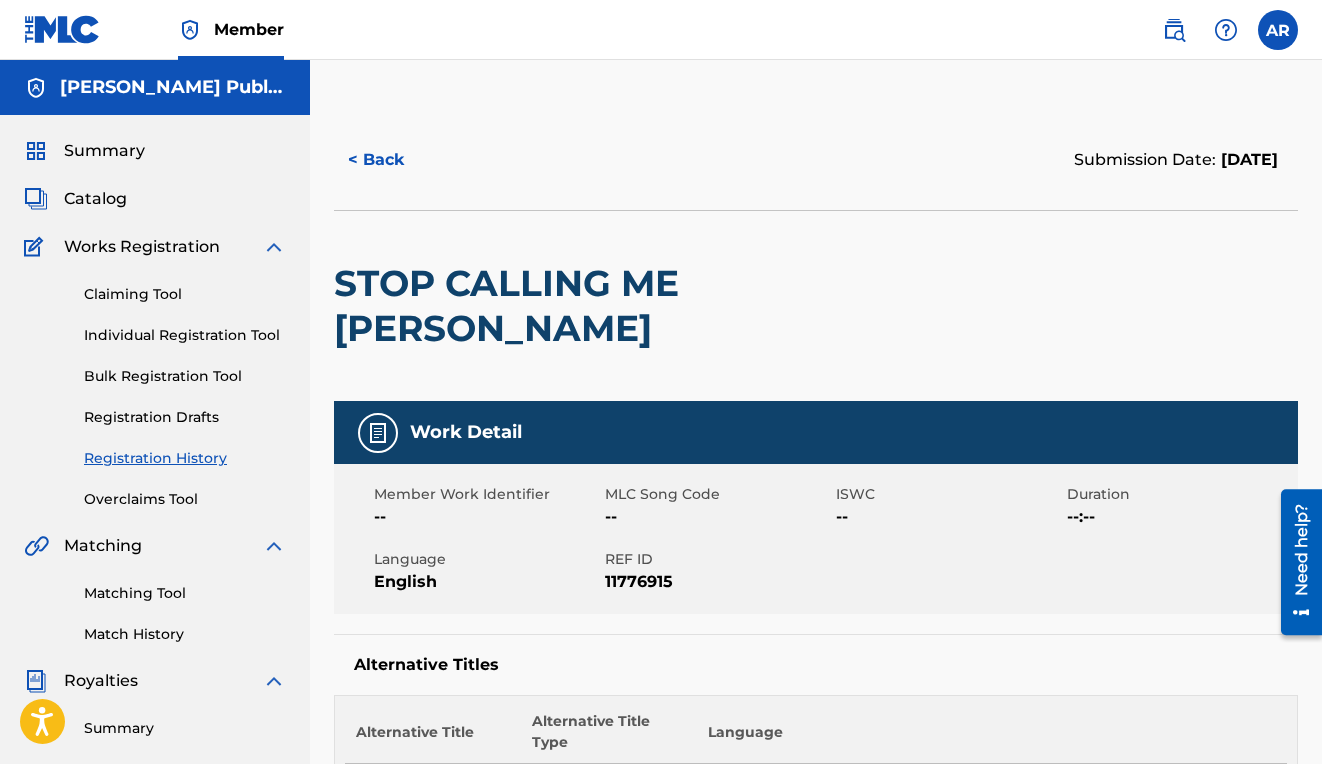 click on "< Back" at bounding box center (394, 160) 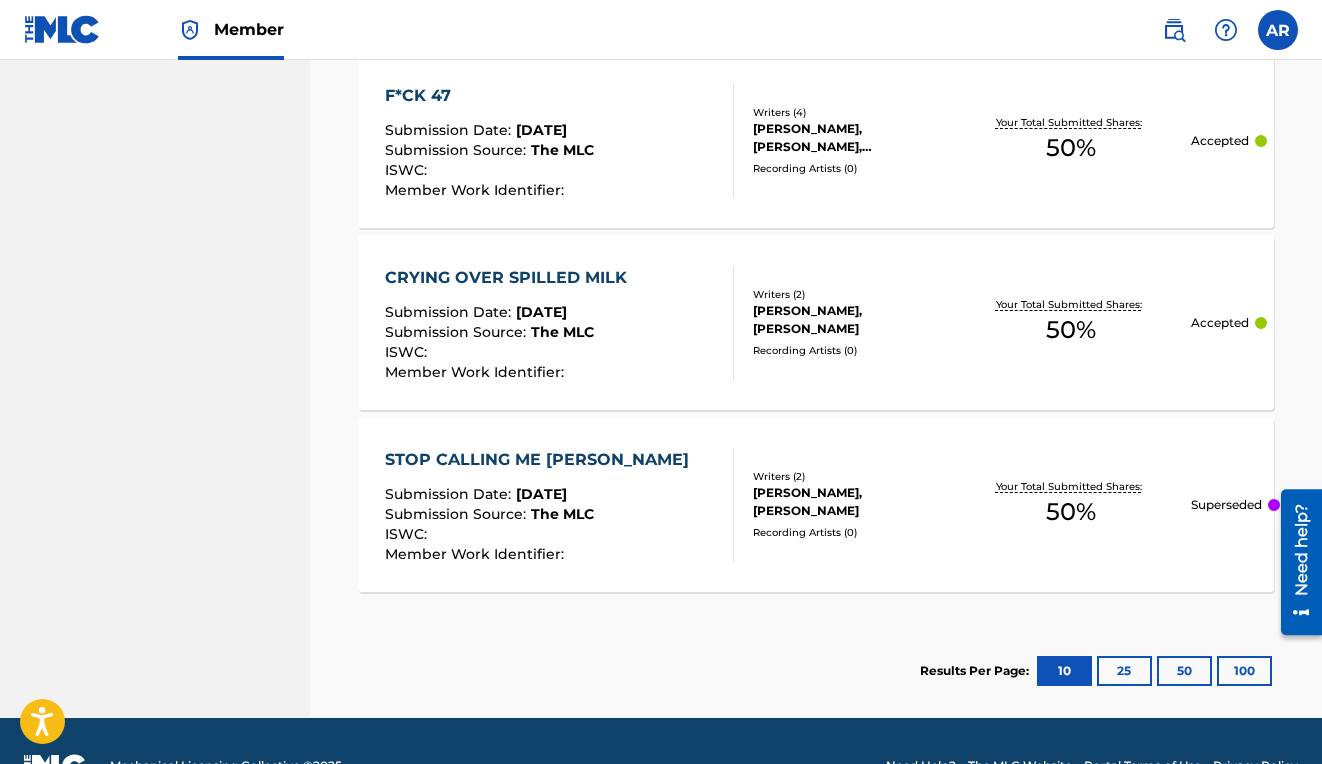 scroll, scrollTop: 1137, scrollLeft: 0, axis: vertical 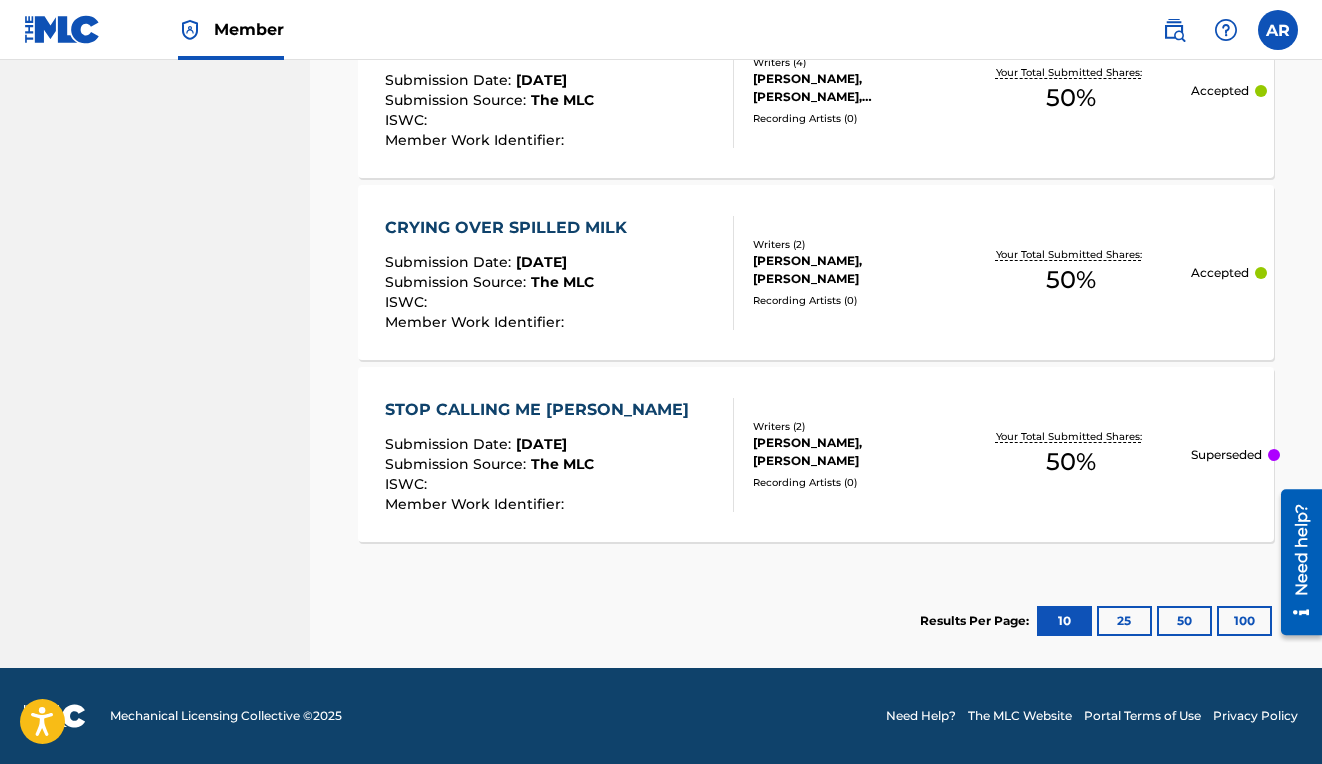 click on "Submission Source : The MLC" at bounding box center (542, 467) 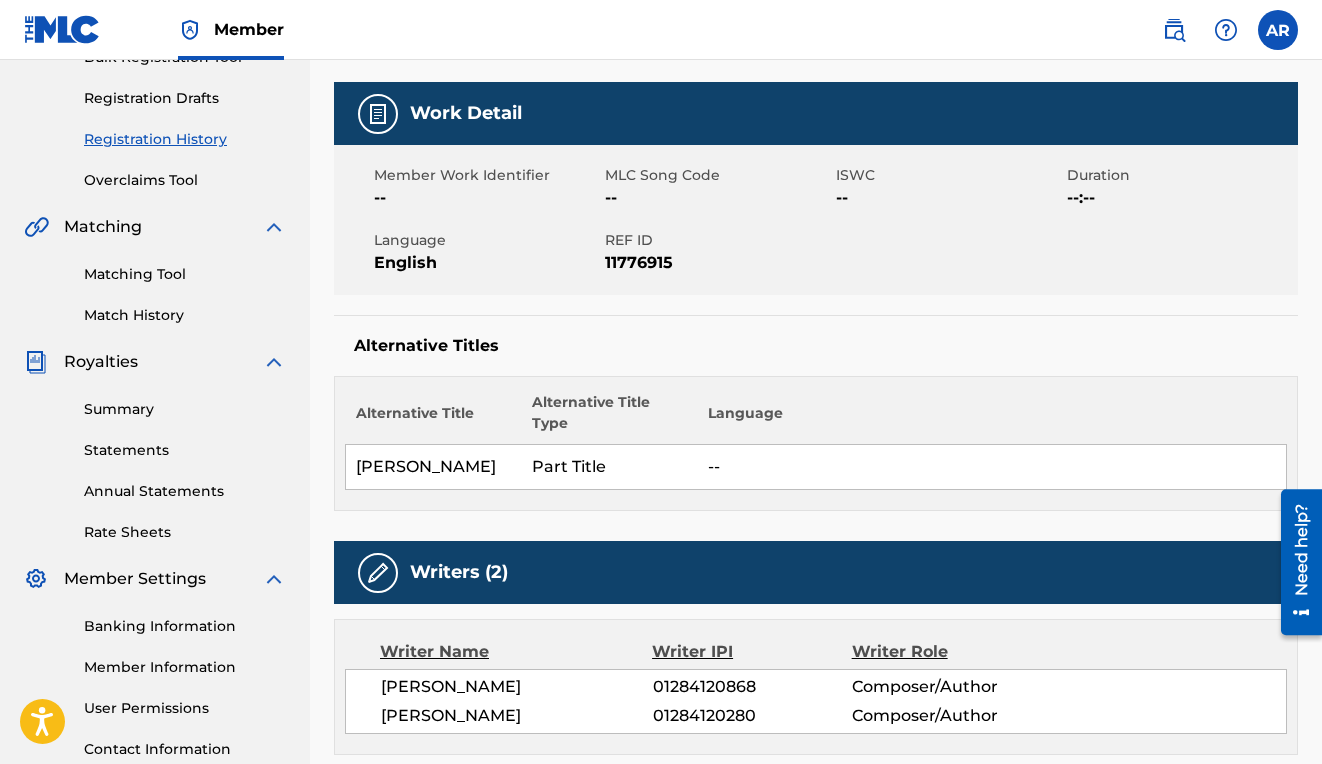 scroll, scrollTop: 0, scrollLeft: 0, axis: both 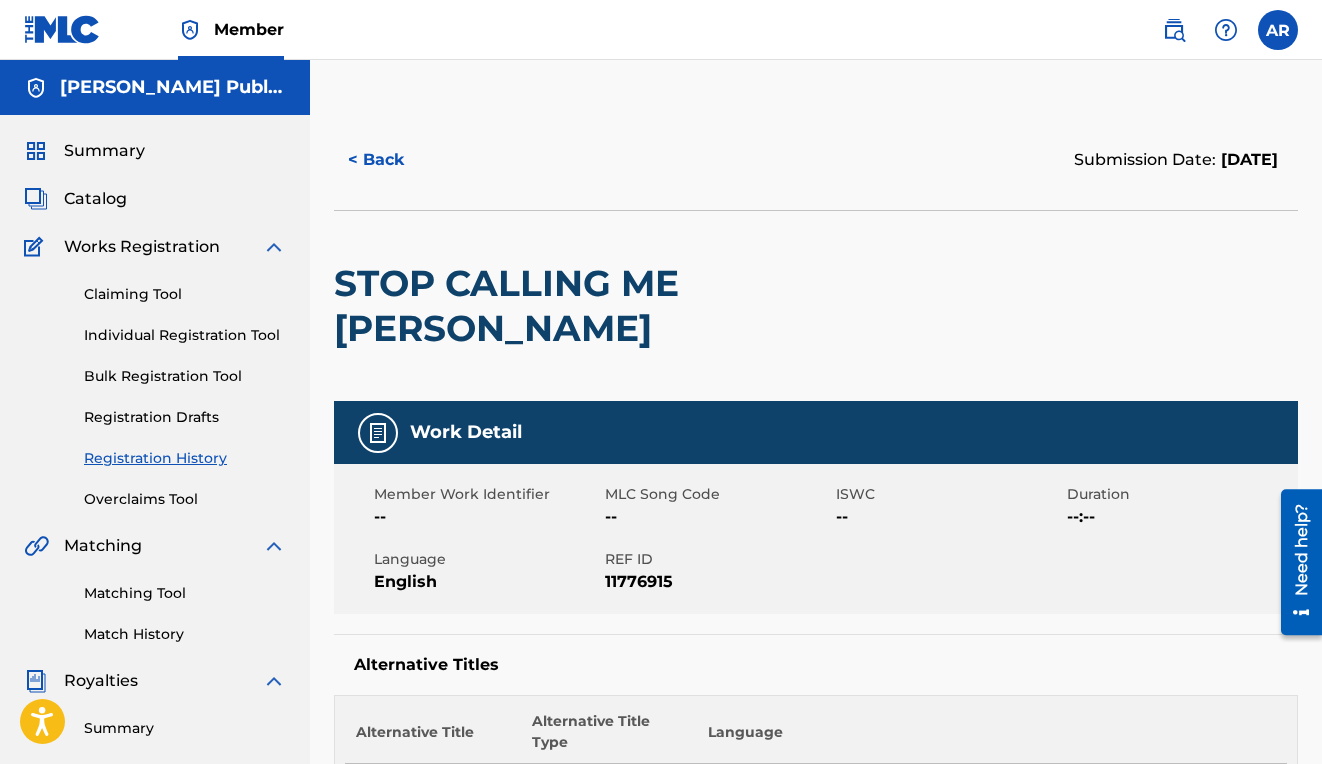 click on "< Back" at bounding box center [394, 160] 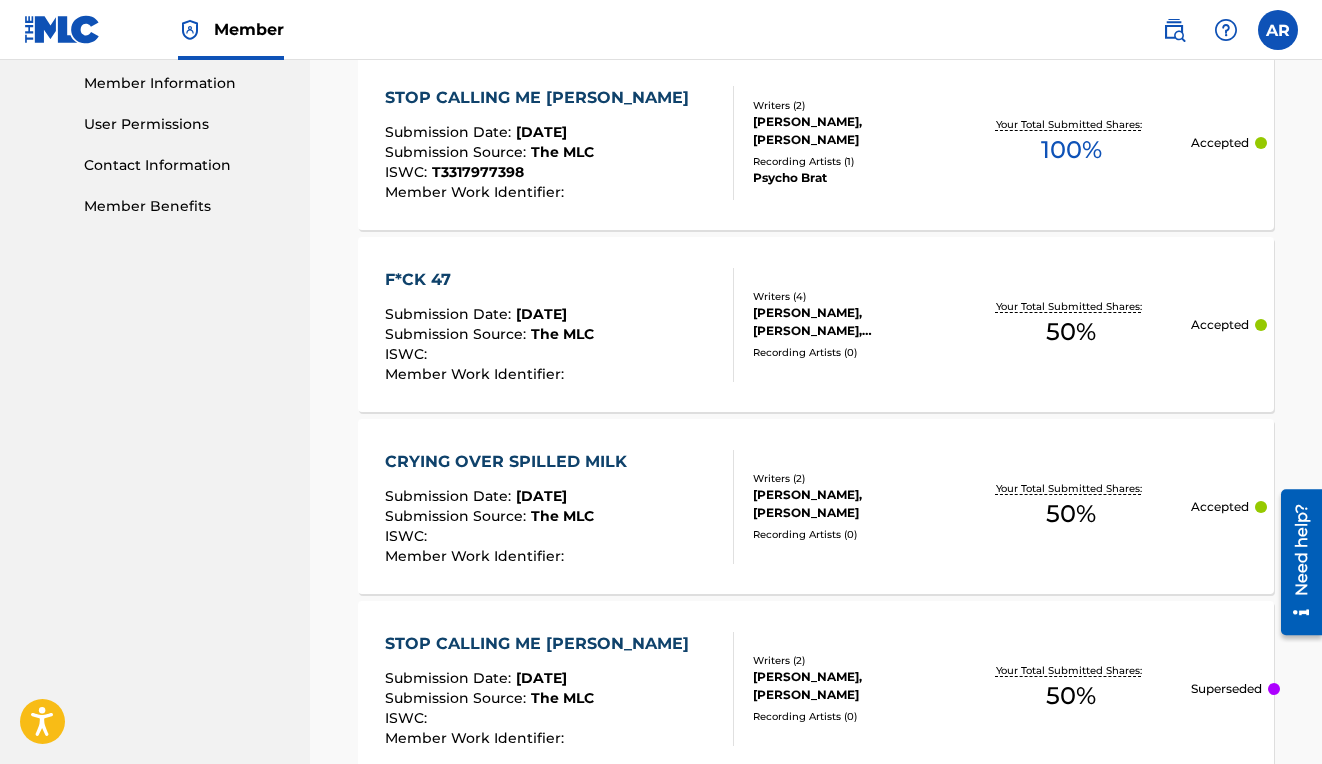 scroll, scrollTop: 914, scrollLeft: 0, axis: vertical 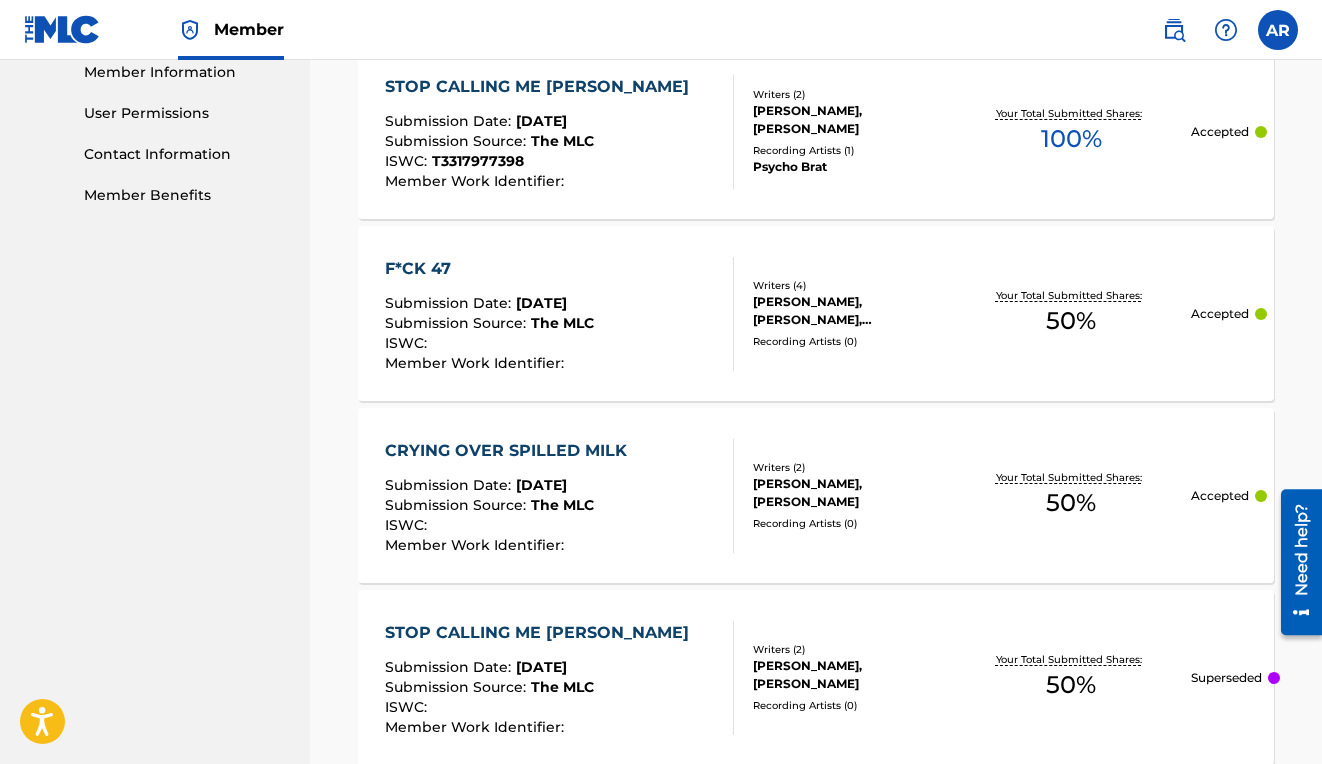 click on "CRYING OVER SPILLED MILK" at bounding box center (511, 451) 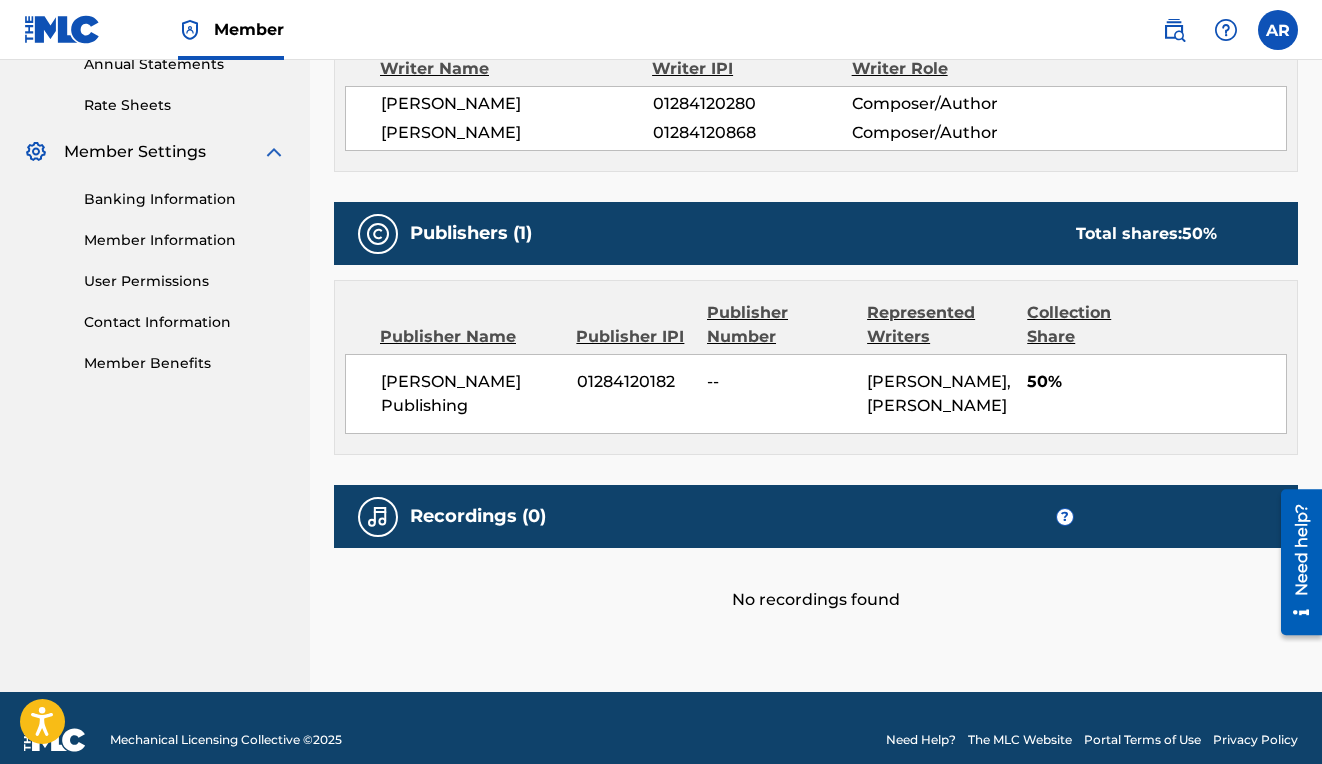 scroll, scrollTop: 768, scrollLeft: 0, axis: vertical 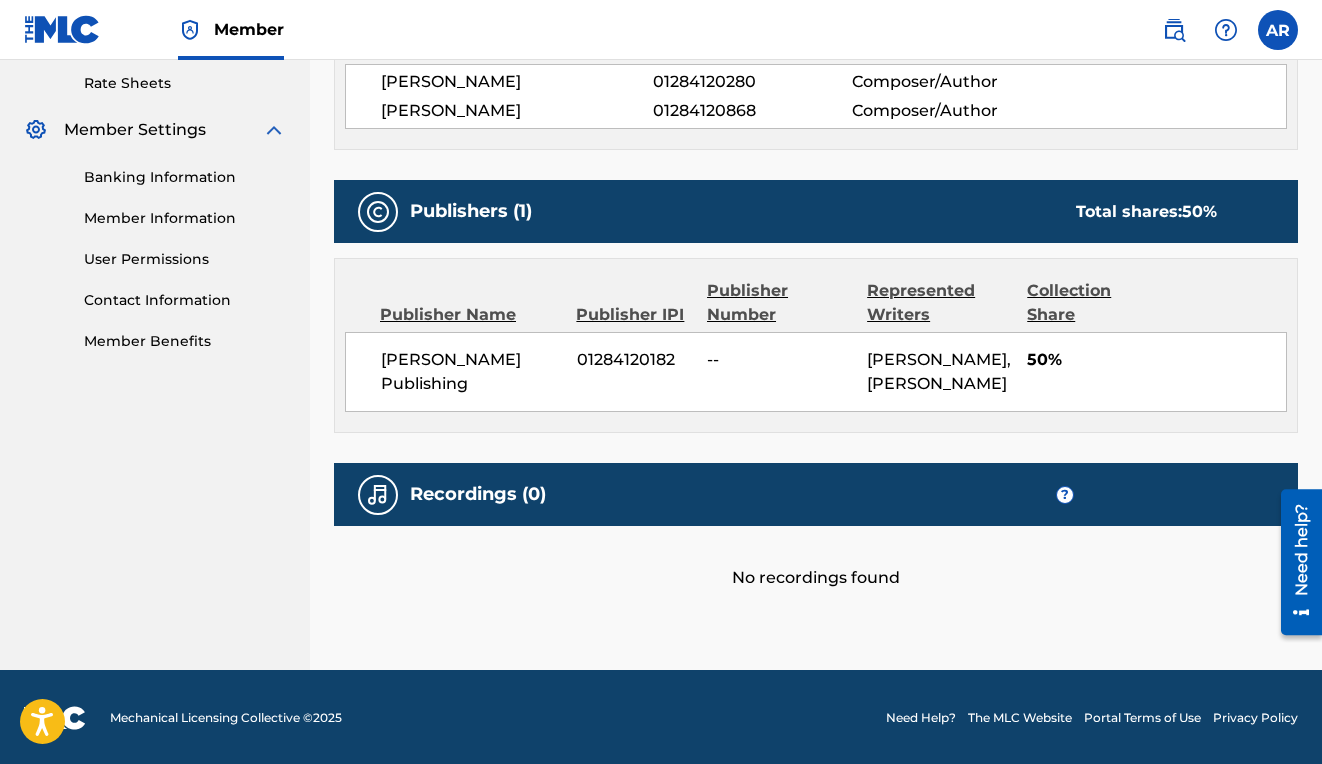 click on "[PERSON_NAME] Publishing" at bounding box center (471, 372) 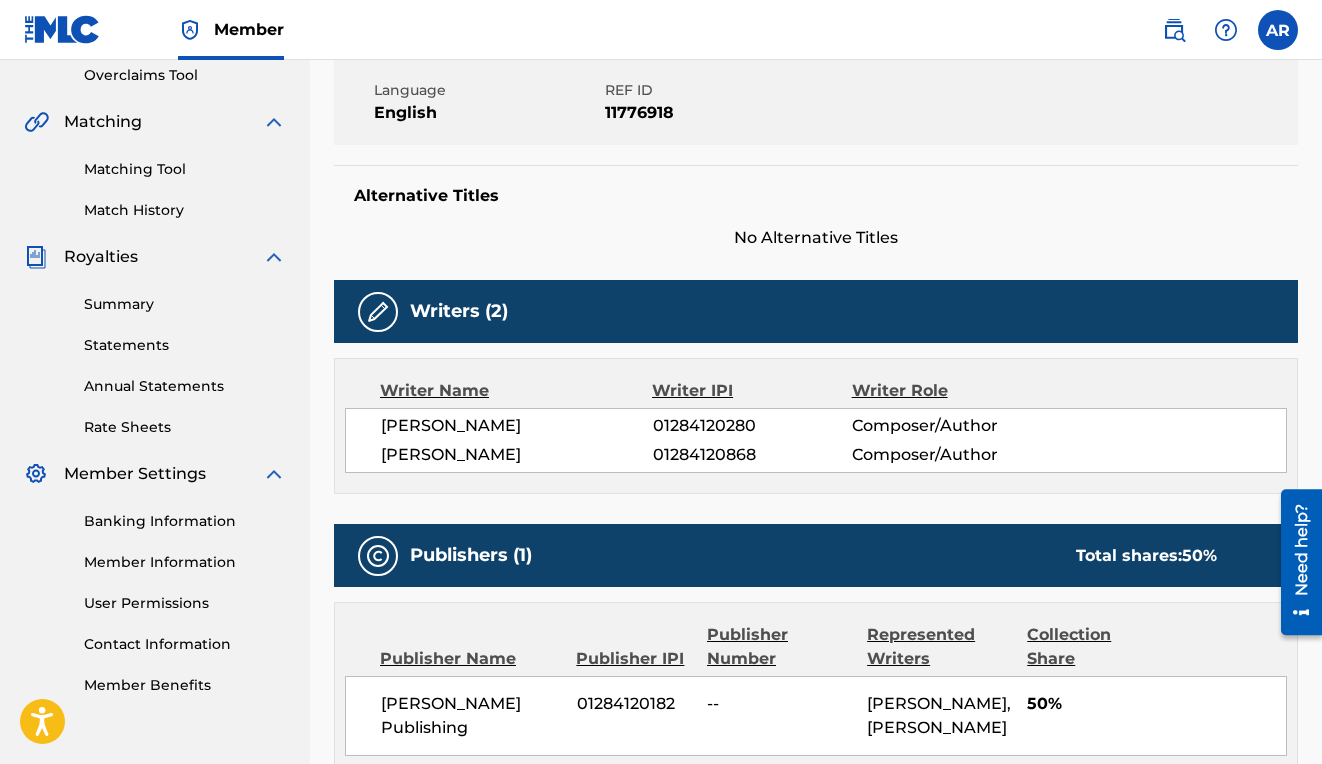 scroll, scrollTop: 0, scrollLeft: 0, axis: both 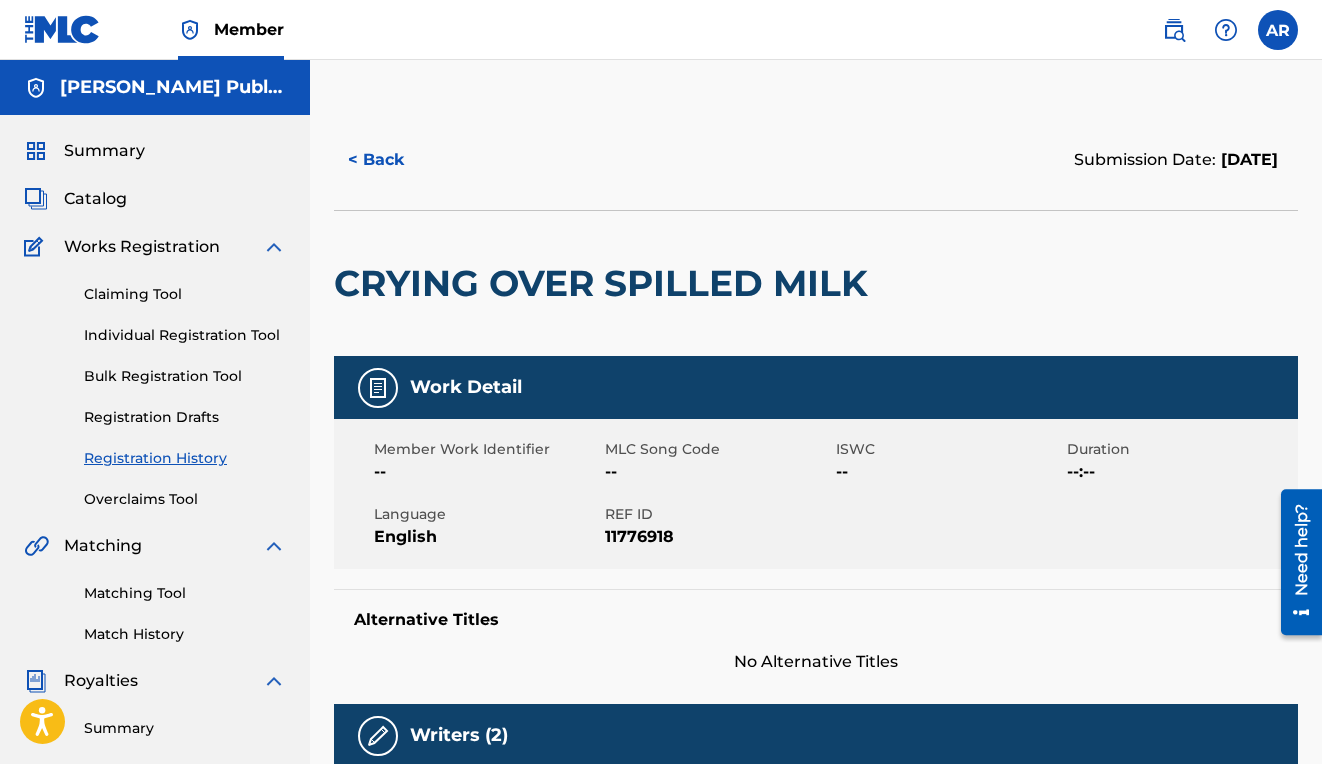 click at bounding box center (378, 388) 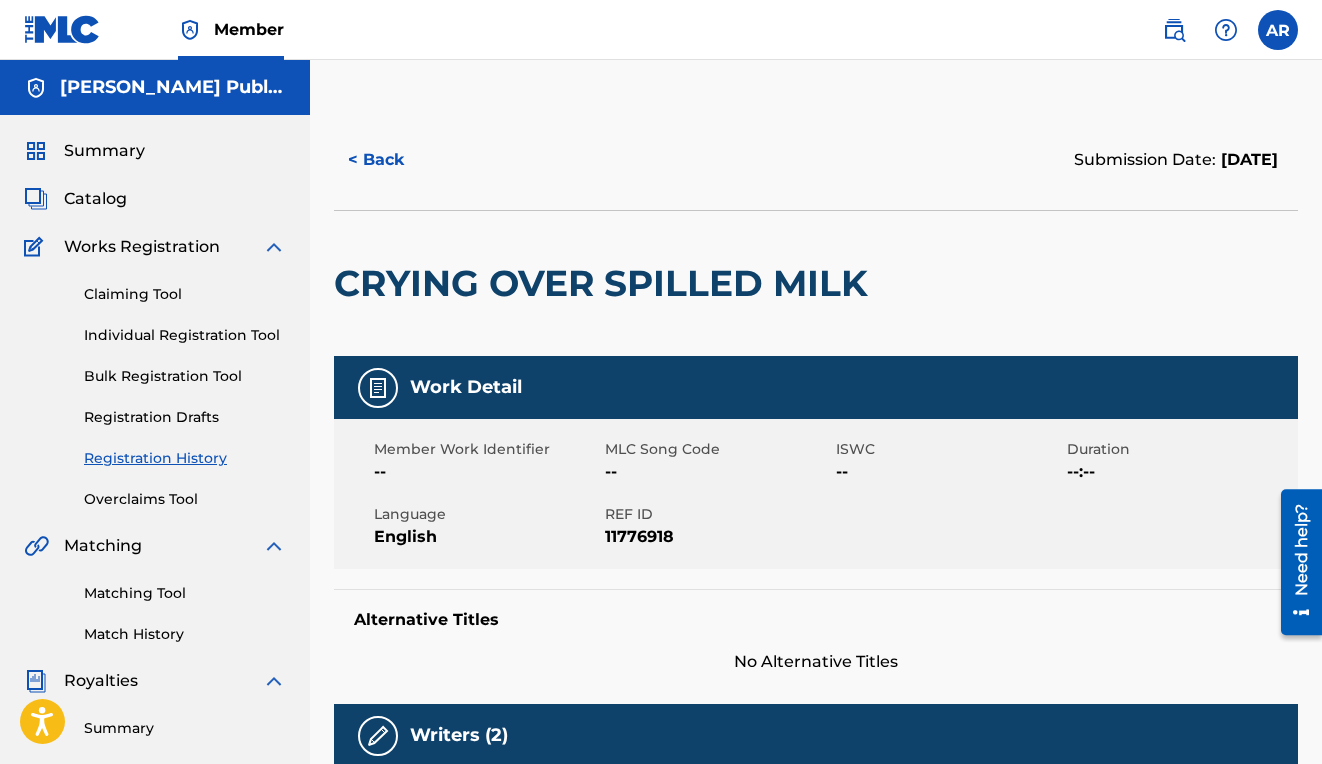 click on "CRYING OVER SPILLED MILK" at bounding box center (606, 283) 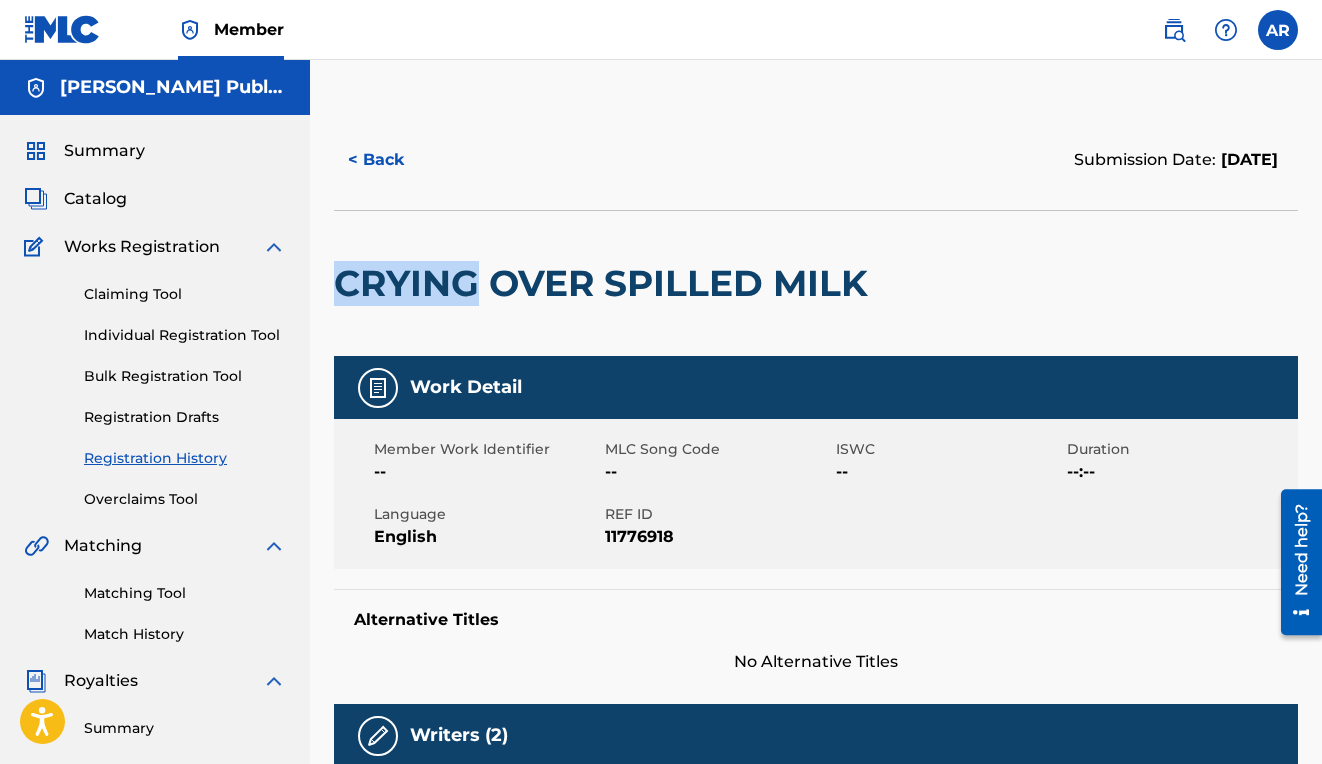 click on "CRYING OVER SPILLED MILK" at bounding box center [606, 283] 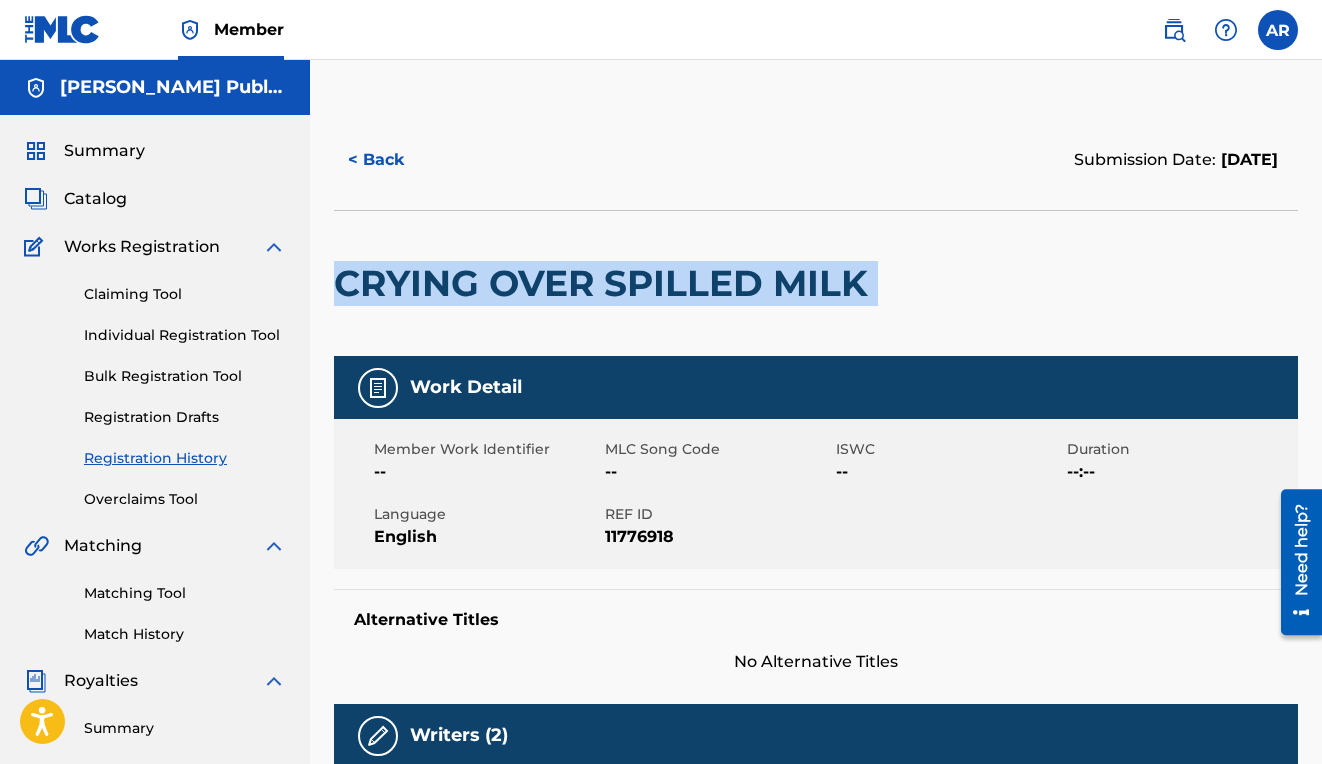 click on "CRYING OVER SPILLED MILK" at bounding box center (606, 283) 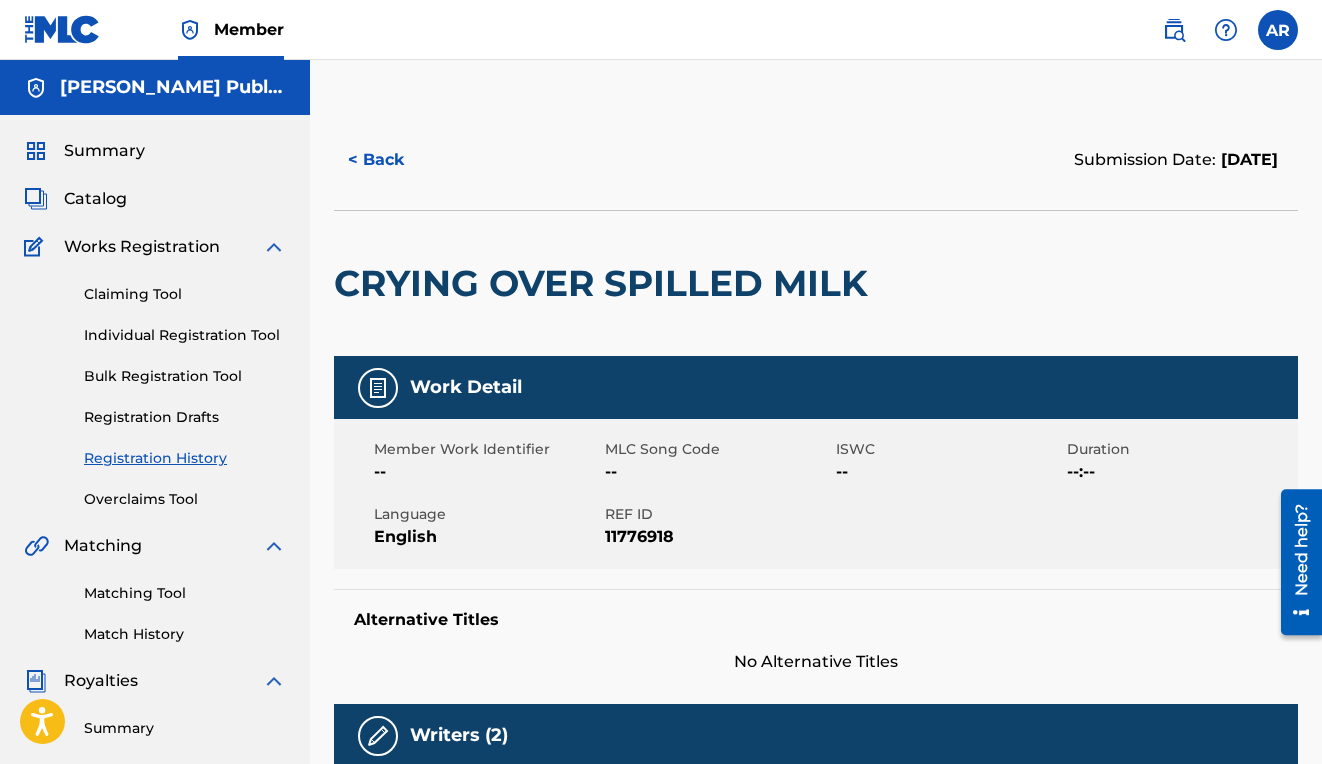 click at bounding box center [378, 388] 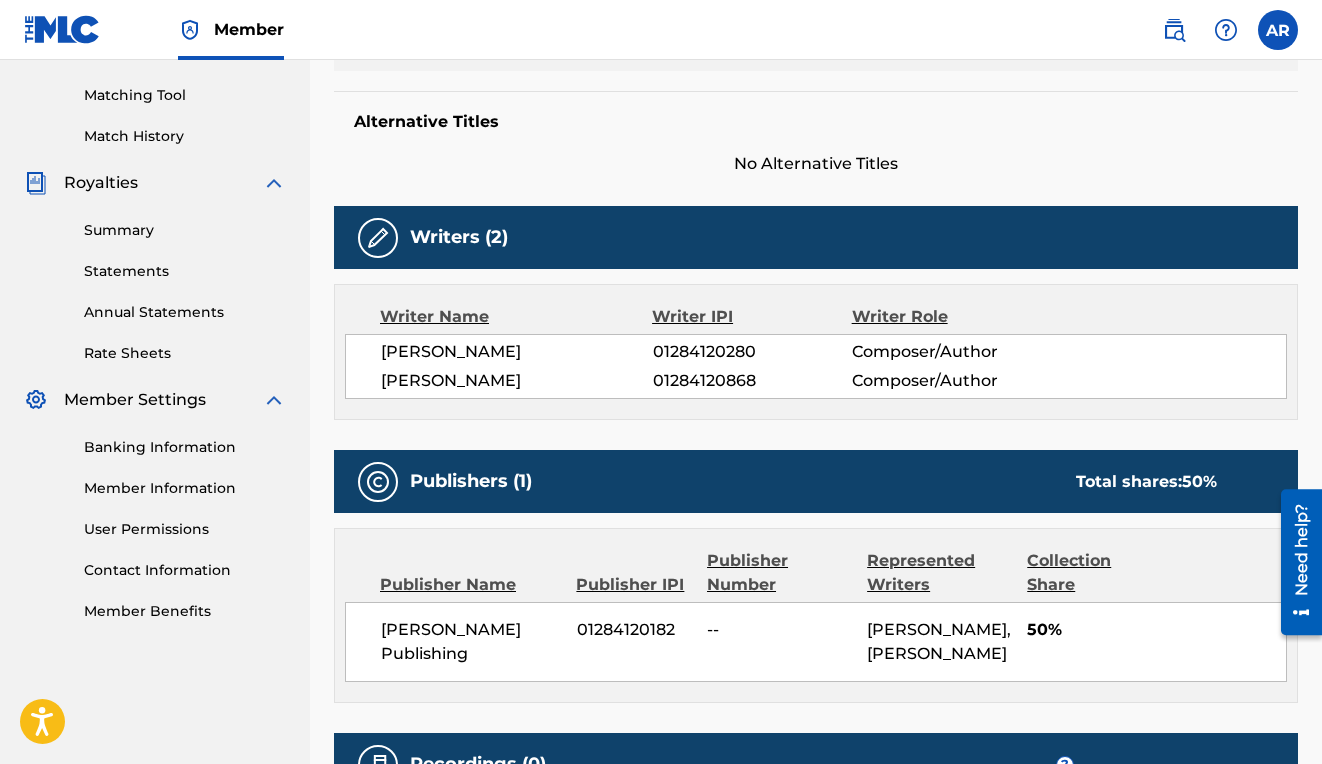 scroll, scrollTop: 763, scrollLeft: 0, axis: vertical 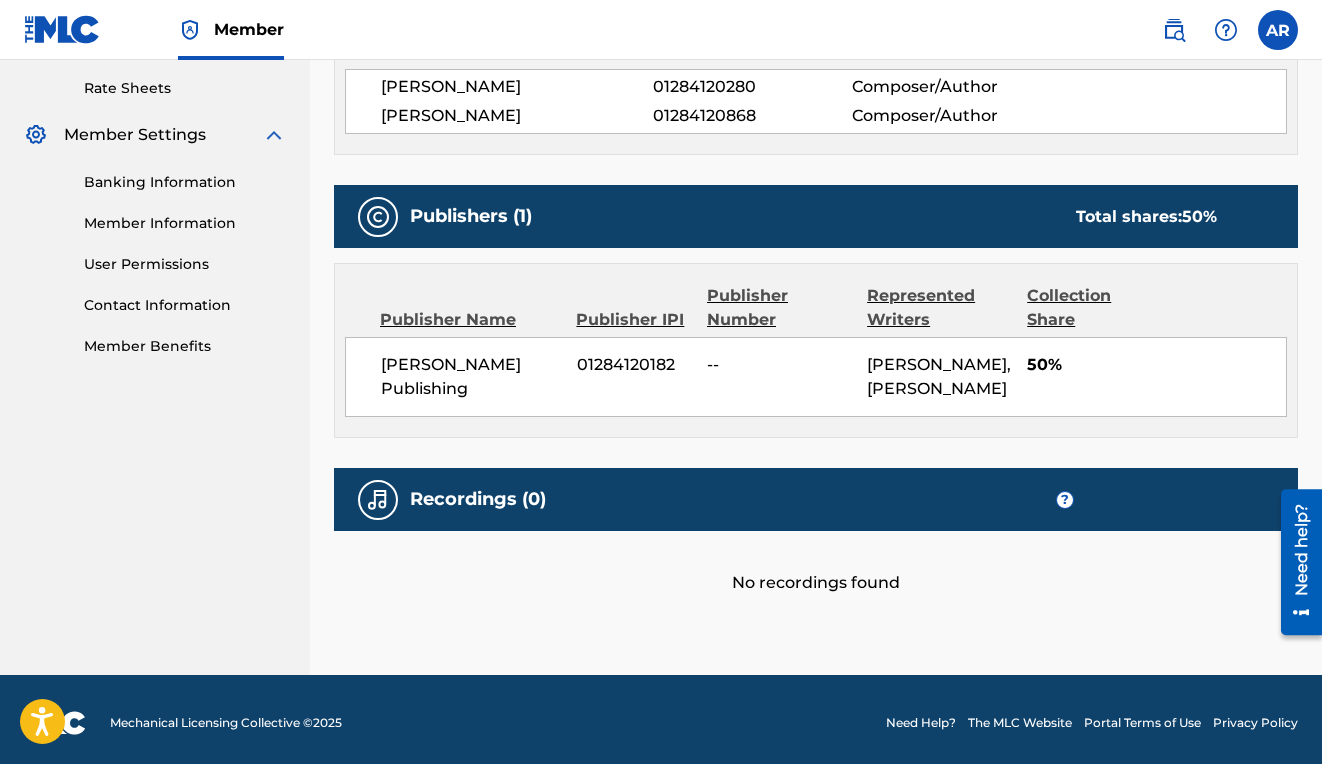 click on "Collection Share" at bounding box center [1095, 308] 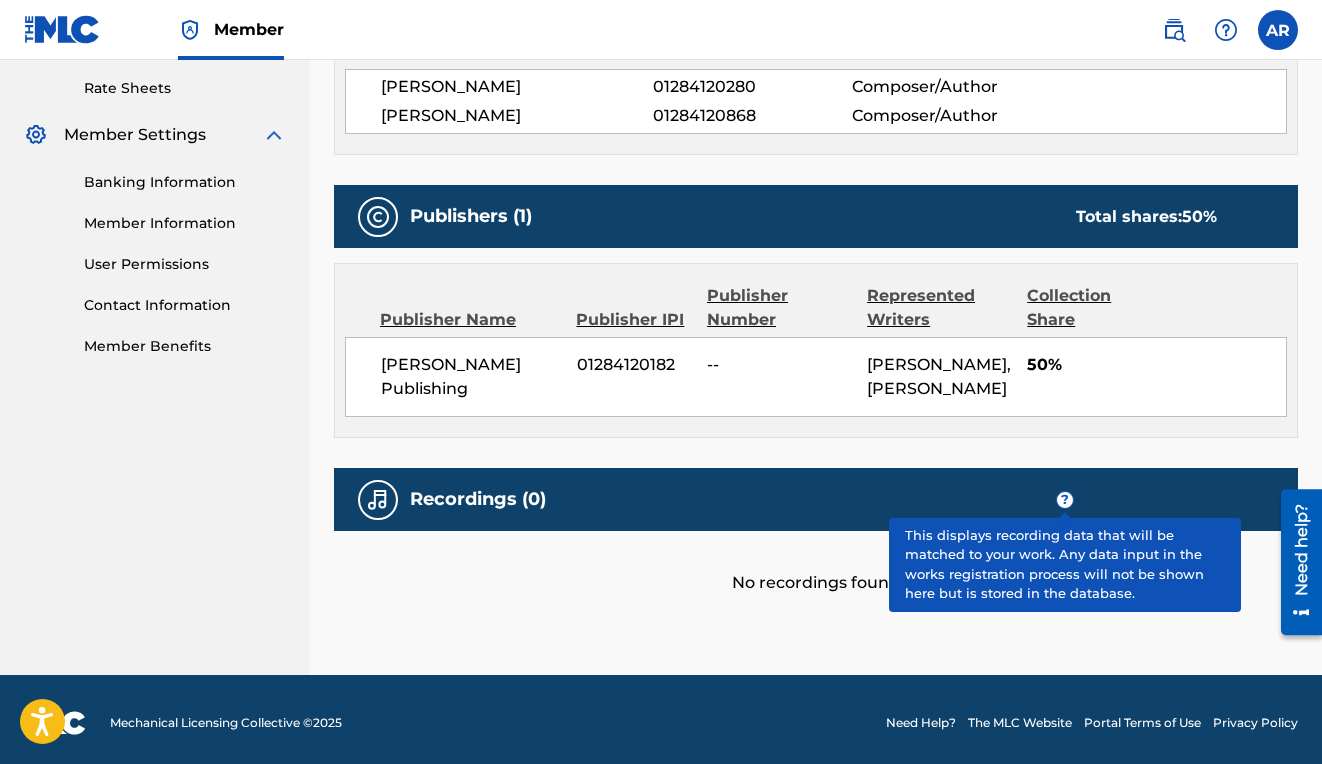 click on "?" at bounding box center [1065, 500] 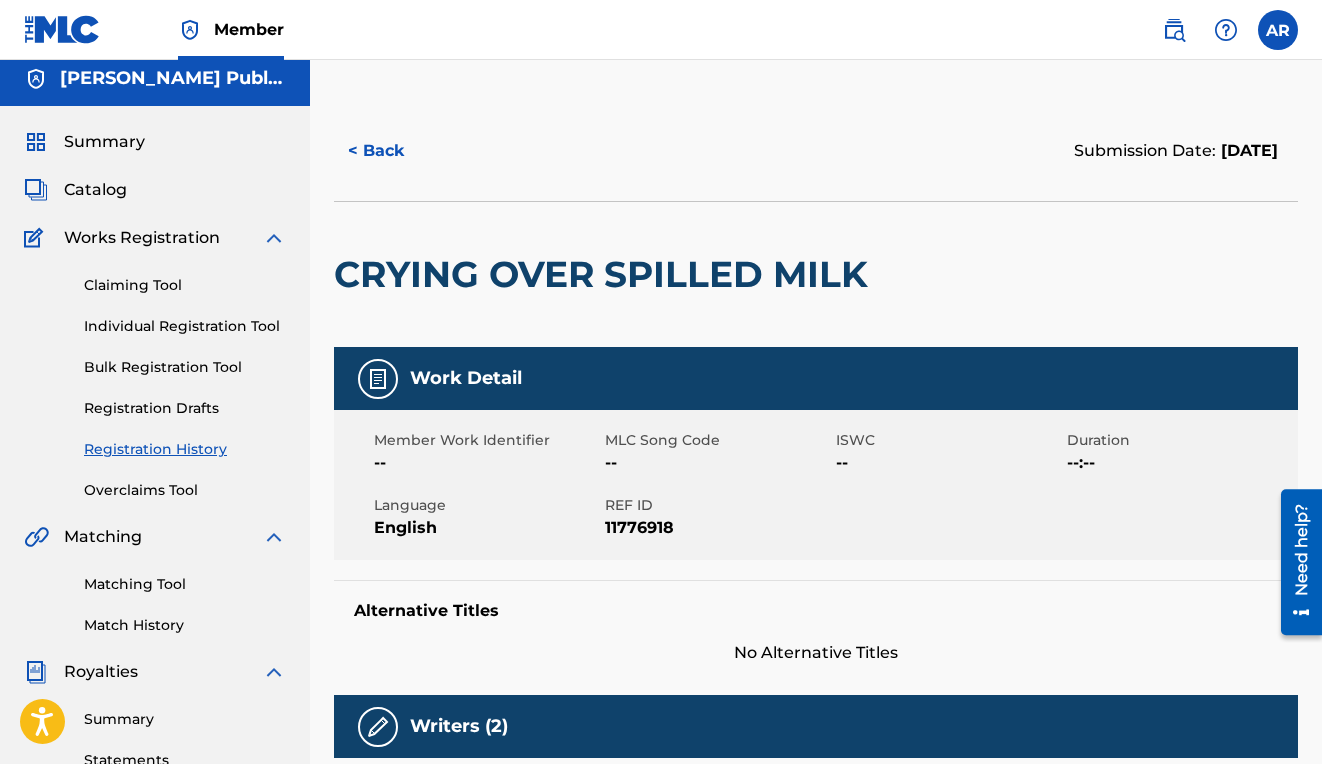scroll, scrollTop: 0, scrollLeft: 0, axis: both 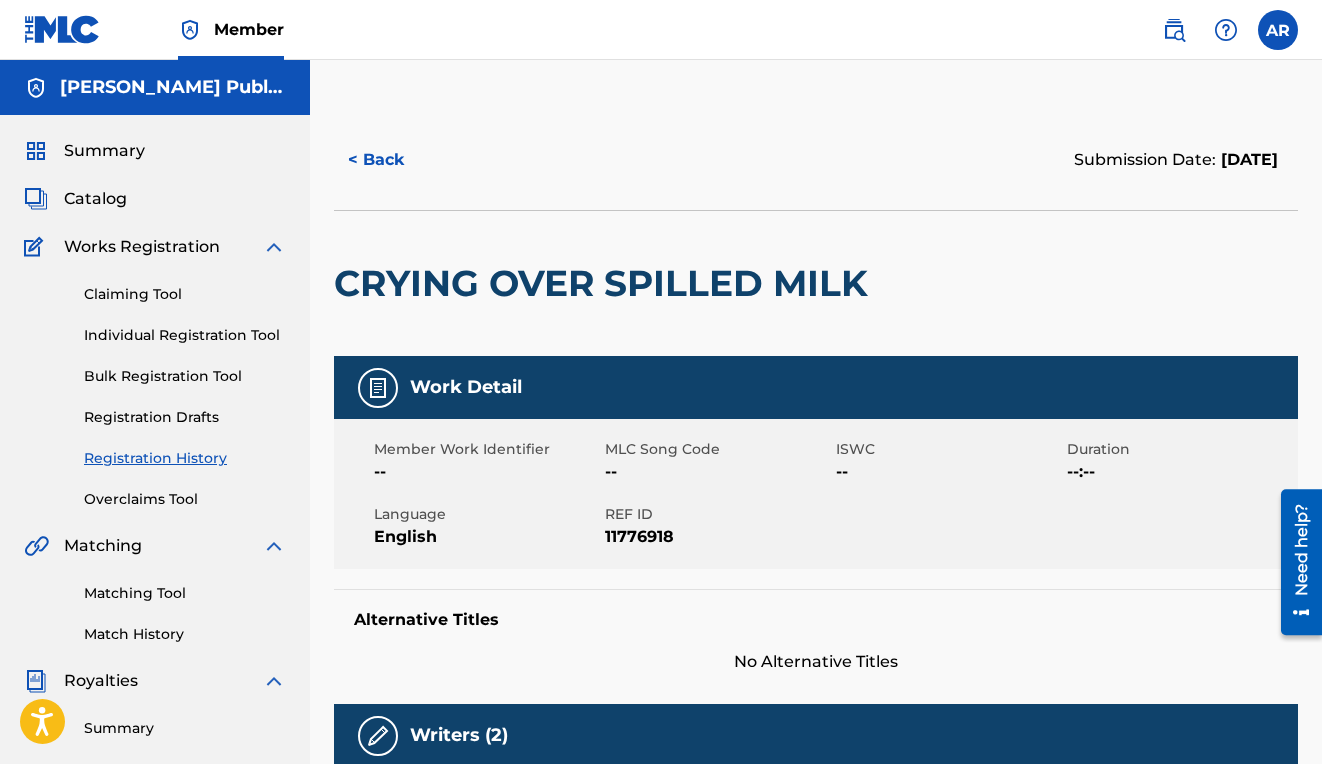 click on "Claiming Tool" at bounding box center (185, 294) 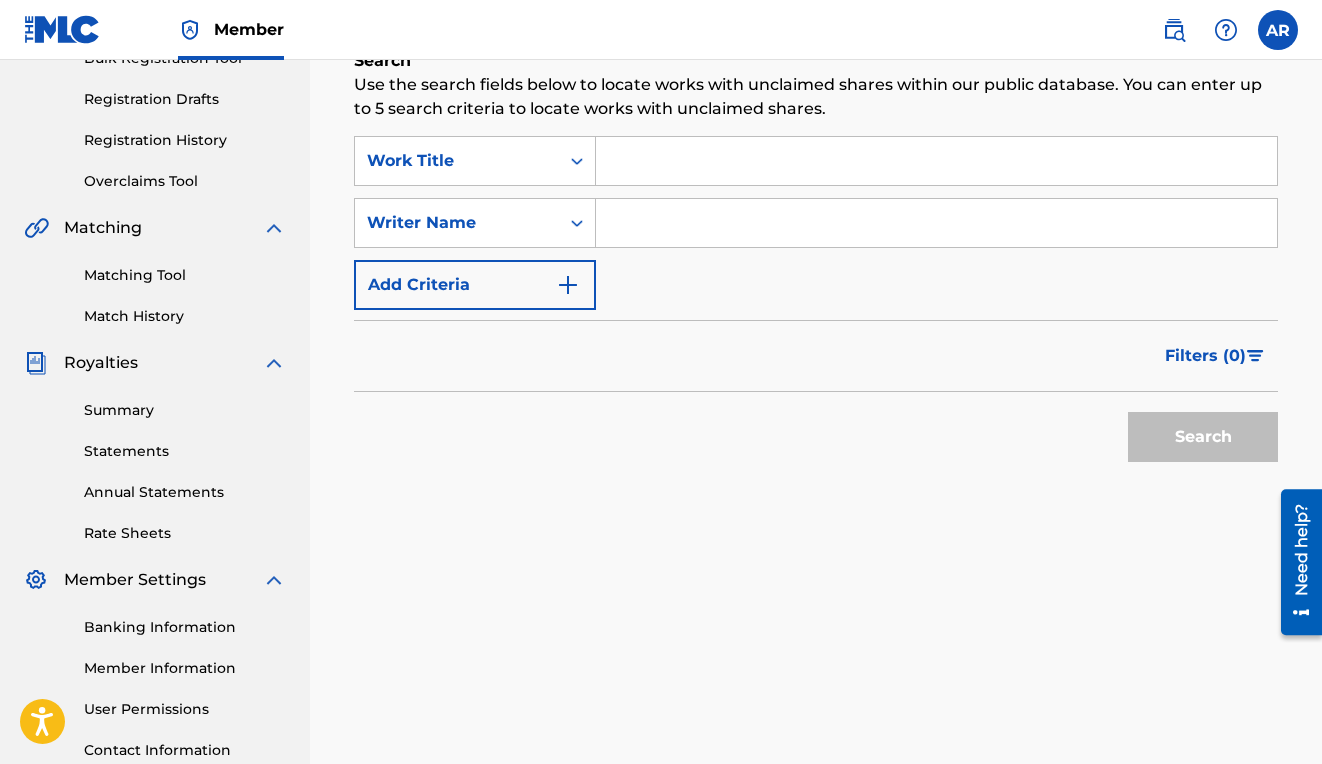 scroll, scrollTop: 0, scrollLeft: 0, axis: both 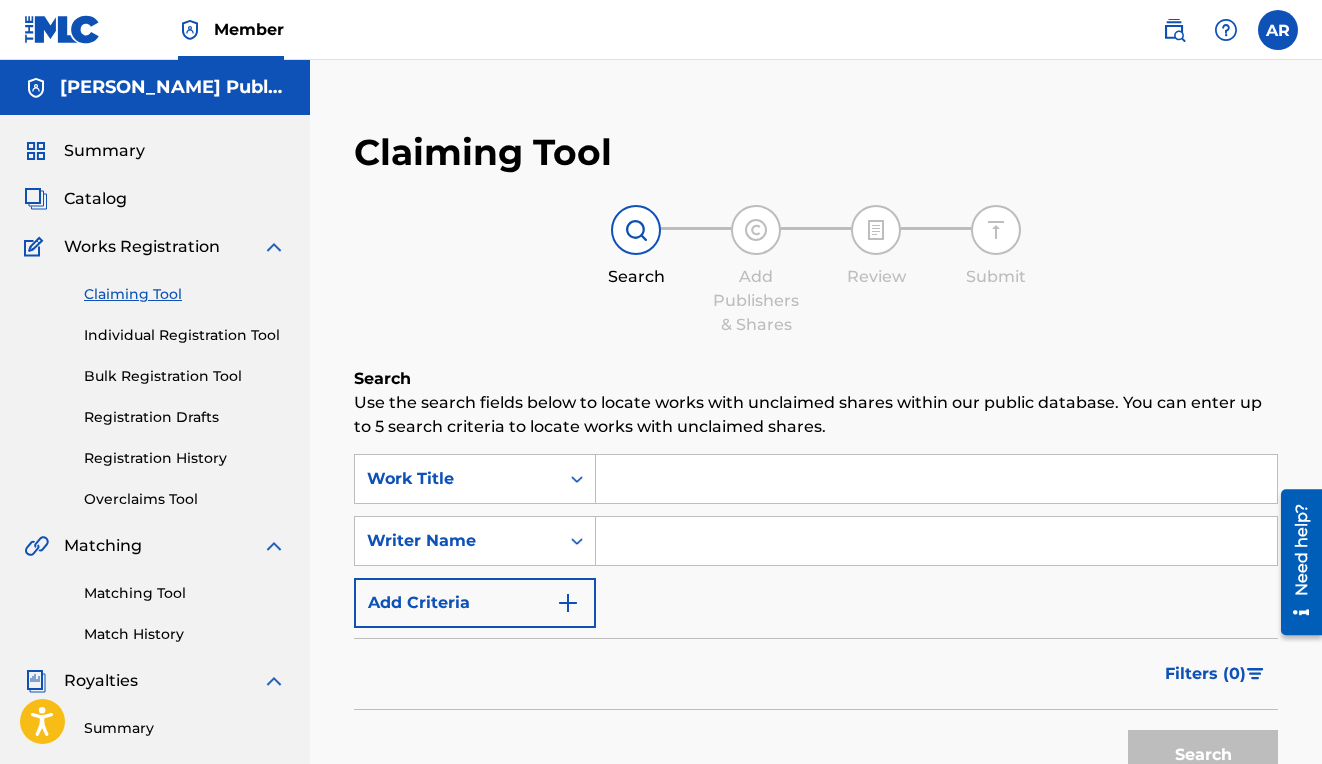 click on "Summary Catalog Works Registration Claiming Tool Individual Registration Tool Bulk Registration Tool Registration Drafts Registration History Overclaims Tool Matching Matching Tool Match History Royalties Summary Statements Annual Statements Rate Sheets Member Settings Banking Information Member Information User Permissions Contact Information Member Benefits" at bounding box center [155, 629] 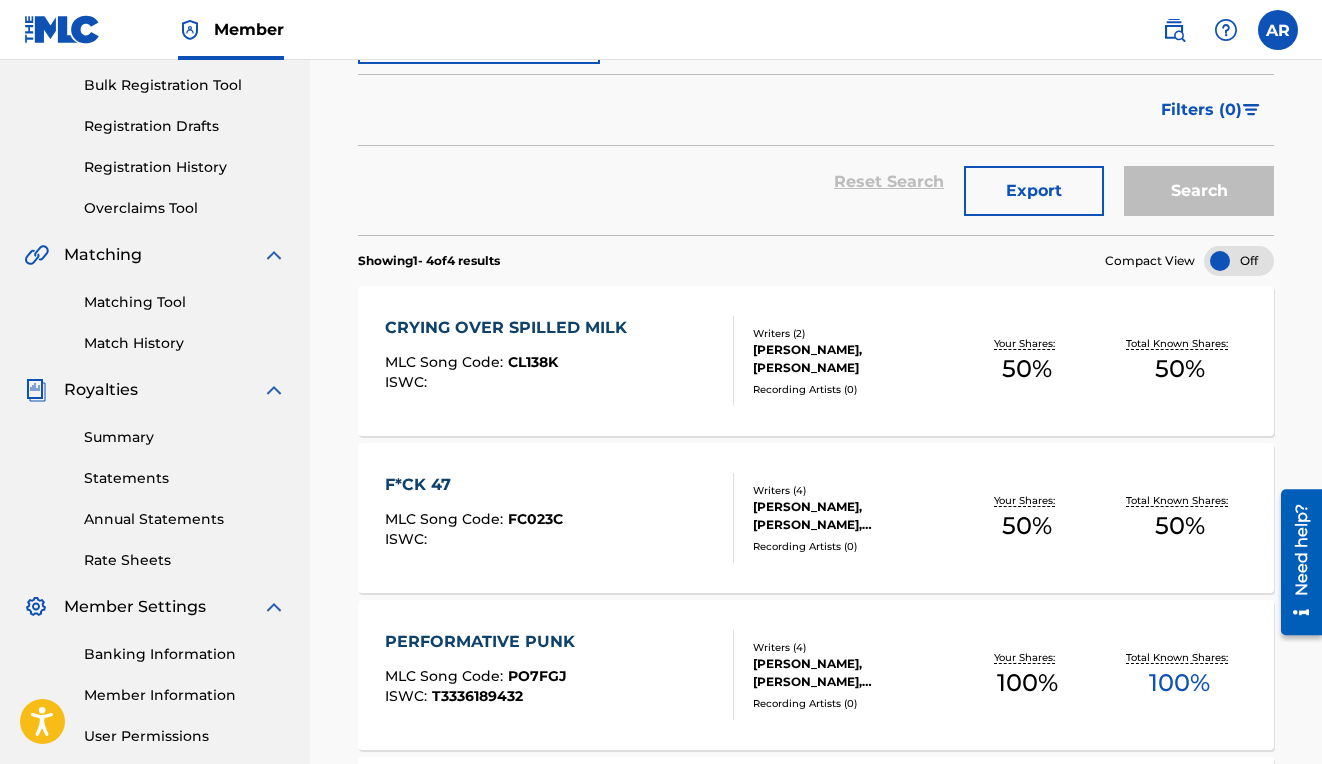 scroll, scrollTop: 181, scrollLeft: 0, axis: vertical 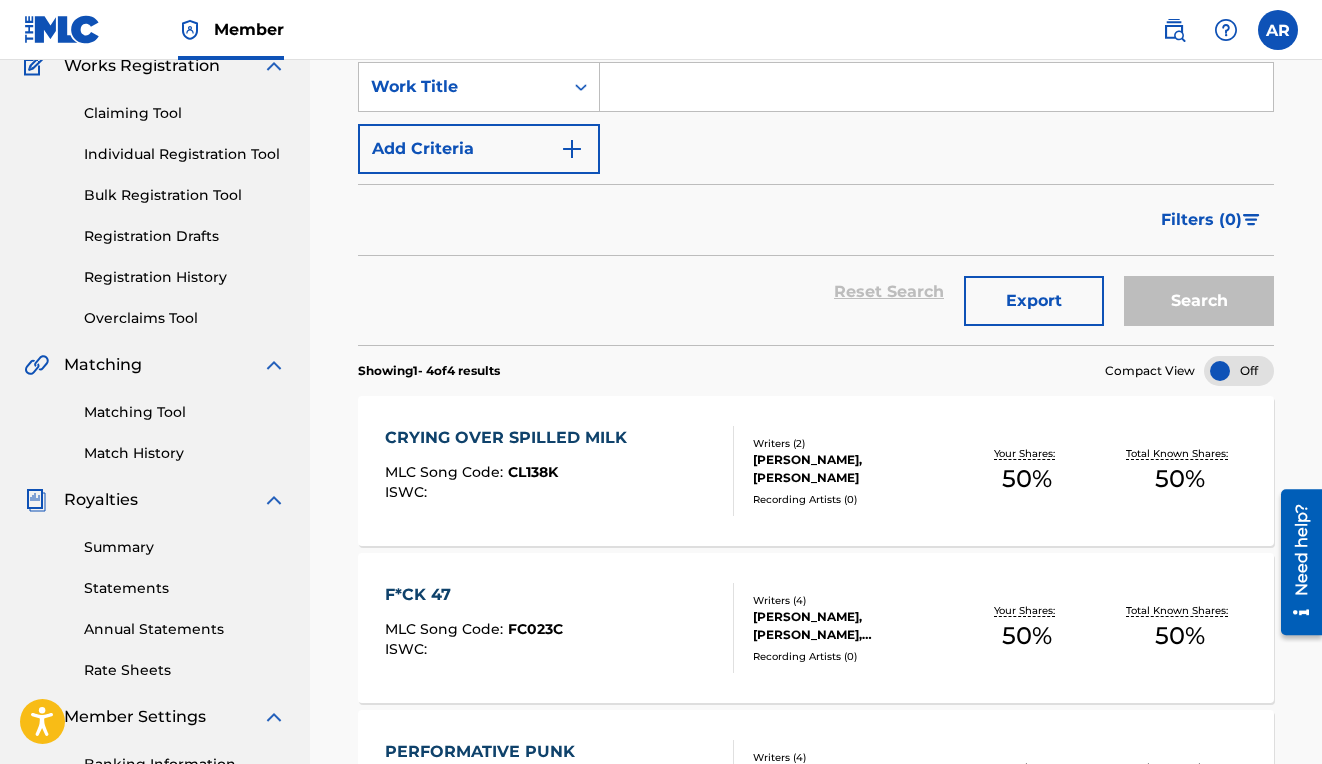 click on "CRYING OVER SPILLED MILK" at bounding box center (511, 438) 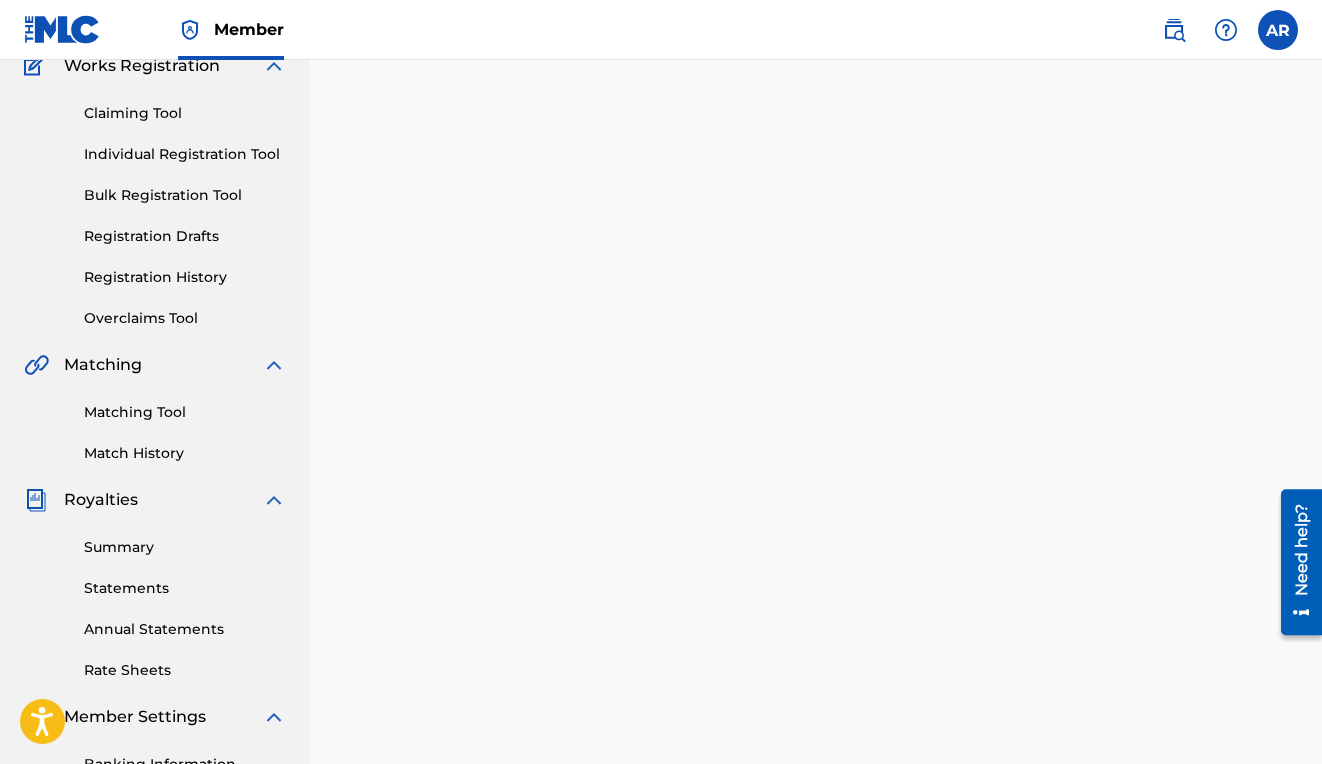 scroll, scrollTop: 0, scrollLeft: 0, axis: both 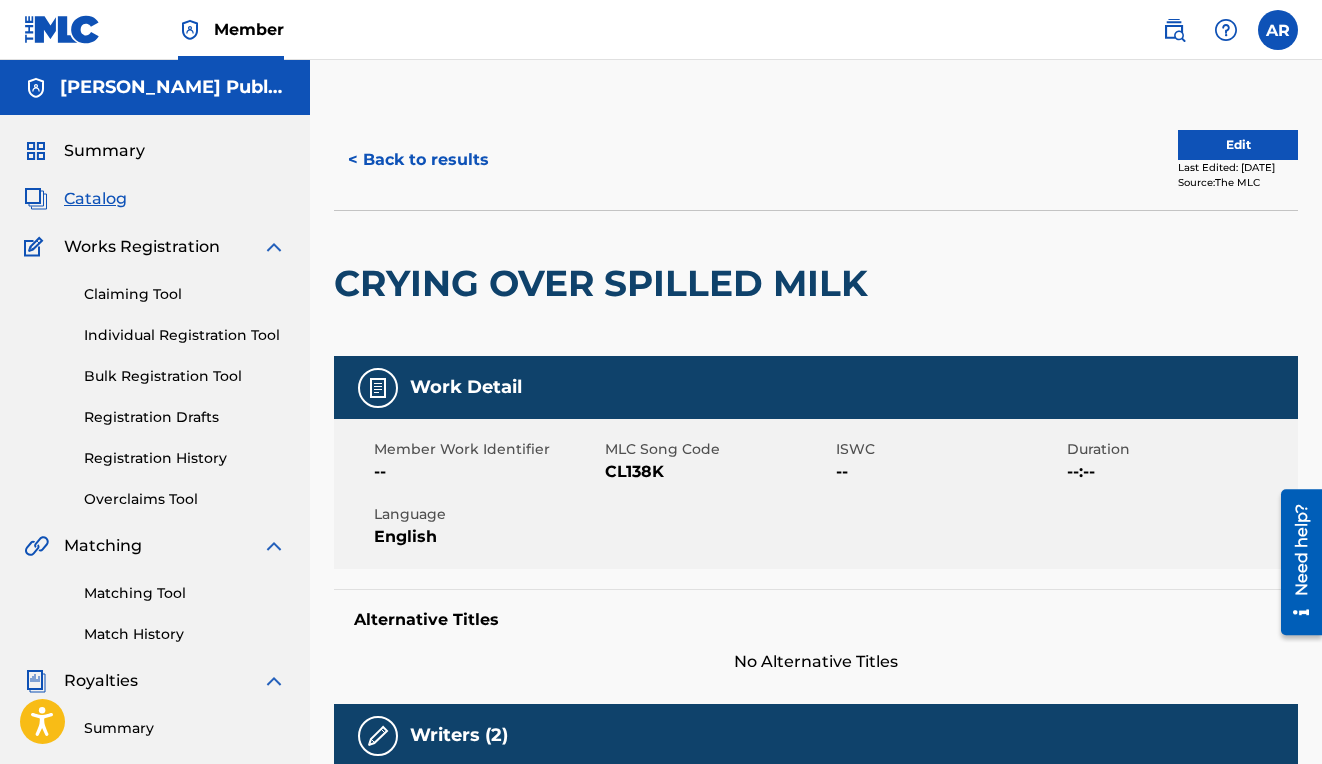 click on "Edit" at bounding box center [1238, 145] 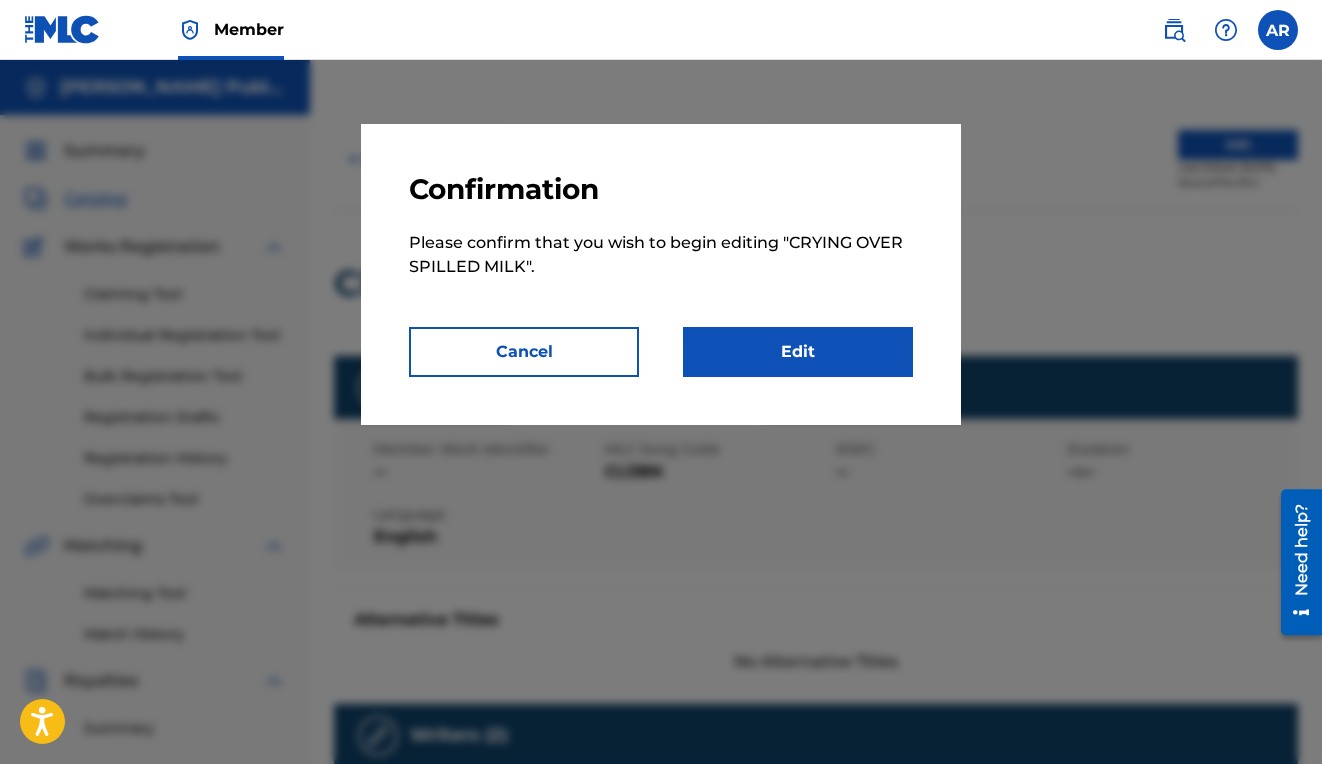 click on "Edit" at bounding box center [798, 352] 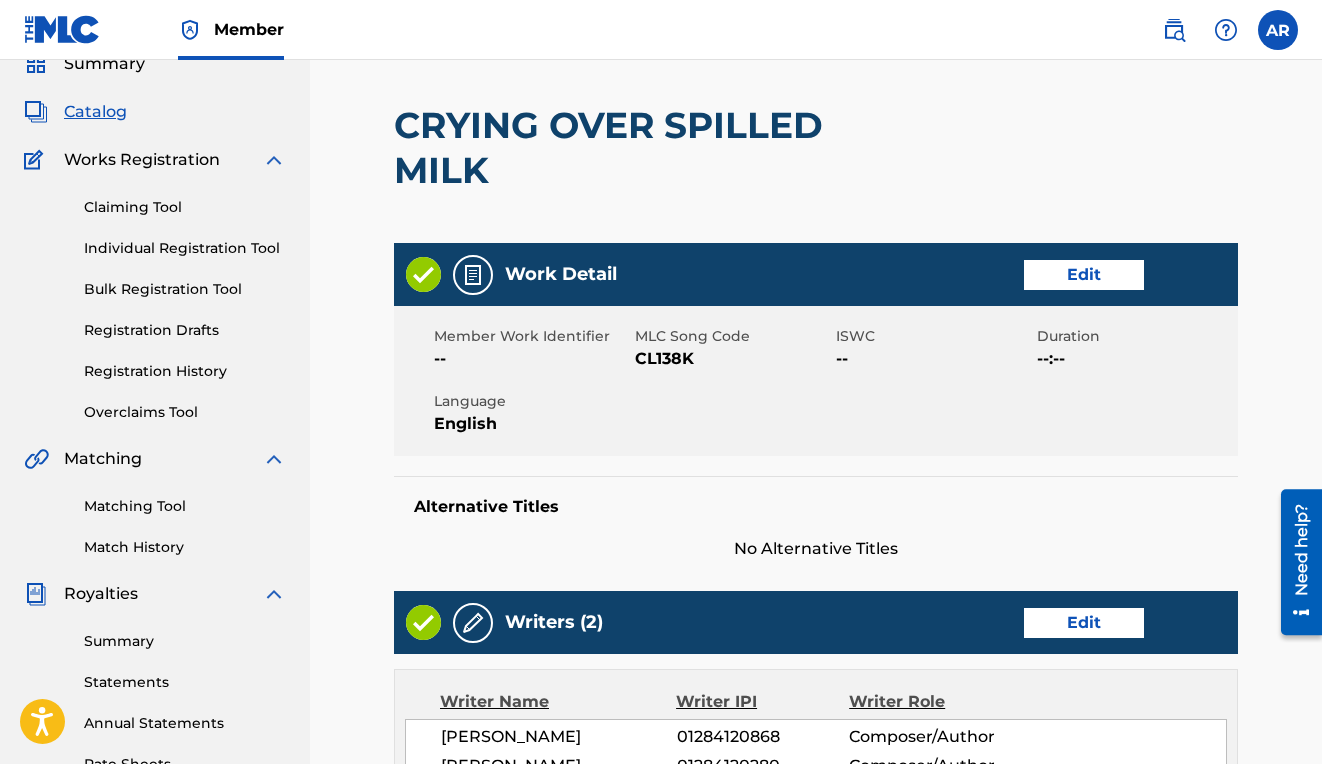 scroll, scrollTop: 88, scrollLeft: 0, axis: vertical 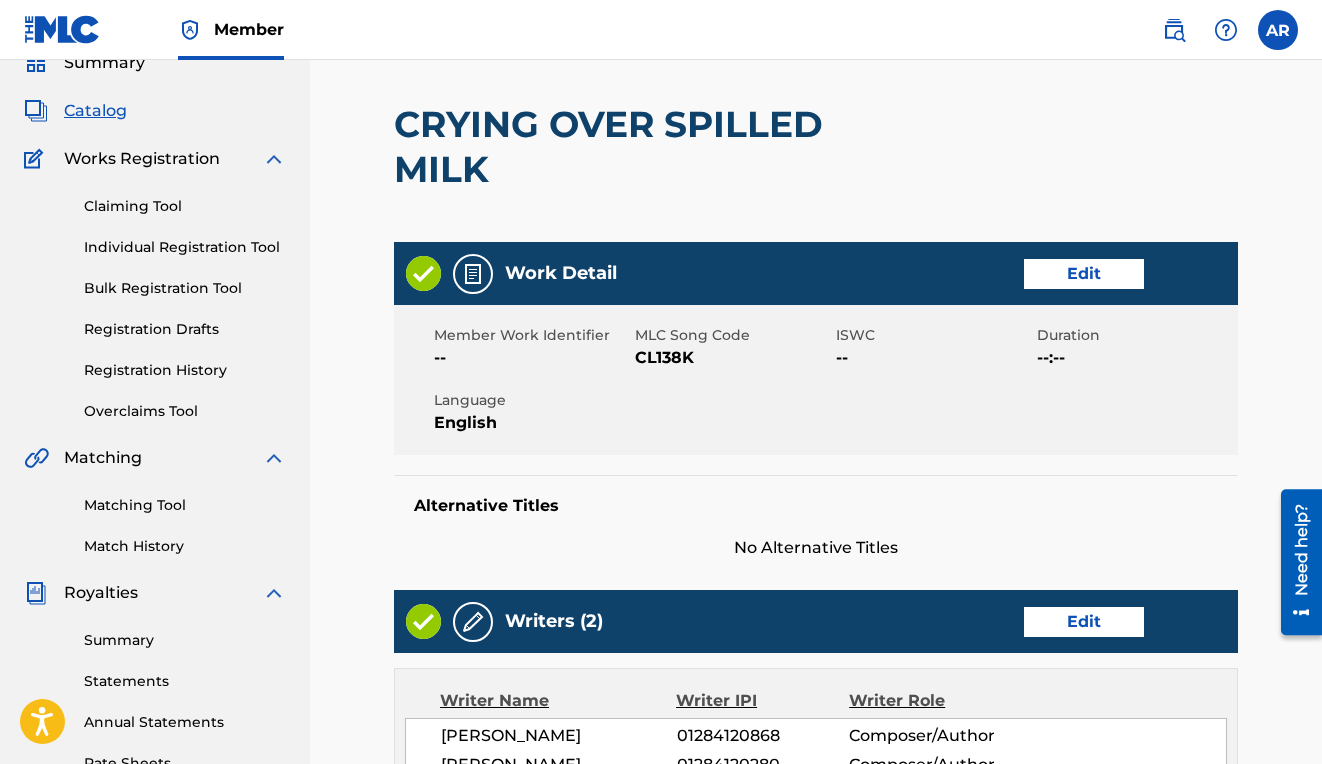 click on "Edit" at bounding box center [1084, 274] 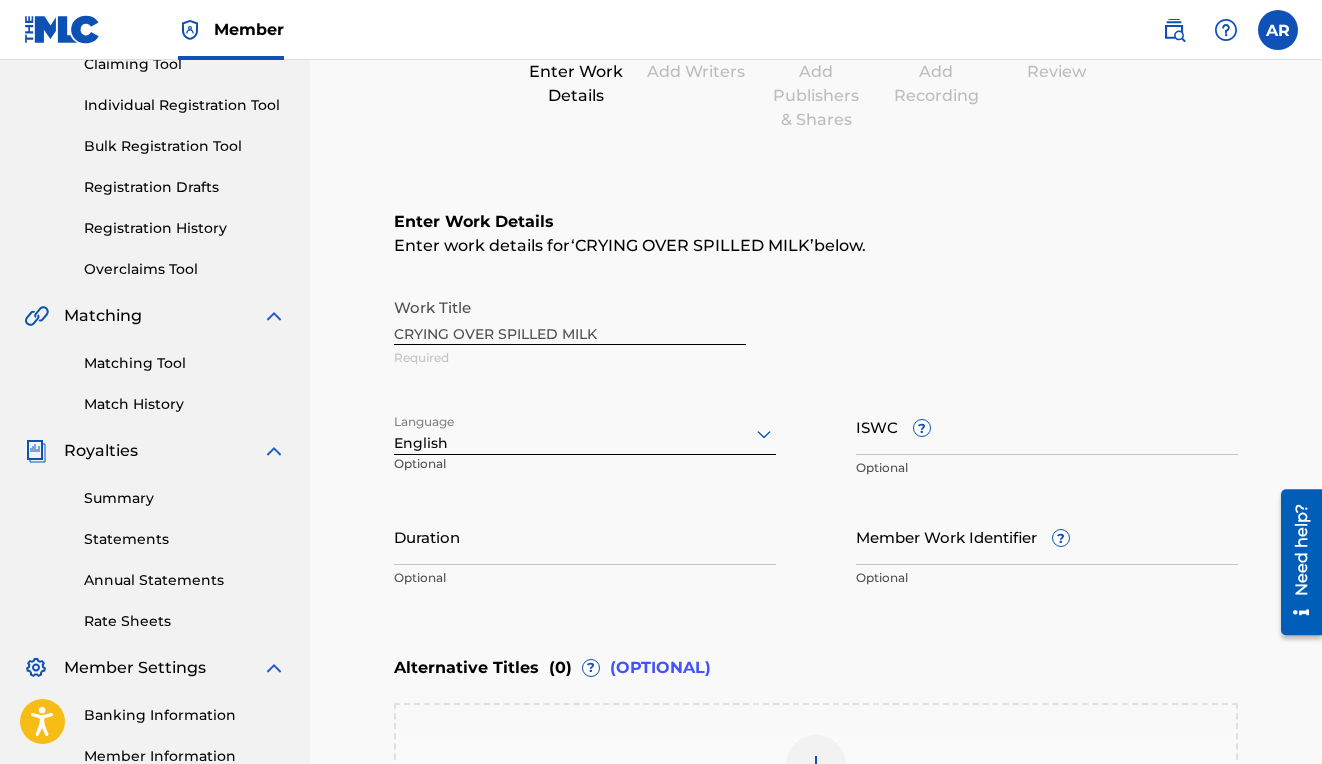 scroll, scrollTop: 290, scrollLeft: 0, axis: vertical 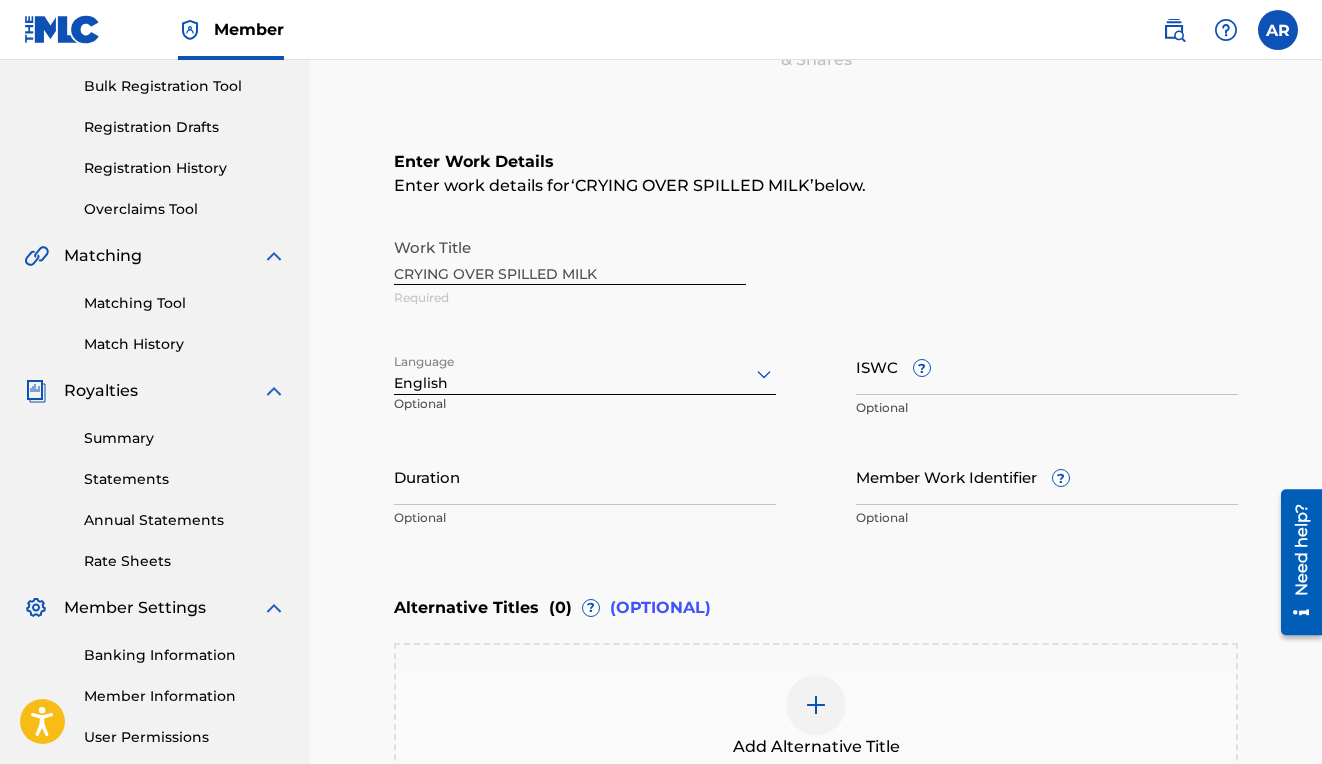 click on "ISWC   ?" at bounding box center [1047, 366] 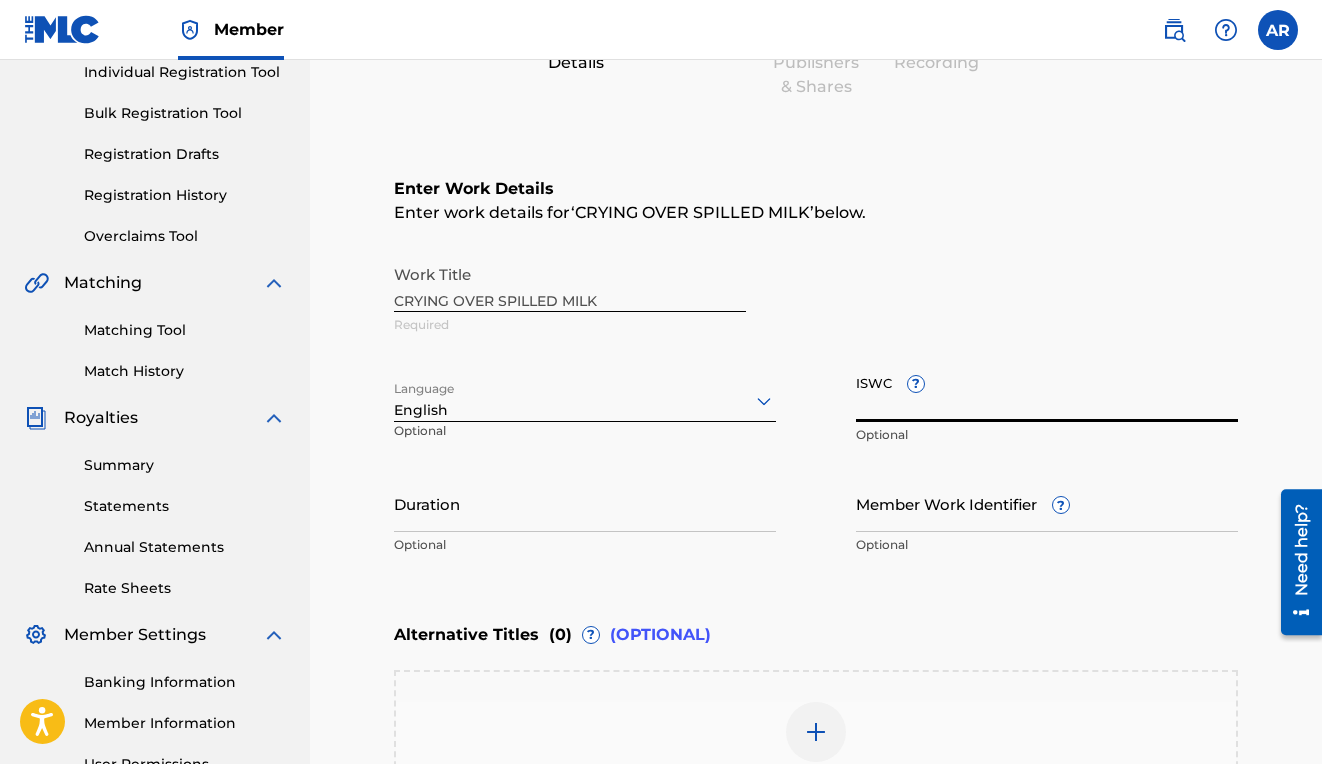 scroll, scrollTop: 258, scrollLeft: 0, axis: vertical 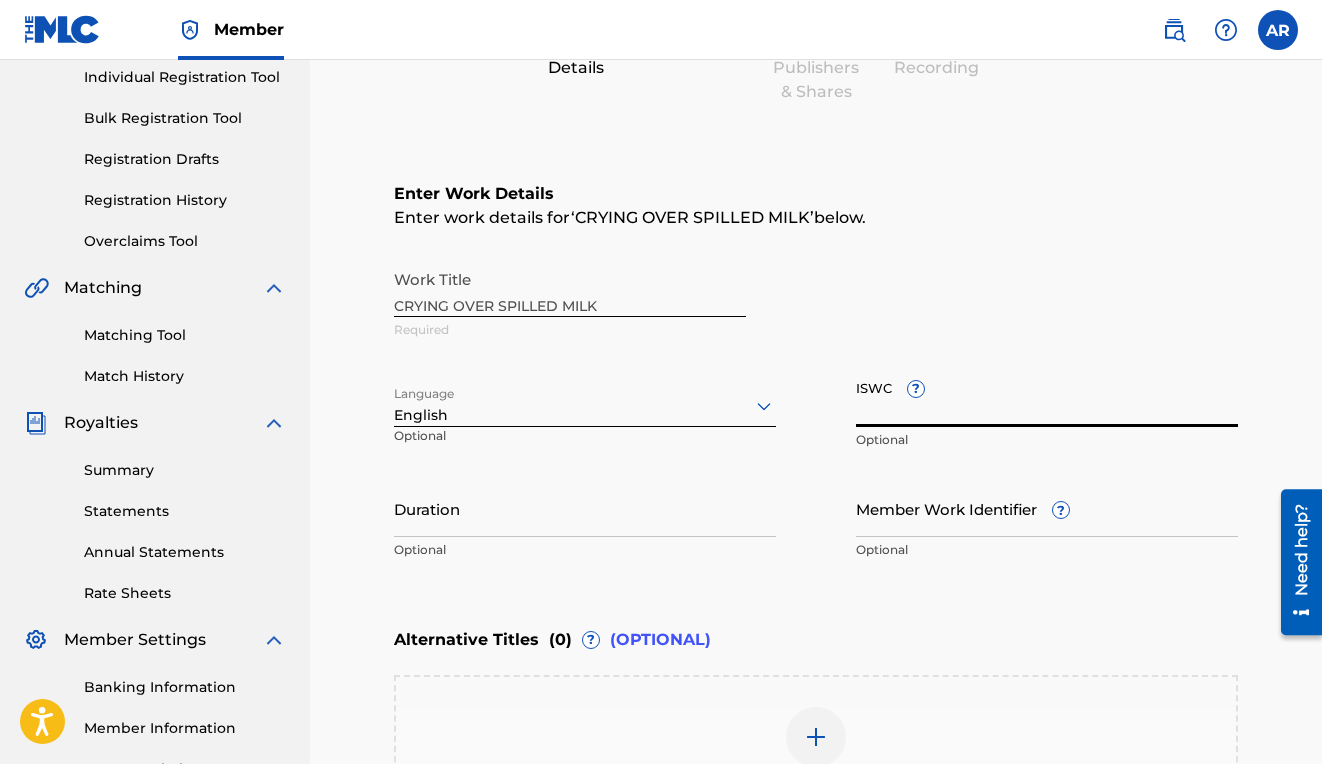 paste on "T3319200647" 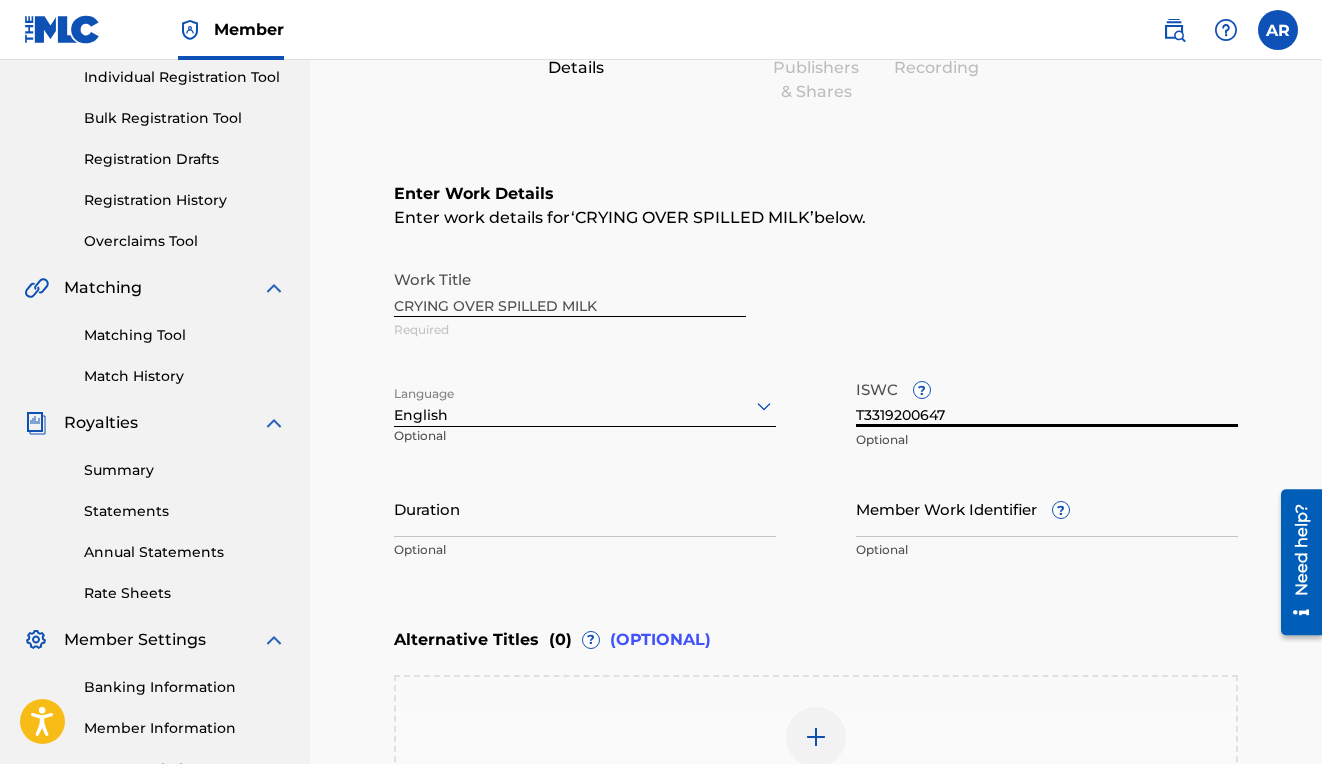 type on "T3319200647" 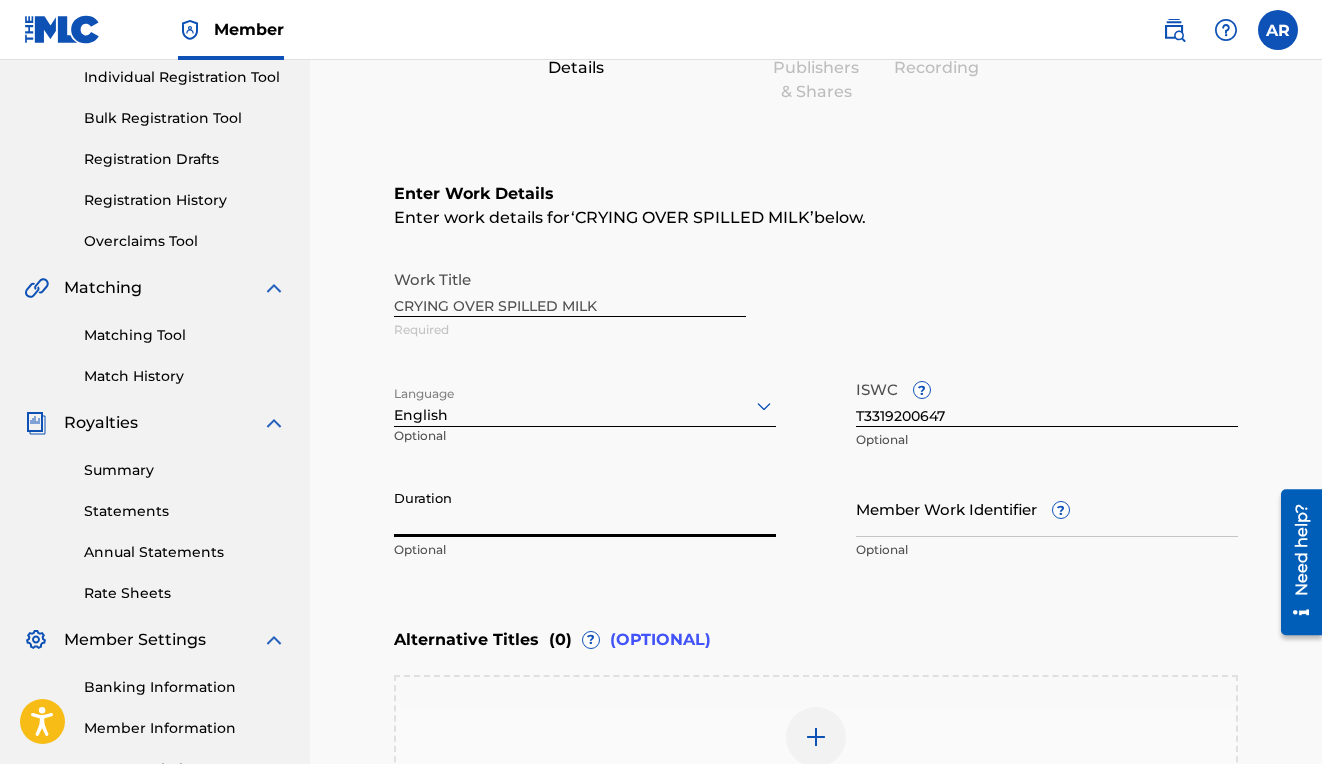click on "Duration" at bounding box center [585, 508] 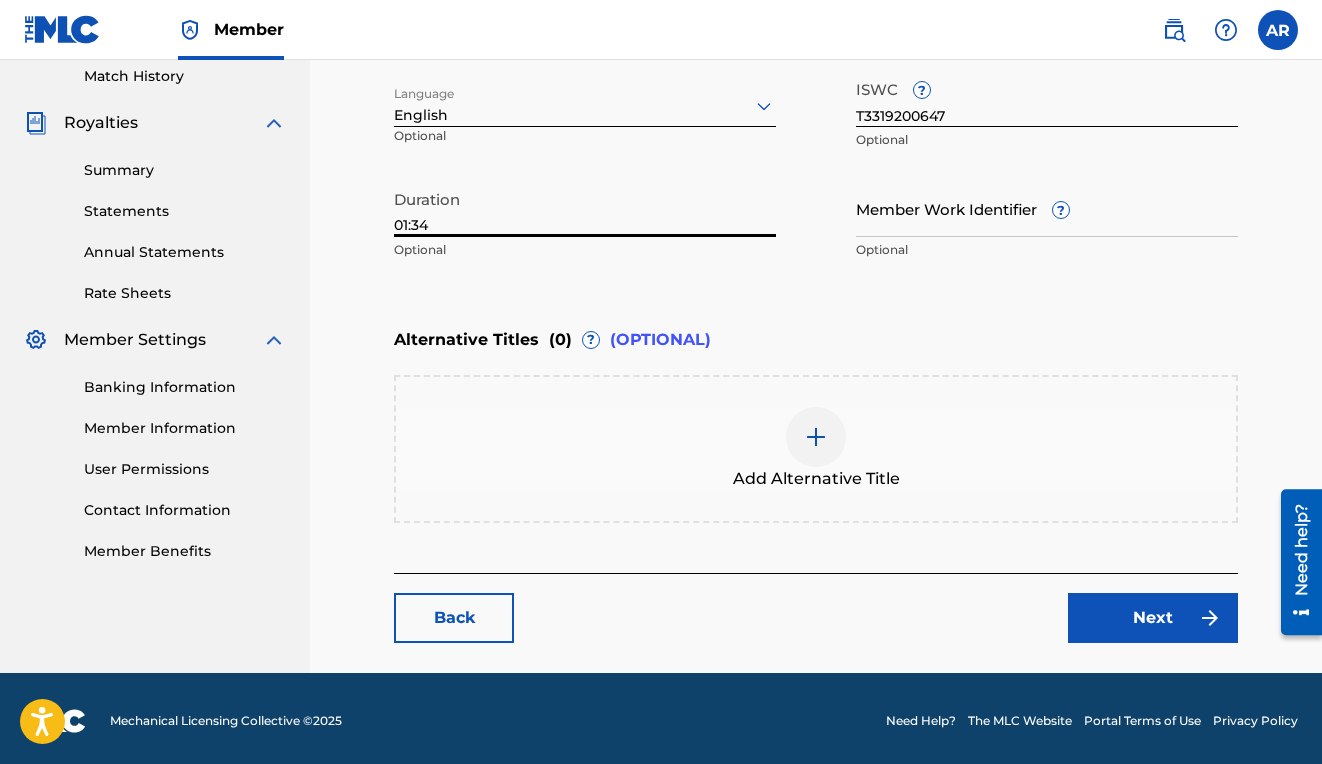 scroll, scrollTop: 562, scrollLeft: 0, axis: vertical 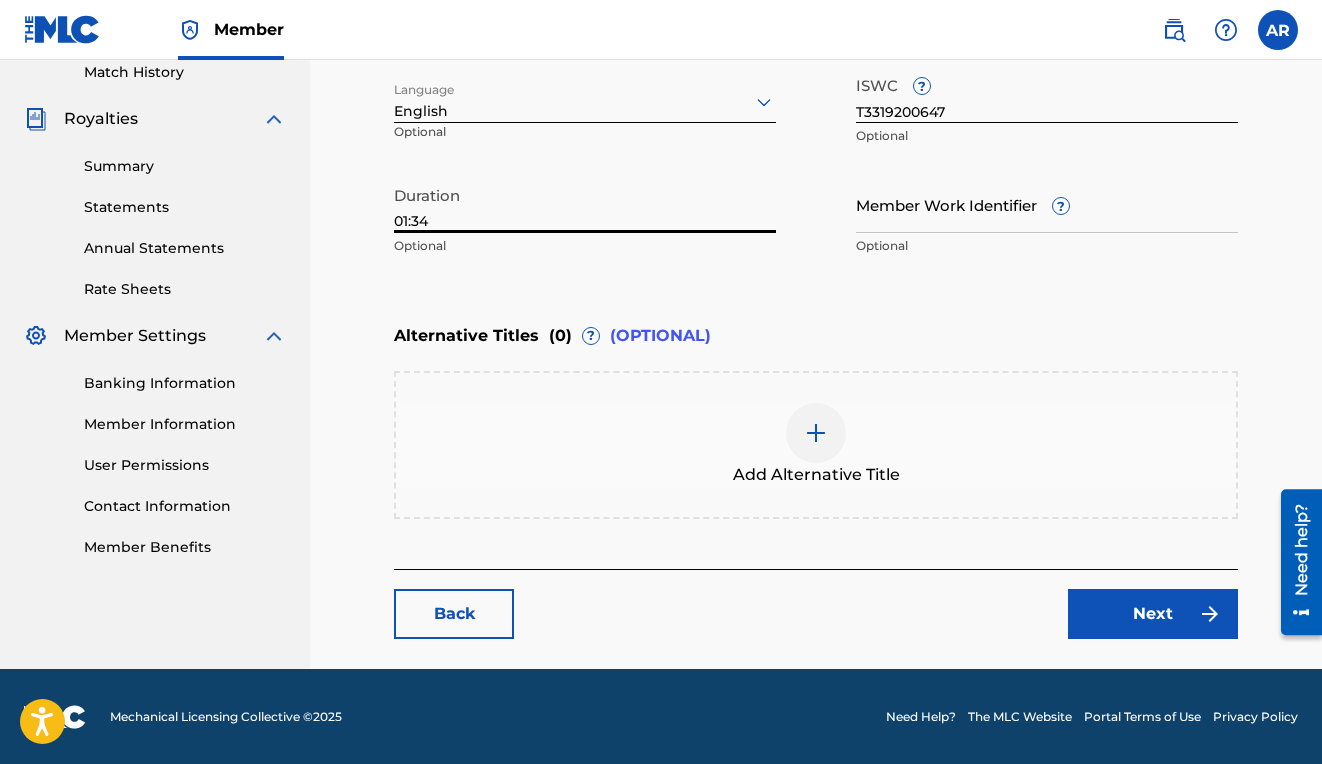 type on "01:34" 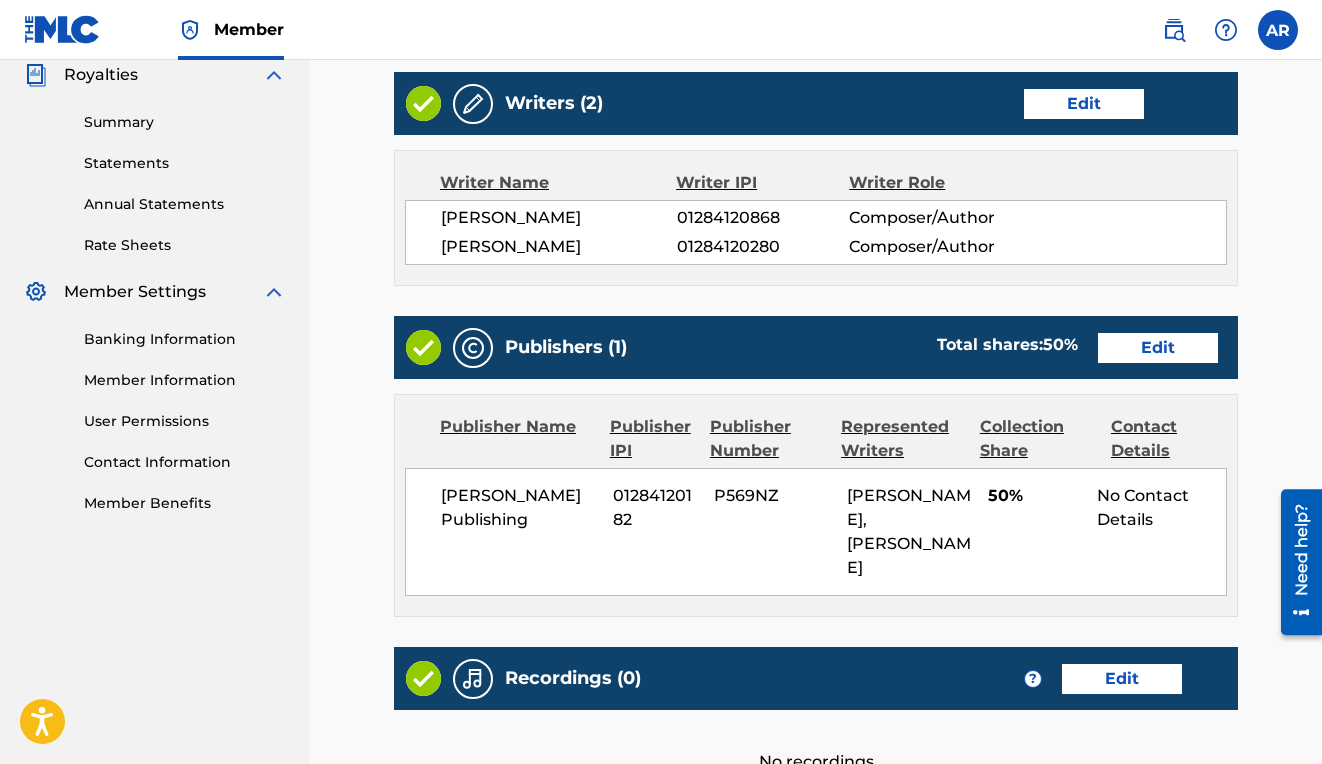 scroll, scrollTop: 816, scrollLeft: 0, axis: vertical 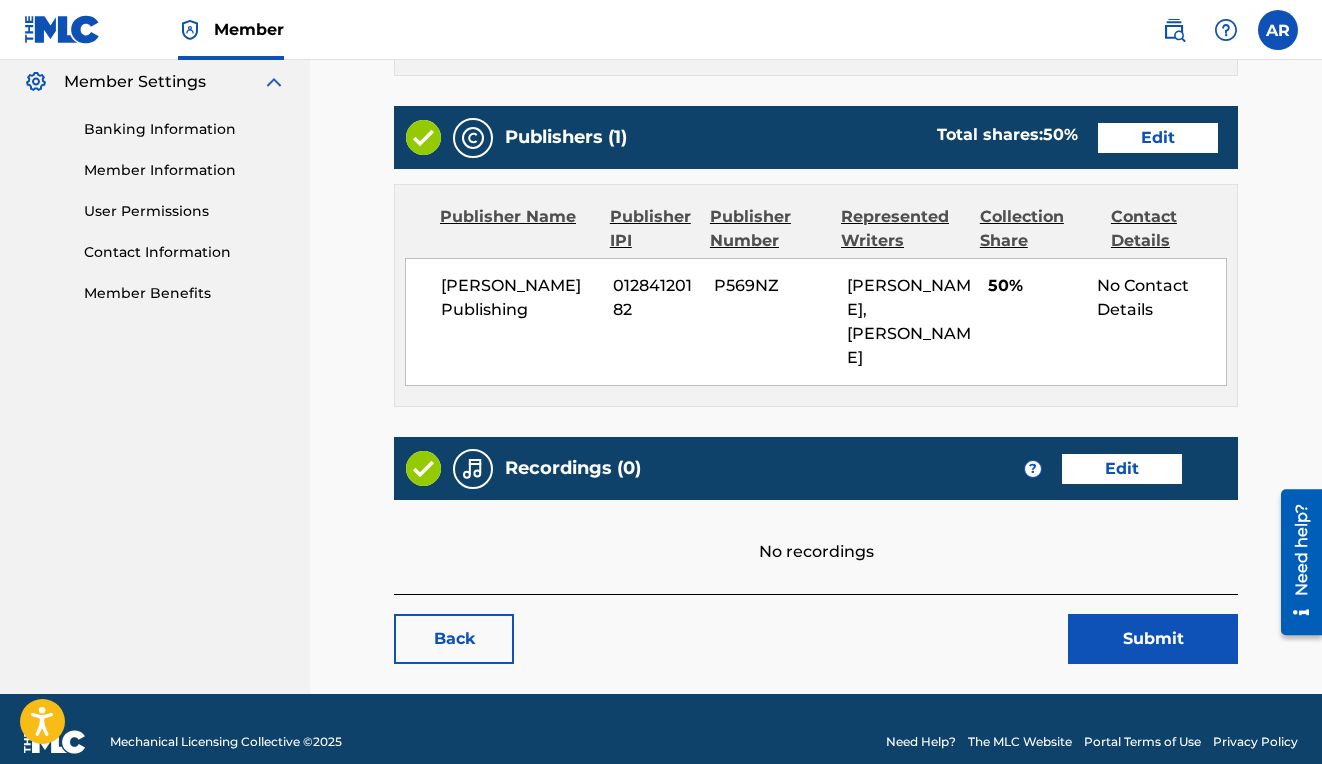 click on "Edit" at bounding box center (1122, 469) 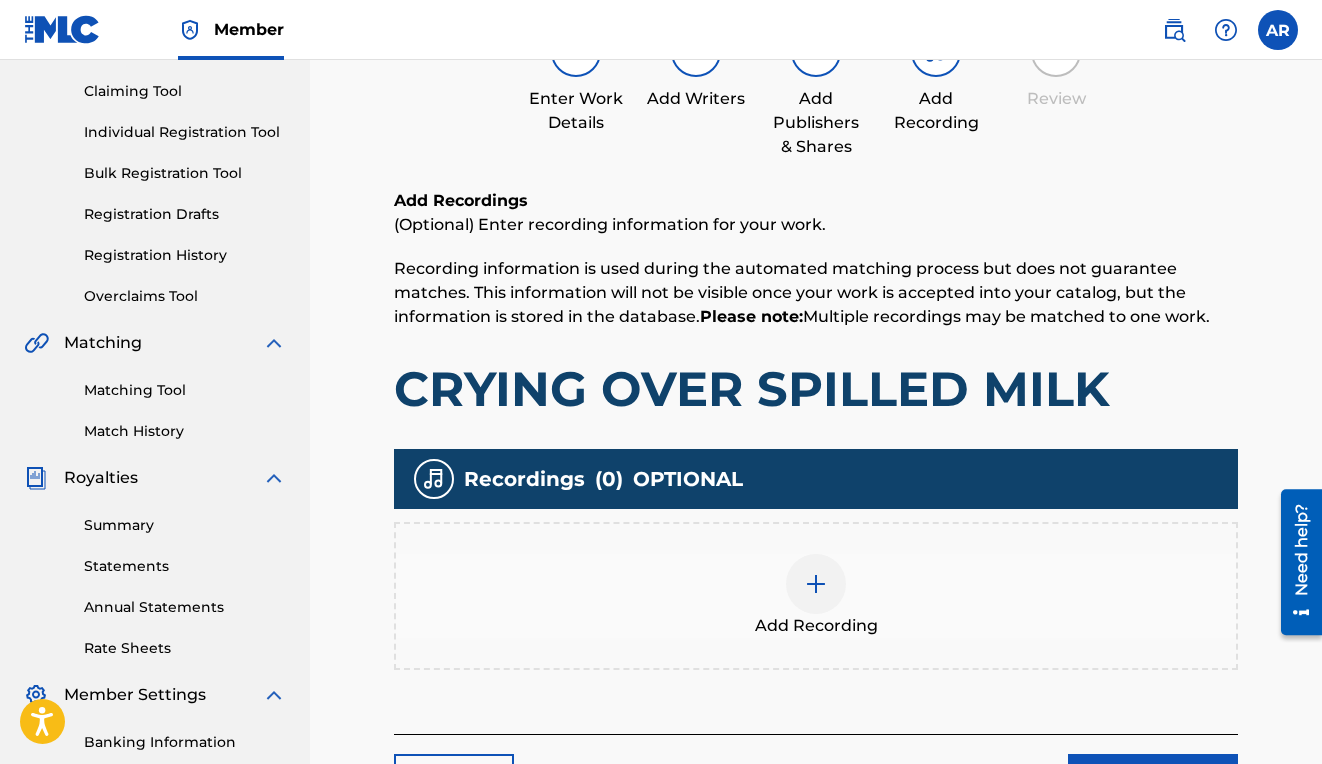 scroll, scrollTop: 476, scrollLeft: 0, axis: vertical 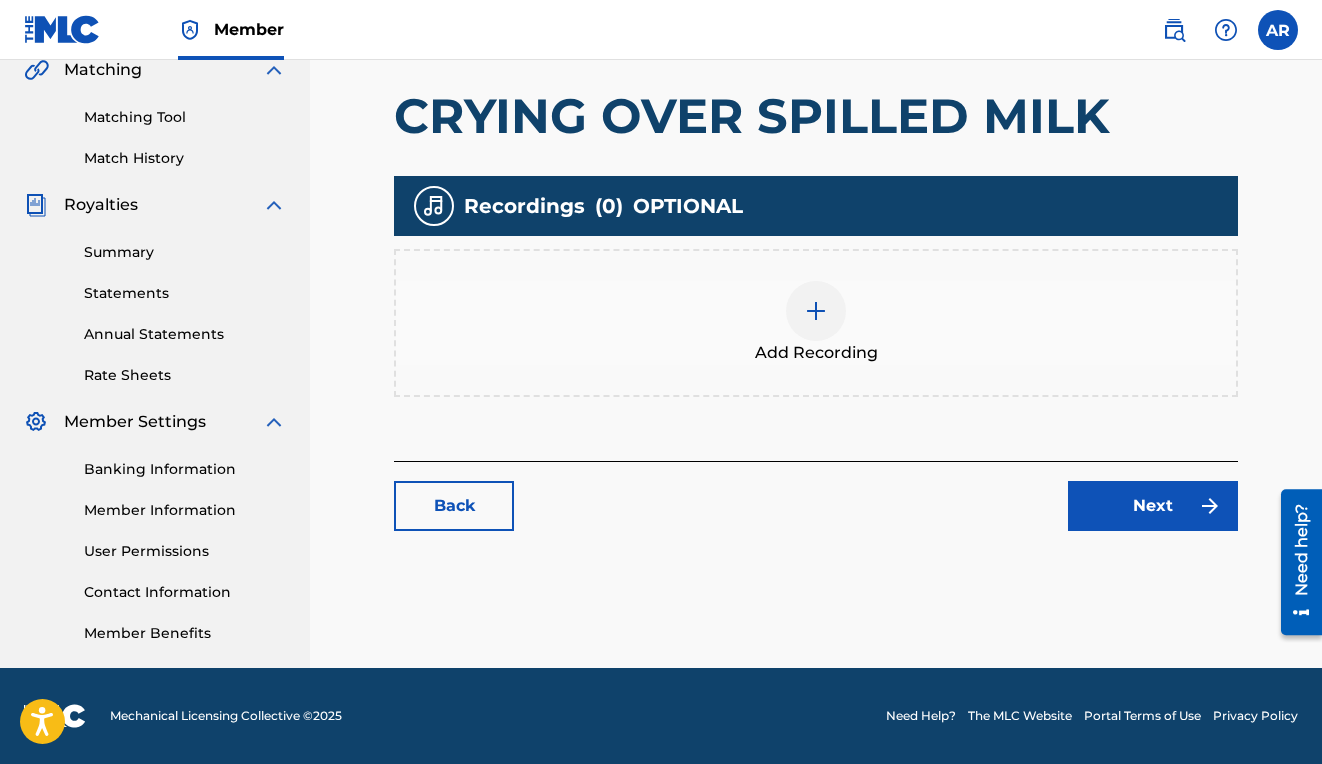 click at bounding box center [816, 311] 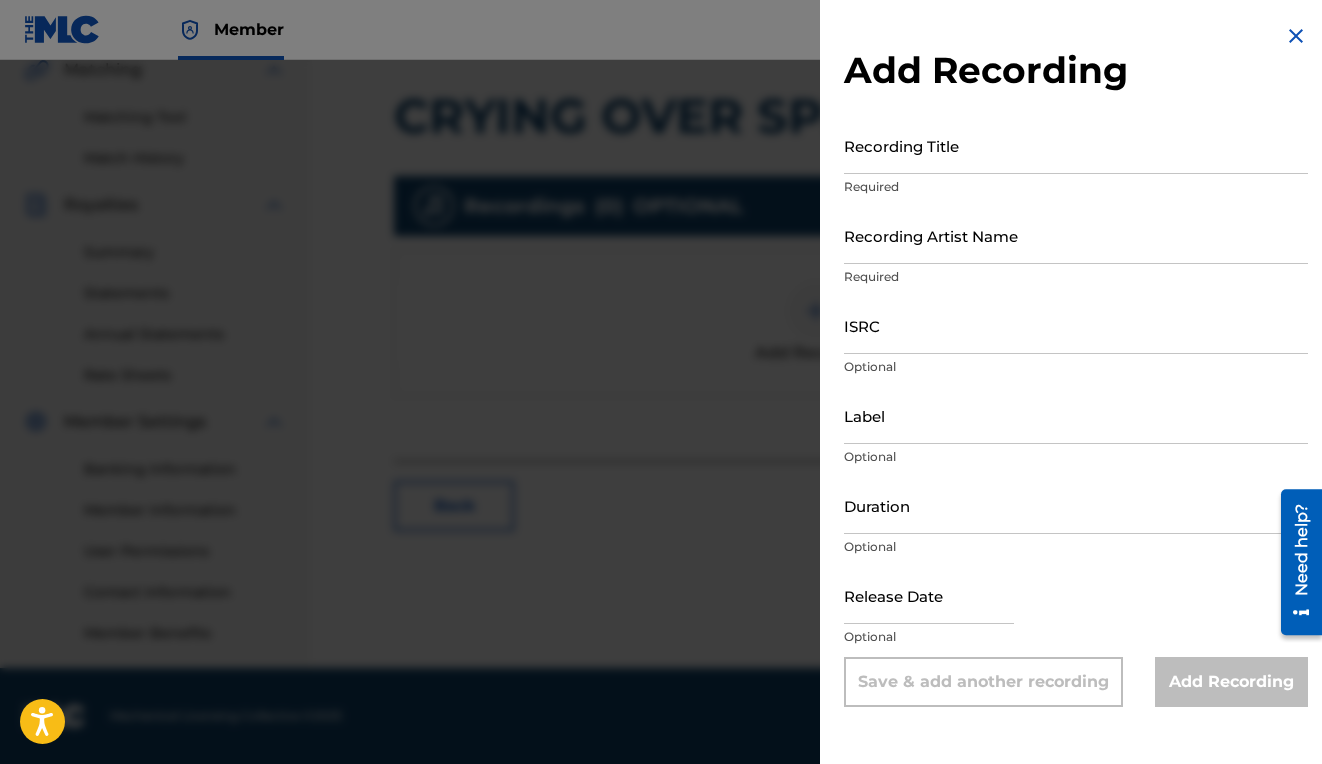 click on "Recording Title" at bounding box center [1076, 145] 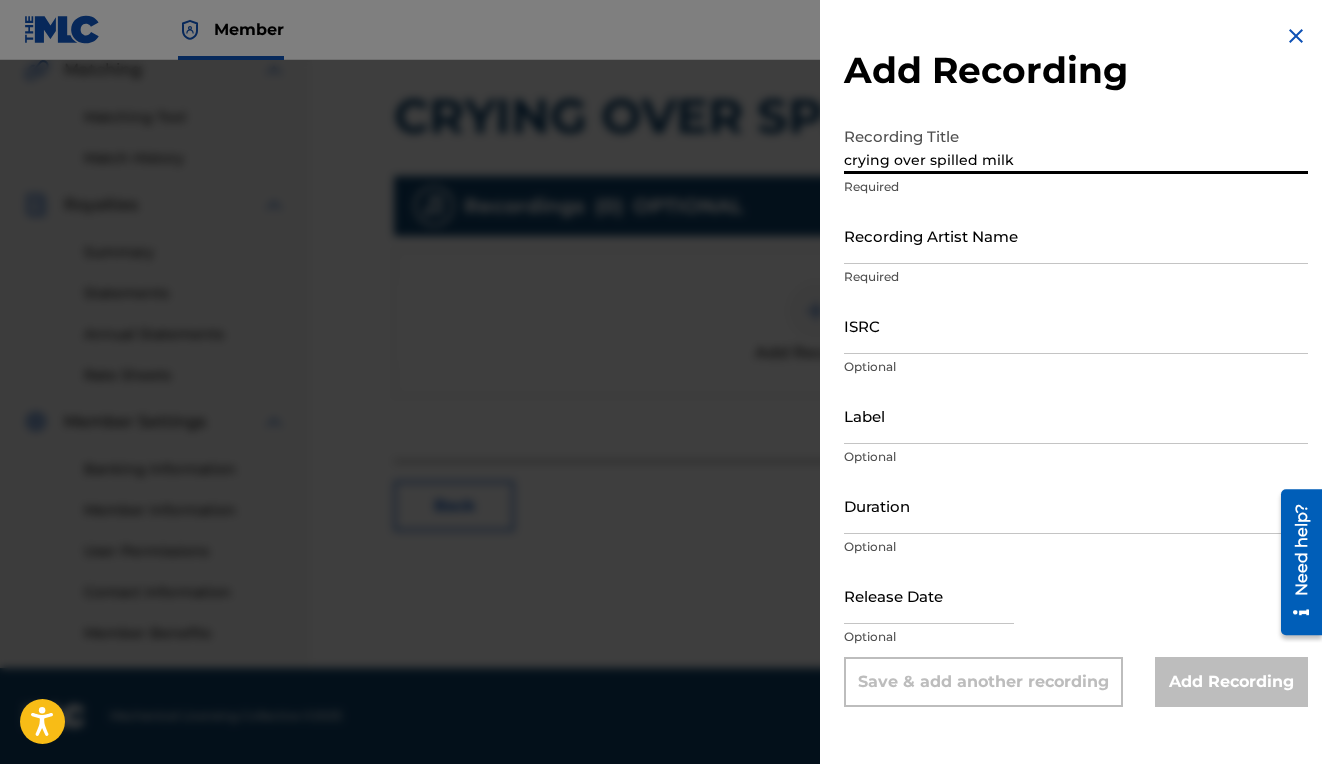 type on "crying over spilled milk" 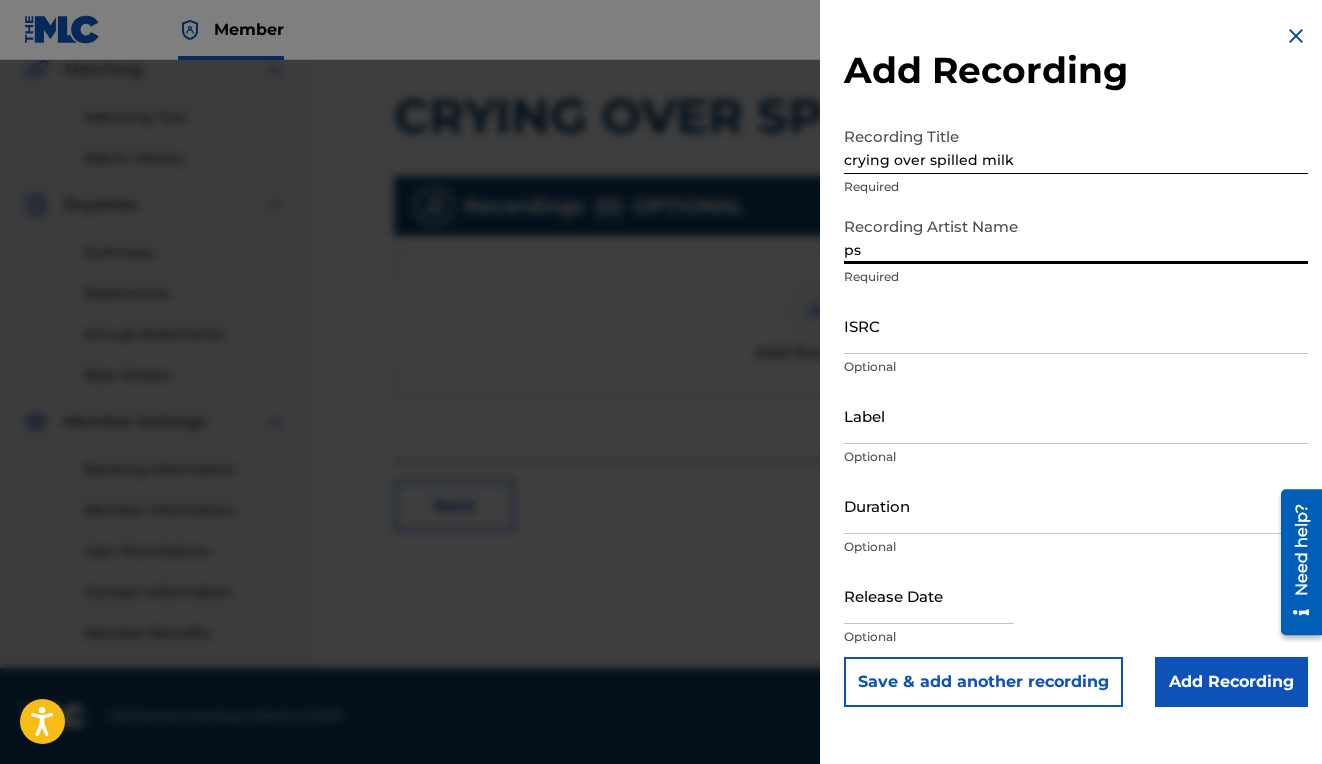 type on "psycho brat" 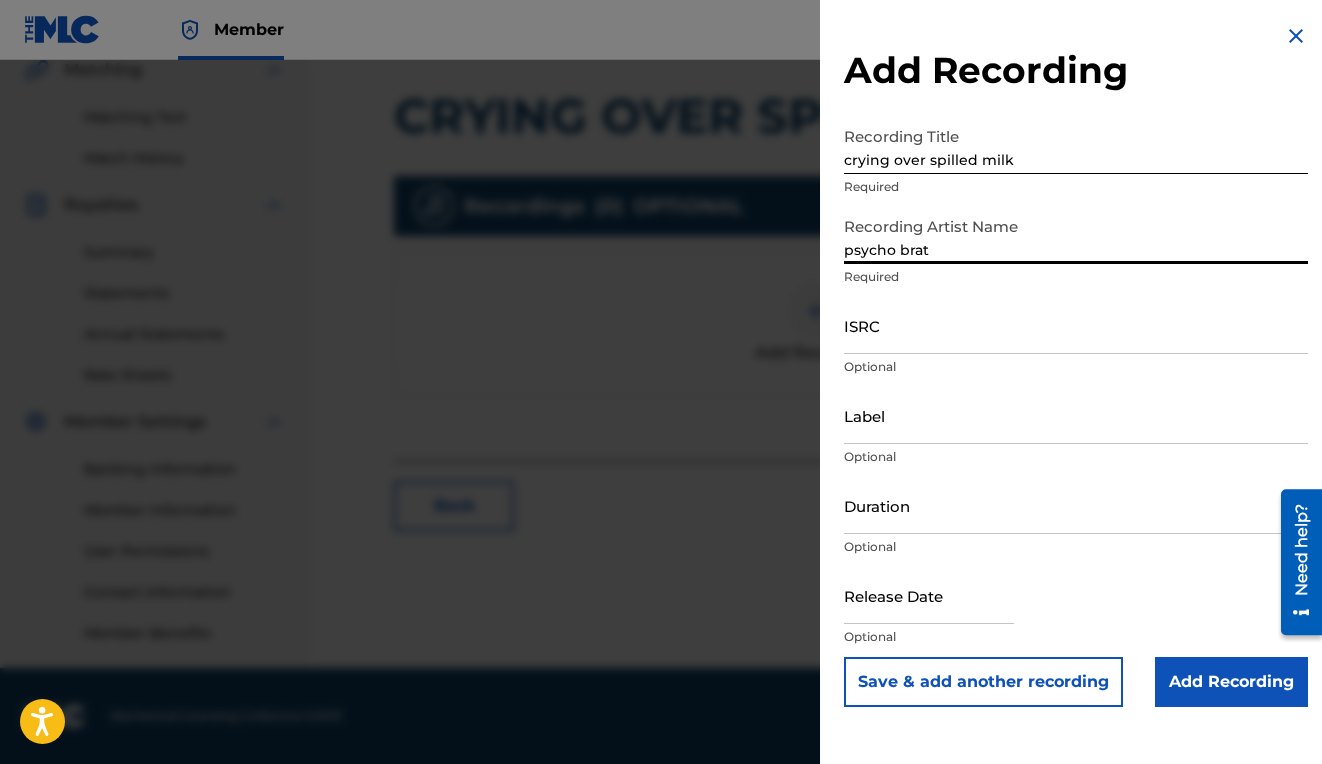 click on "ISRC" at bounding box center (1076, 325) 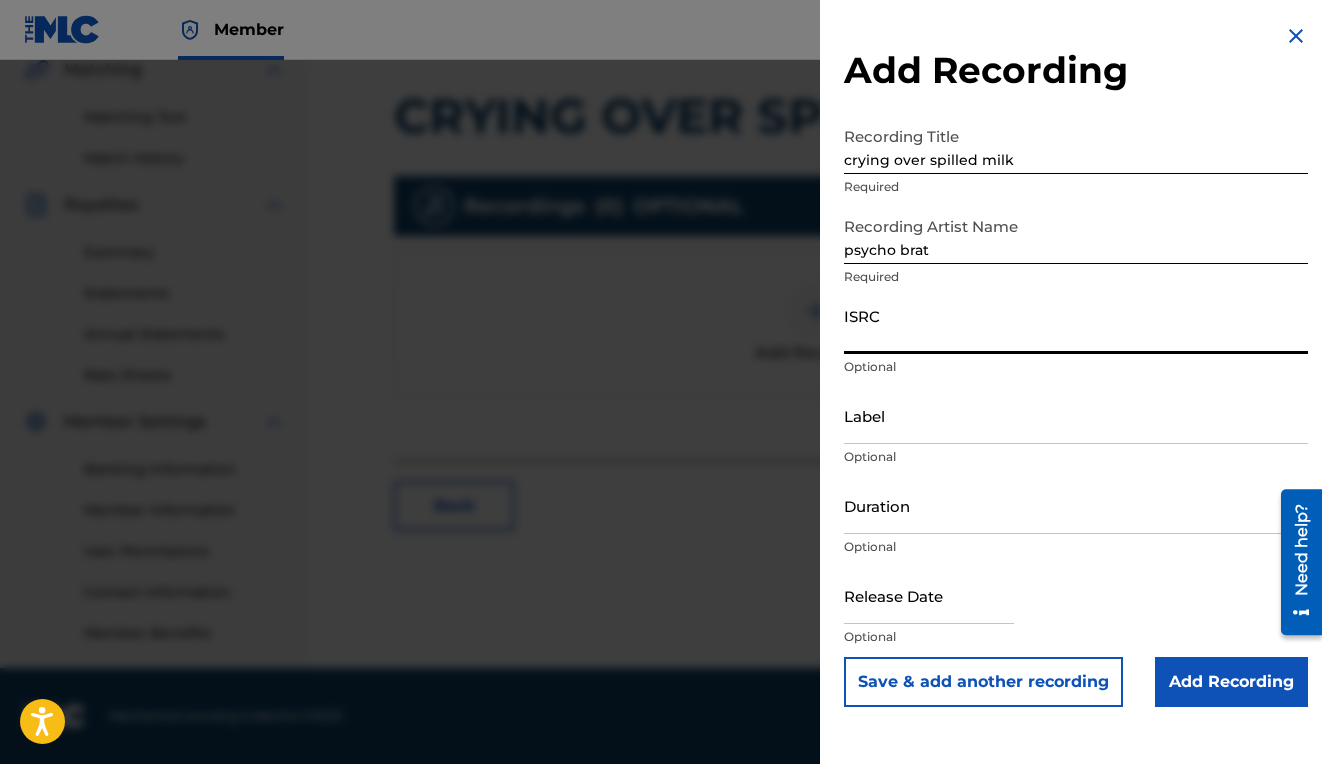 paste on "IEWNY2349457" 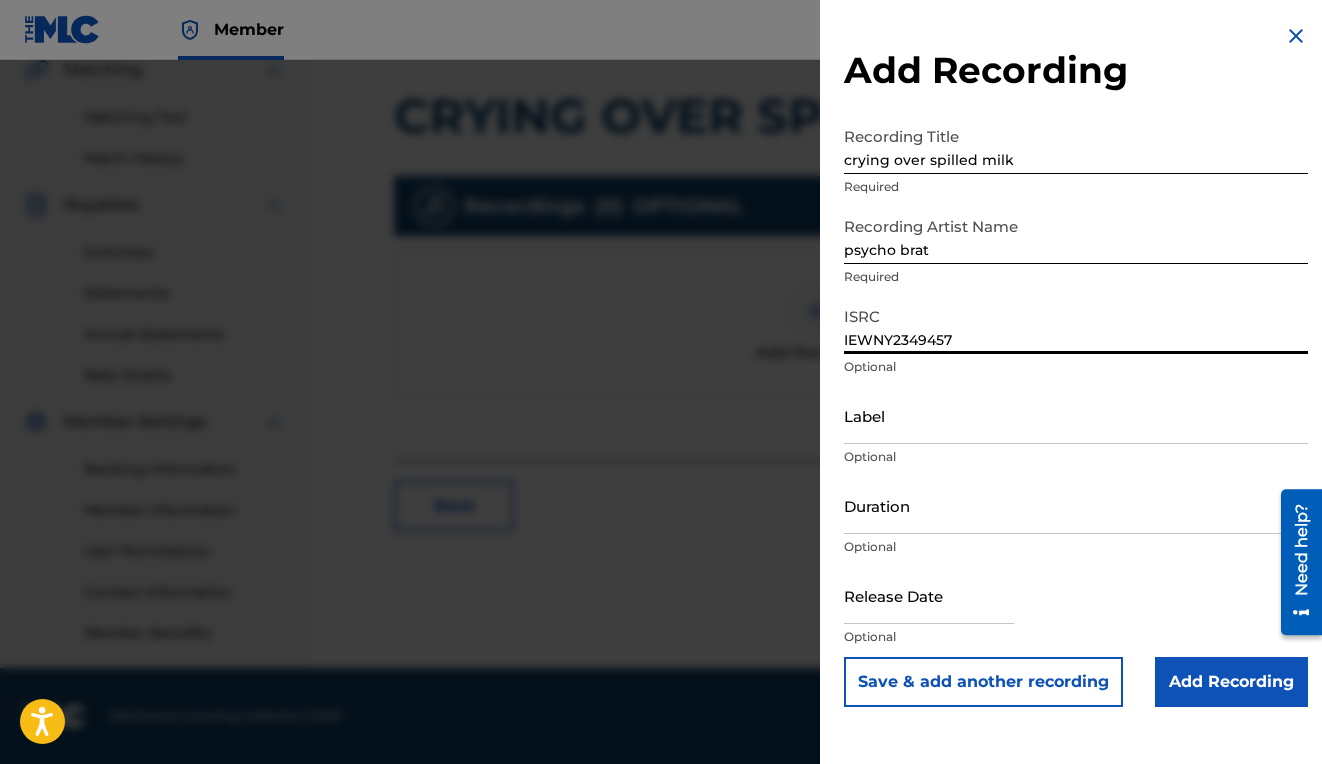 type on "IEWNY2349457" 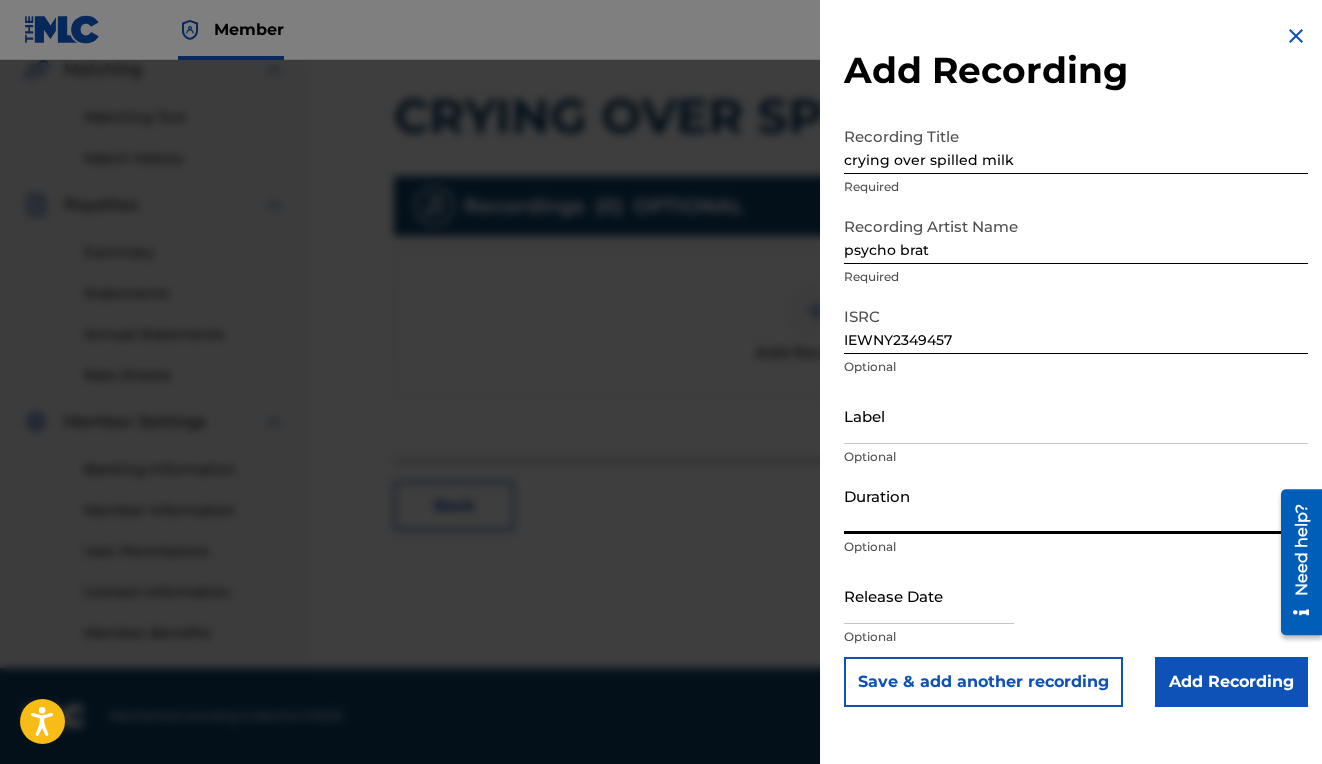 click on "Duration" at bounding box center (1076, 505) 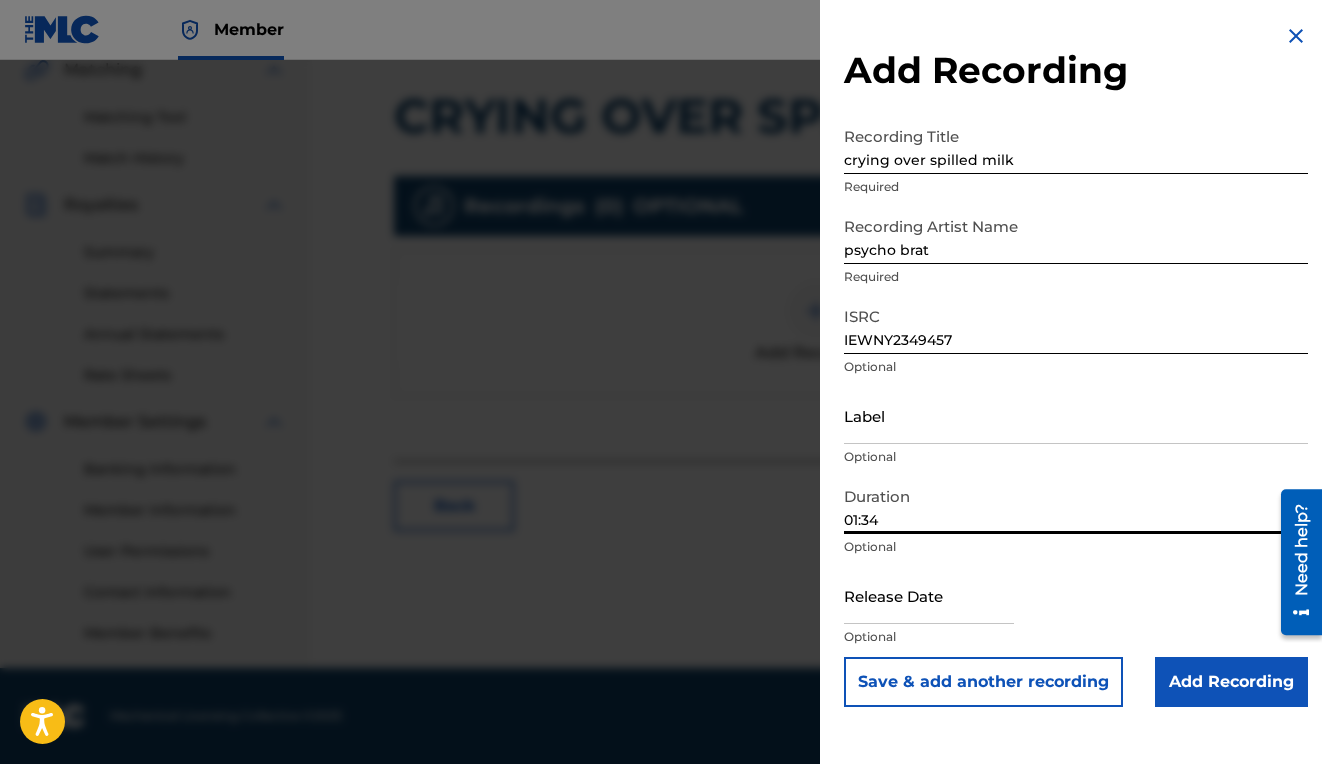 type on "01:34" 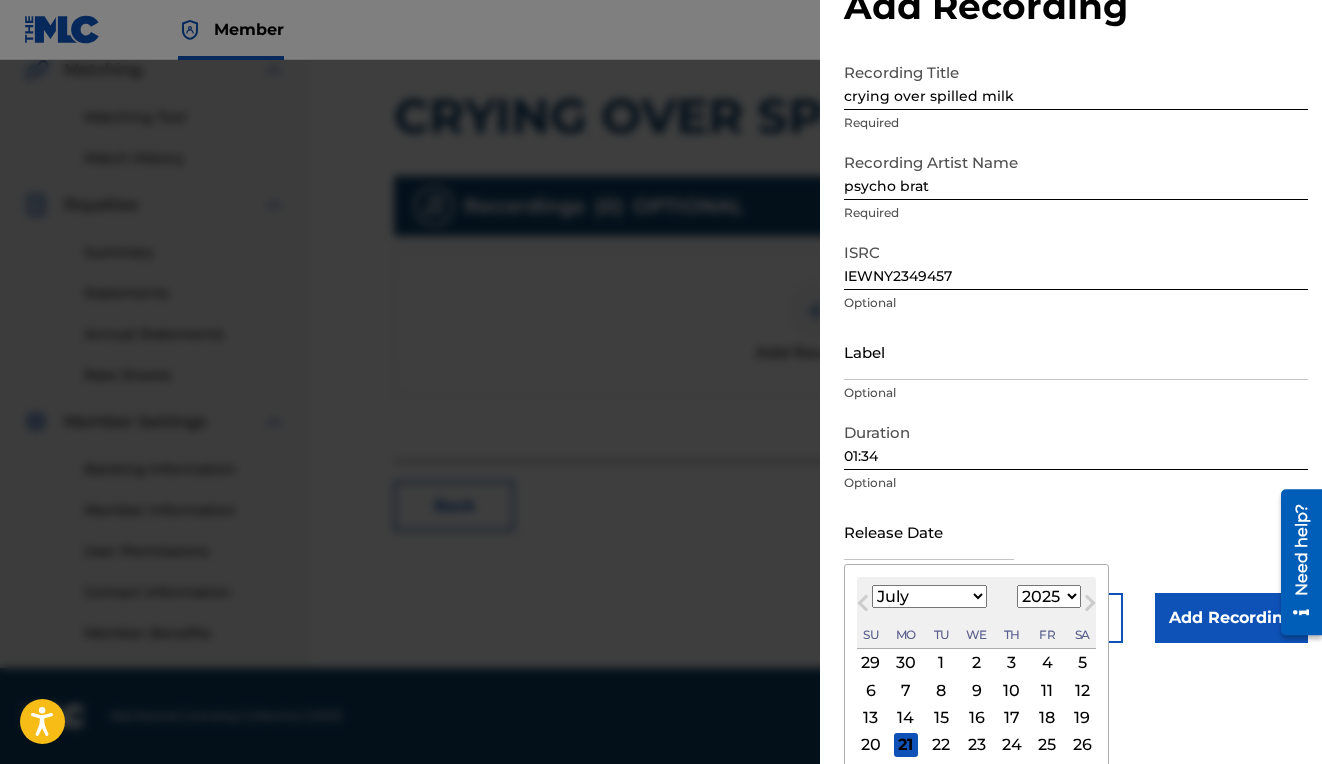 scroll, scrollTop: 68, scrollLeft: 0, axis: vertical 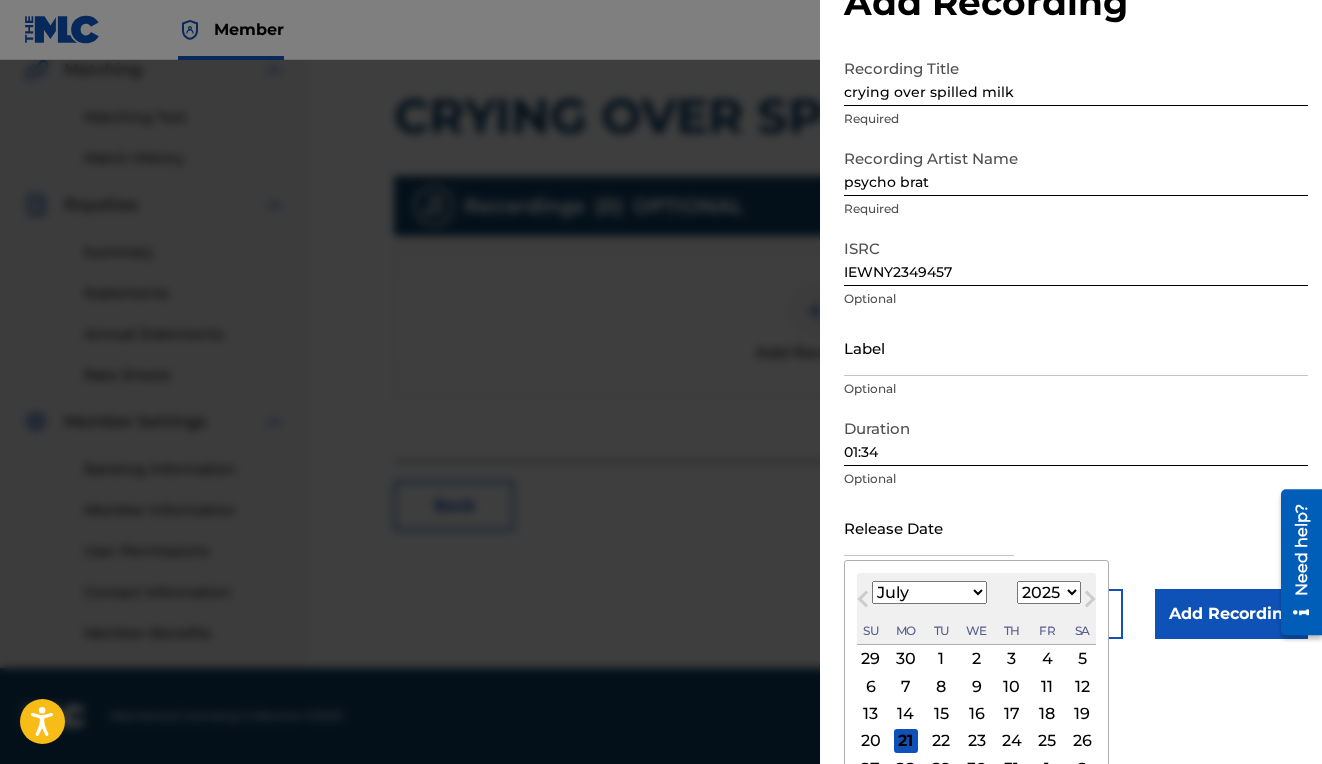 type on "[DATE]" 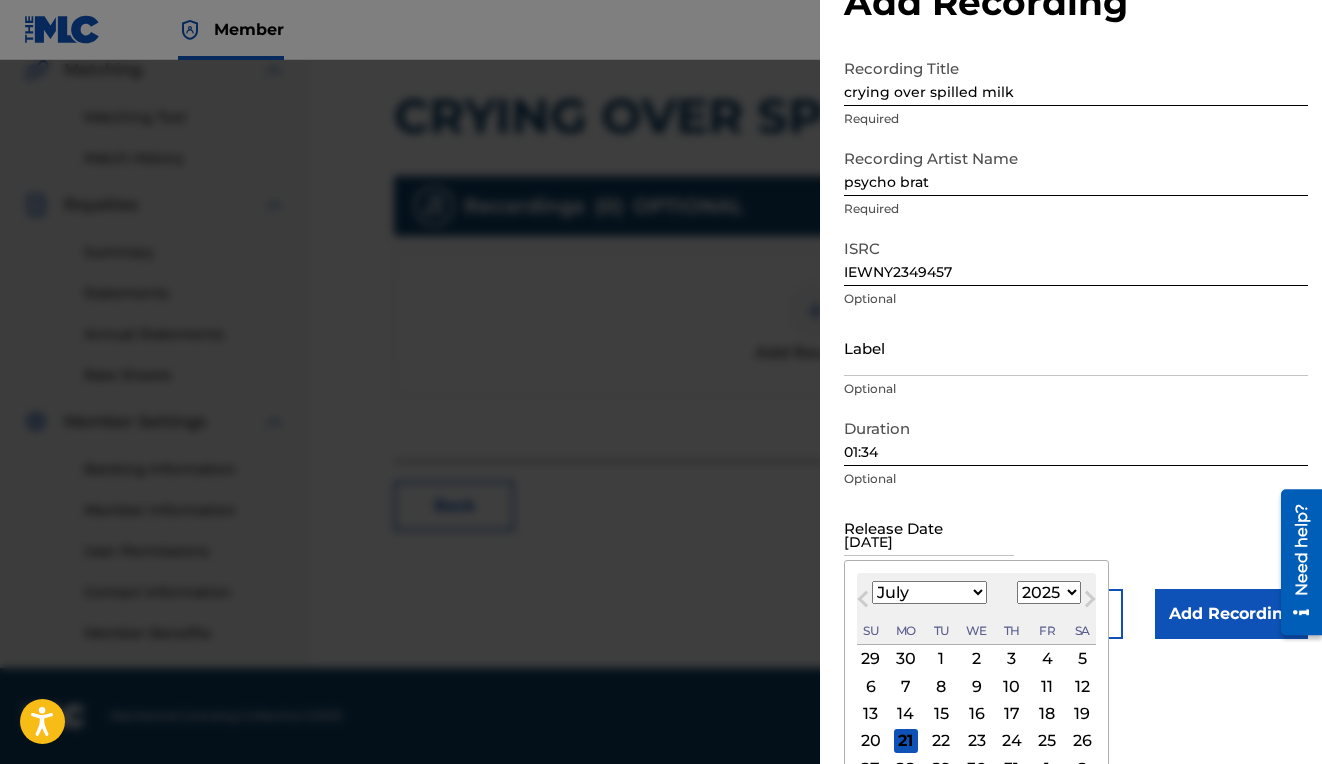 select on "0" 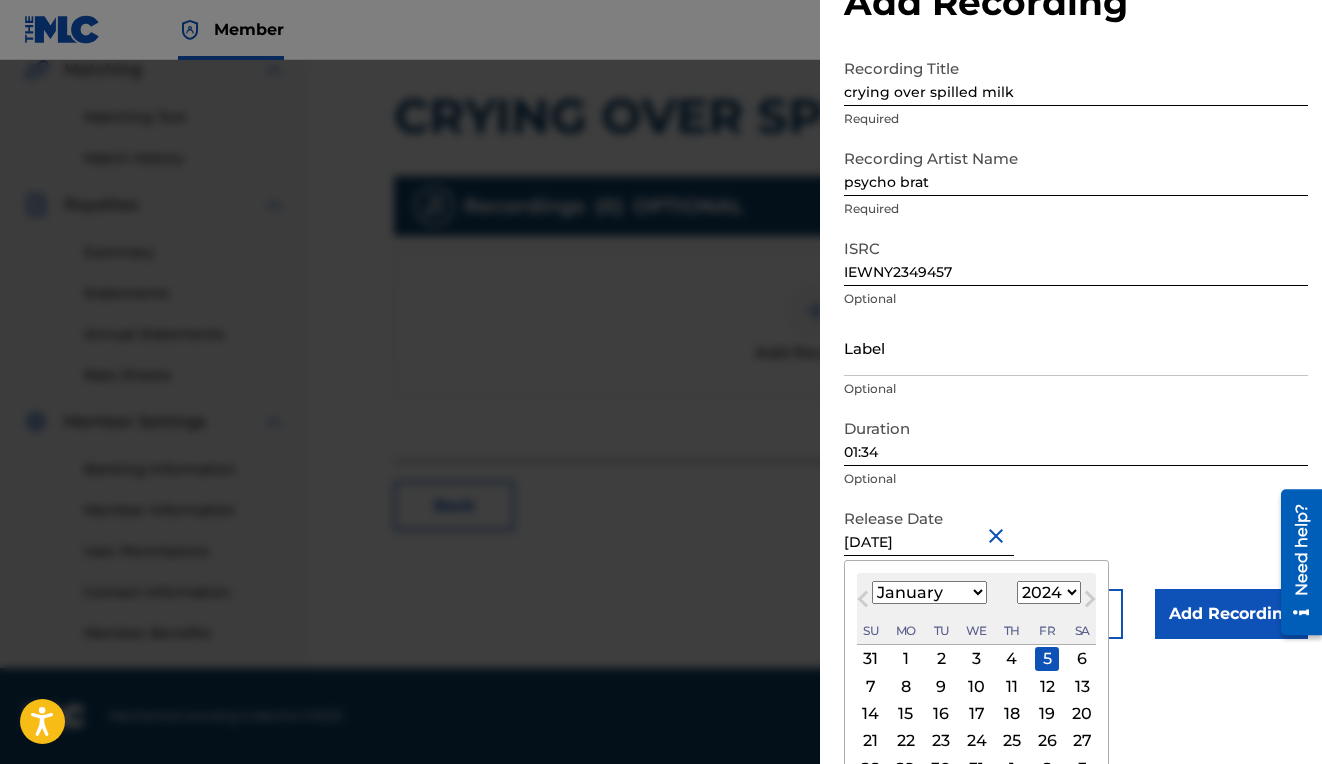 click on "Recording Title crying over spilled milk Required Recording Artist Name psycho brat Required ISRC IEWNY2349457 Optional Label Optional Duration 01:34 Optional Release Date [DATE] [DATE] Previous Month Next Month [DATE] January February March April May June July August September October November [DATE] 1900 1901 1902 1903 1904 1905 1906 1907 1908 1909 1910 1911 1912 1913 1914 1915 1916 1917 1918 1919 1920 1921 1922 1923 1924 1925 1926 1927 1928 1929 1930 1931 1932 1933 1934 1935 1936 1937 1938 1939 1940 1941 1942 1943 1944 1945 1946 1947 1948 1949 1950 1951 1952 1953 1954 1955 1956 1957 1958 1959 1960 1961 1962 1963 1964 1965 1966 1967 1968 1969 1970 1971 1972 1973 1974 1975 1976 1977 1978 1979 1980 1981 1982 1983 1984 1985 1986 1987 1988 1989 1990 1991 1992 1993 1994 1995 1996 1997 1998 1999 2000 2001 2002 2003 2004 2005 2006 2007 2008 2009 2010 2011 2012 2013 2014 2015 2016 2017 2018 2019 2020 2021 2022 2023 2024 2025 2026 2027 2028 2029 2030 2031 2032 2033 2034 2035 2036 2037 2038" at bounding box center (1076, 344) 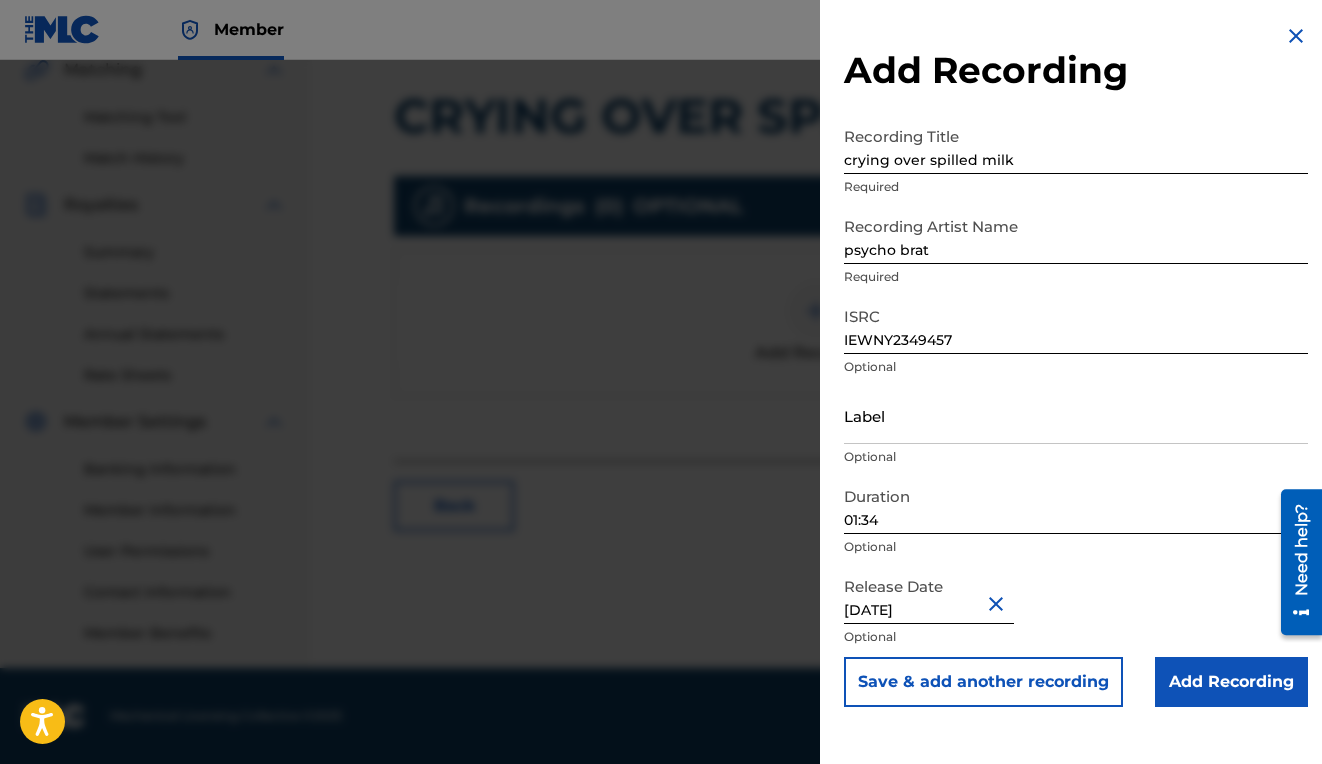 click on "Add Recording" at bounding box center [1231, 682] 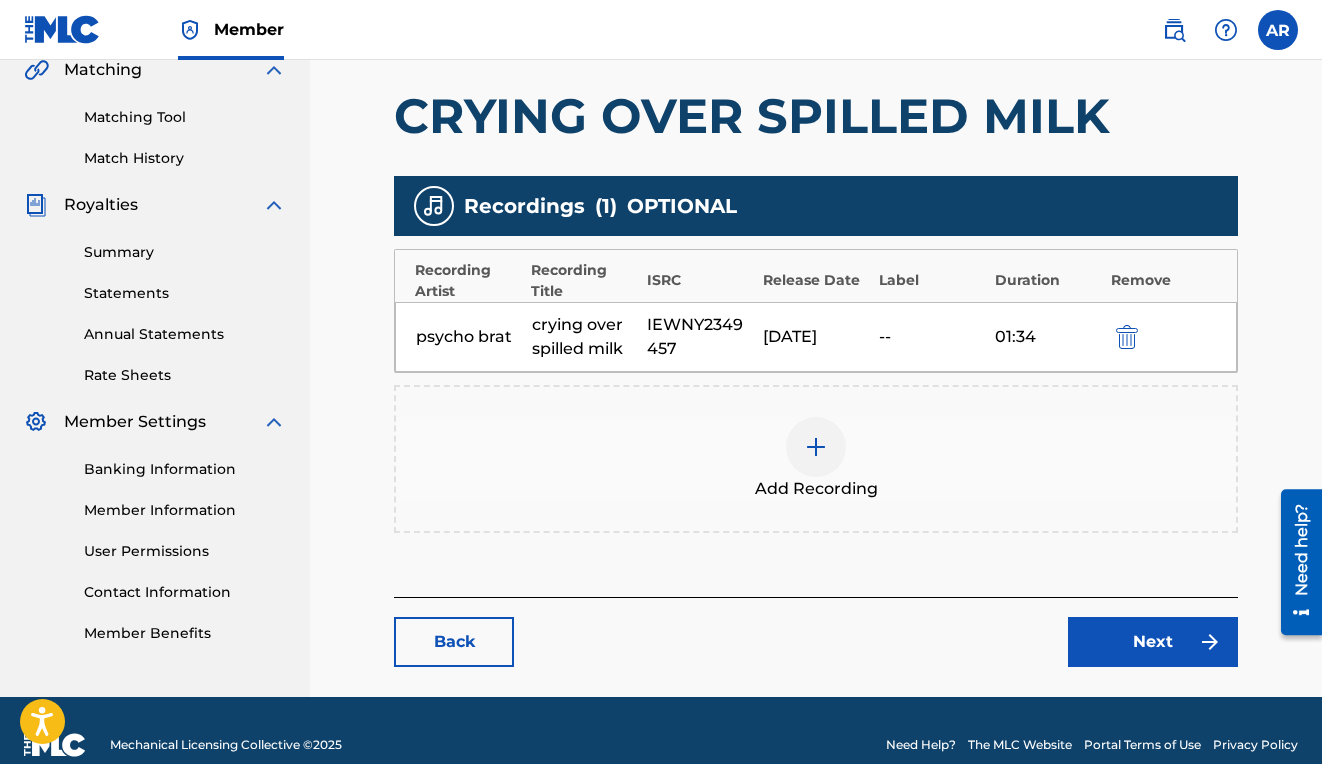 click on "Next" at bounding box center (1153, 642) 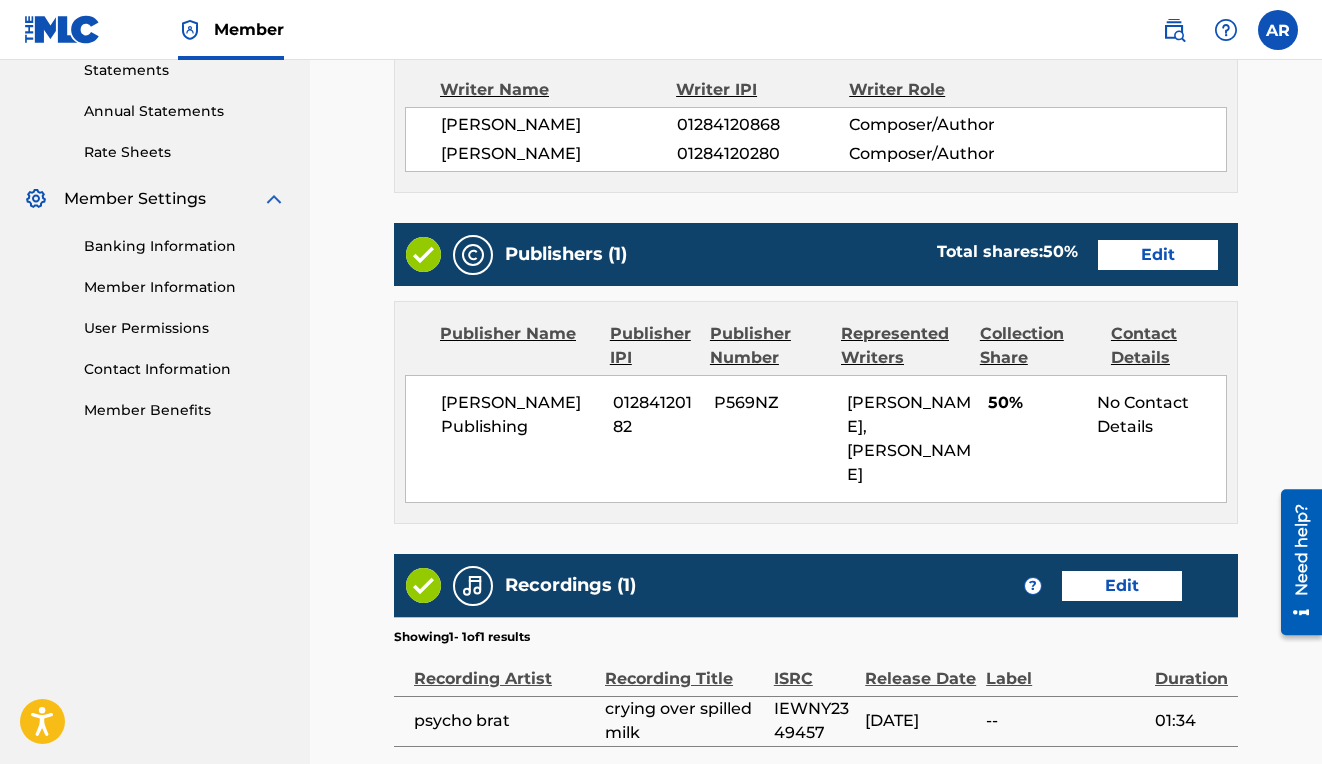 scroll, scrollTop: 881, scrollLeft: 0, axis: vertical 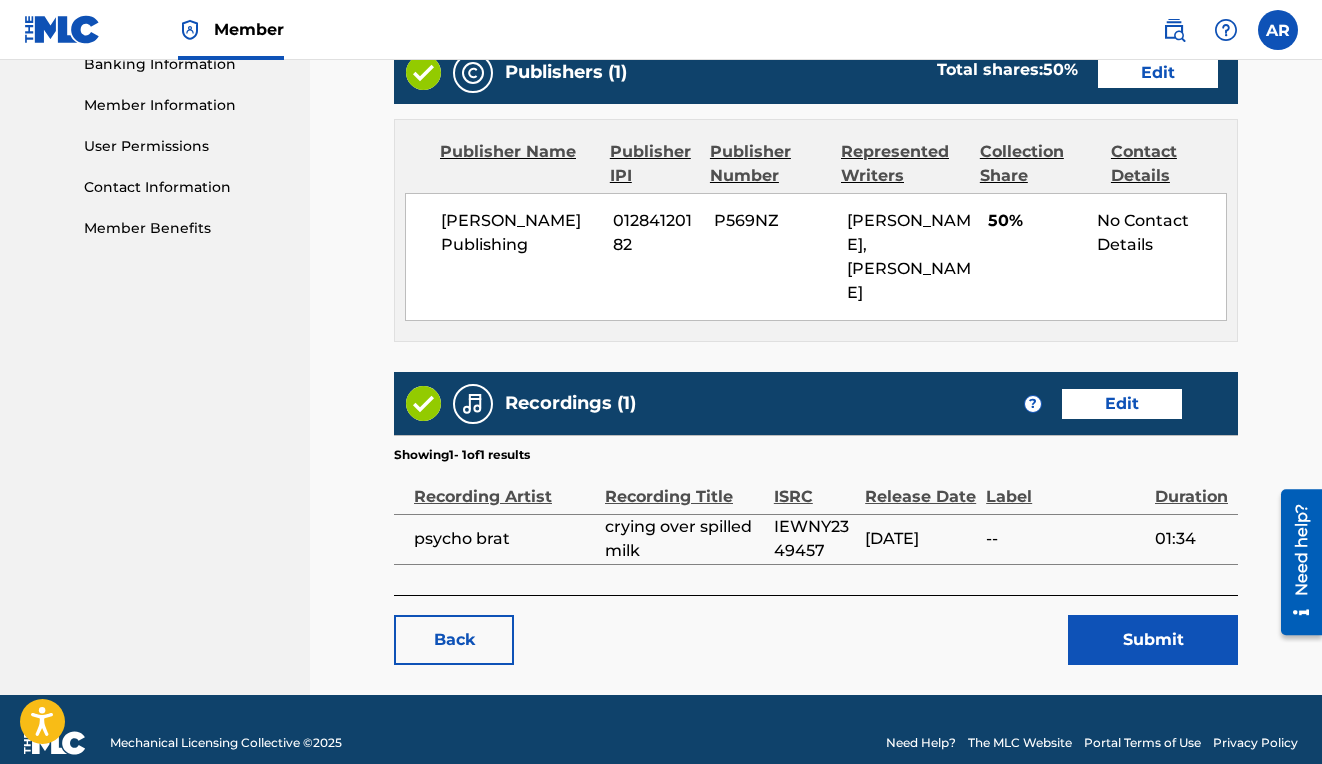 click on "Submit" at bounding box center [1153, 640] 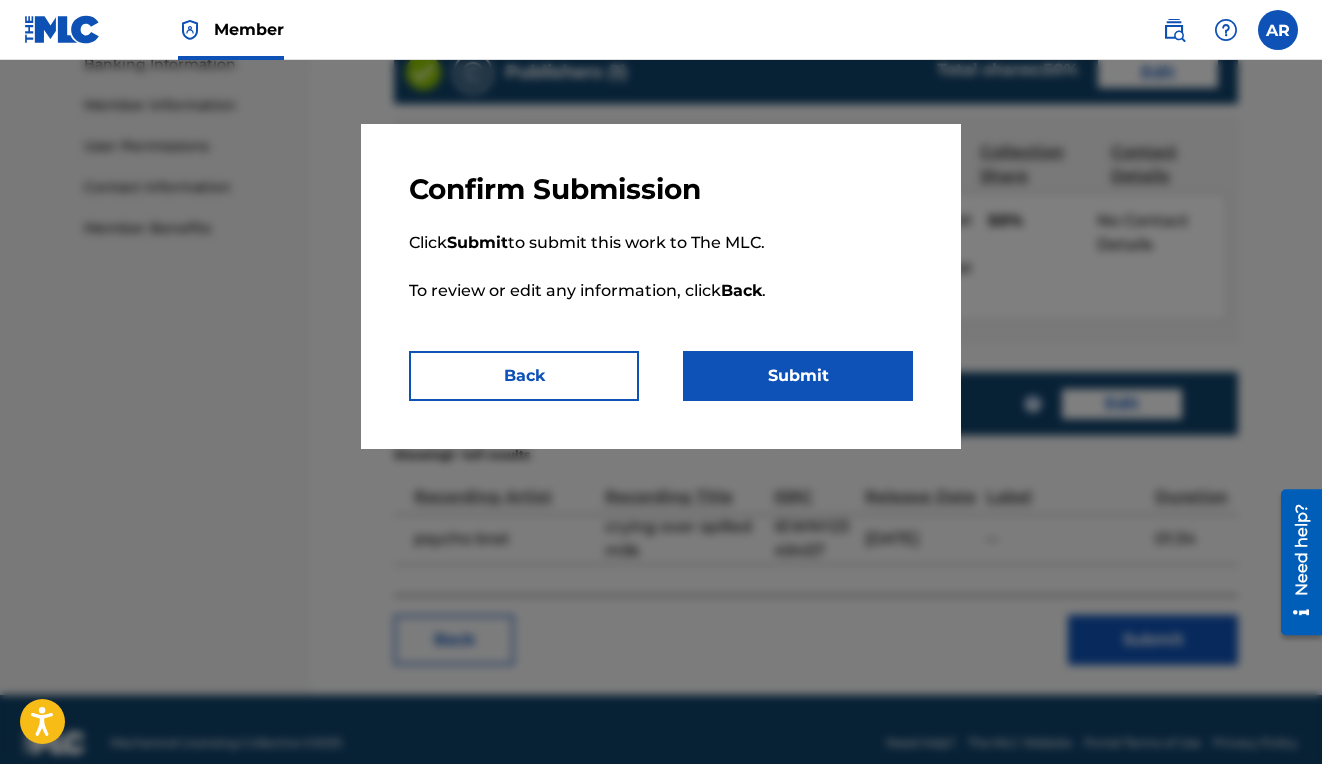 click on "Submit" at bounding box center [798, 376] 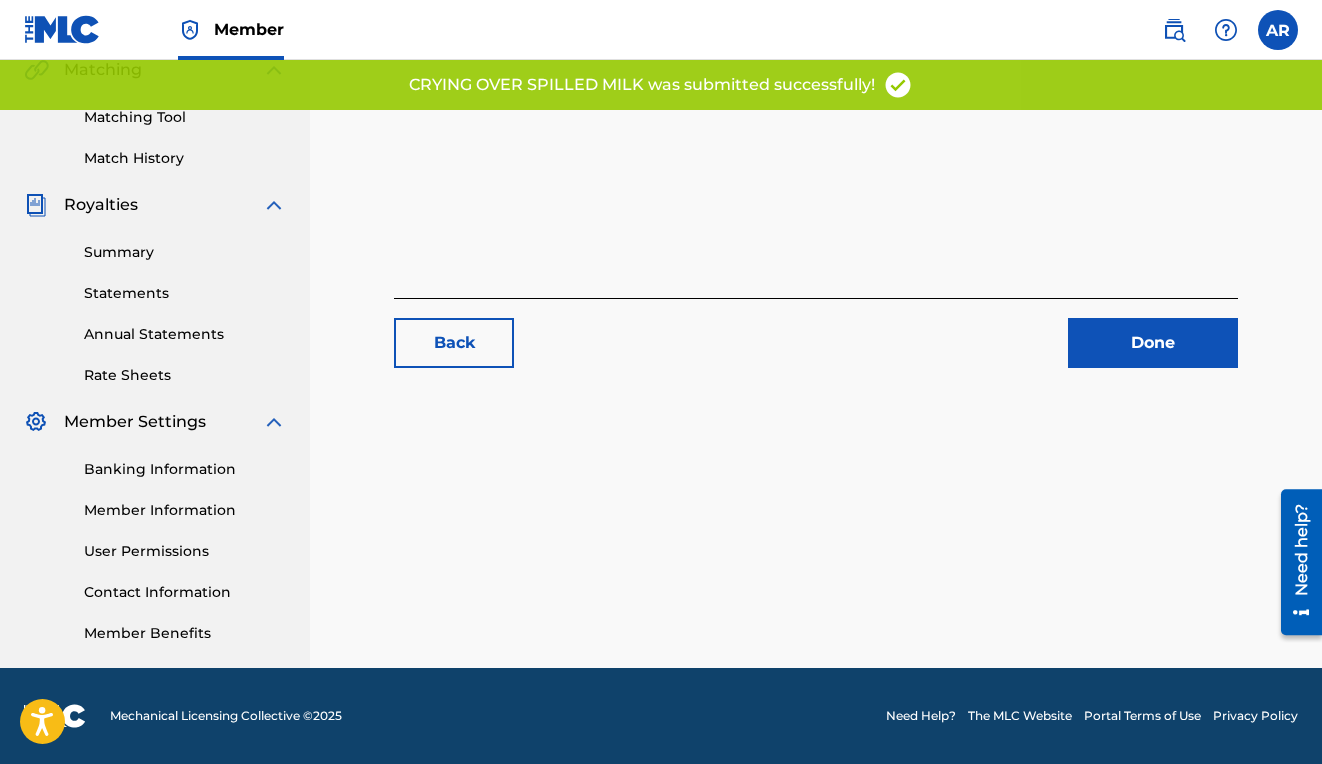 scroll, scrollTop: 0, scrollLeft: 0, axis: both 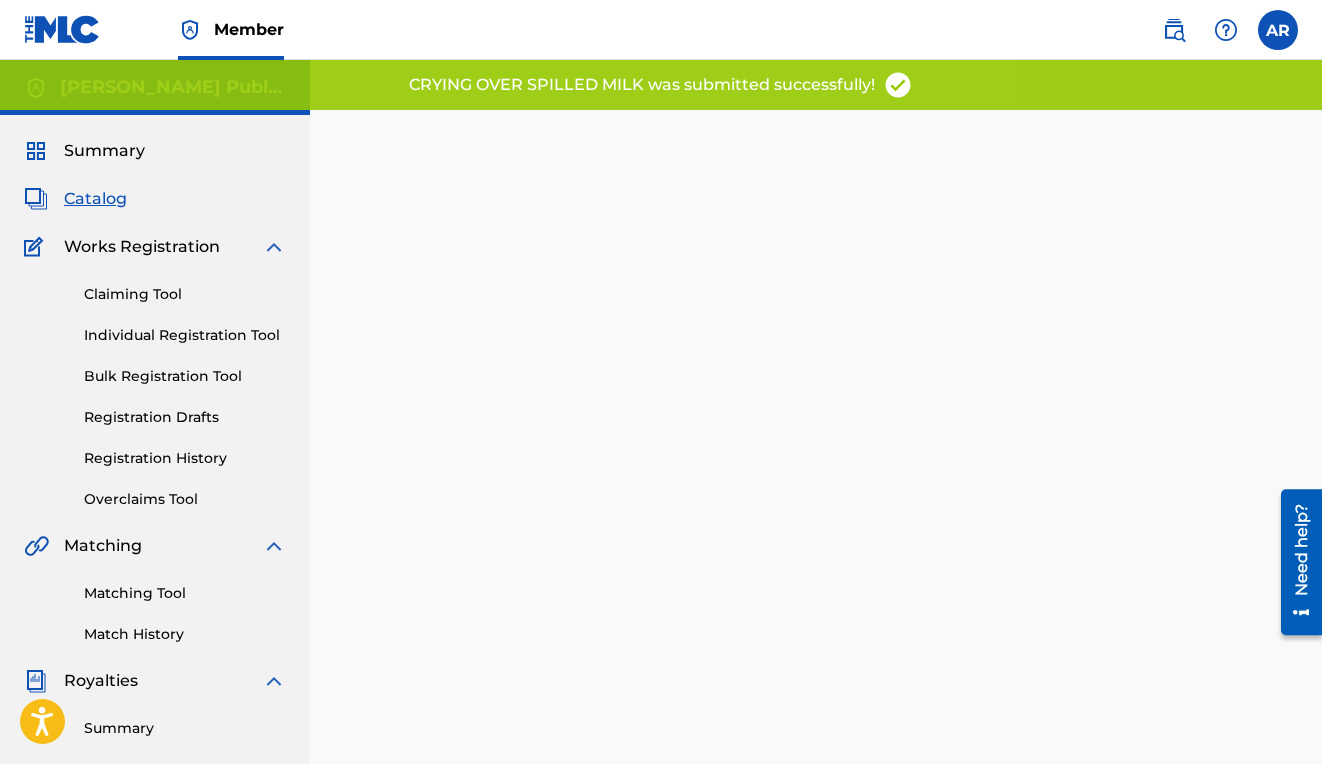 click on "Registration Drafts" at bounding box center (185, 417) 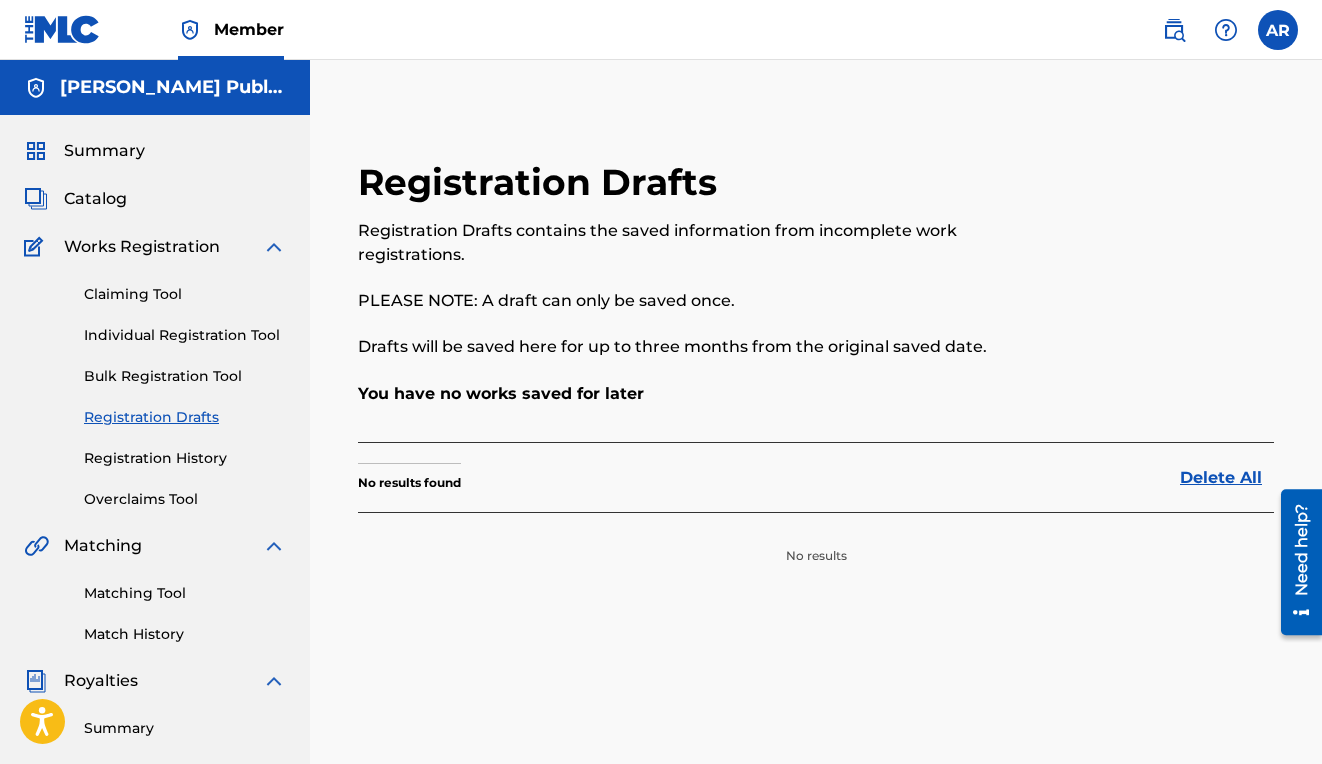 click on "Catalog" at bounding box center (95, 199) 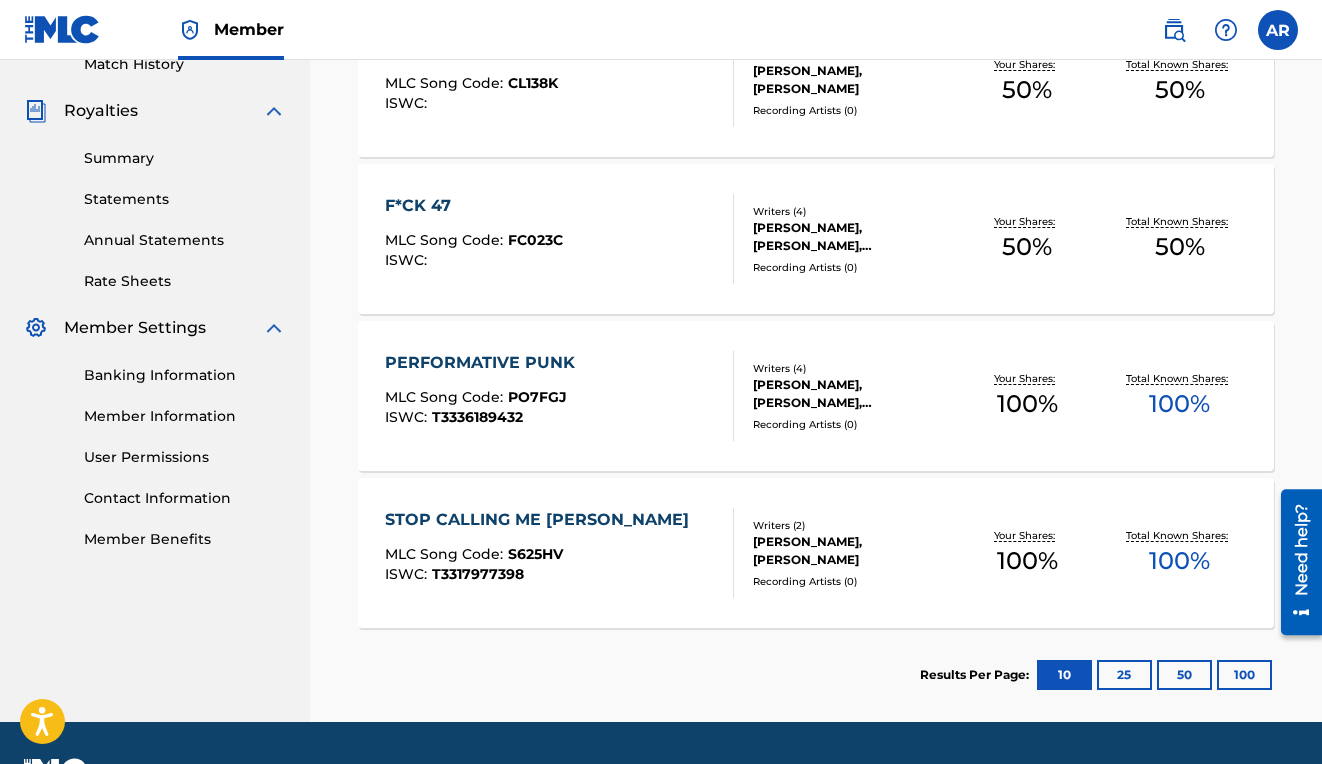 scroll, scrollTop: 624, scrollLeft: 0, axis: vertical 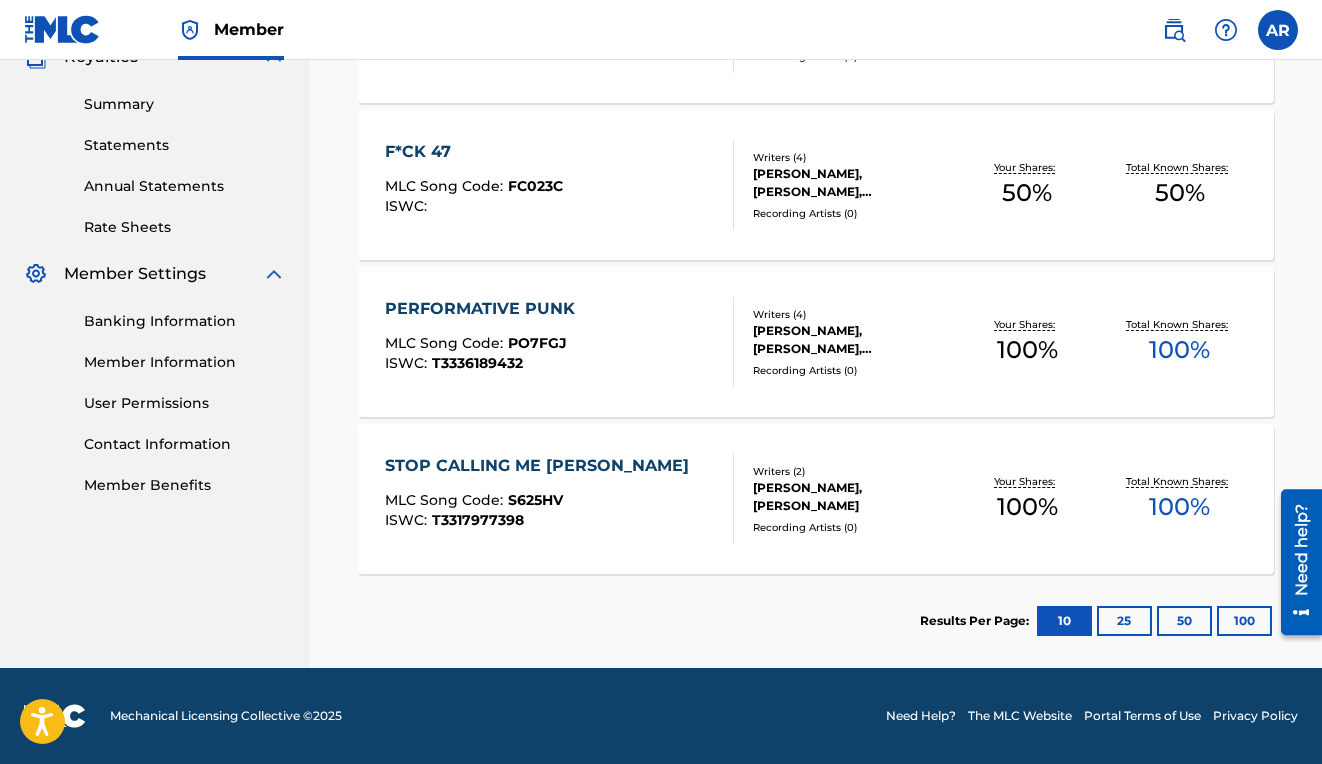 click on "STOP CALLING ME [PERSON_NAME]" at bounding box center [542, 466] 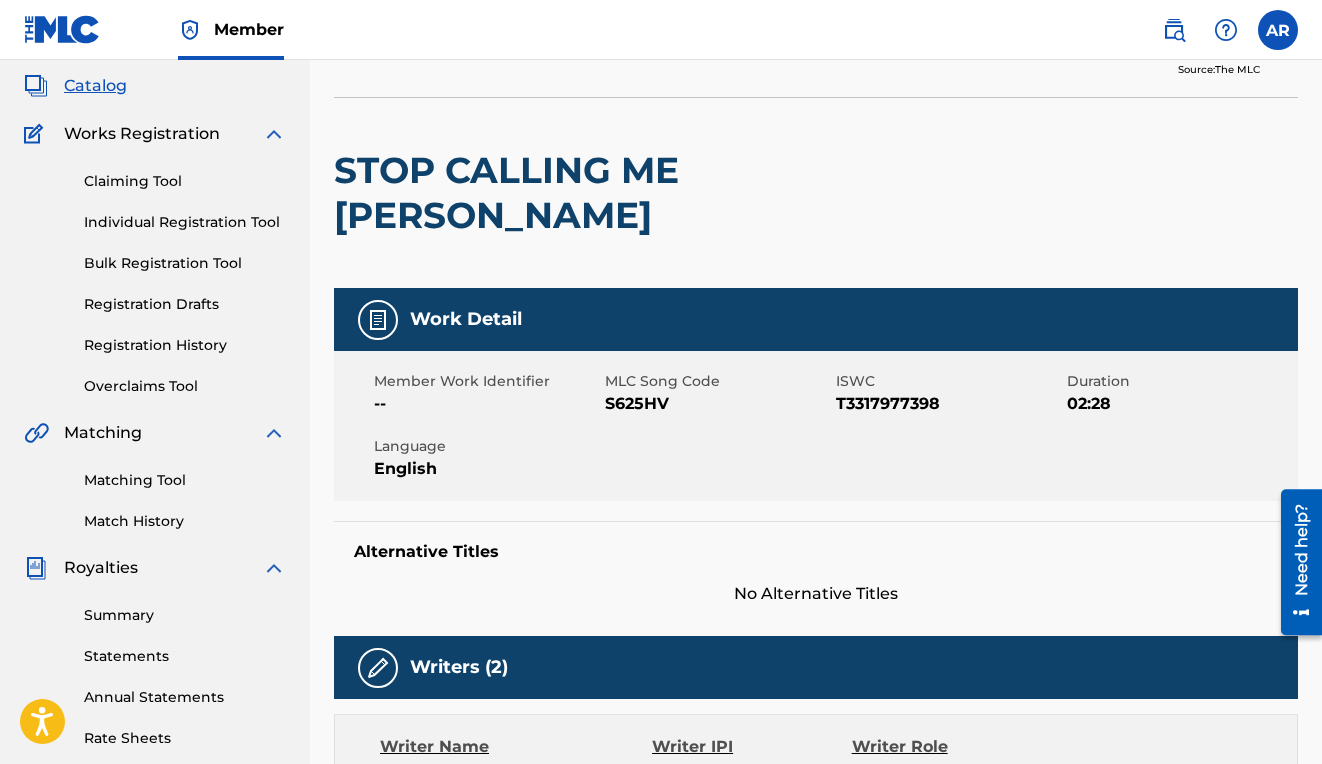 scroll, scrollTop: 39, scrollLeft: 0, axis: vertical 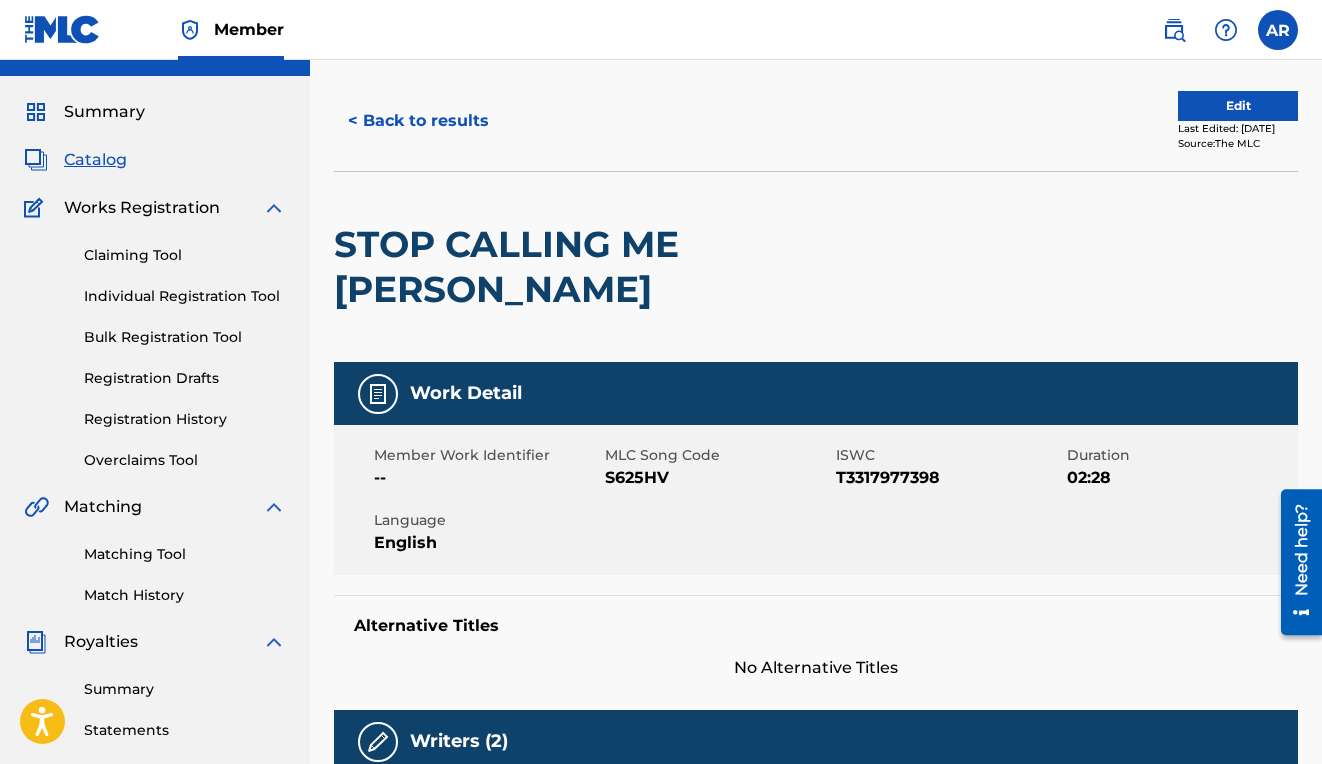 click on "S625HV" at bounding box center (718, 478) 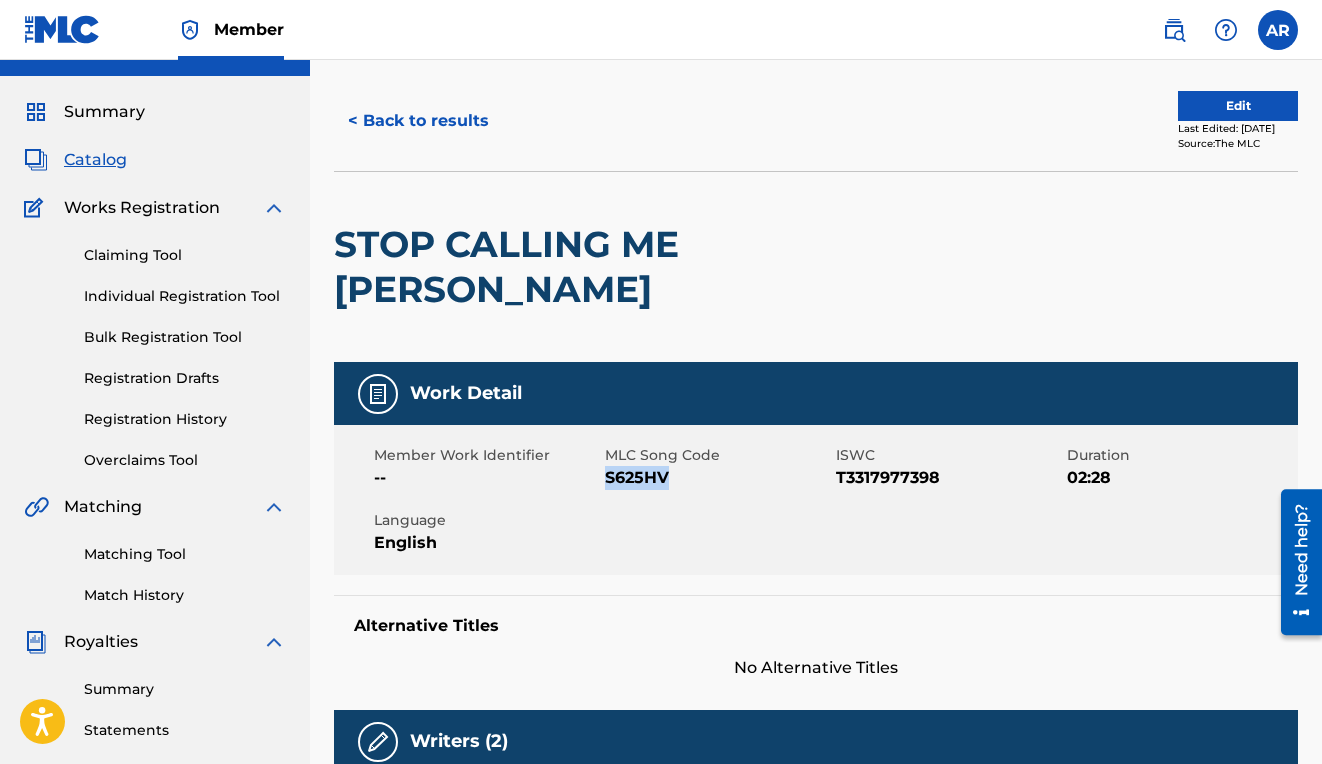 click on "S625HV" at bounding box center (718, 478) 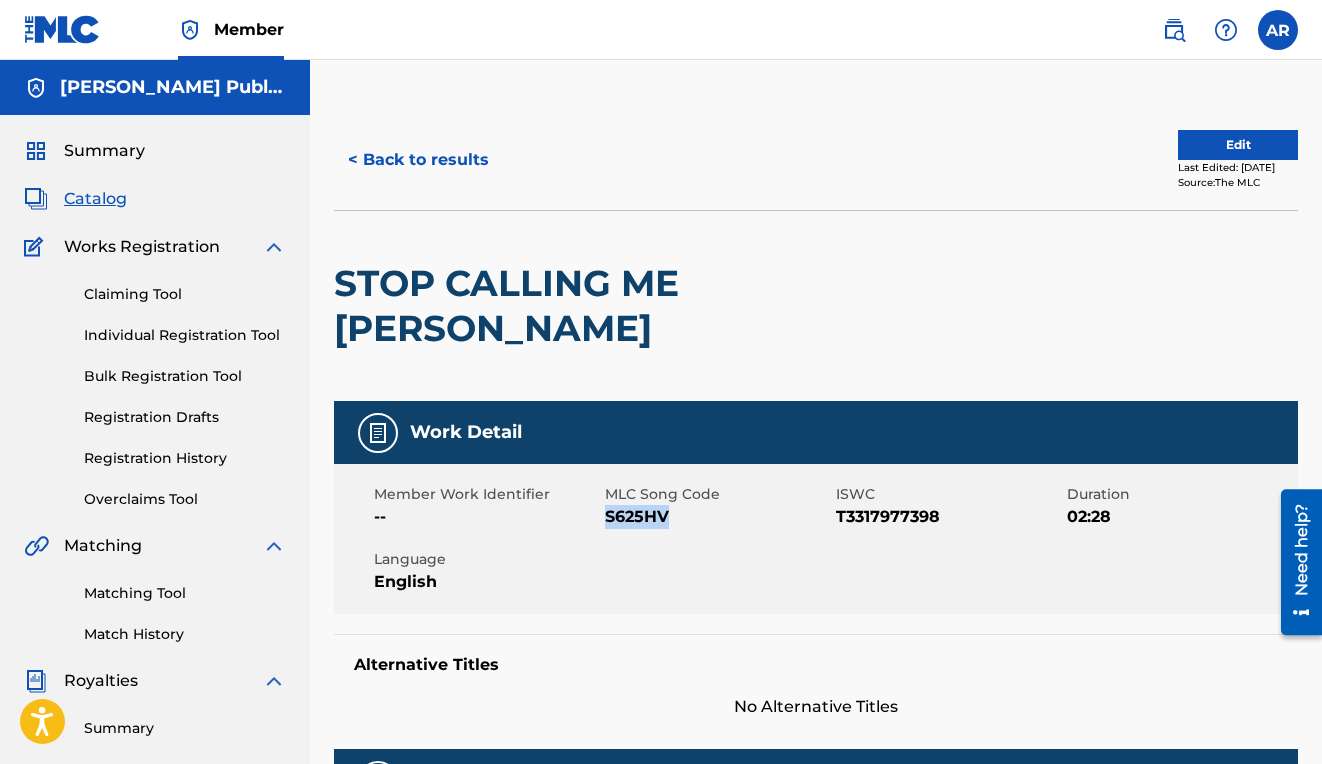 scroll, scrollTop: 2, scrollLeft: 0, axis: vertical 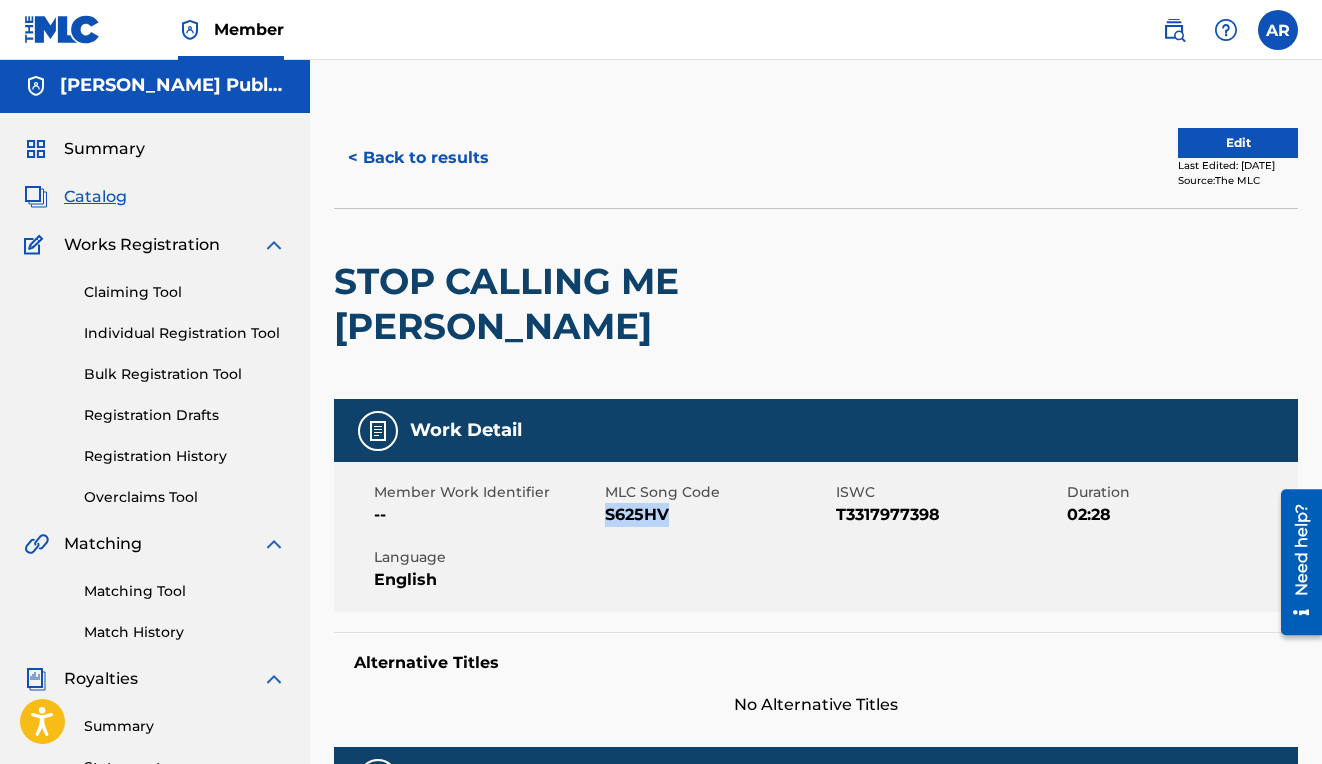 click on "Edit" at bounding box center [1238, 143] 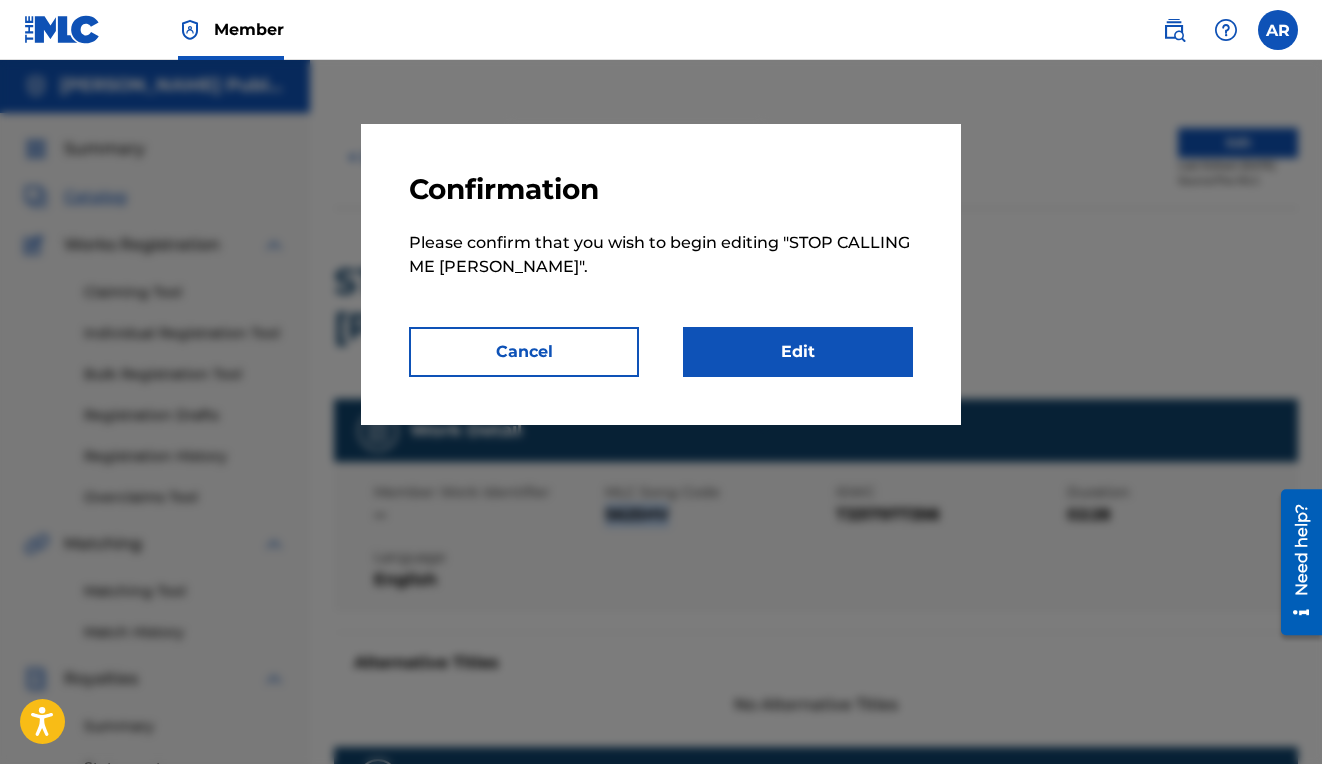 click on "Edit" at bounding box center (798, 352) 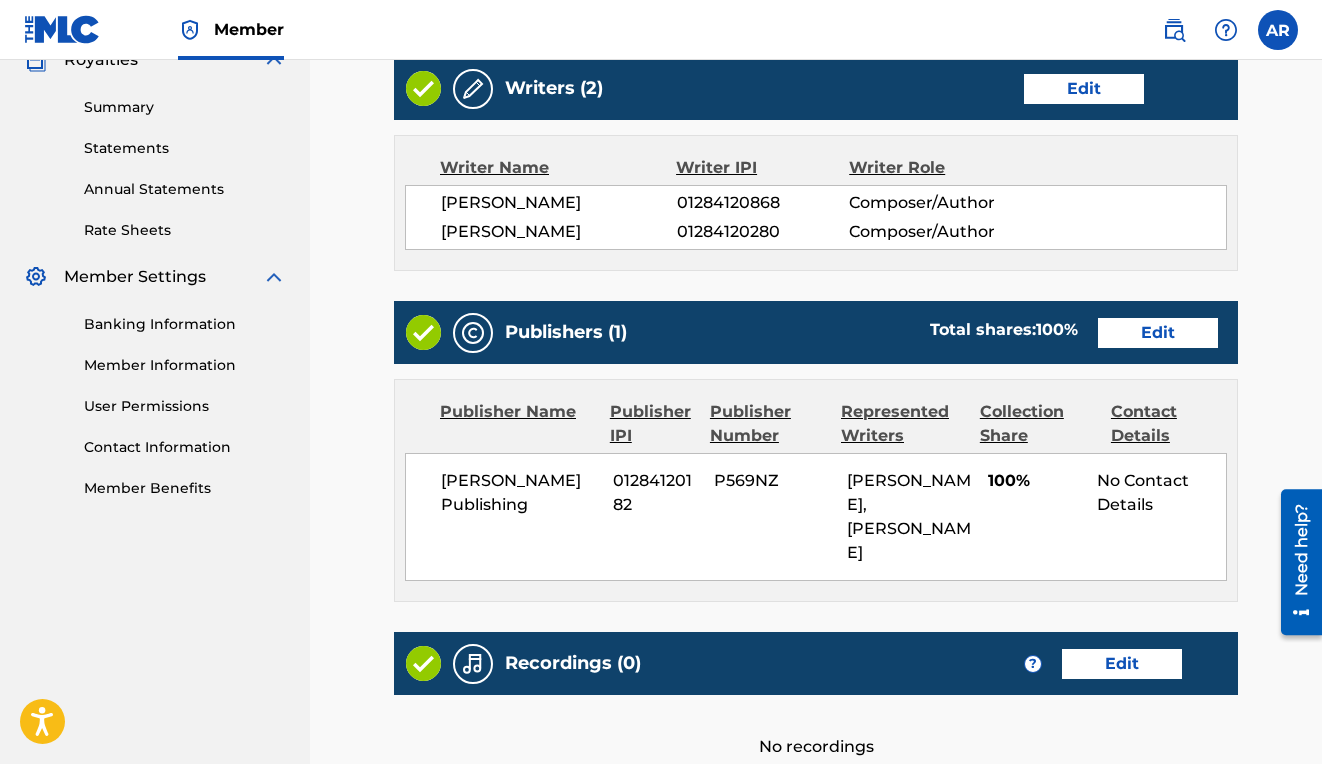scroll, scrollTop: 816, scrollLeft: 0, axis: vertical 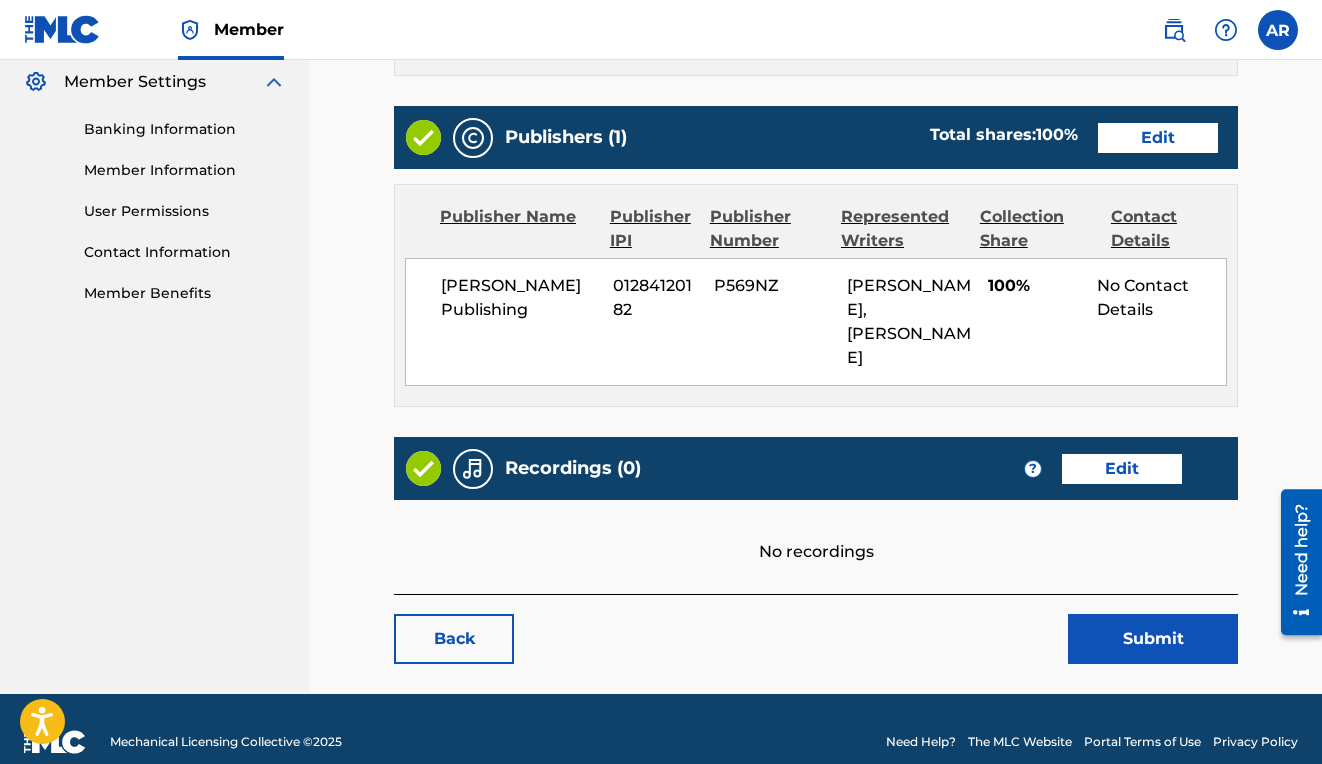 click on "Edit" at bounding box center [1122, 469] 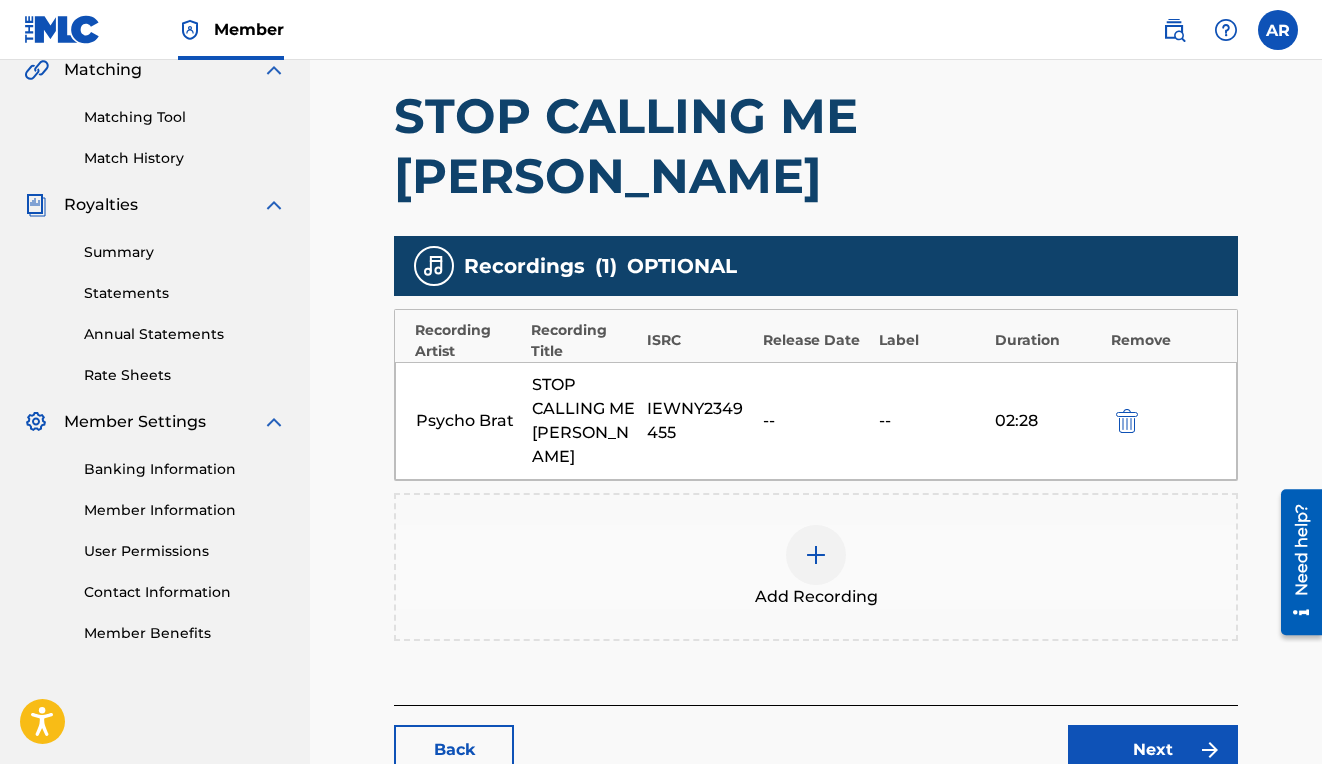 scroll, scrollTop: 613, scrollLeft: 0, axis: vertical 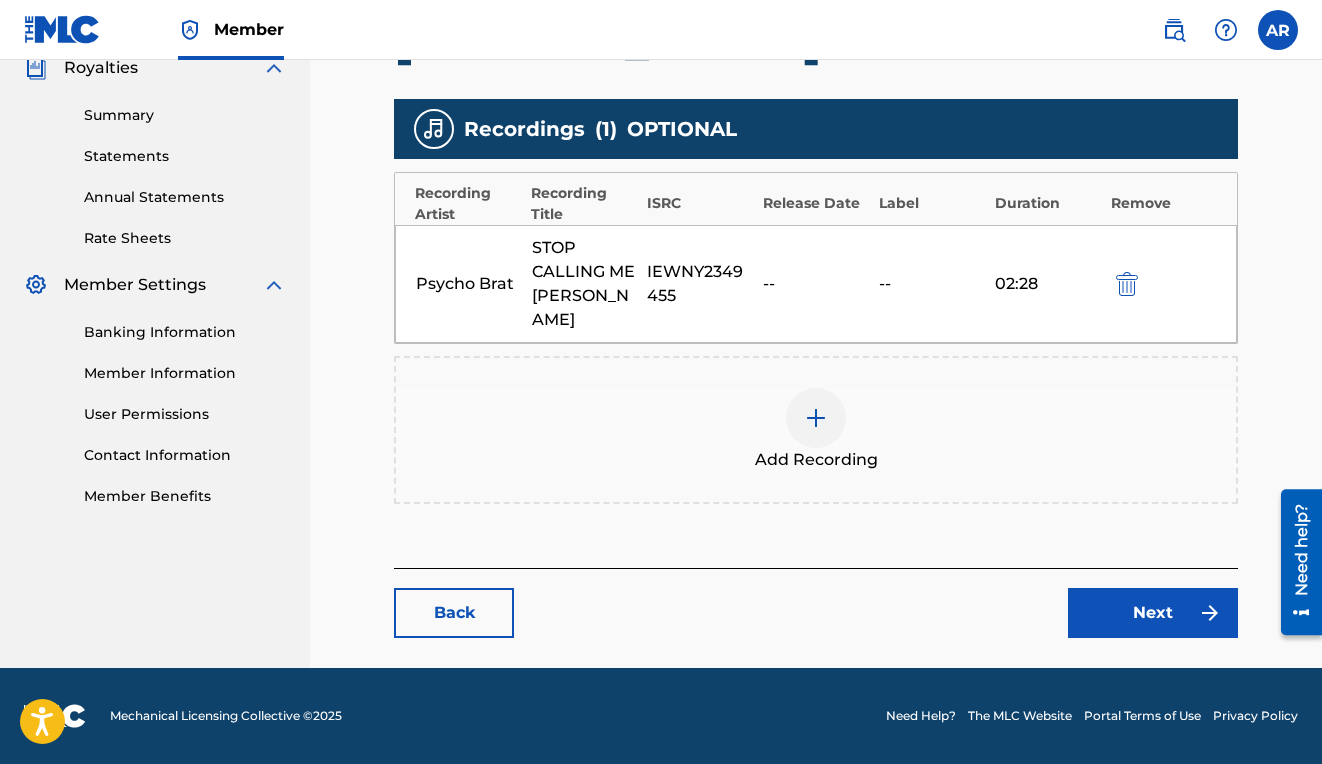 click on "--" at bounding box center (932, 284) 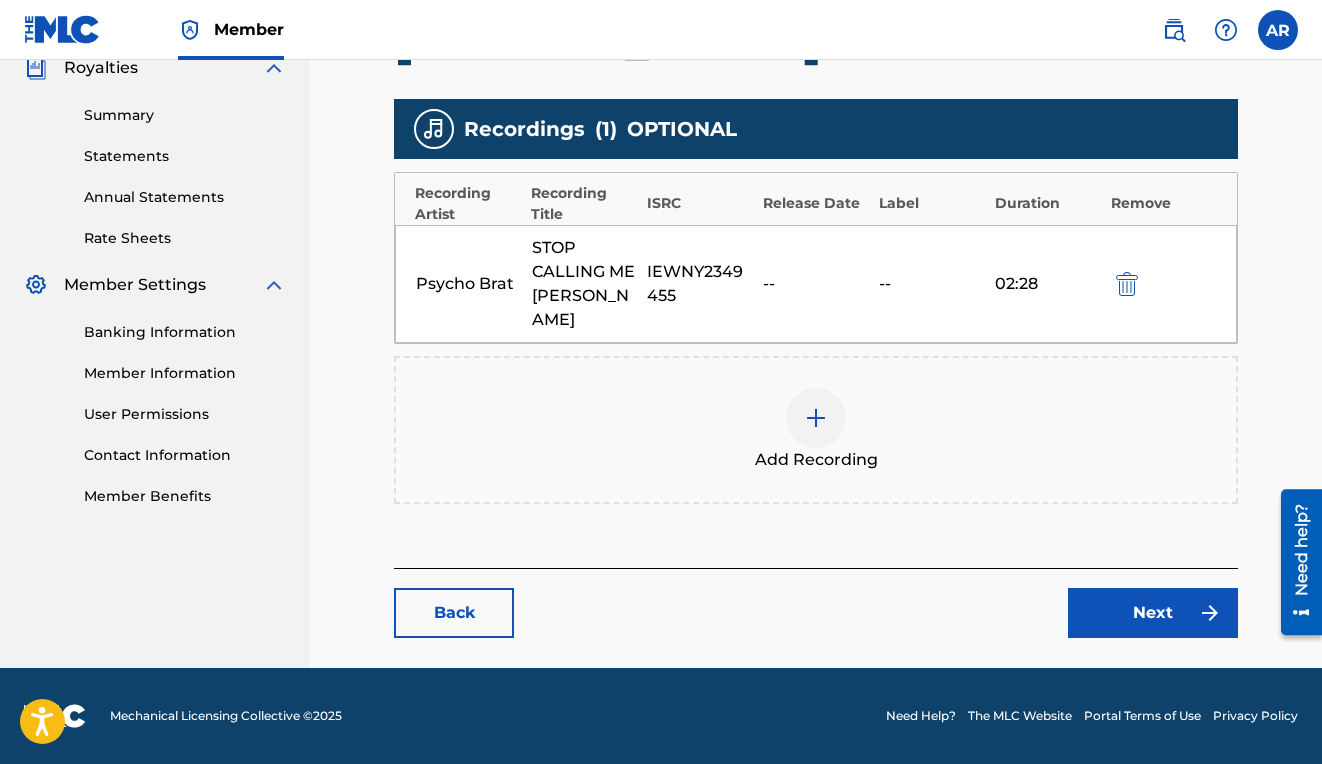 click on "Psycho Brat" at bounding box center (469, 284) 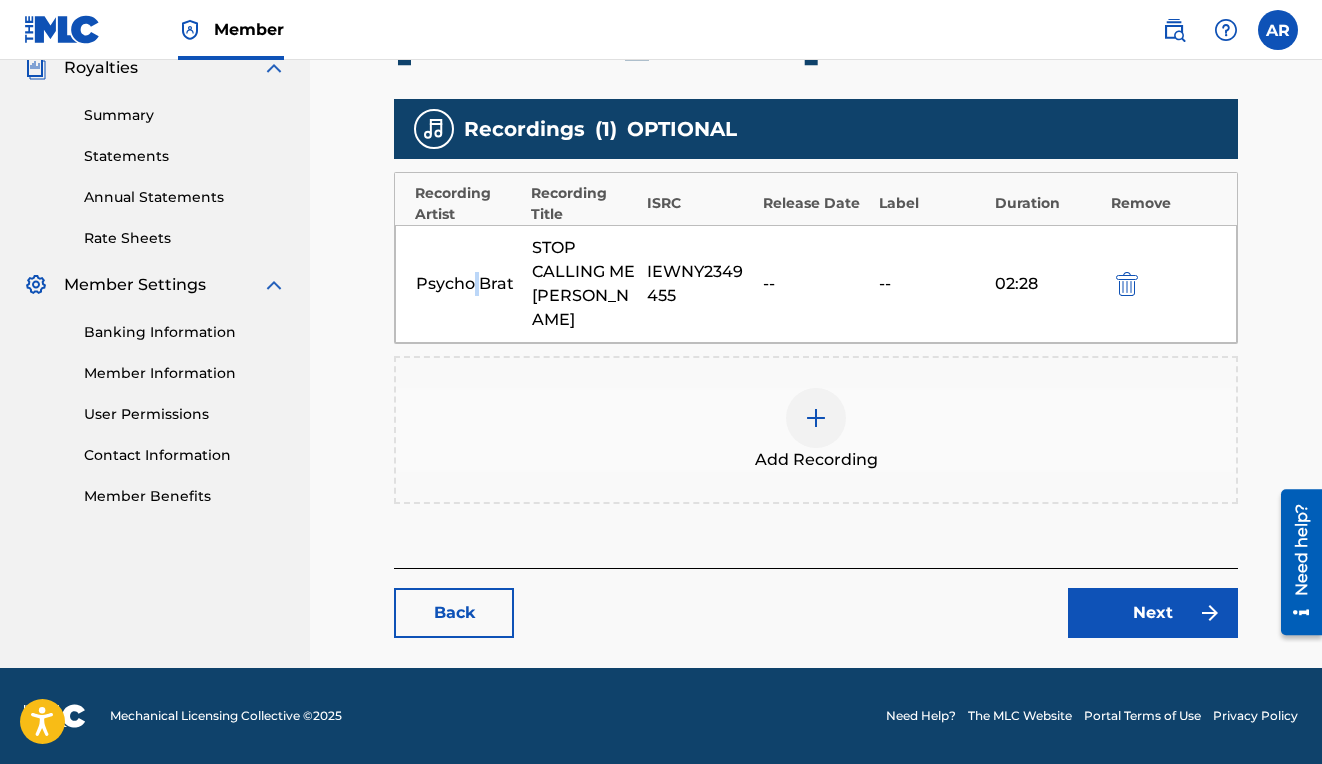 click on "Psycho Brat" at bounding box center [469, 284] 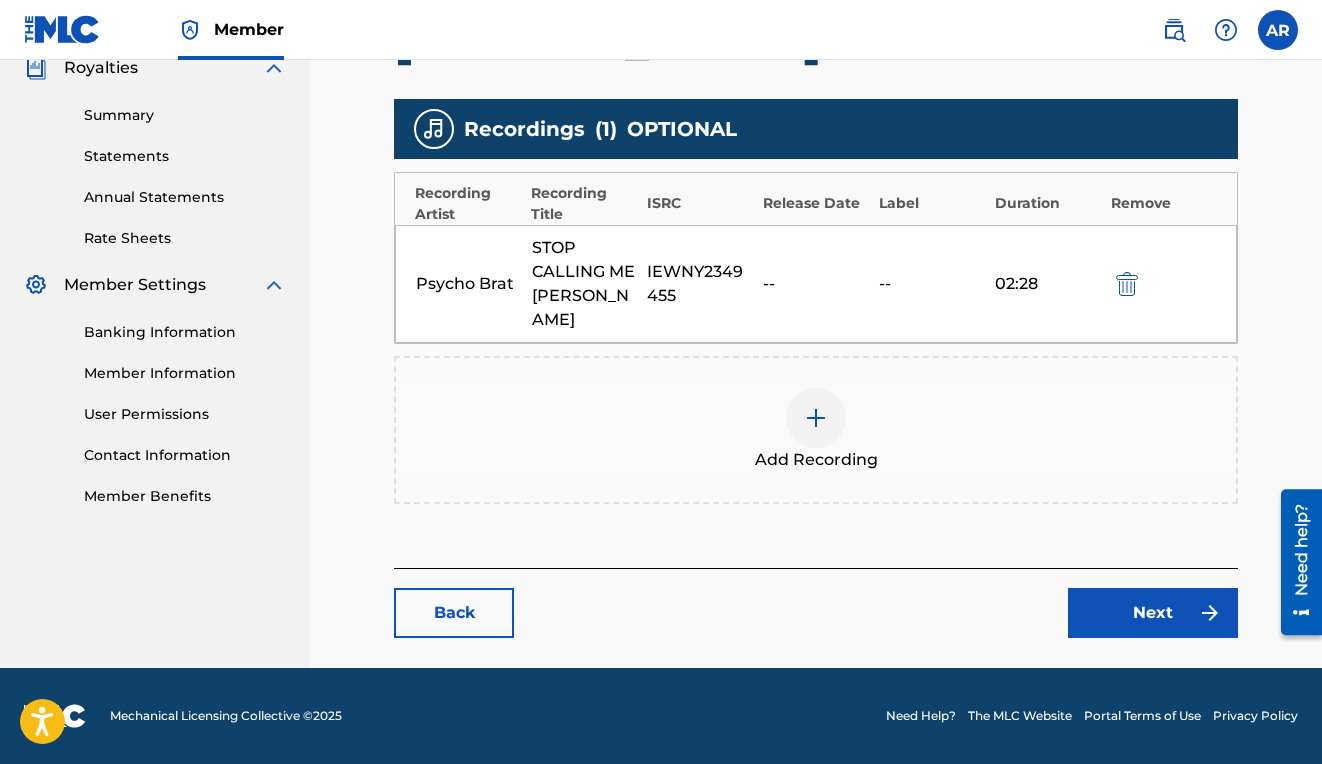 click on "Psycho Brat" at bounding box center [469, 284] 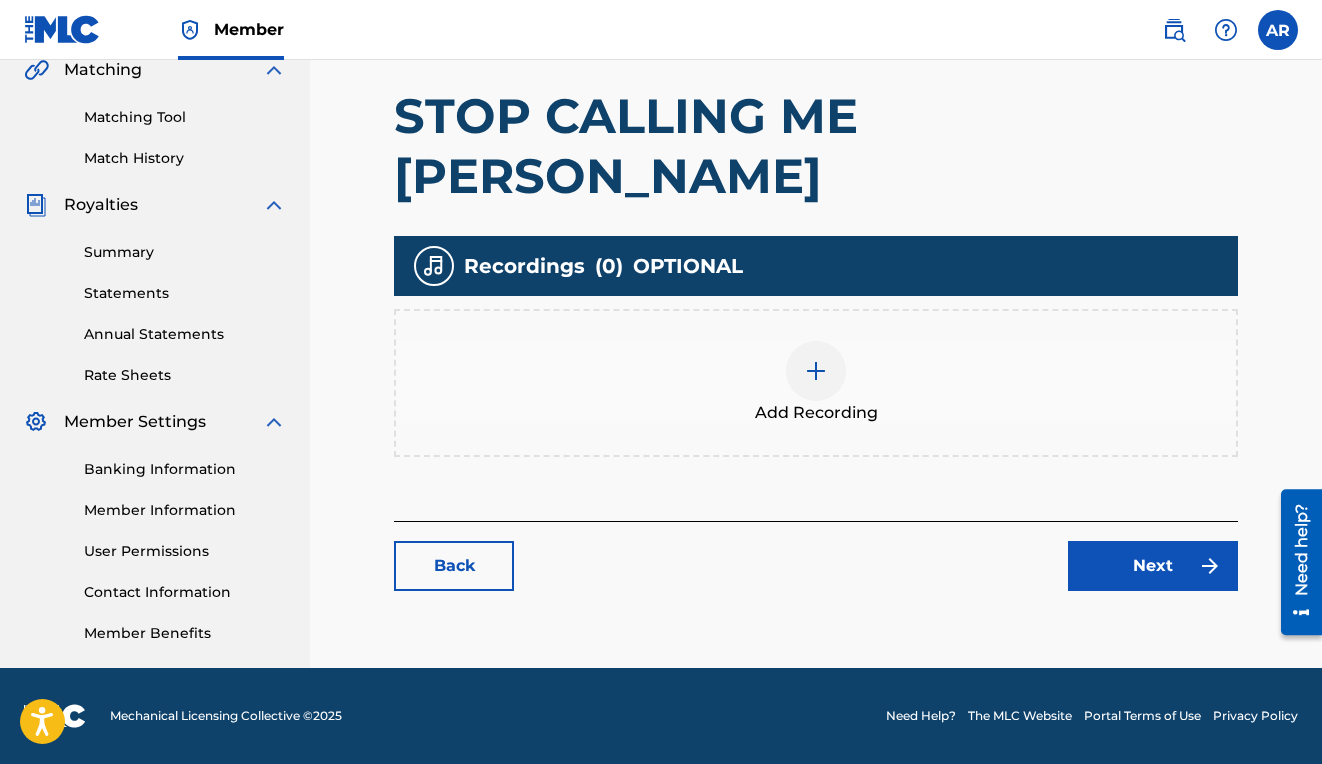 scroll, scrollTop: 476, scrollLeft: 0, axis: vertical 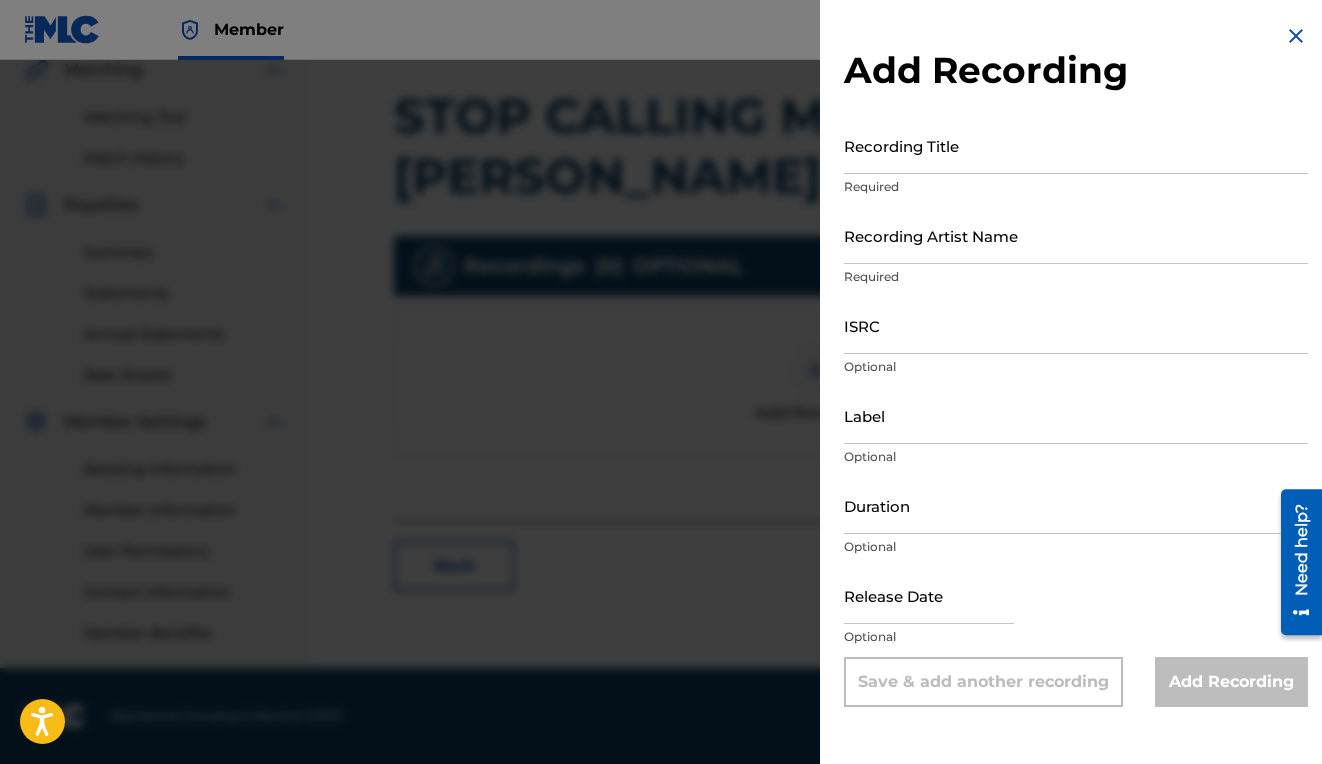 click on "Recording Title" at bounding box center [1076, 145] 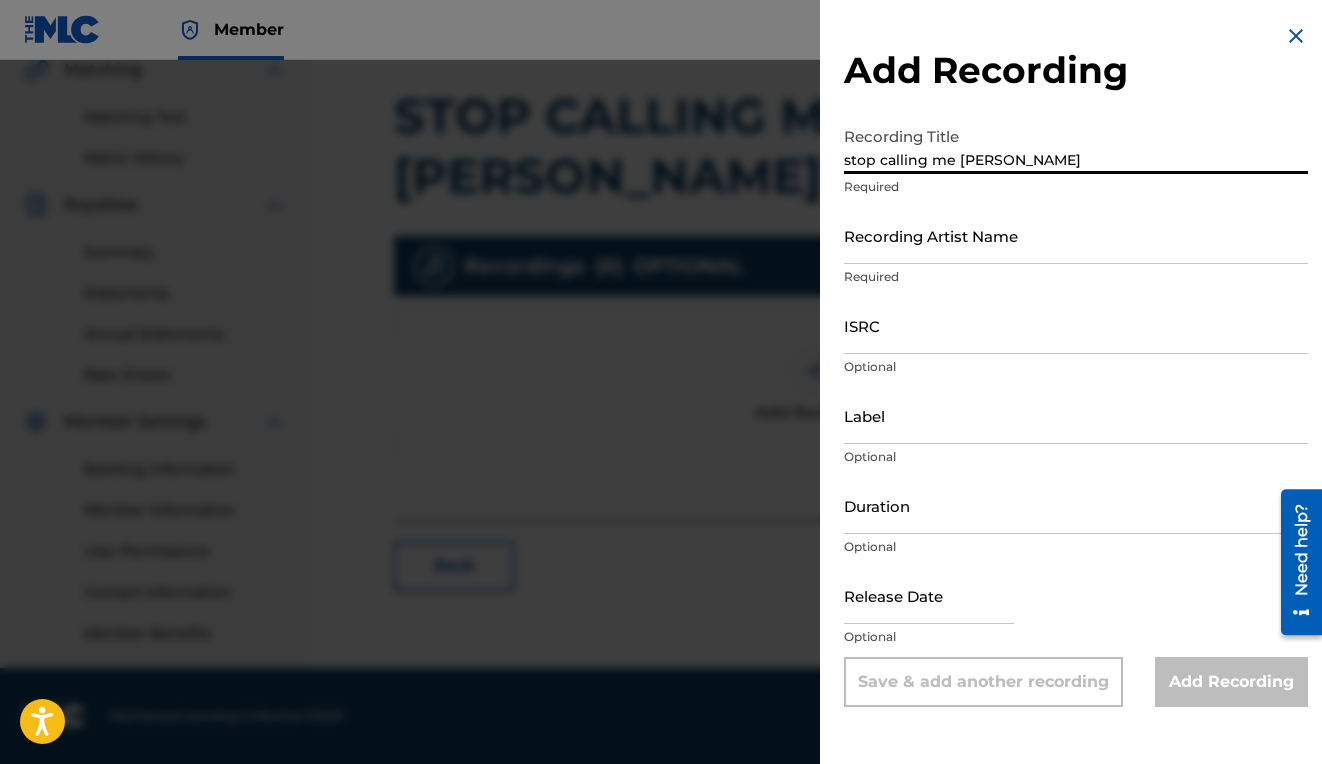 type on "stop calling me [PERSON_NAME]" 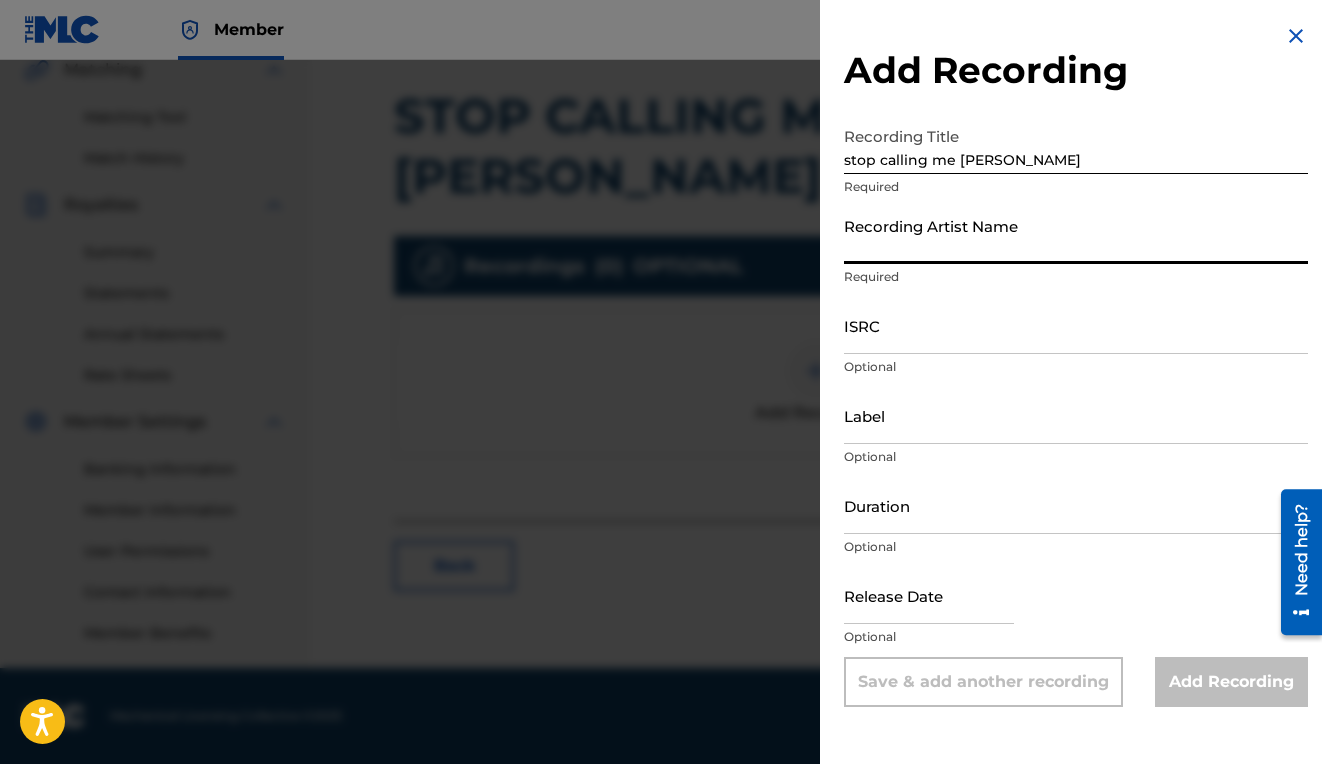 type on "psycho brat" 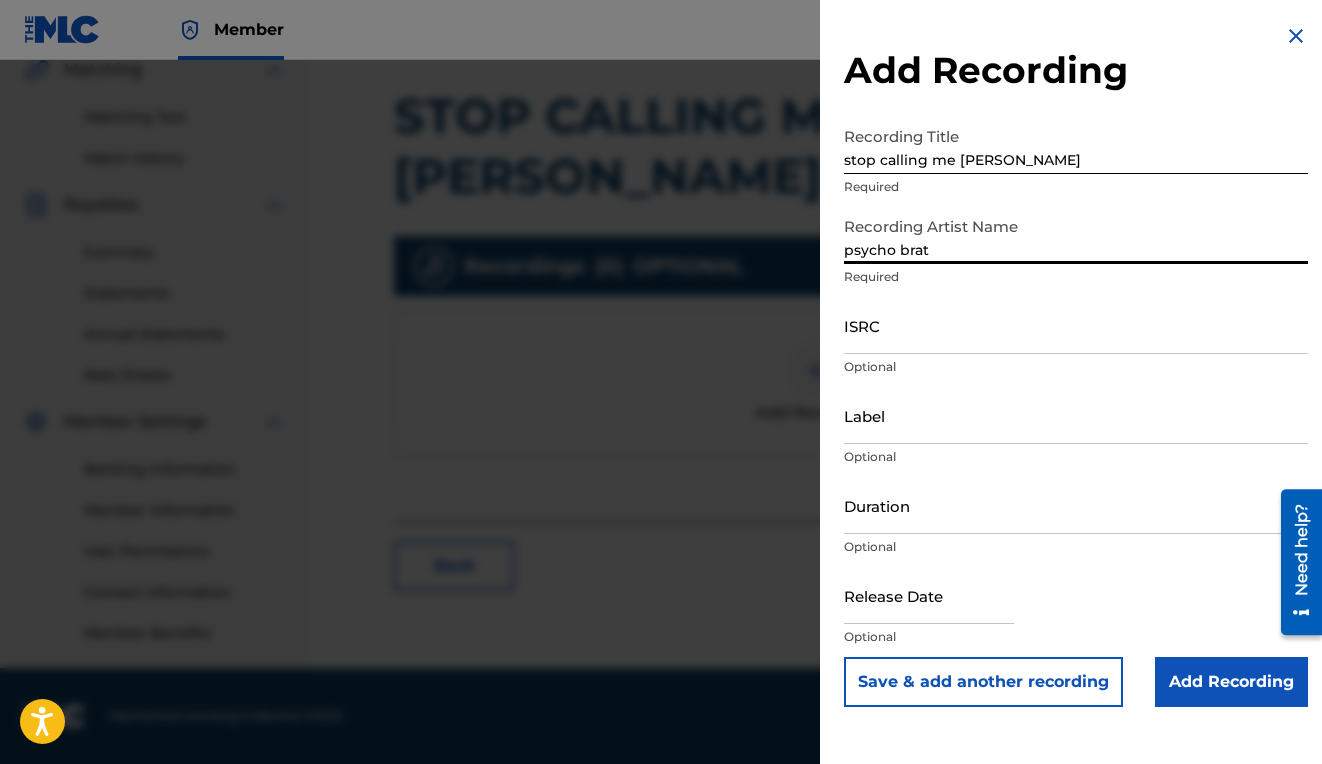 click on "ISRC" at bounding box center (1076, 325) 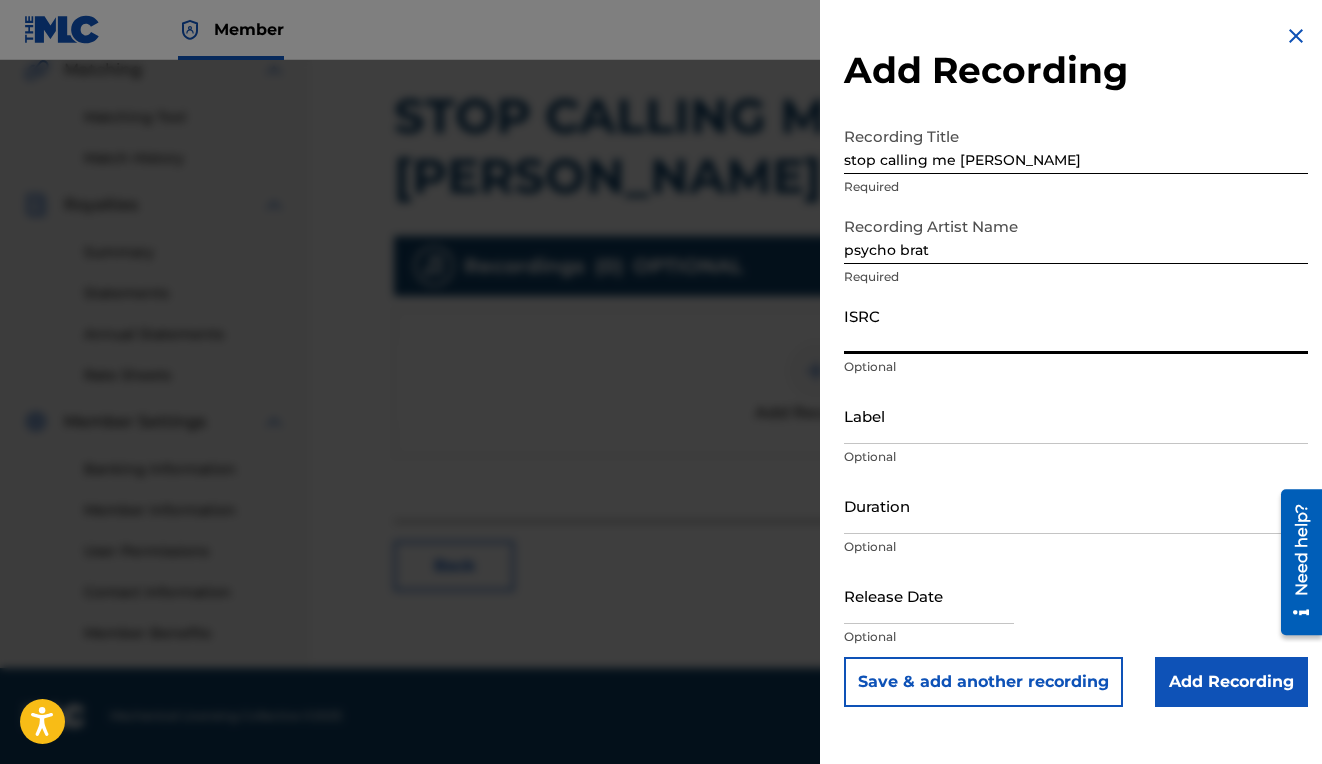 paste on "IEWNY2349455" 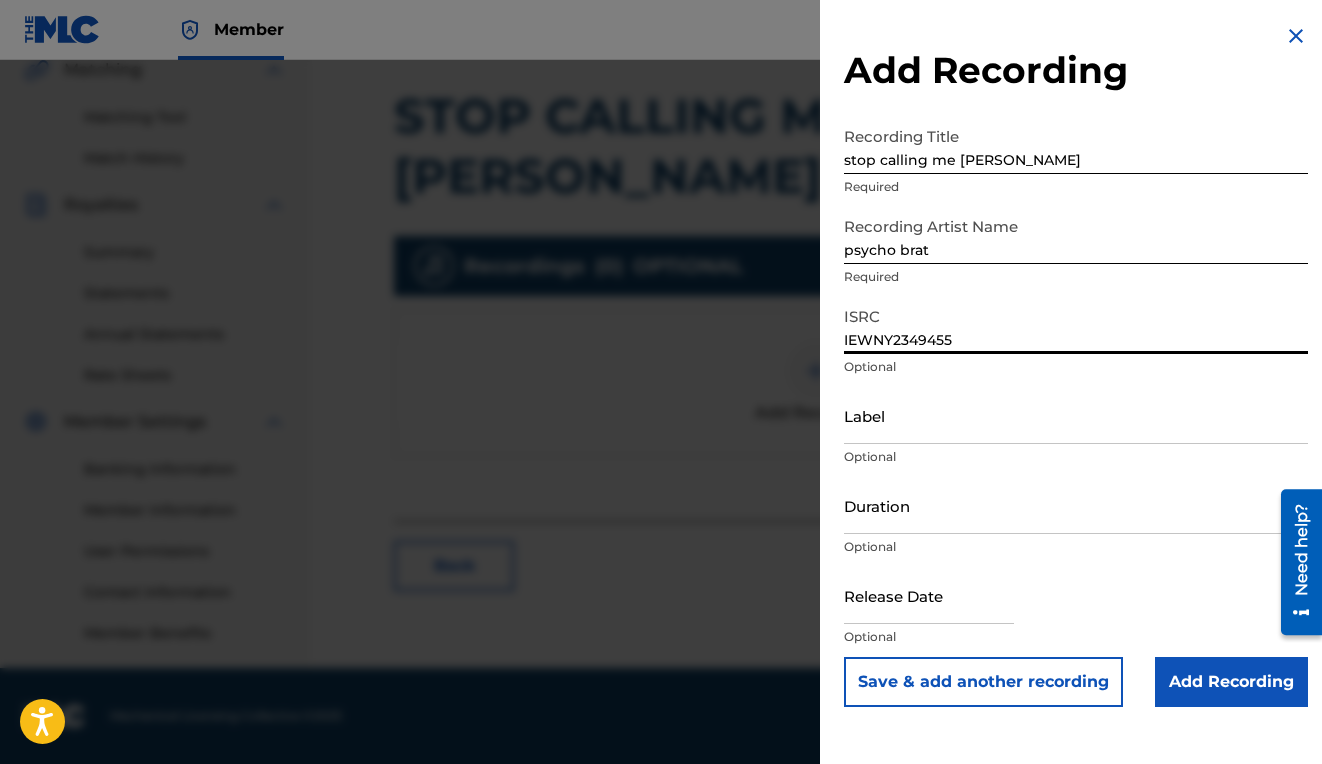 type on "IEWNY2349455" 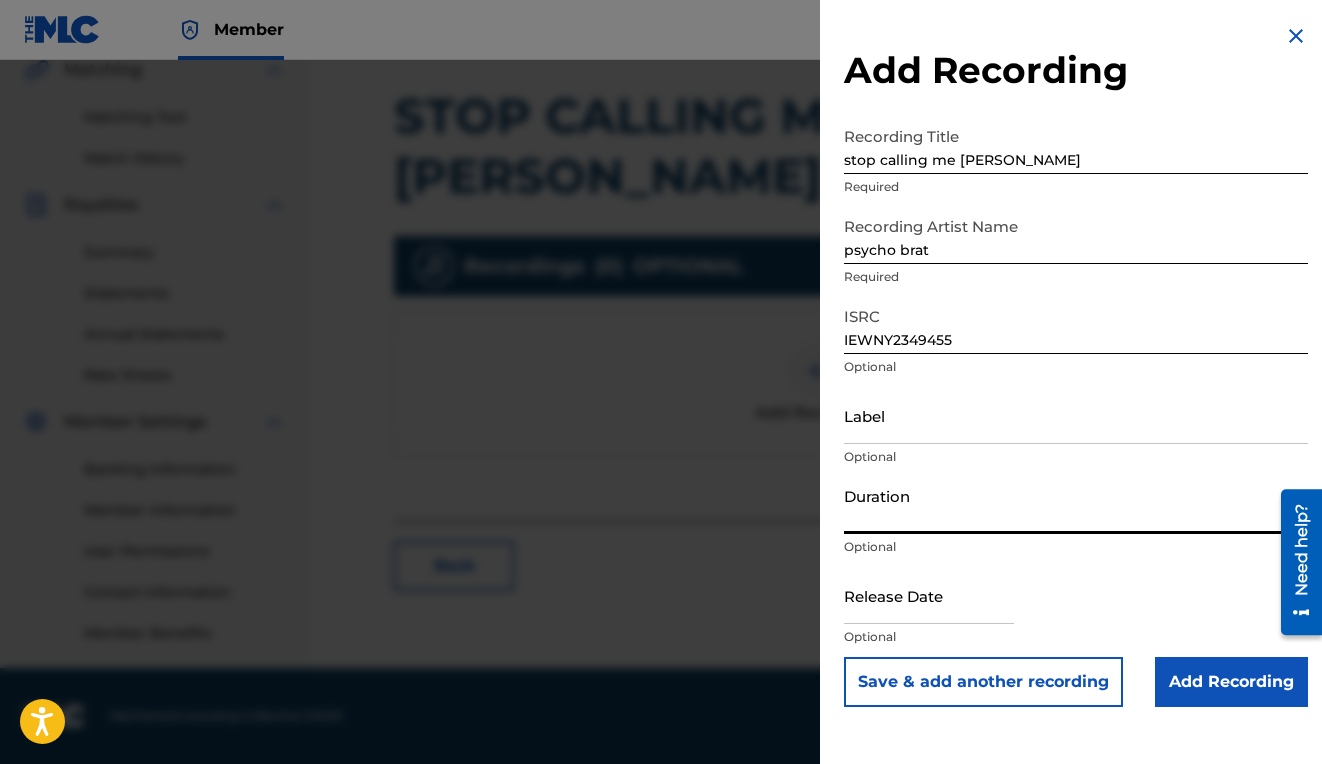 click on "Duration" at bounding box center (1076, 505) 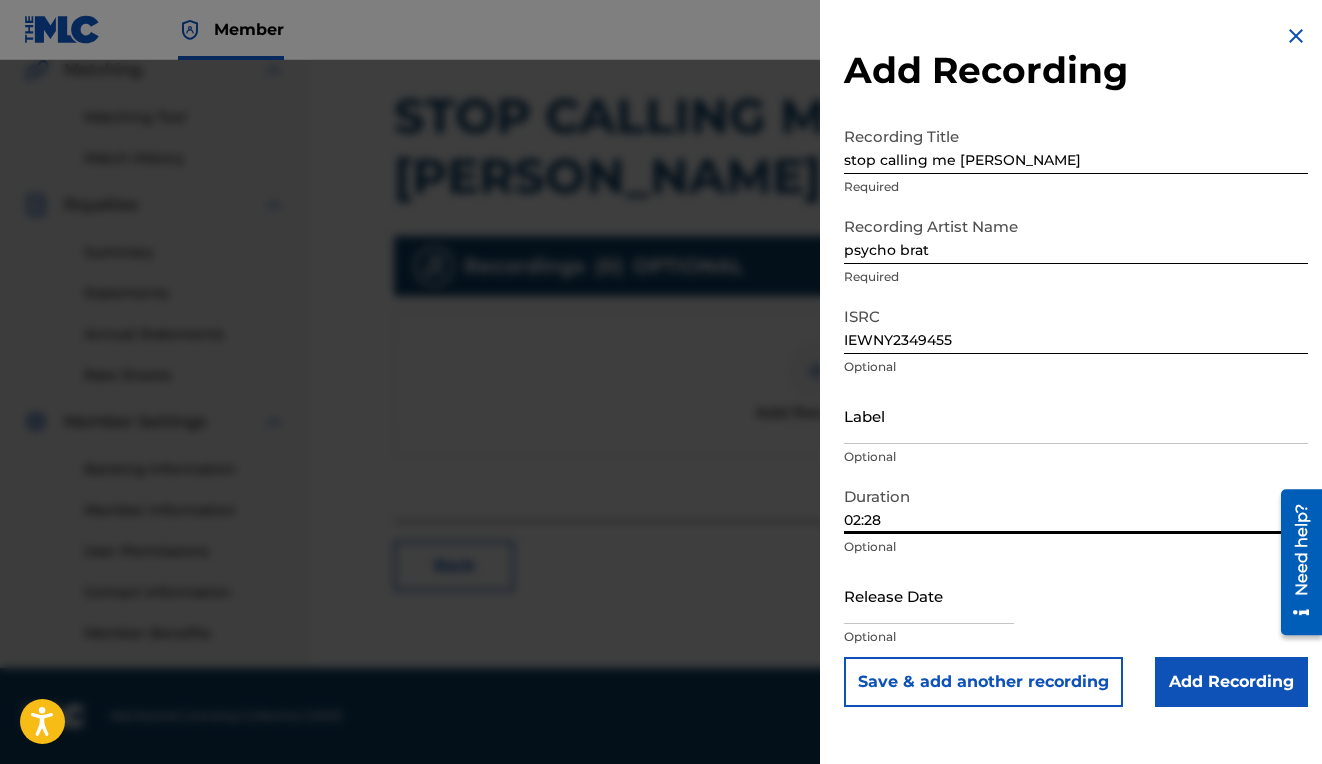 type on "02:28" 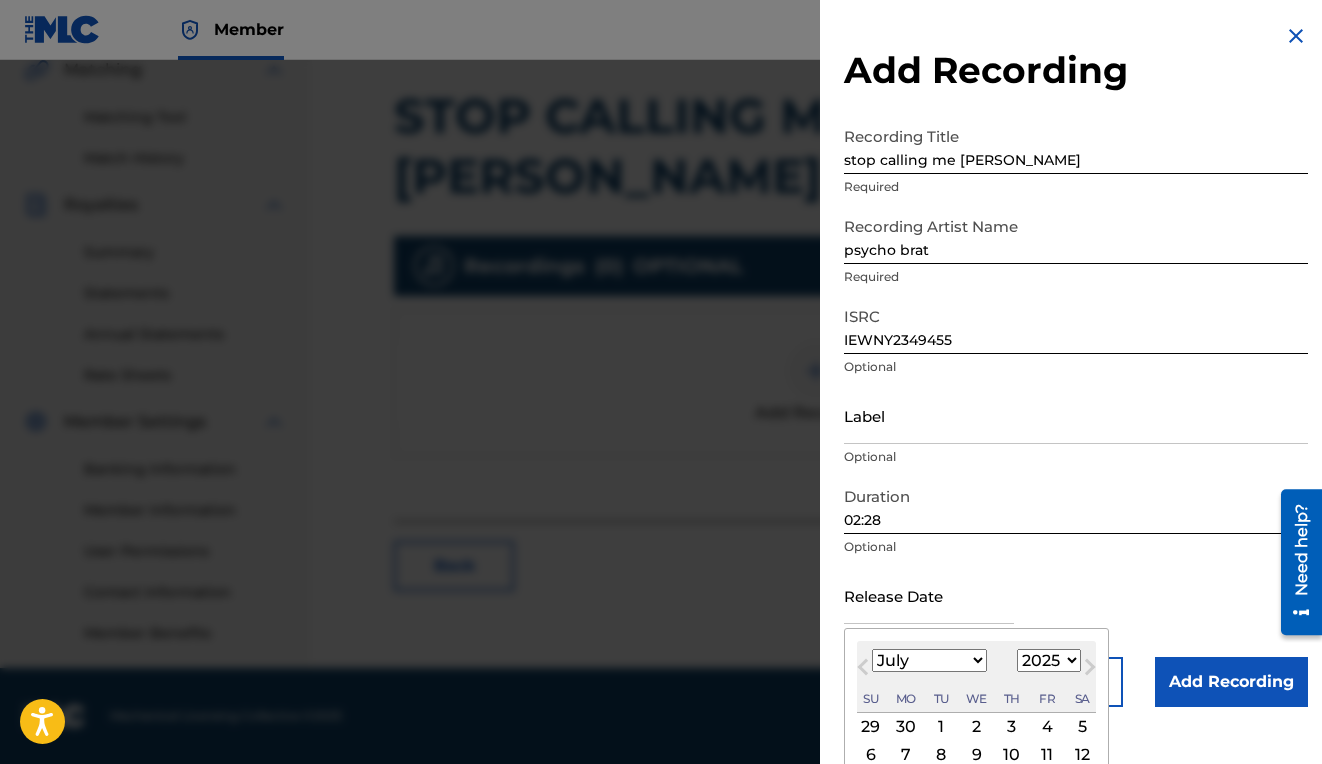 type on "[DATE]" 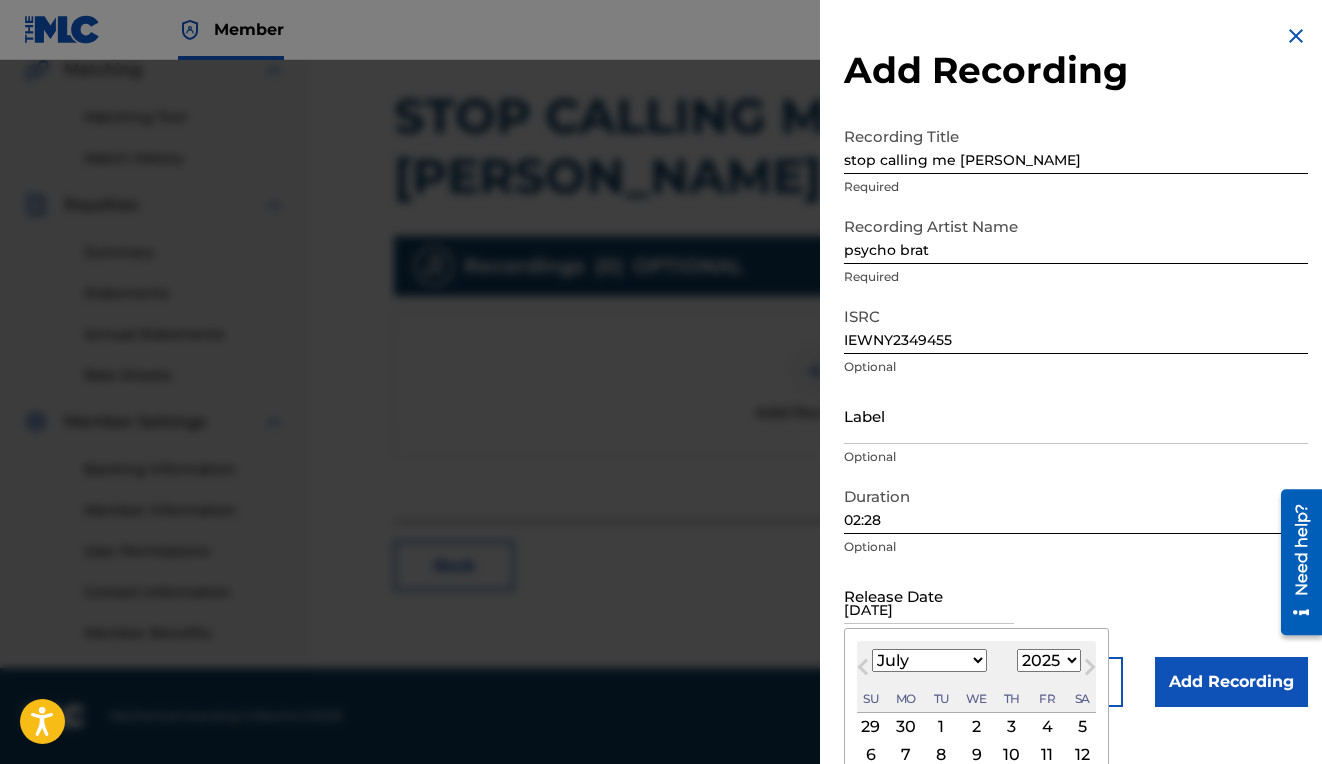 select on "0" 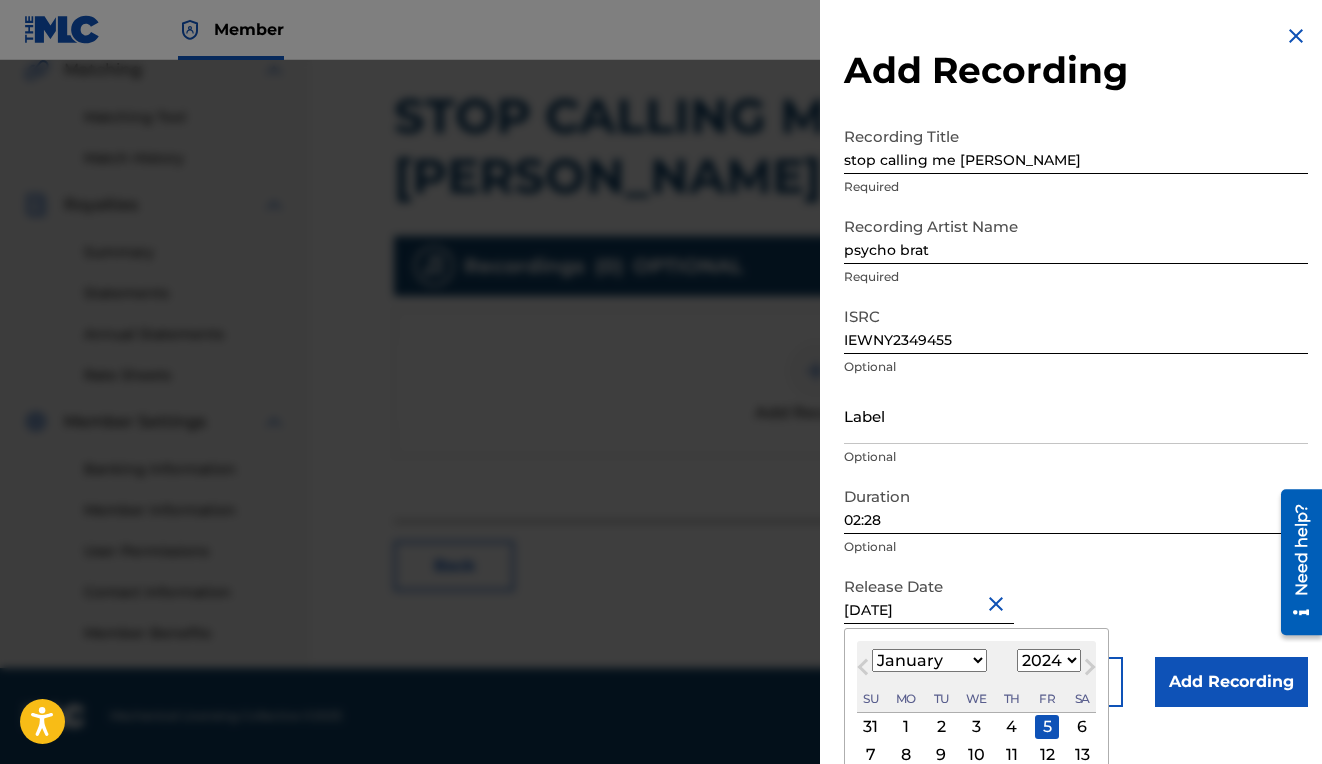 click on "Release Date [DATE] [DATE] Previous Month Next Month [DATE] January February March April May June July August September October November [DATE] 1900 1901 1902 1903 1904 1905 1906 1907 1908 1909 1910 1911 1912 1913 1914 1915 1916 1917 1918 1919 1920 1921 1922 1923 1924 1925 1926 1927 1928 1929 1930 1931 1932 1933 1934 1935 1936 1937 1938 1939 1940 1941 1942 1943 1944 1945 1946 1947 1948 1949 1950 1951 1952 1953 1954 1955 1956 1957 1958 1959 1960 1961 1962 1963 1964 1965 1966 1967 1968 1969 1970 1971 1972 1973 1974 1975 1976 1977 1978 1979 1980 1981 1982 1983 1984 1985 1986 1987 1988 1989 1990 1991 1992 1993 1994 1995 1996 1997 1998 1999 2000 2001 2002 2003 2004 2005 2006 2007 2008 2009 2010 2011 2012 2013 2014 2015 2016 2017 2018 2019 2020 2021 2022 2023 2024 2025 2026 2027 2028 2029 2030 2031 2032 2033 2034 2035 2036 2037 2038 2039 2040 2041 2042 2043 2044 2045 2046 2047 2048 2049 2050 2051 2052 2053 2054 2055 2056 2057 2058 2059 2060 2061 2062 2063 2064 2065 2066 2067 2068 2069 Su" at bounding box center [1076, 612] 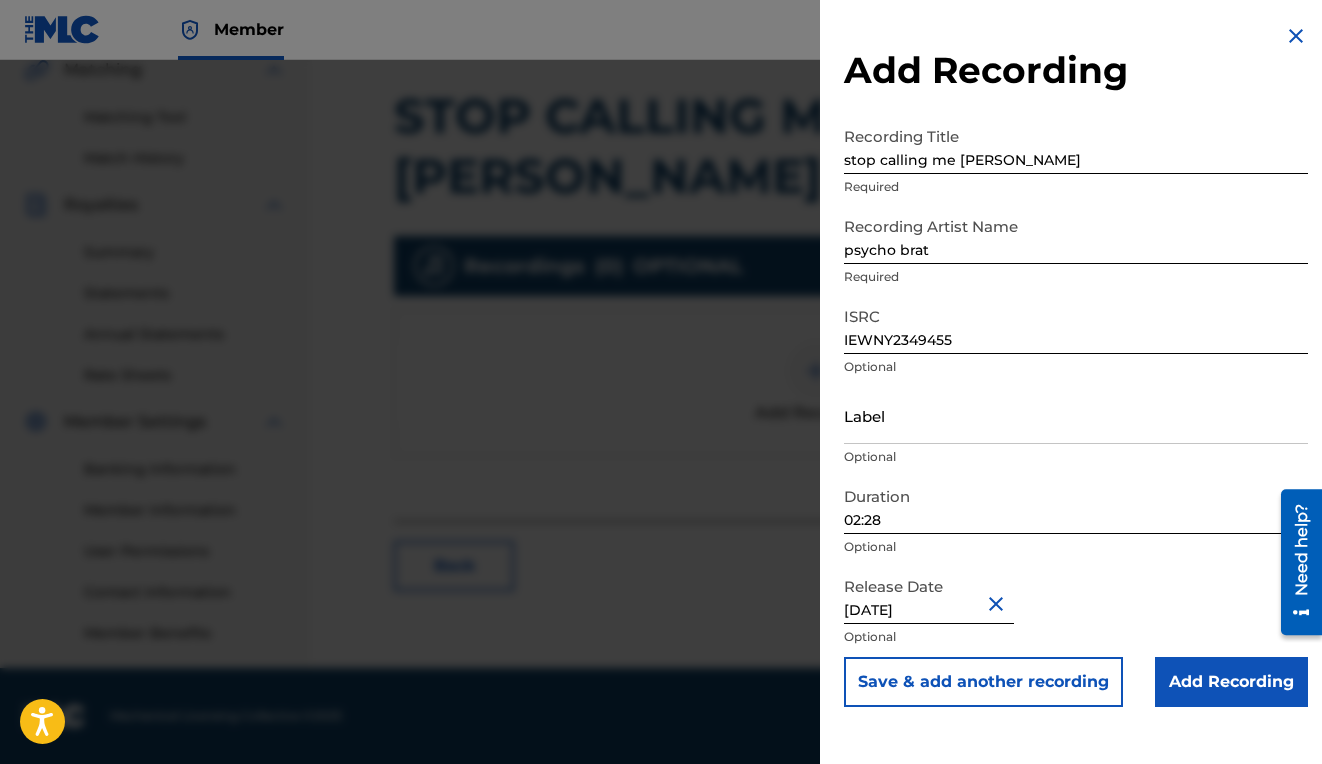 click on "Add Recording" at bounding box center (1231, 682) 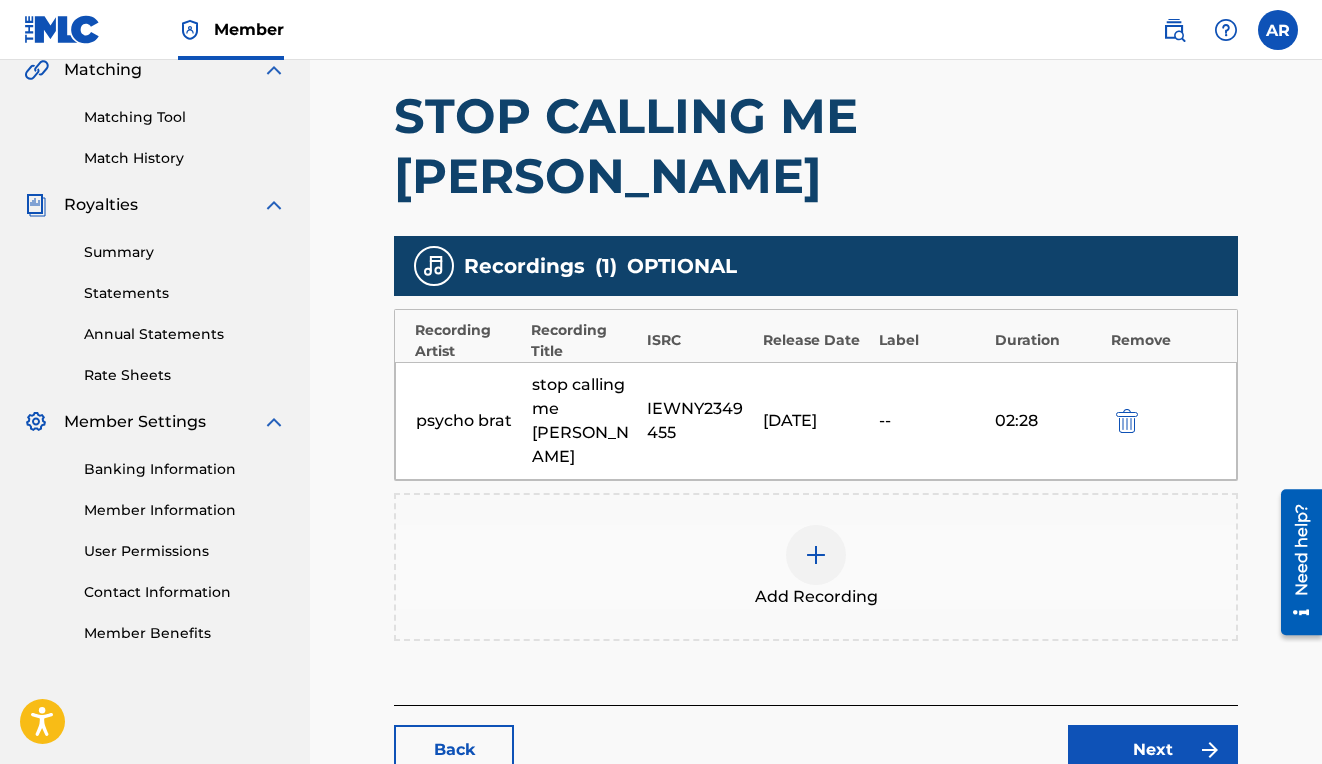 click on "Next" at bounding box center [1153, 750] 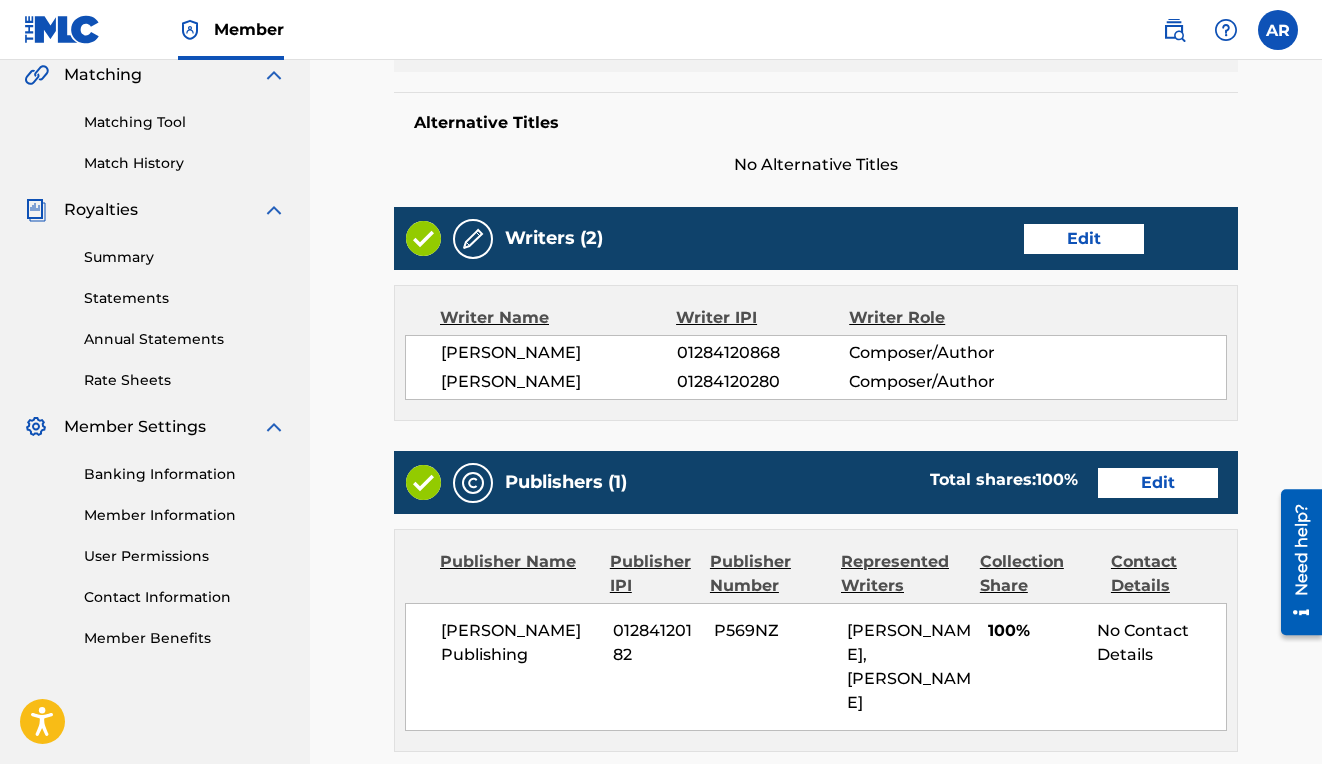 scroll, scrollTop: 881, scrollLeft: 0, axis: vertical 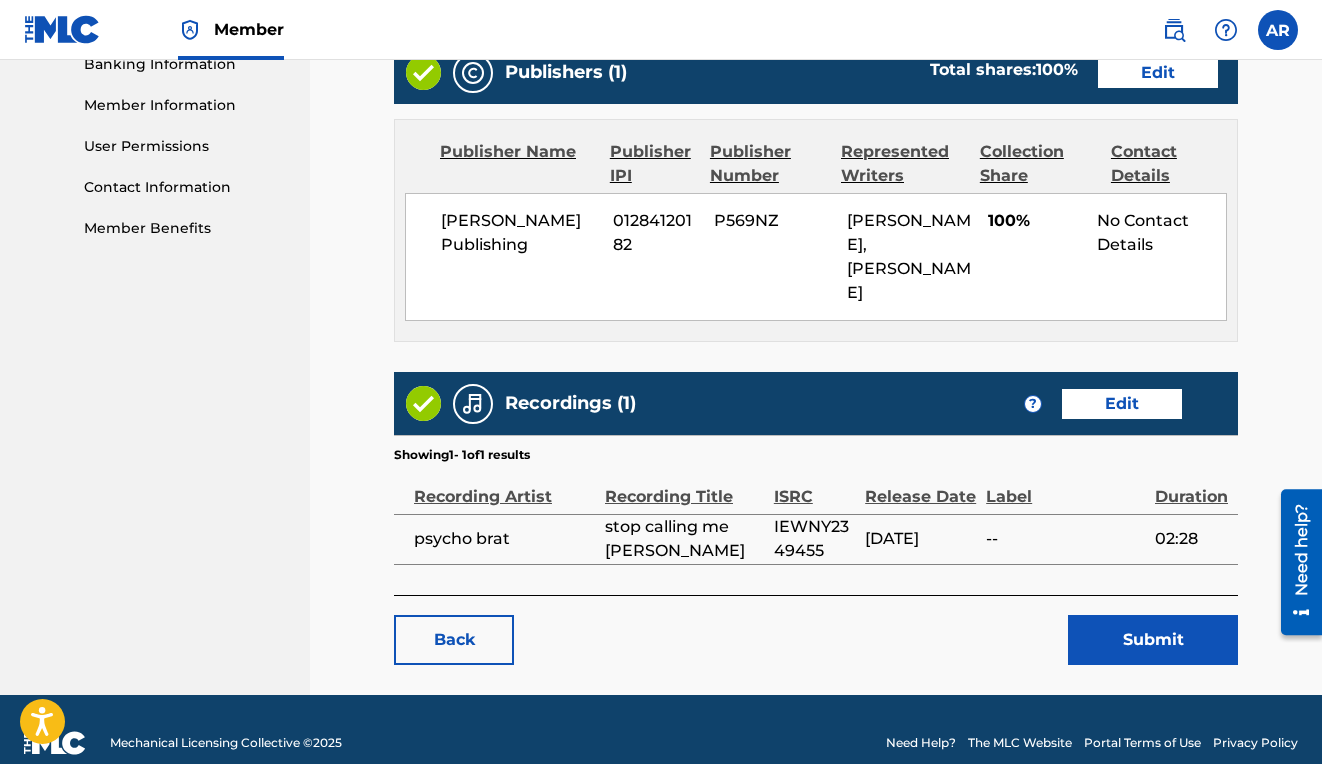 click on "Submit" at bounding box center (1153, 640) 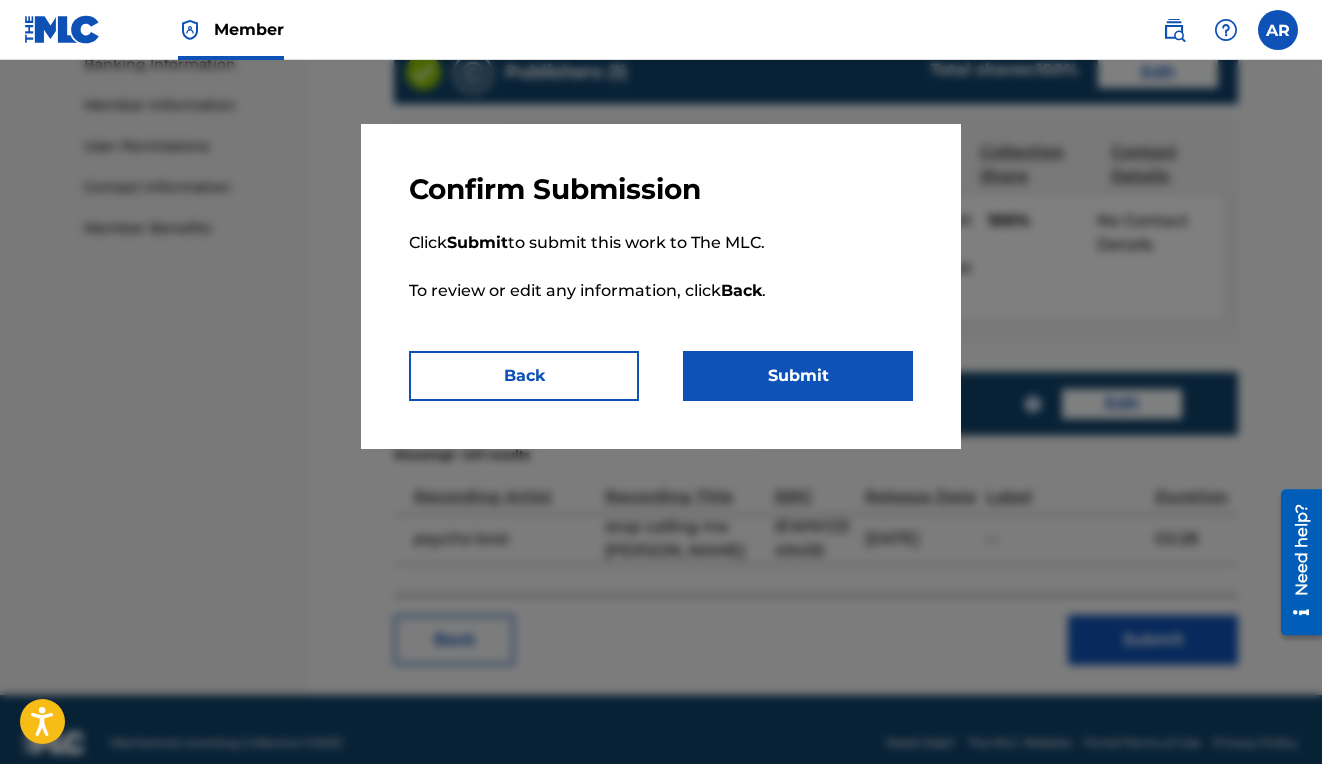 click on "Submit" at bounding box center (798, 376) 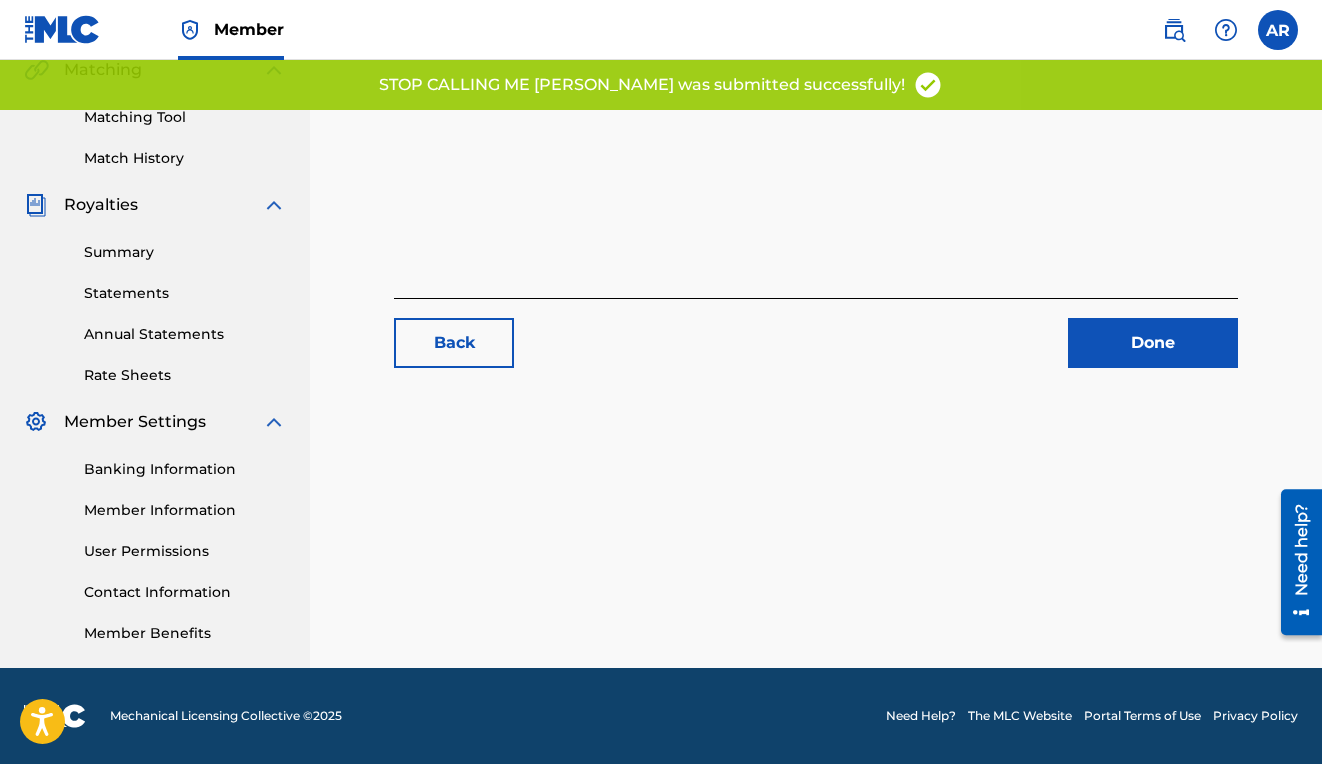 scroll, scrollTop: 0, scrollLeft: 0, axis: both 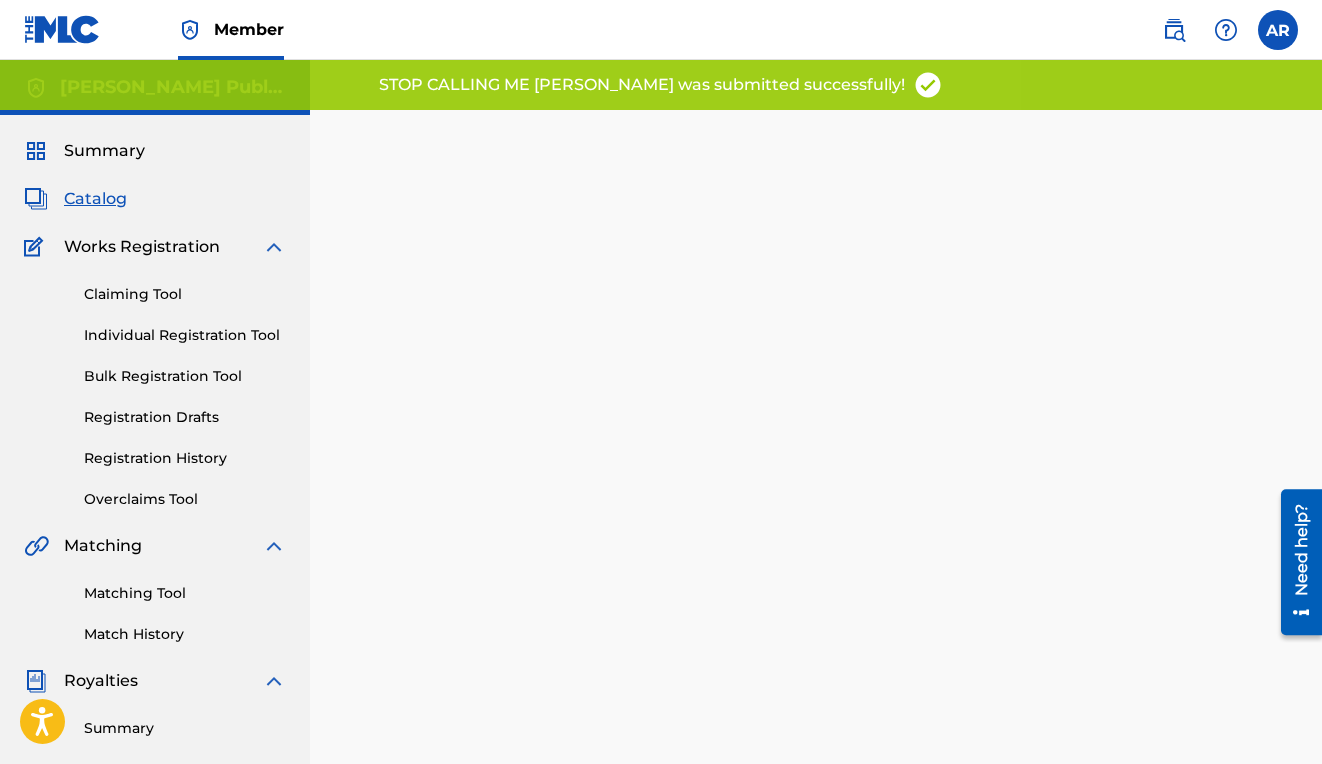 click on "Claiming Tool Individual Registration Tool Bulk Registration Tool Registration Drafts Registration History Overclaims Tool" at bounding box center [155, 384] 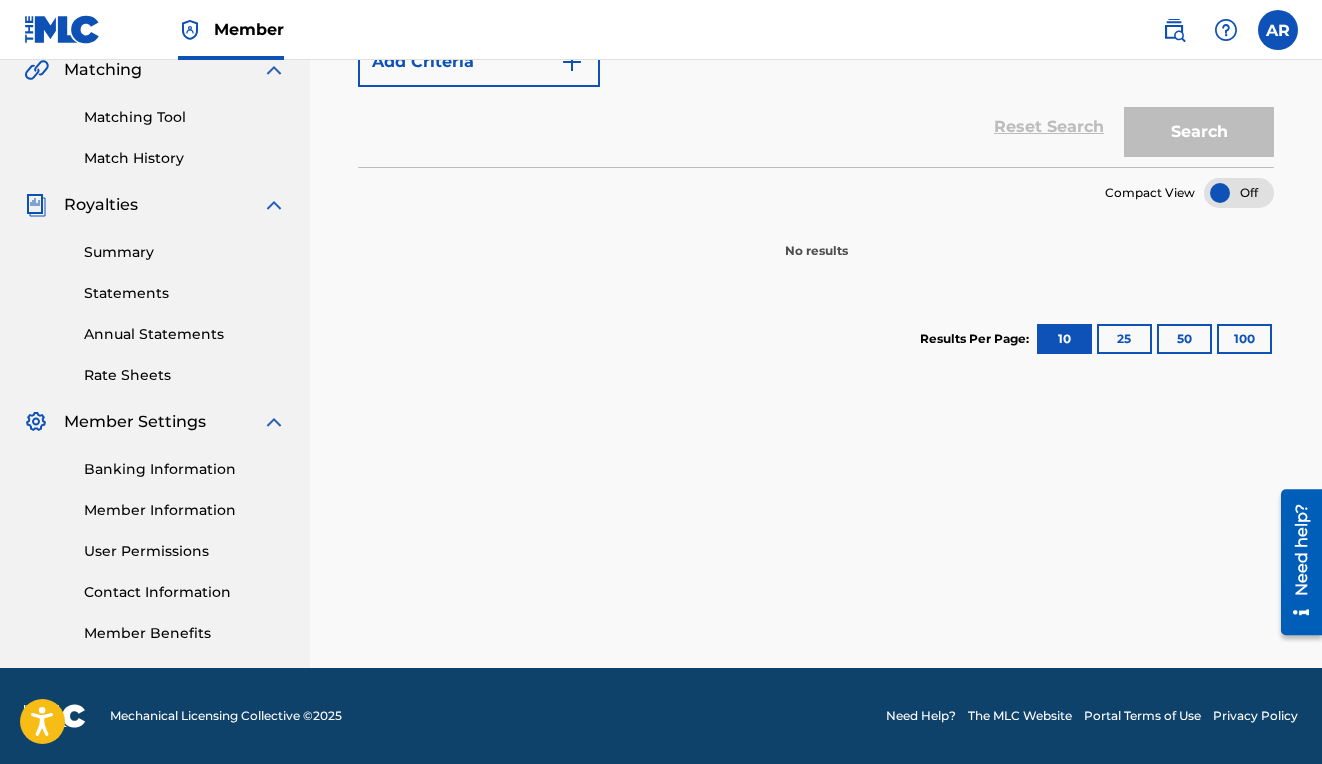 scroll, scrollTop: 6, scrollLeft: 0, axis: vertical 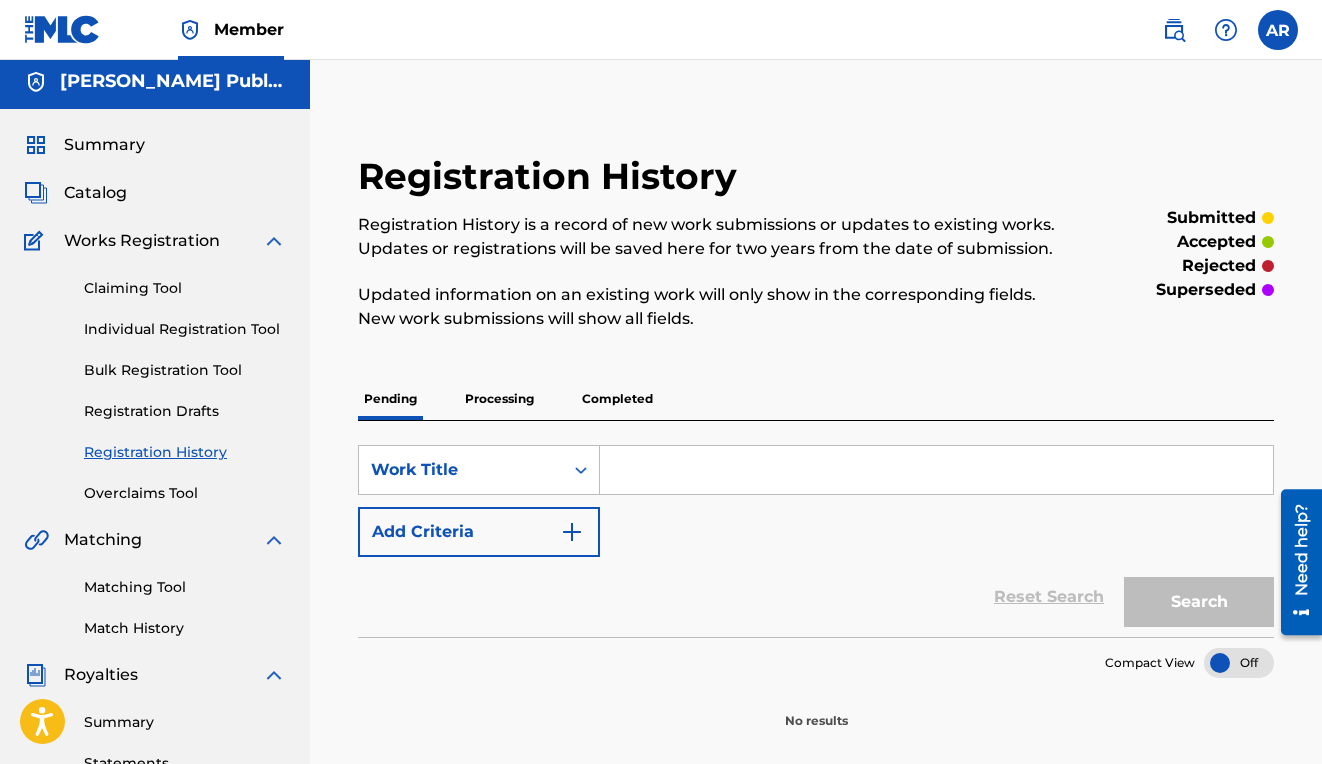 click on "Completed" at bounding box center (617, 399) 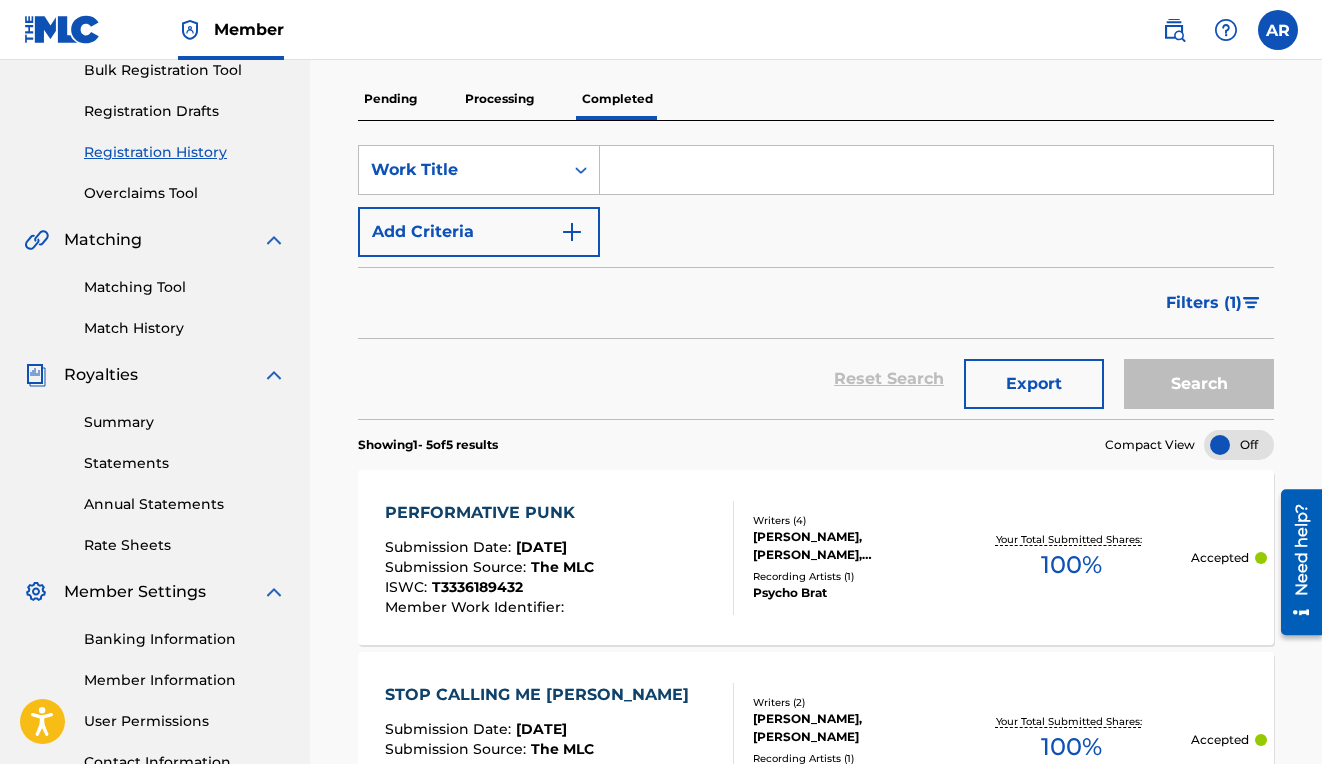 scroll, scrollTop: 461, scrollLeft: 0, axis: vertical 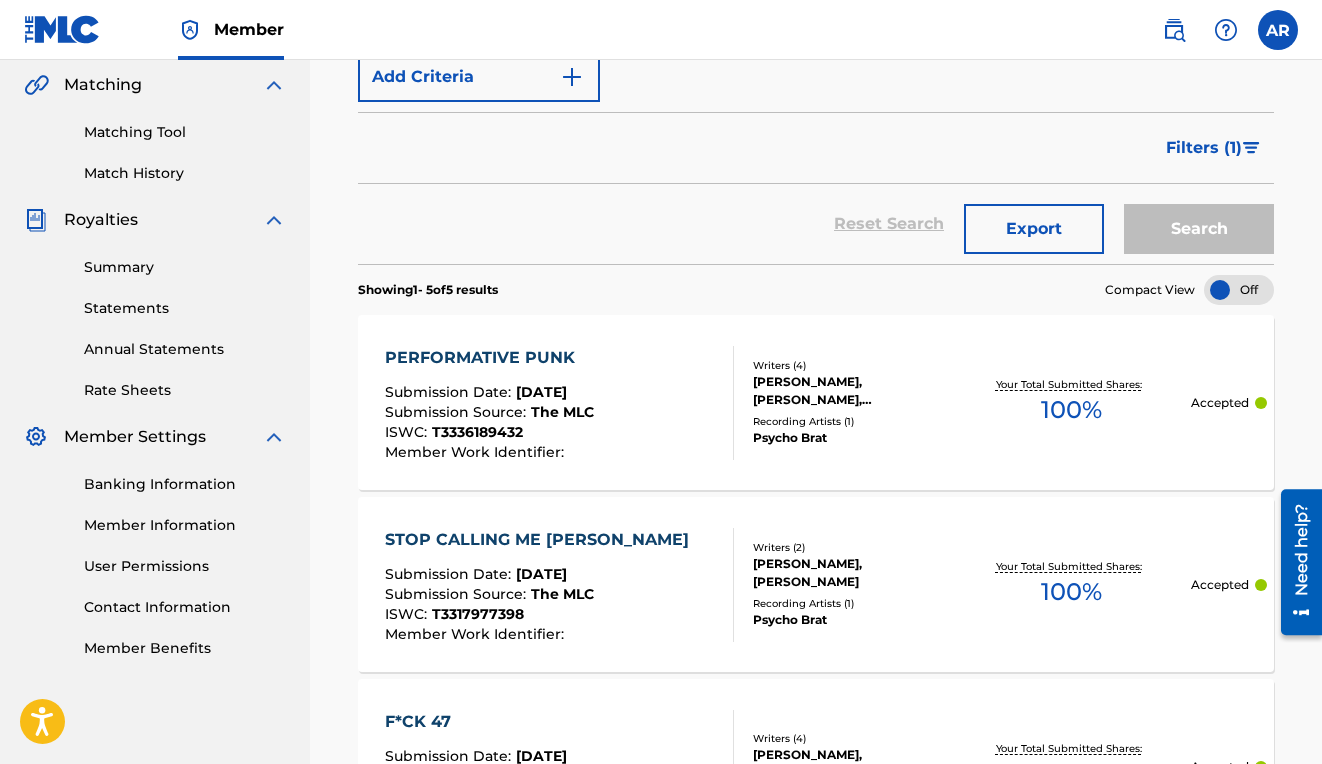 click on "PERFORMATIVE PUNK" at bounding box center (489, 358) 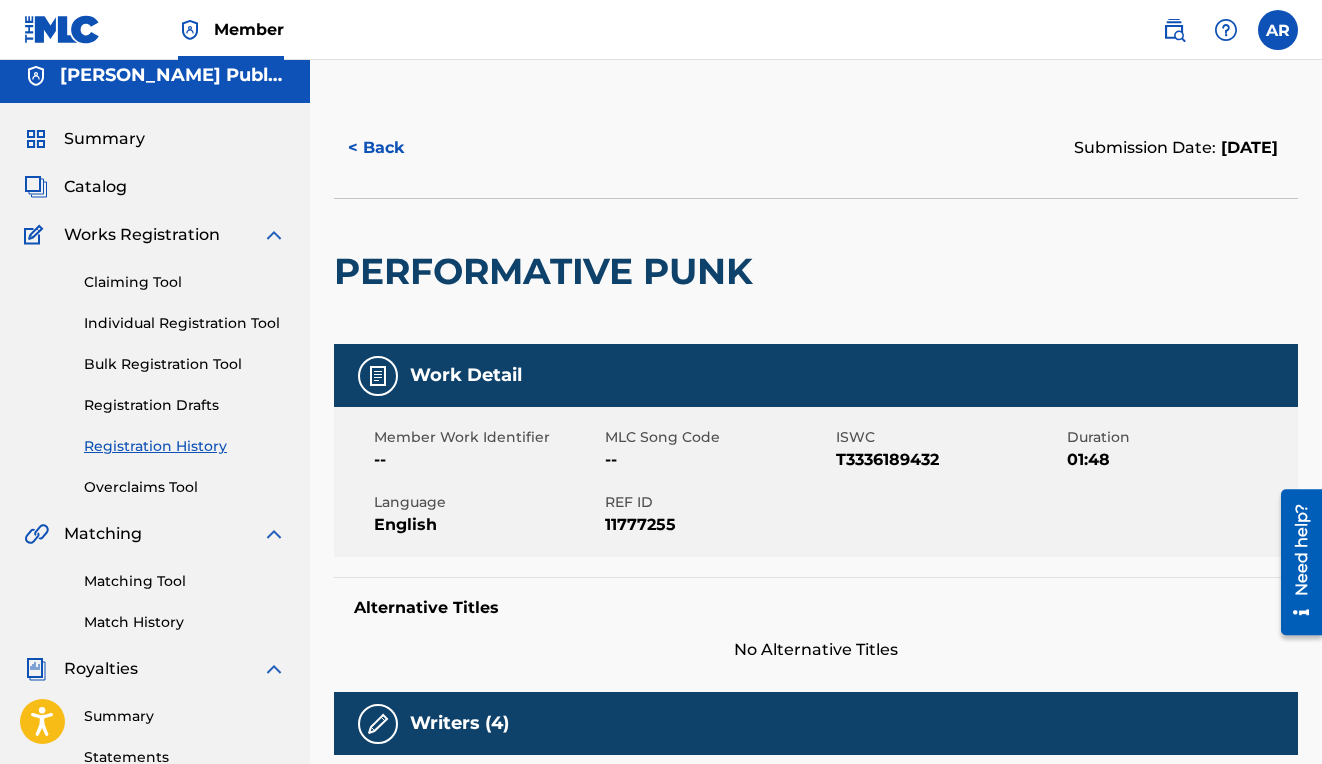 scroll, scrollTop: 0, scrollLeft: 0, axis: both 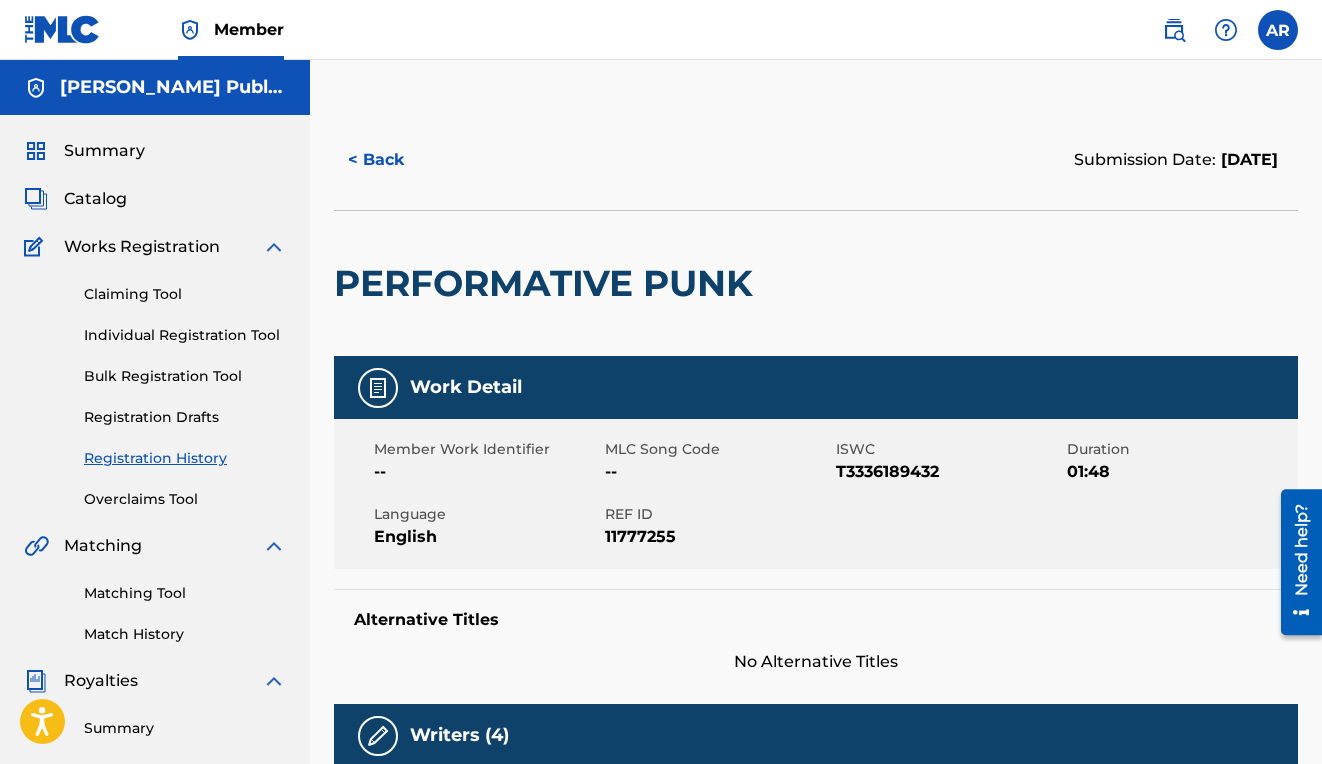 click on "Catalog" at bounding box center (95, 199) 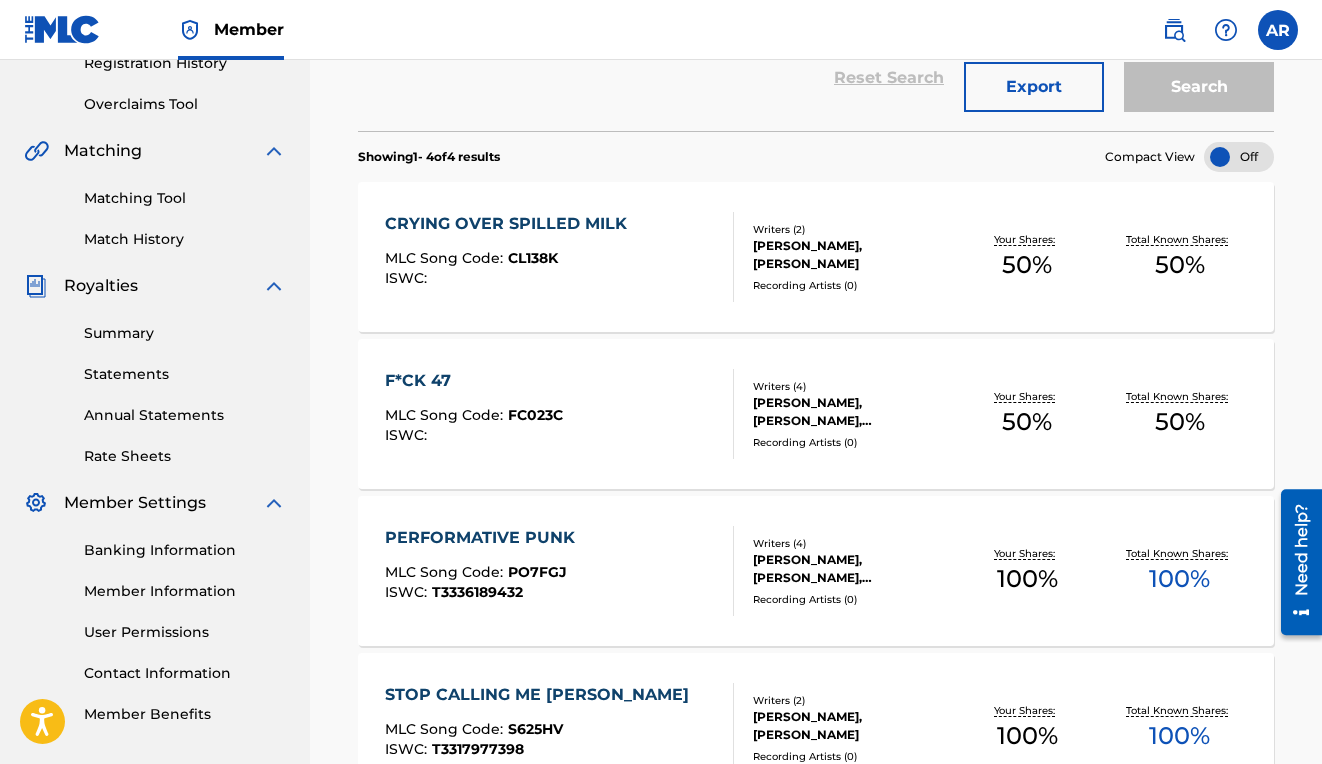 scroll, scrollTop: 398, scrollLeft: 0, axis: vertical 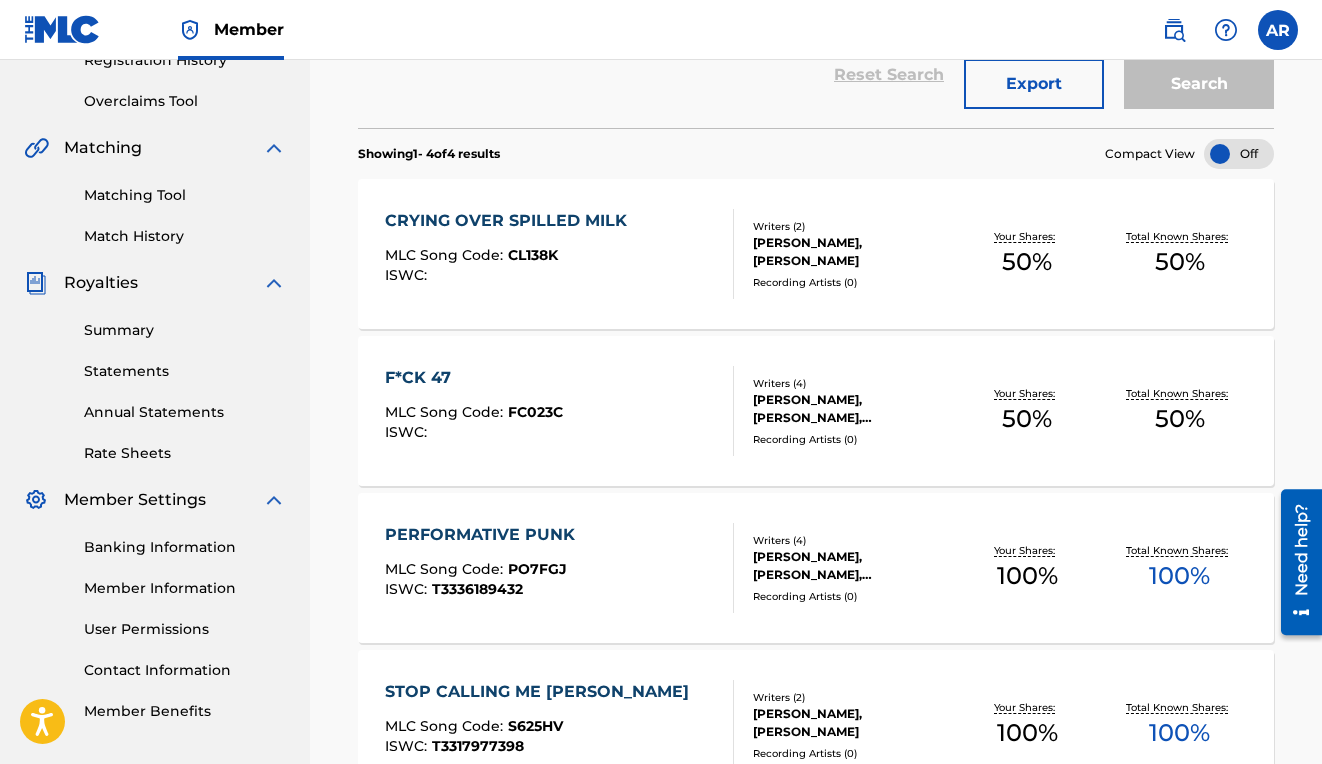 click on "PERFORMATIVE PUNK" at bounding box center [485, 535] 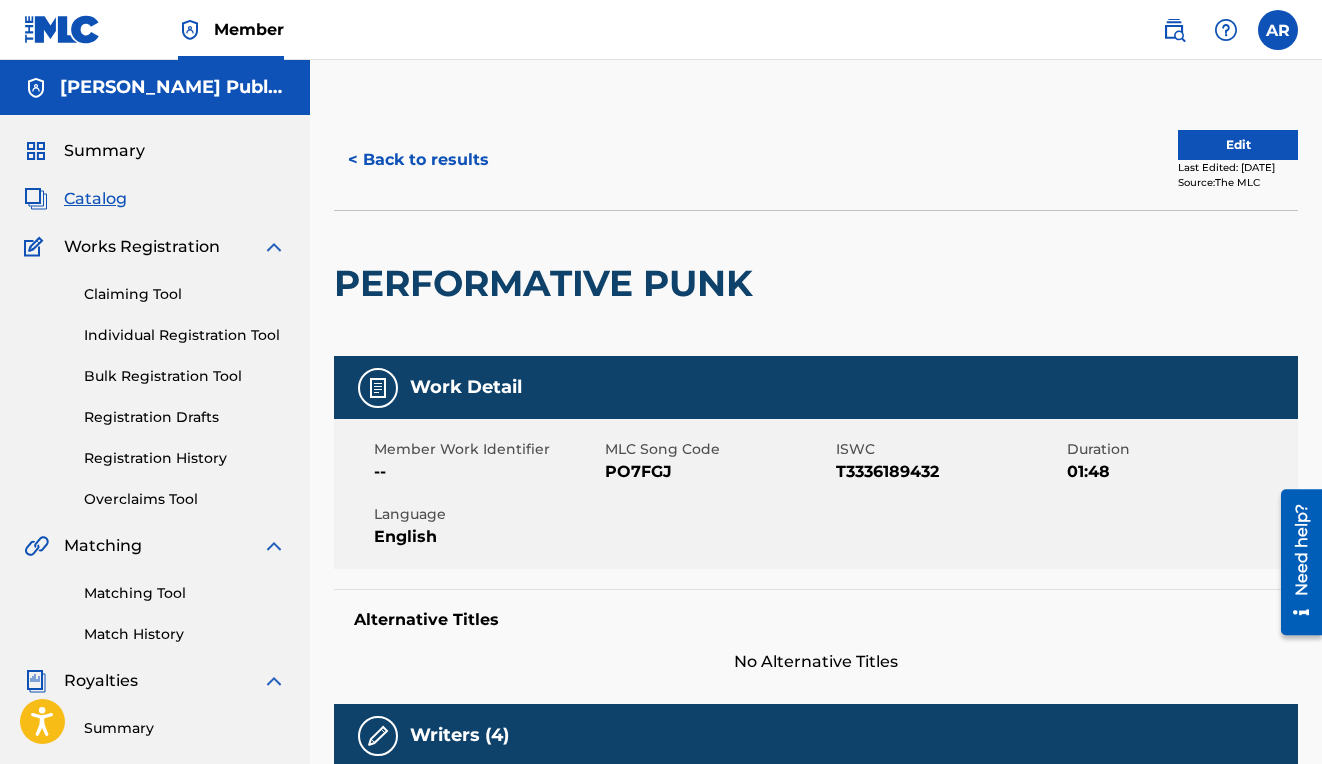 click on "Edit" at bounding box center (1238, 145) 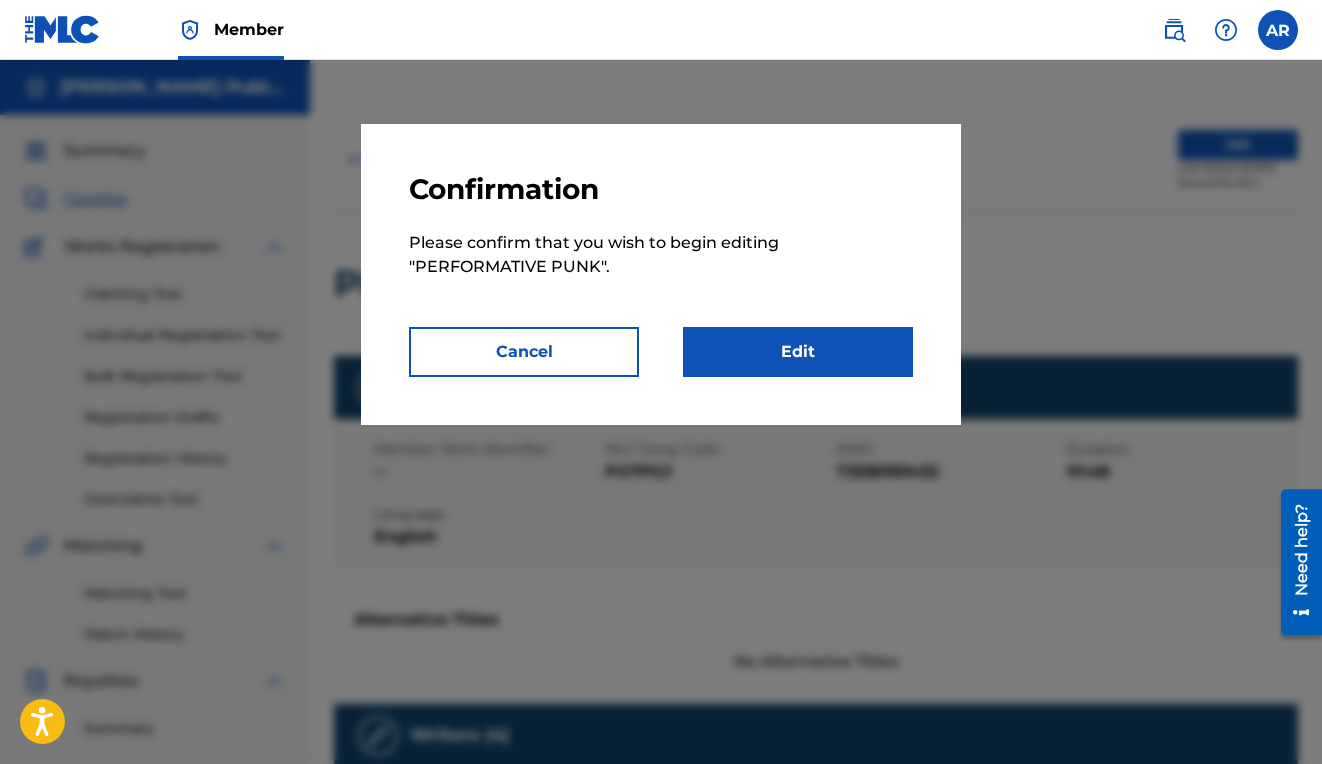 click on "Cancel" at bounding box center (524, 352) 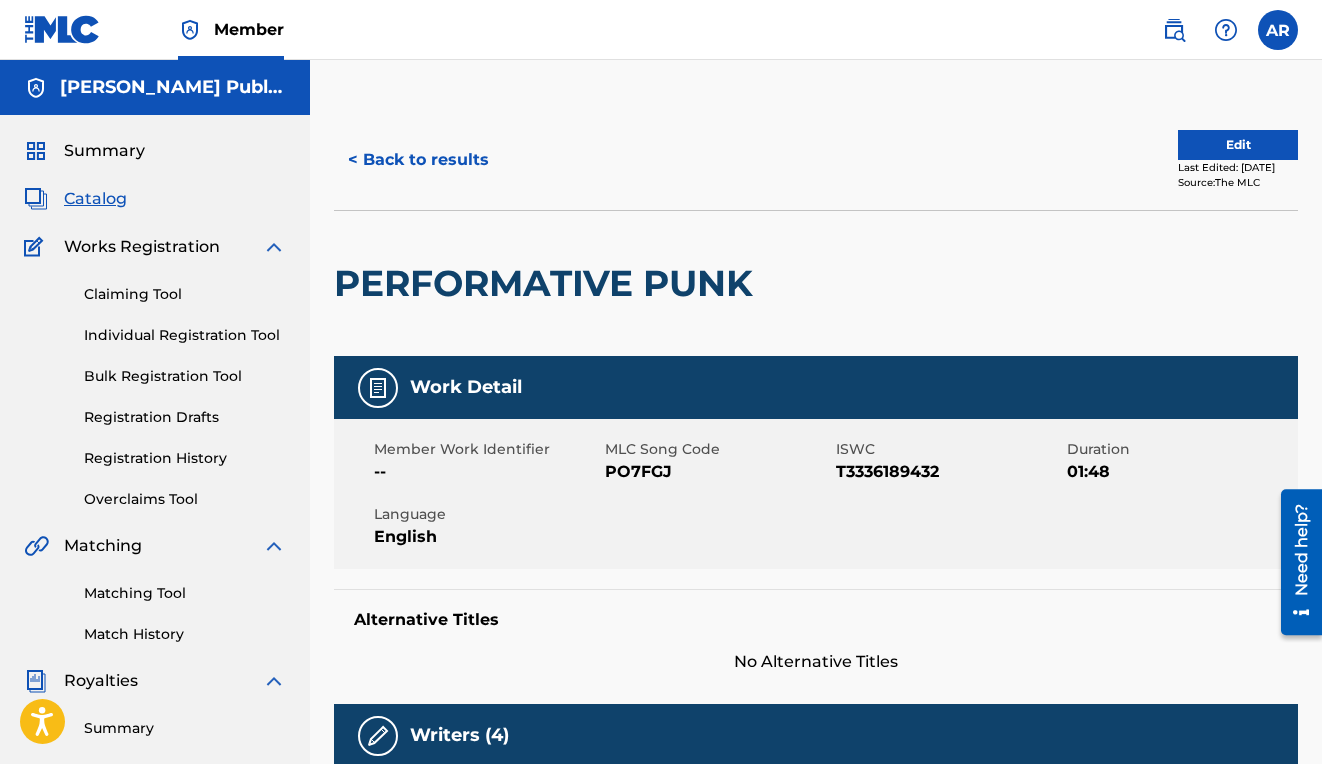 click on "PO7FGJ" at bounding box center (718, 472) 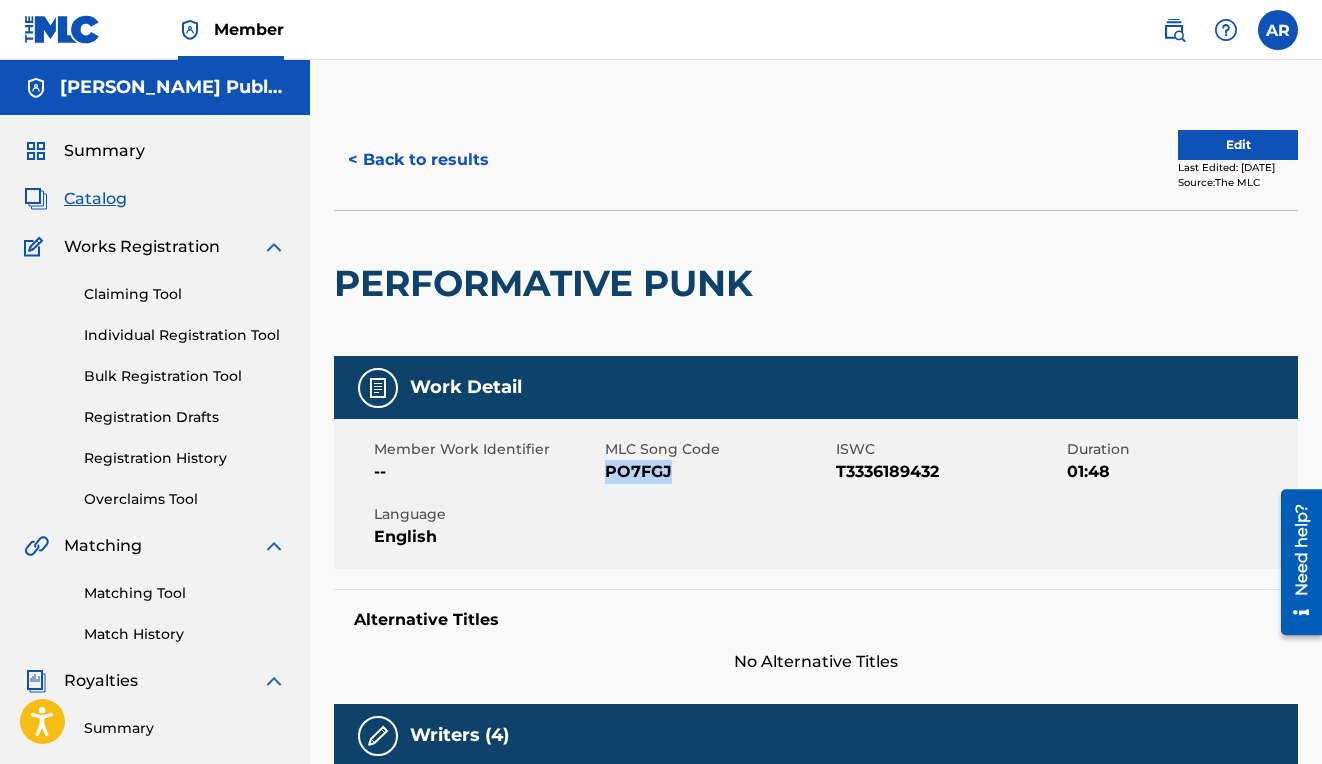 click on "PO7FGJ" at bounding box center (718, 472) 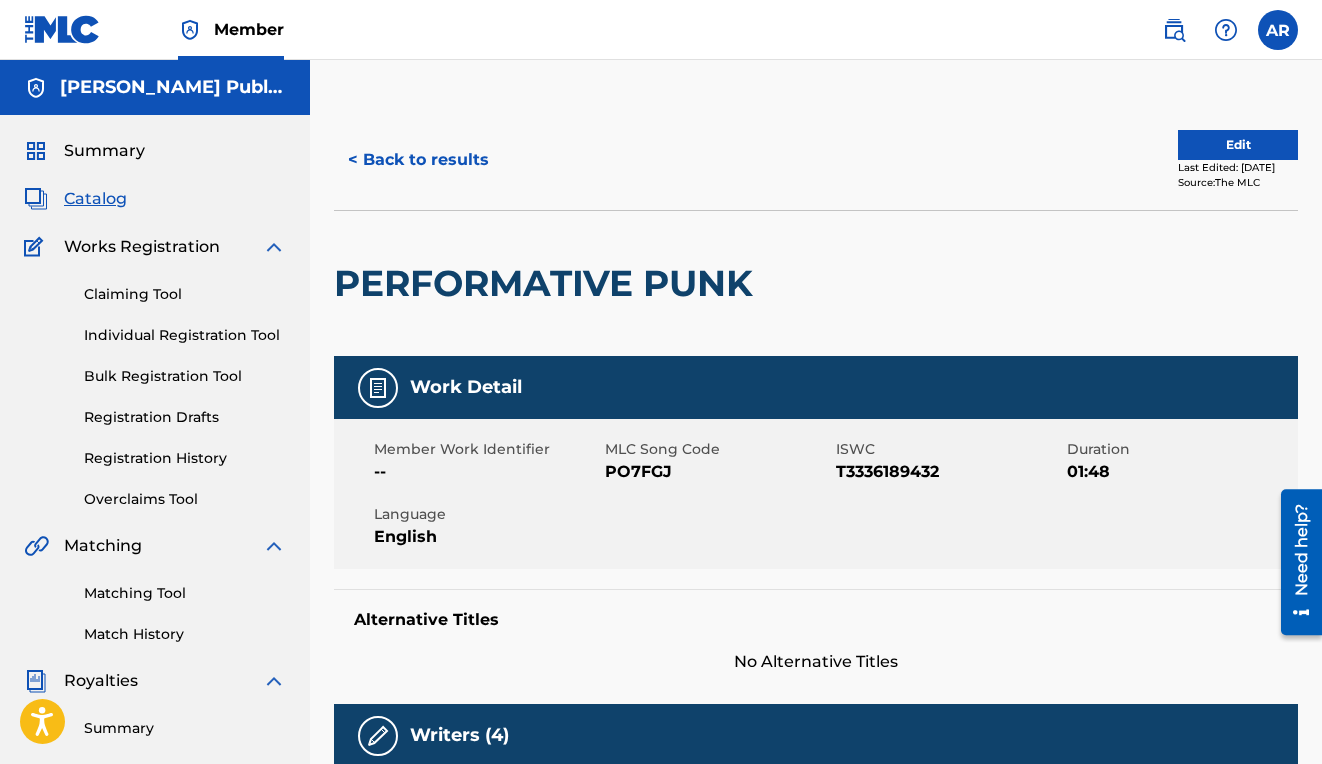 click on "Alternative Titles No Alternative Titles" at bounding box center (816, 631) 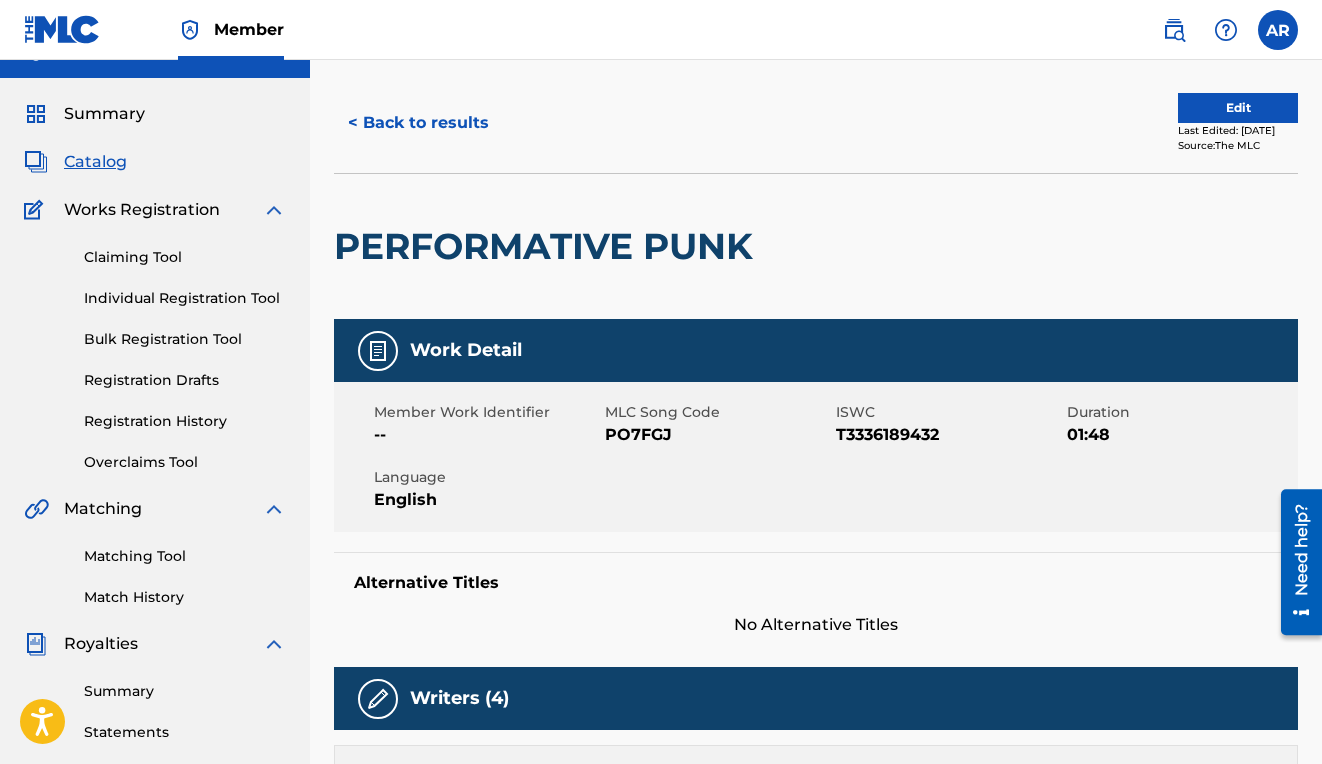scroll, scrollTop: 0, scrollLeft: 0, axis: both 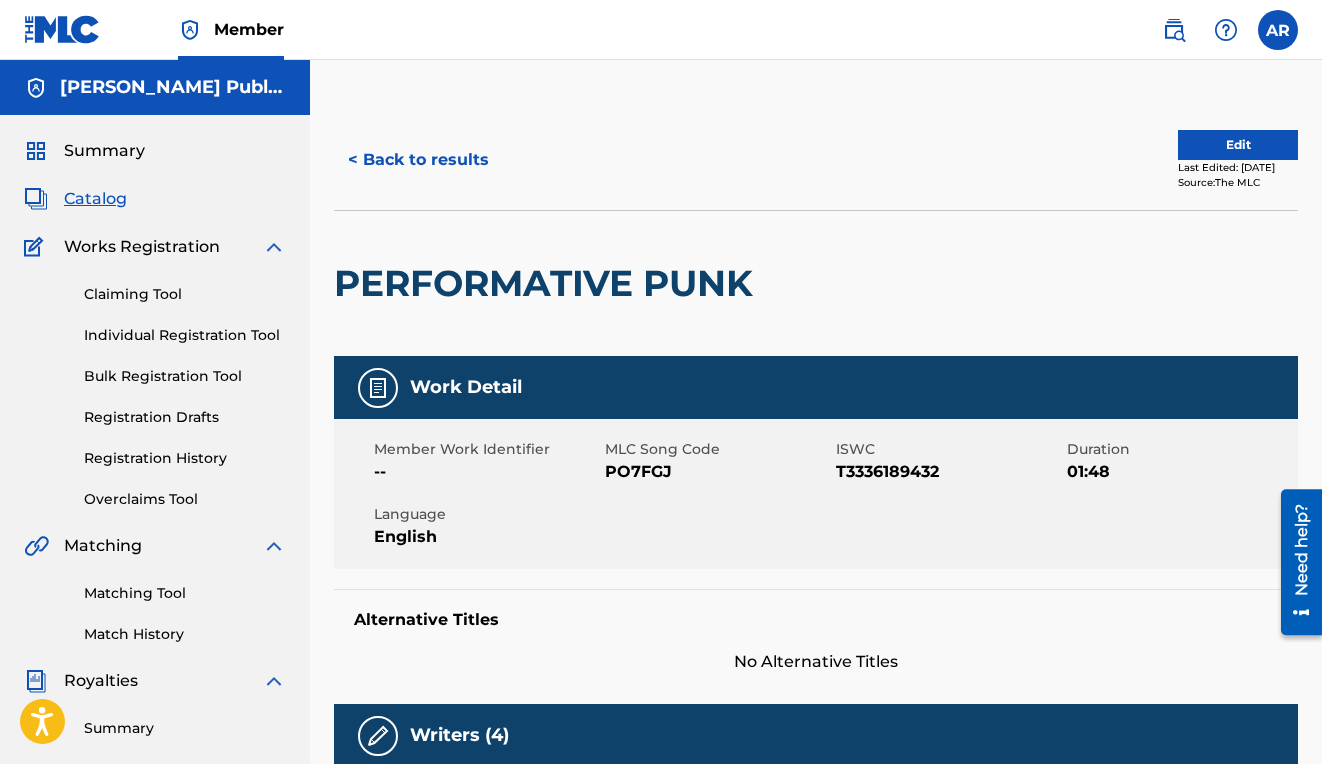 click on "Edit" at bounding box center [1238, 145] 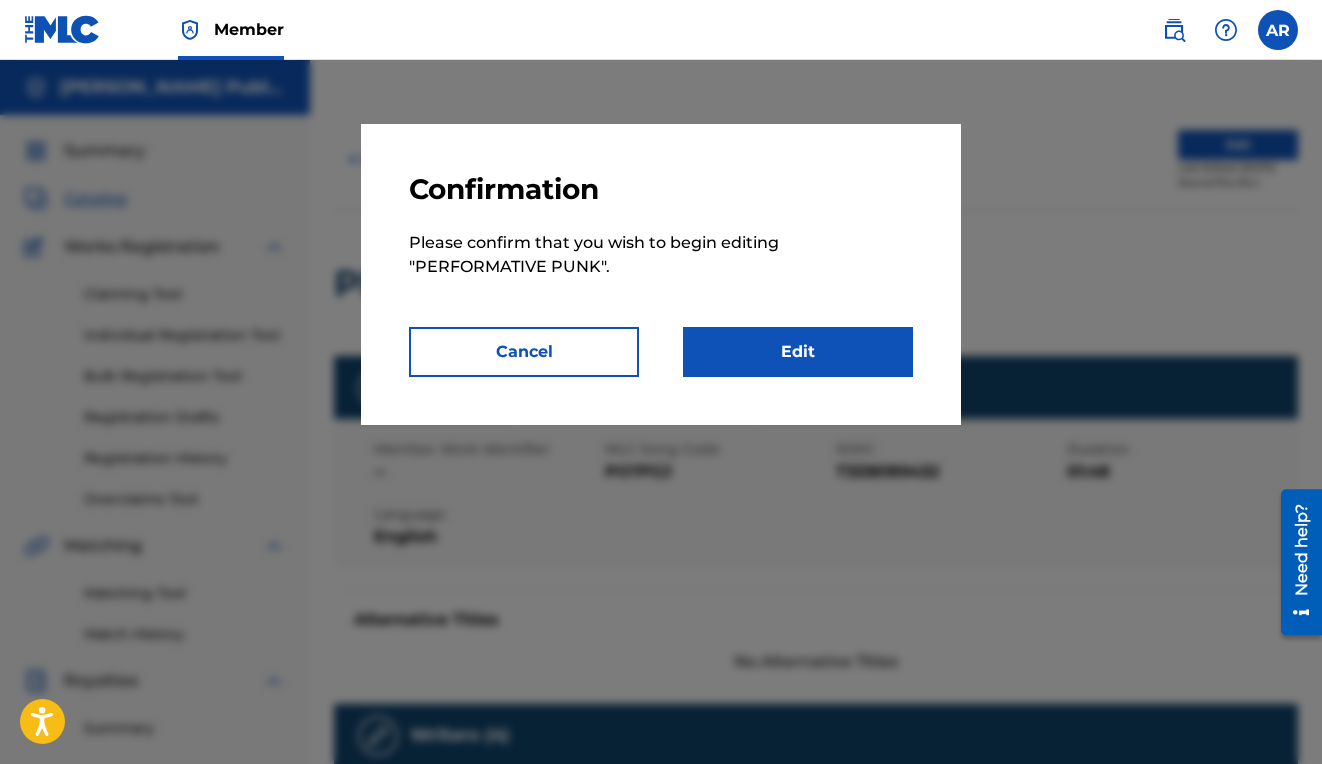 click on "Edit" at bounding box center [798, 352] 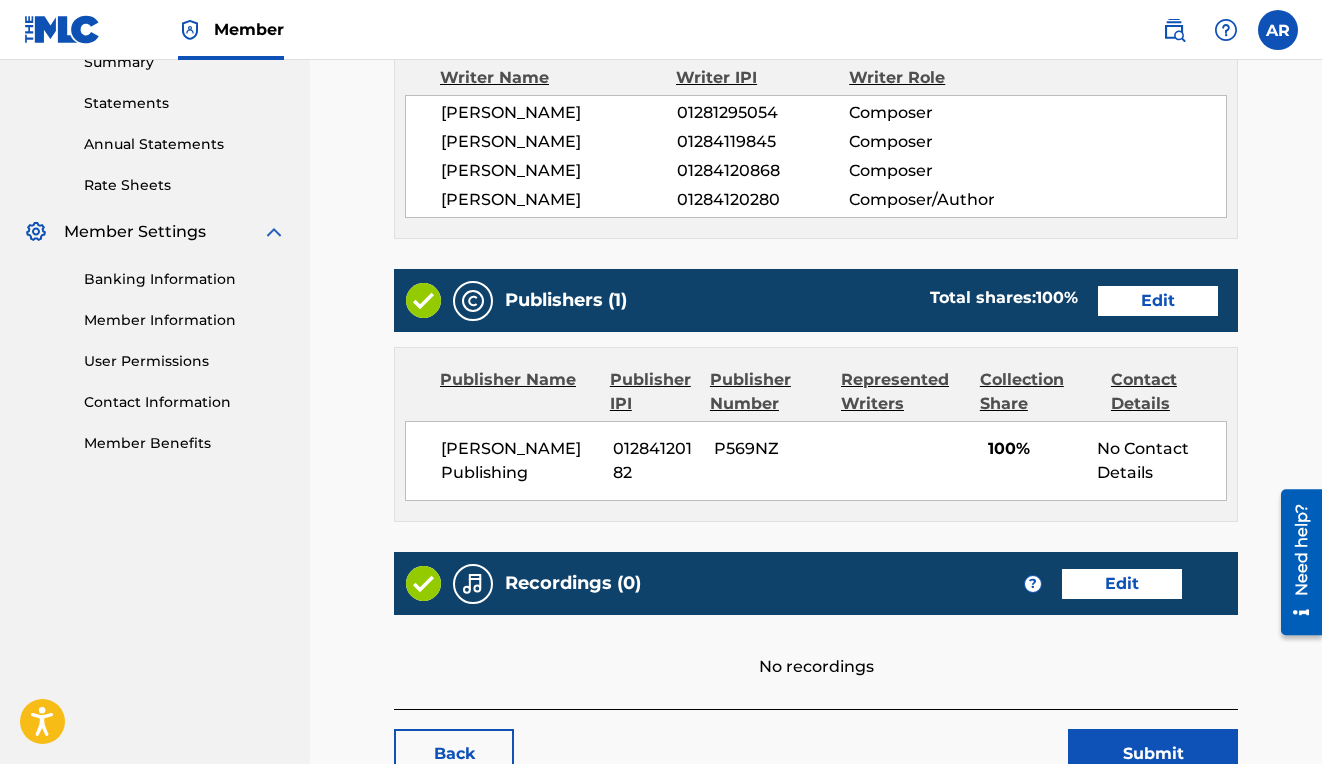 scroll, scrollTop: 675, scrollLeft: 0, axis: vertical 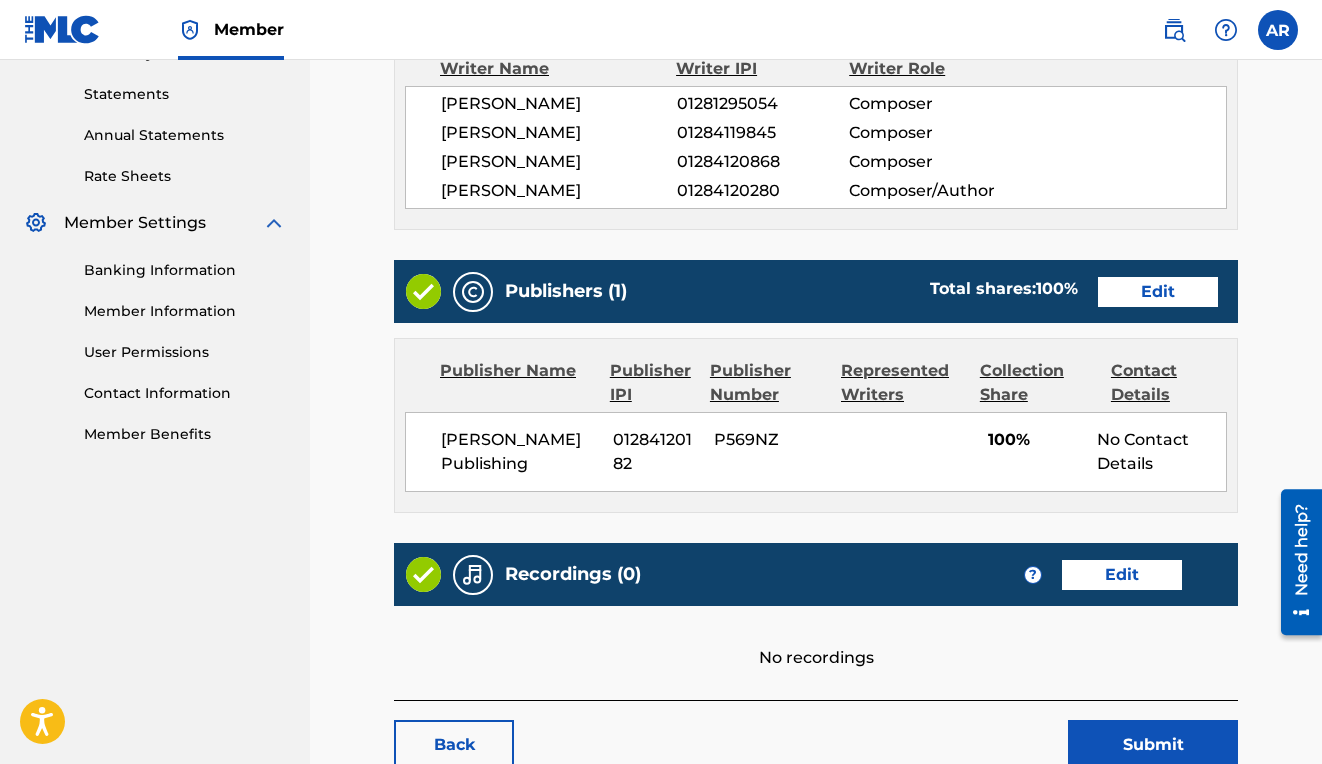 click on "Edit" at bounding box center (1158, 292) 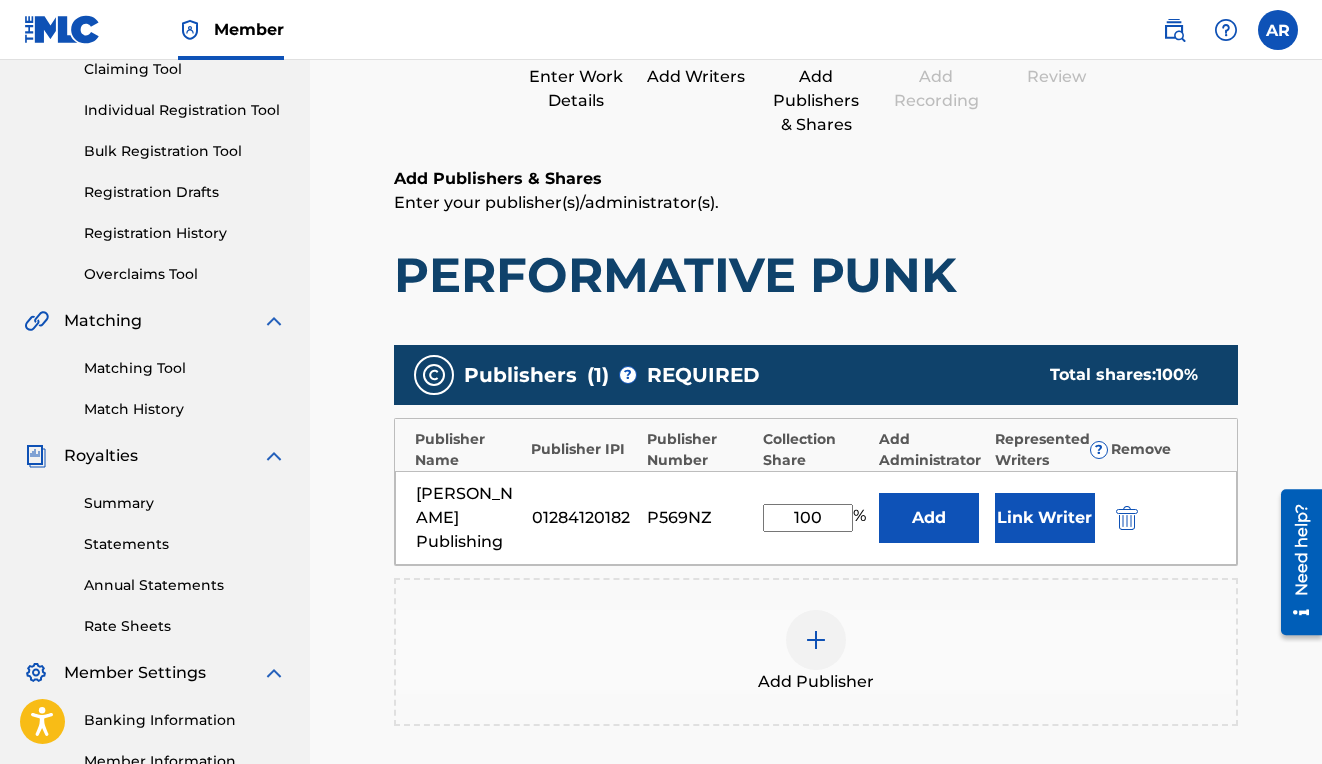 scroll, scrollTop: 297, scrollLeft: 0, axis: vertical 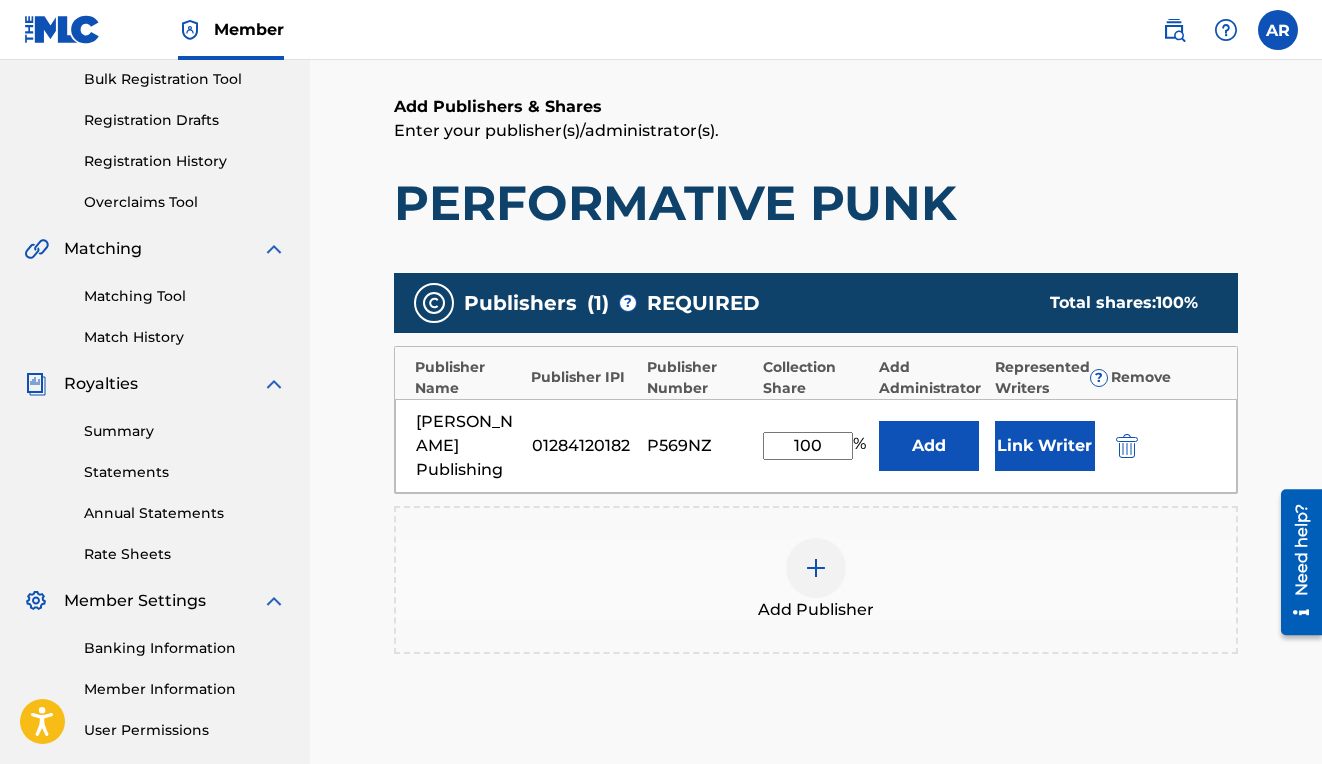 click on "Link Writer" at bounding box center (1045, 446) 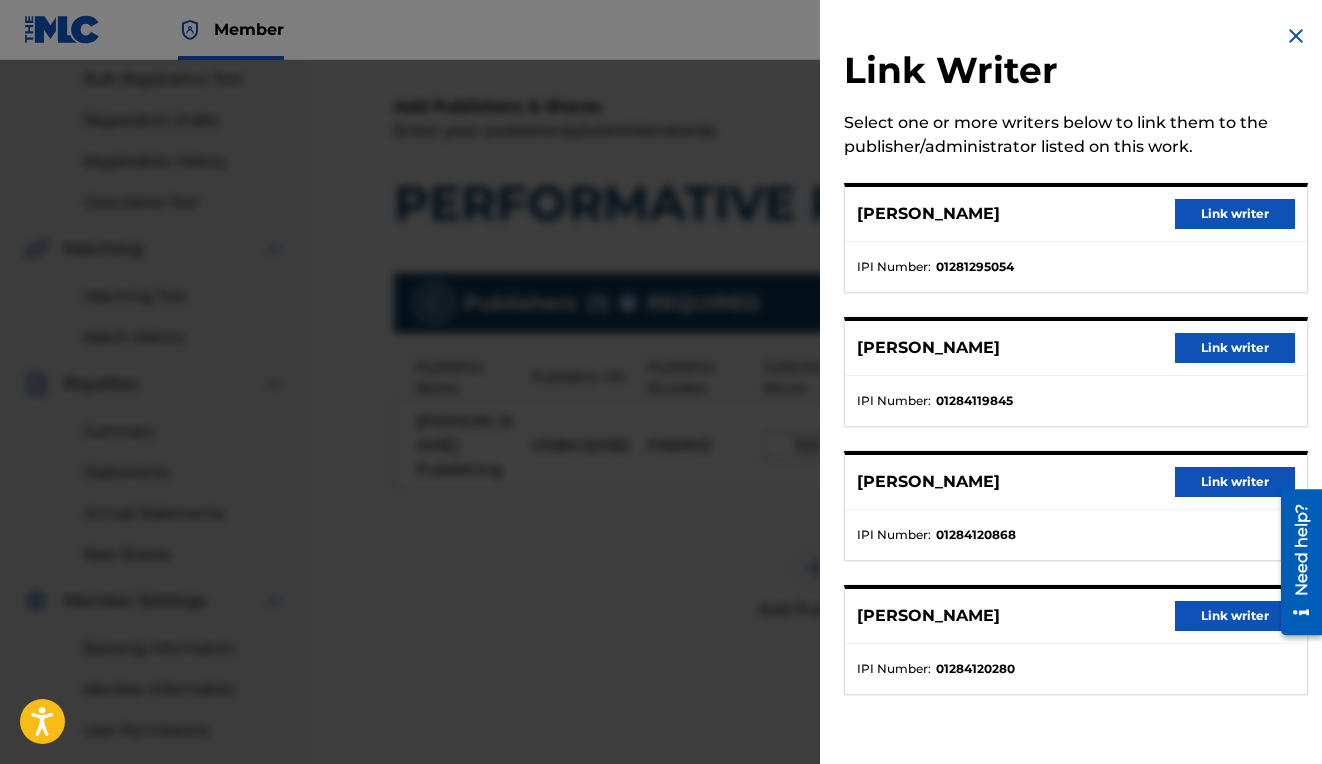 click on "Link writer" at bounding box center [1235, 214] 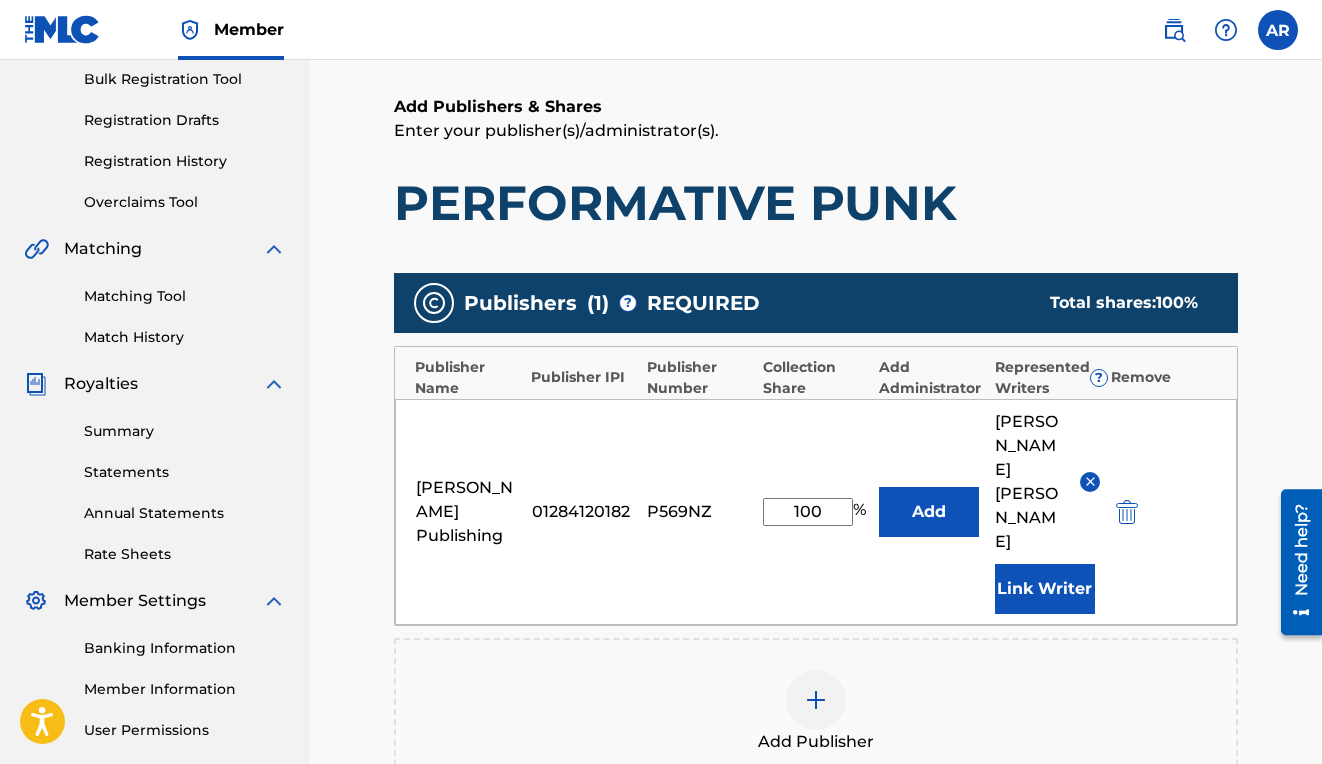 click on "Link Writer" at bounding box center (1045, 589) 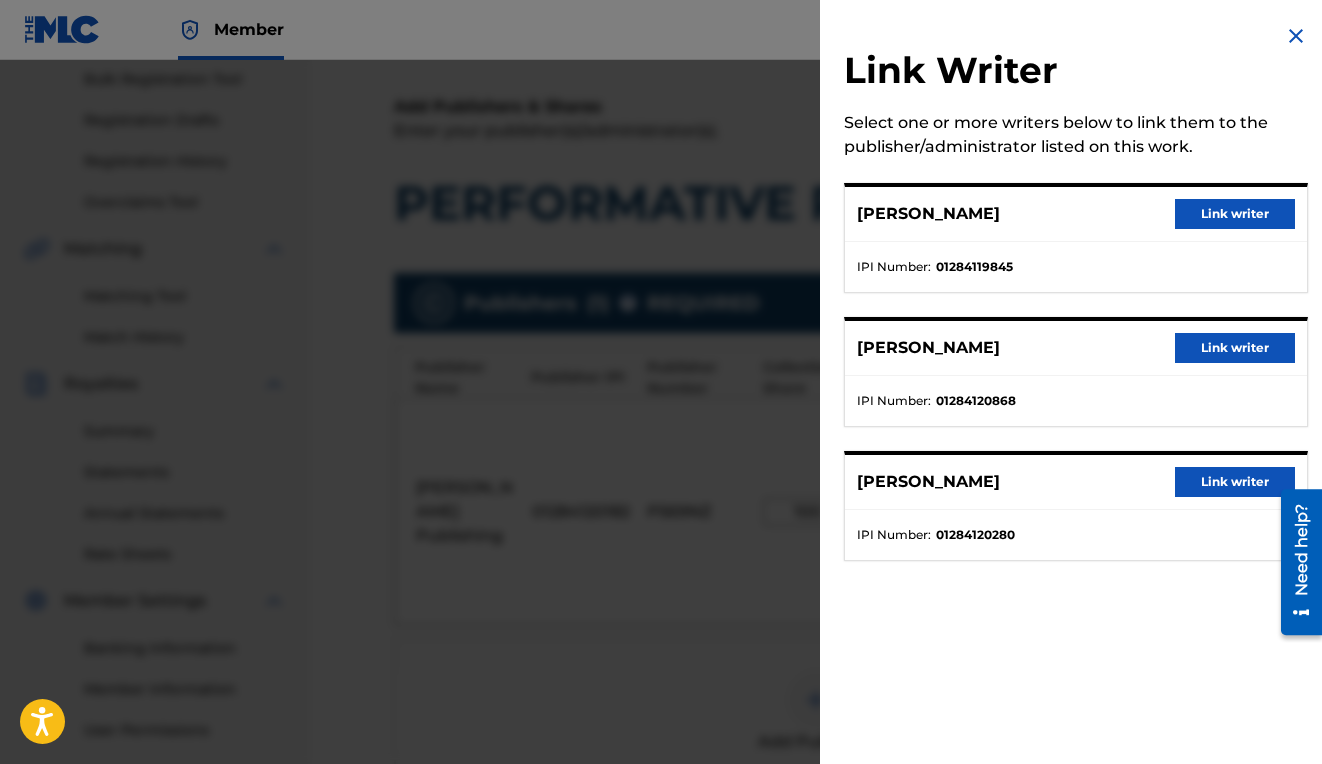 click on "Link writer" at bounding box center [1235, 214] 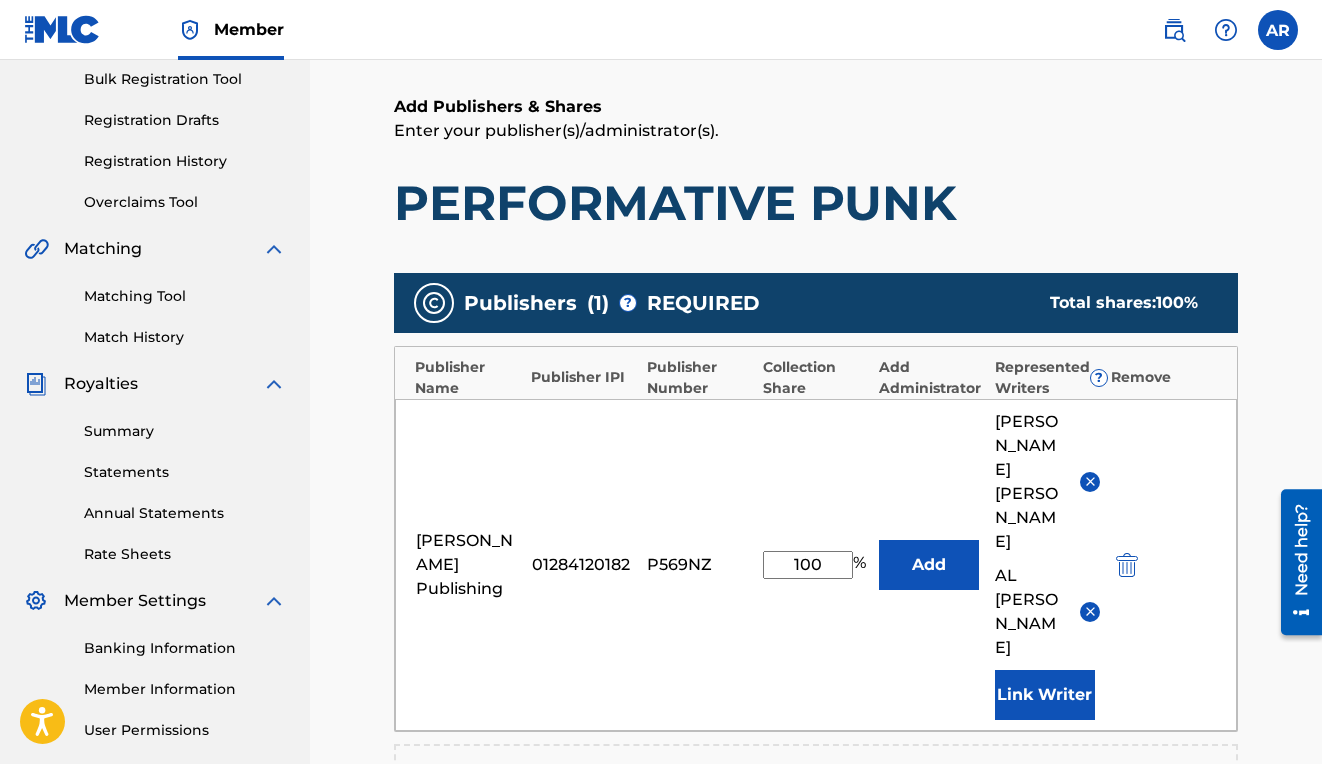 click on "Link Writer" at bounding box center [1045, 695] 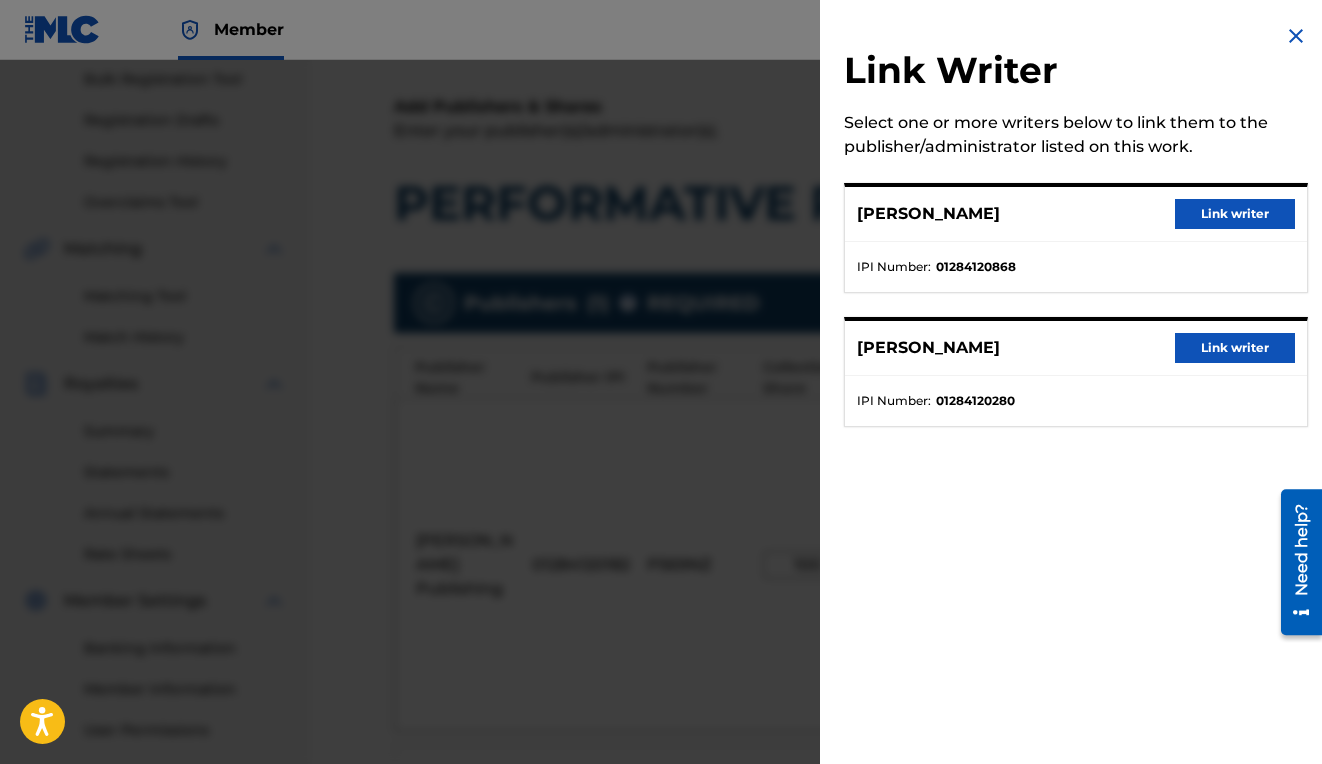 click on "Link writer" at bounding box center (1235, 214) 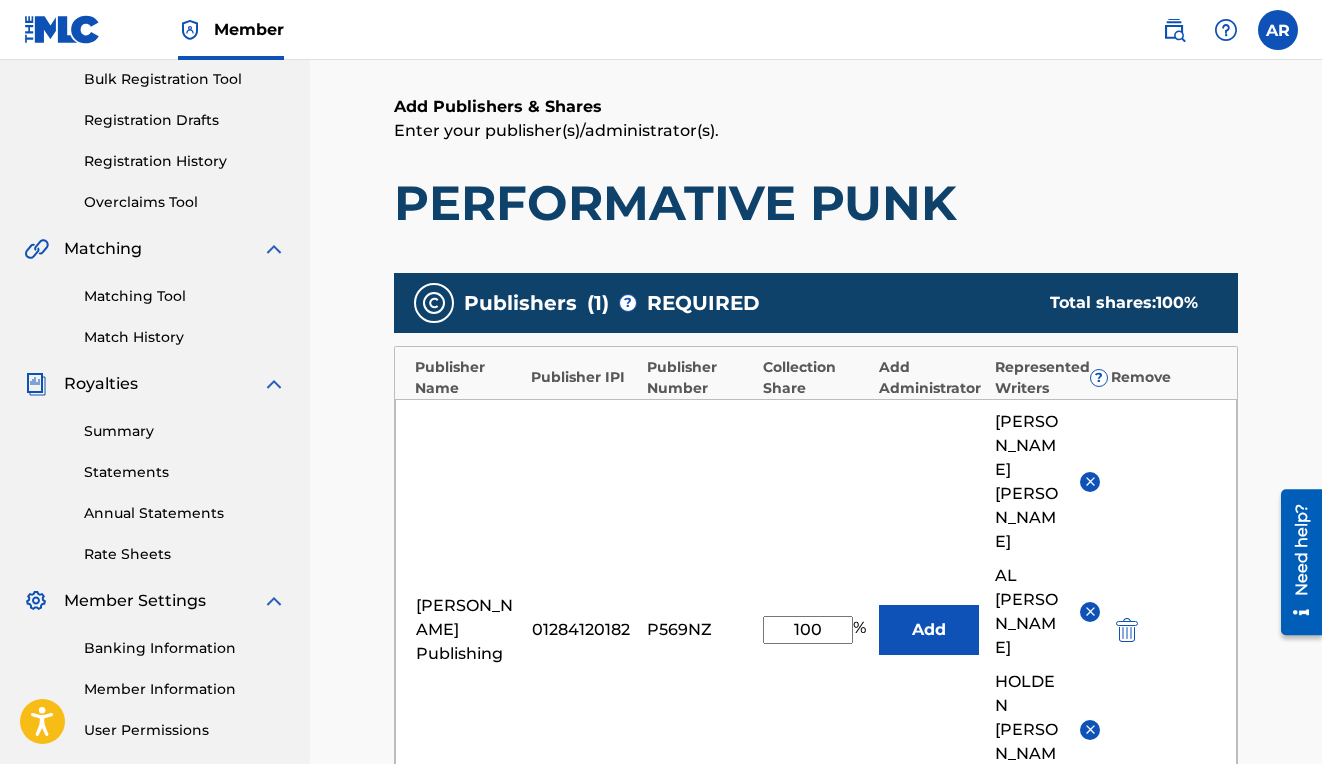 click on "Link Writer" at bounding box center (1045, 825) 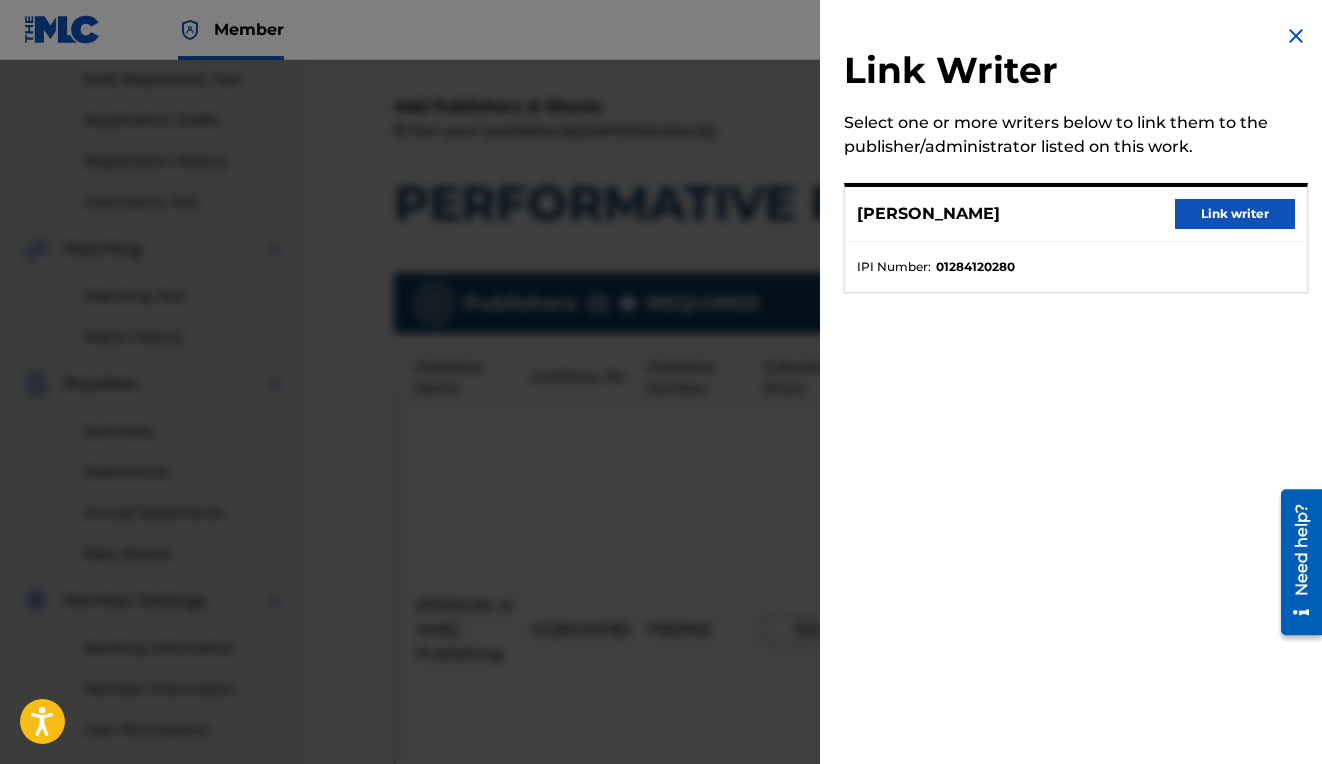 click on "Link writer" at bounding box center (1235, 214) 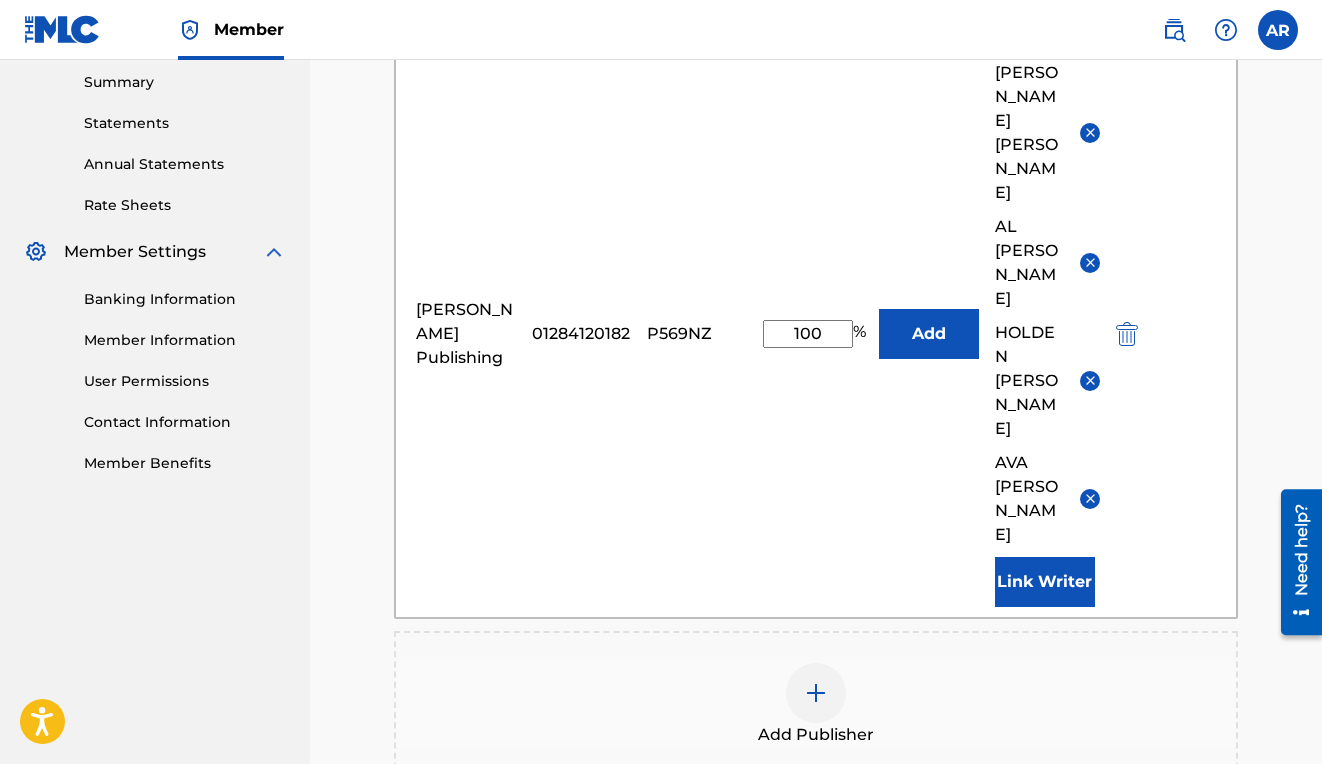 scroll, scrollTop: 869, scrollLeft: 0, axis: vertical 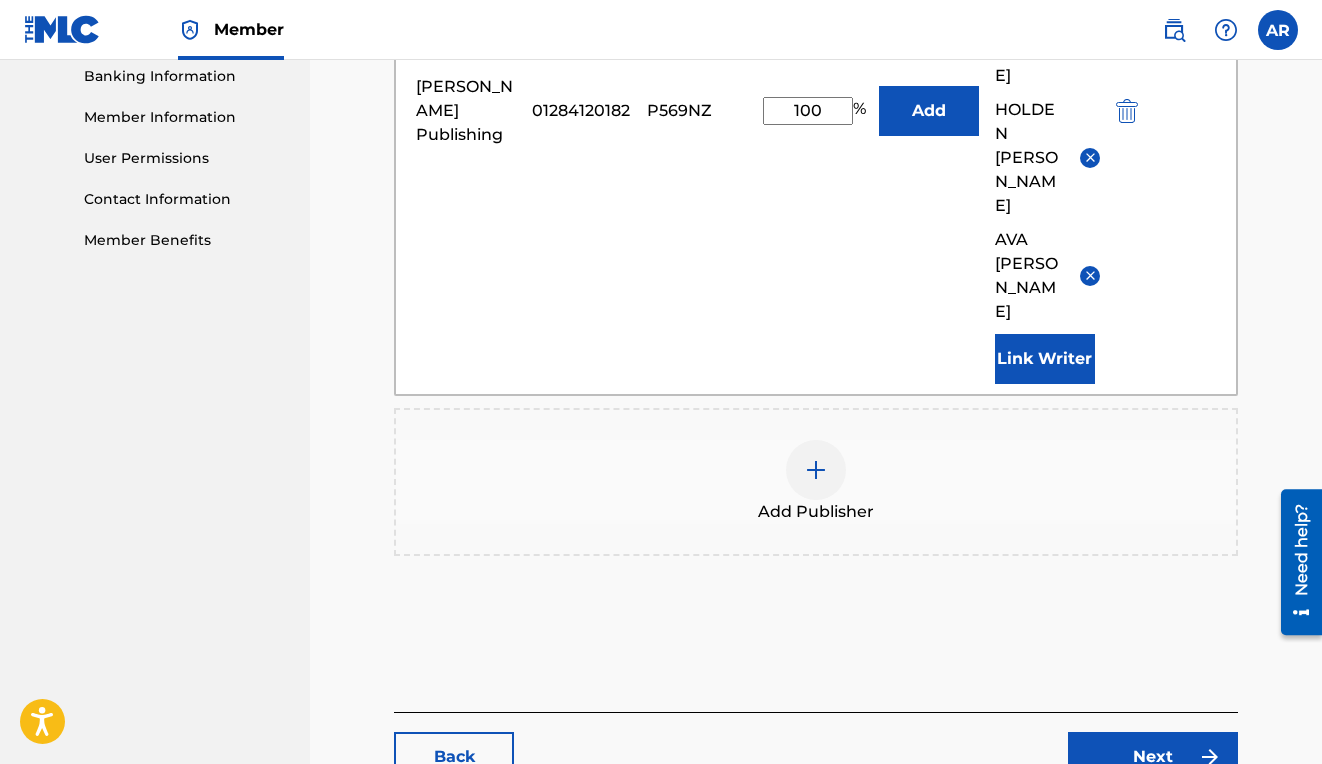 click on "Next" at bounding box center (1153, 757) 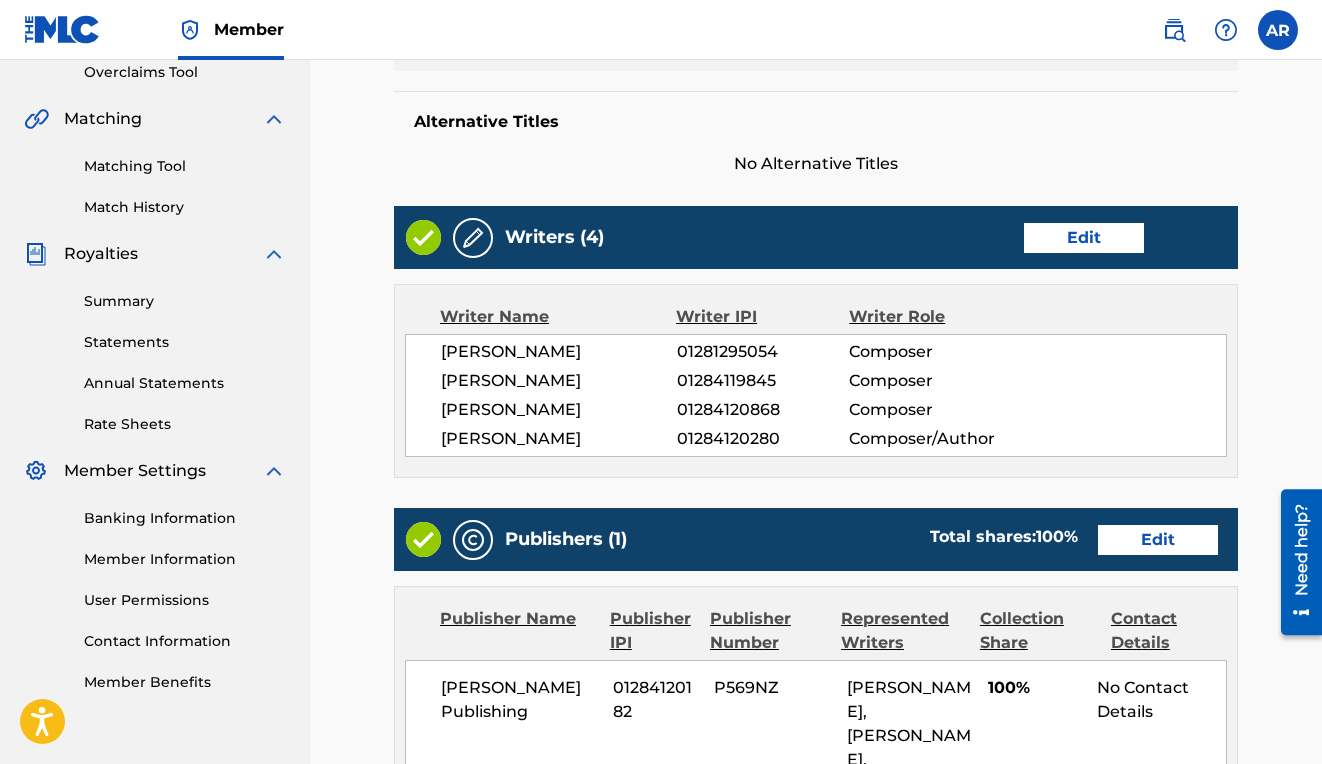scroll, scrollTop: 966, scrollLeft: 0, axis: vertical 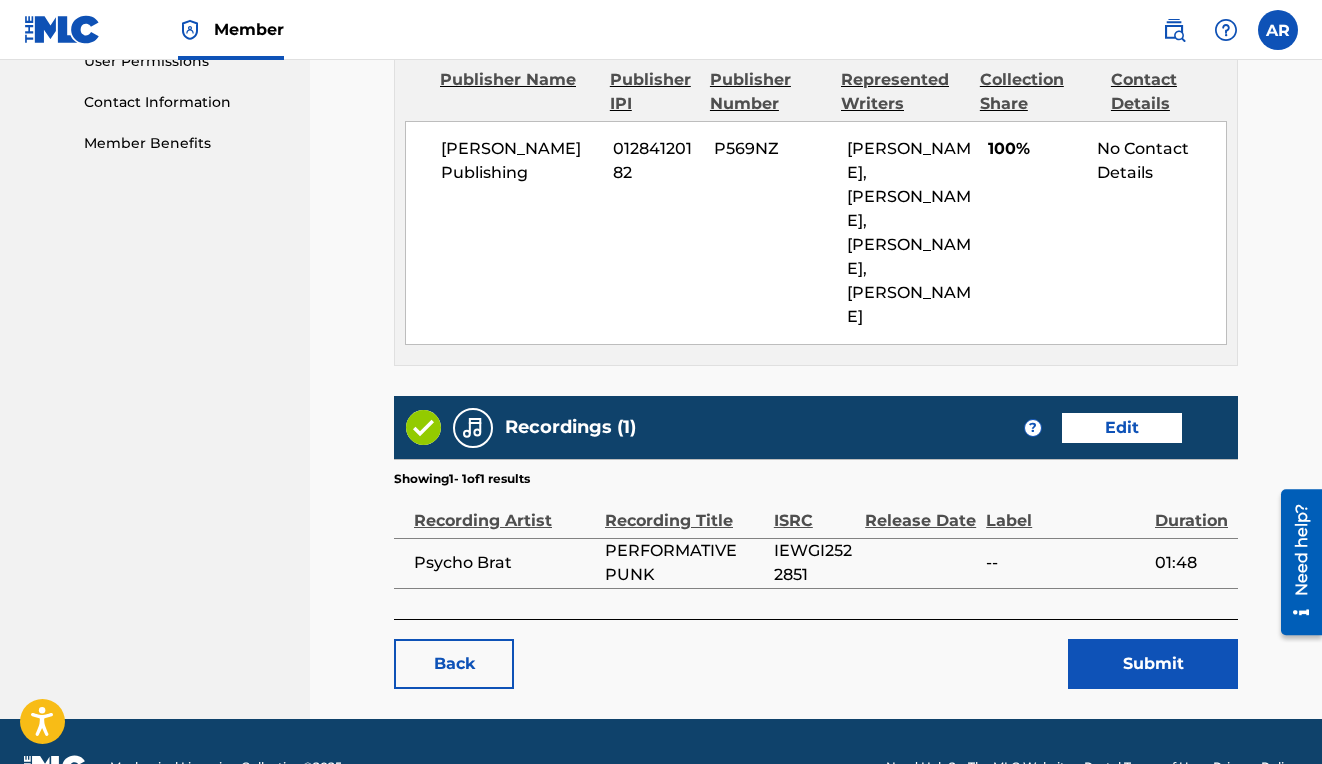 click on "Submit" at bounding box center [1153, 664] 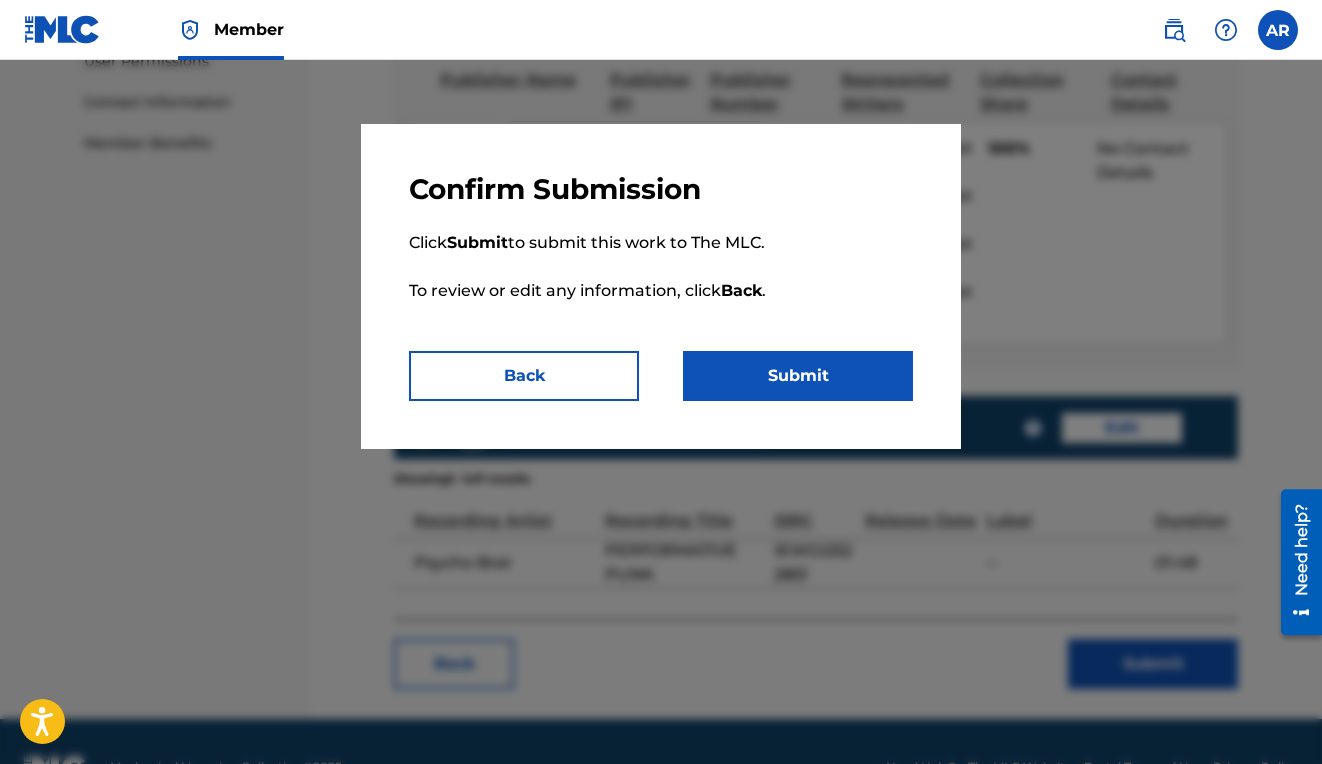 click on "Submit" at bounding box center [798, 376] 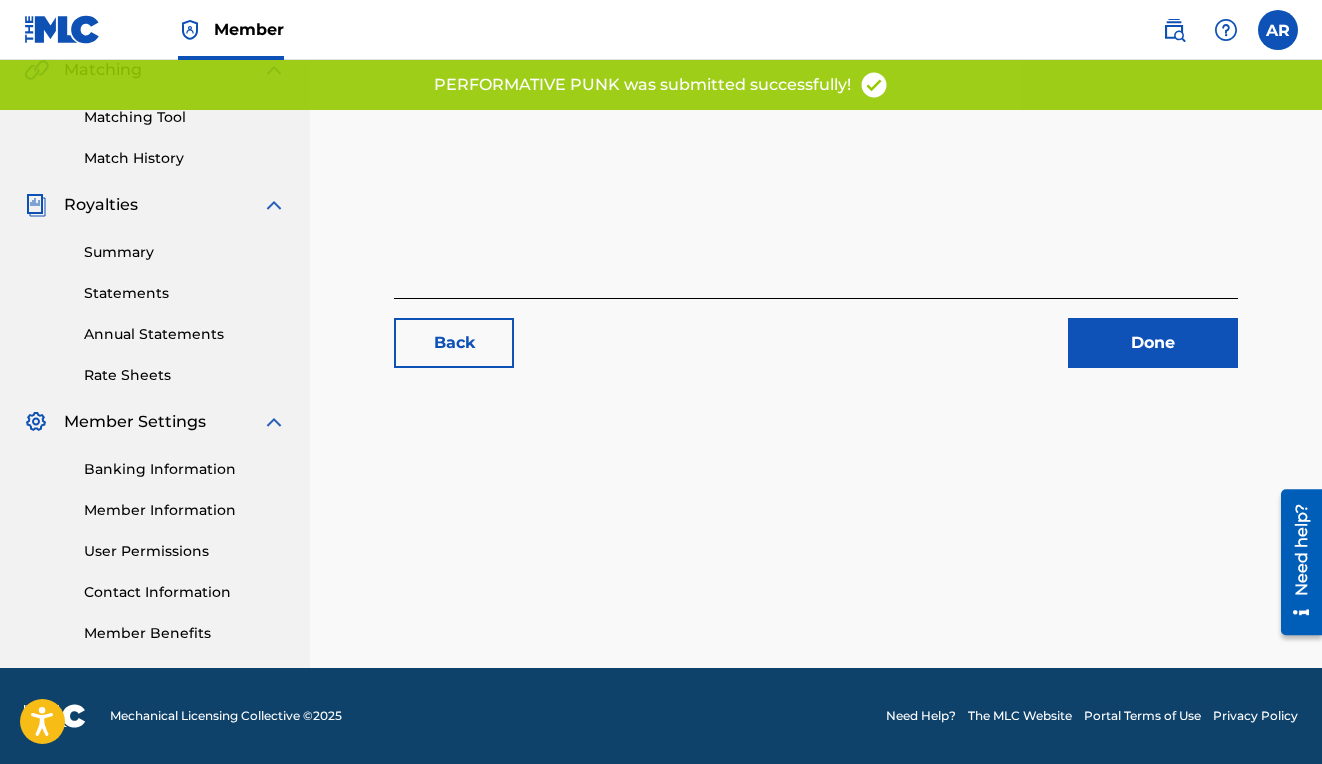 scroll, scrollTop: 0, scrollLeft: 0, axis: both 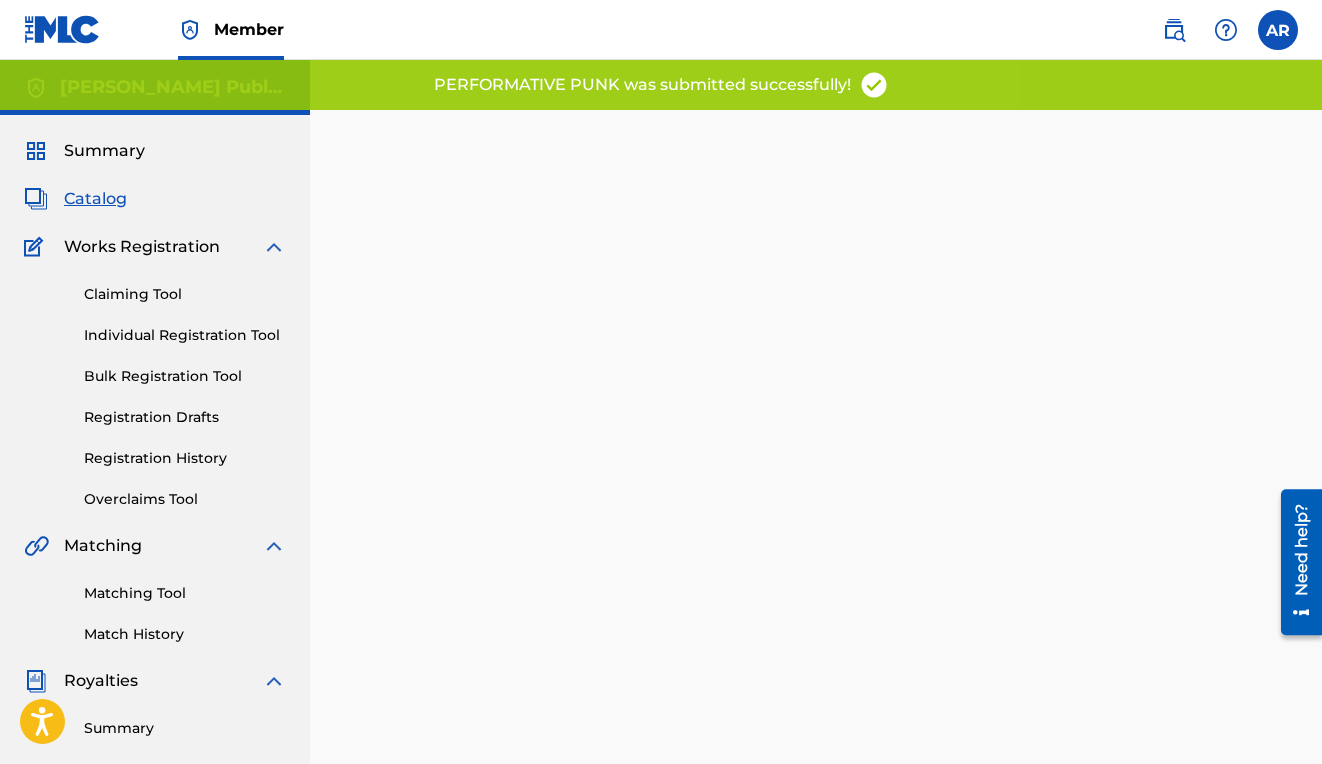 click on "Catalog" at bounding box center (95, 199) 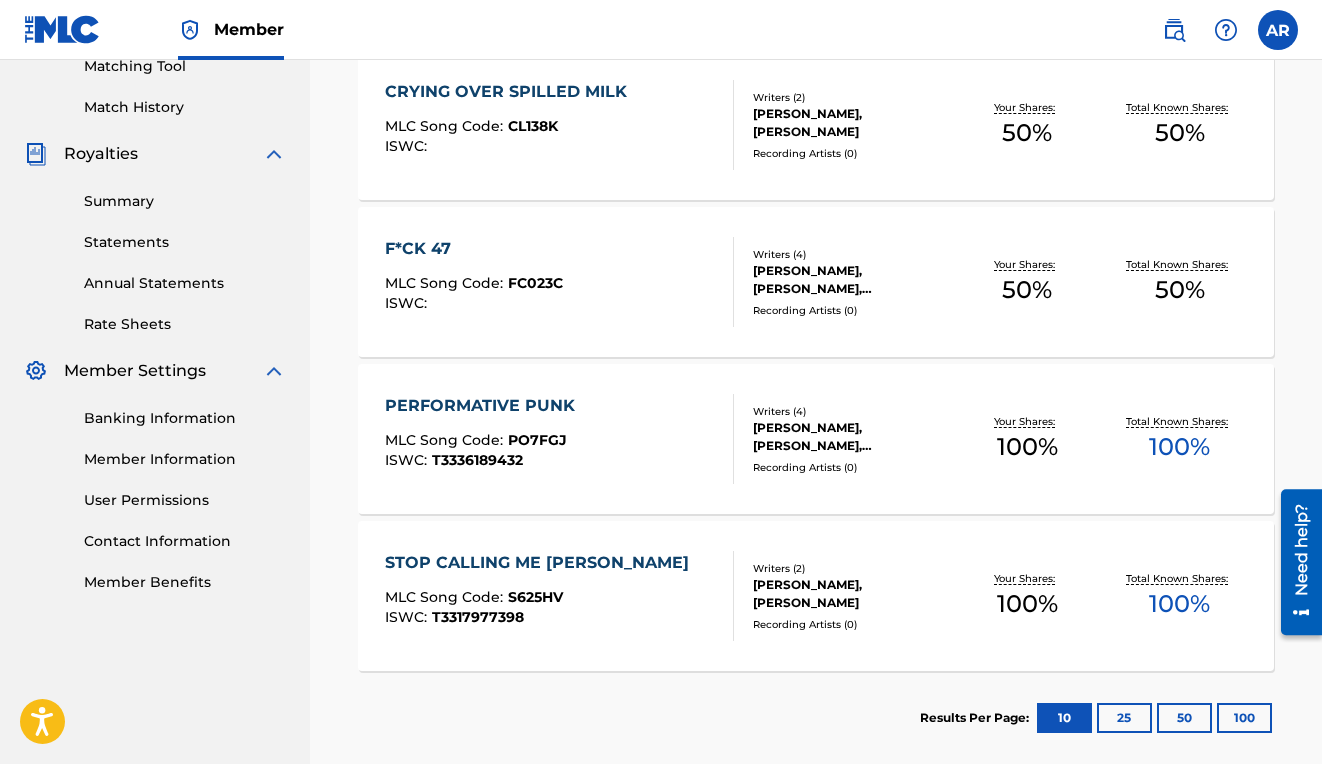 scroll, scrollTop: 560, scrollLeft: 0, axis: vertical 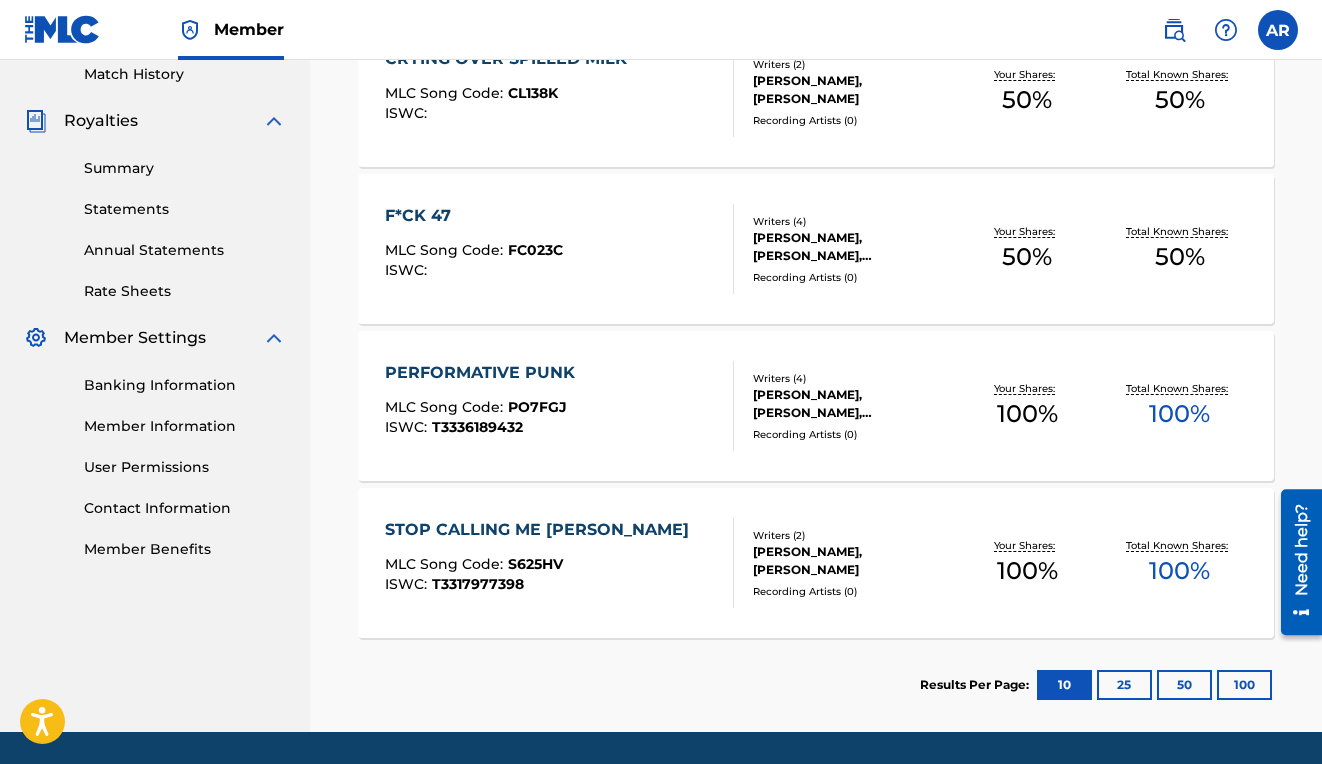 click on "PO7FGJ" at bounding box center [537, 407] 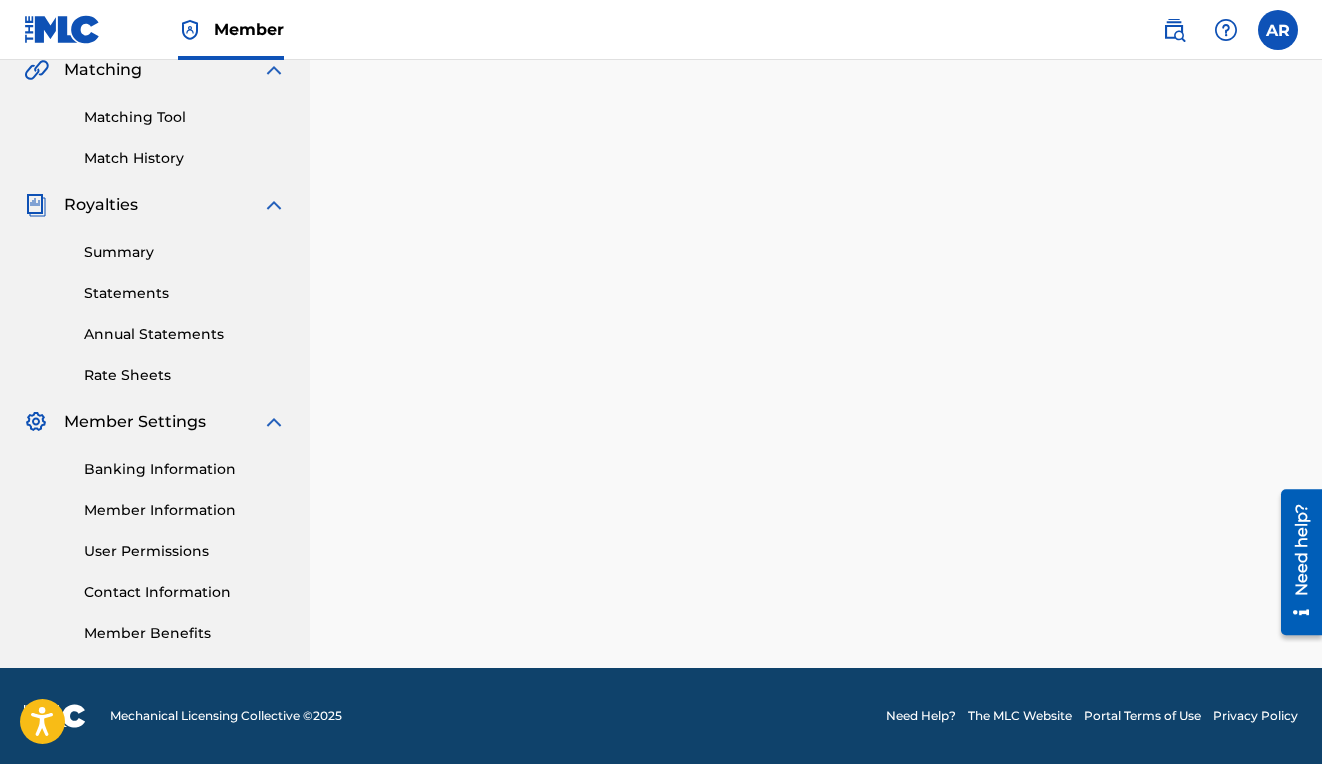 scroll, scrollTop: 0, scrollLeft: 0, axis: both 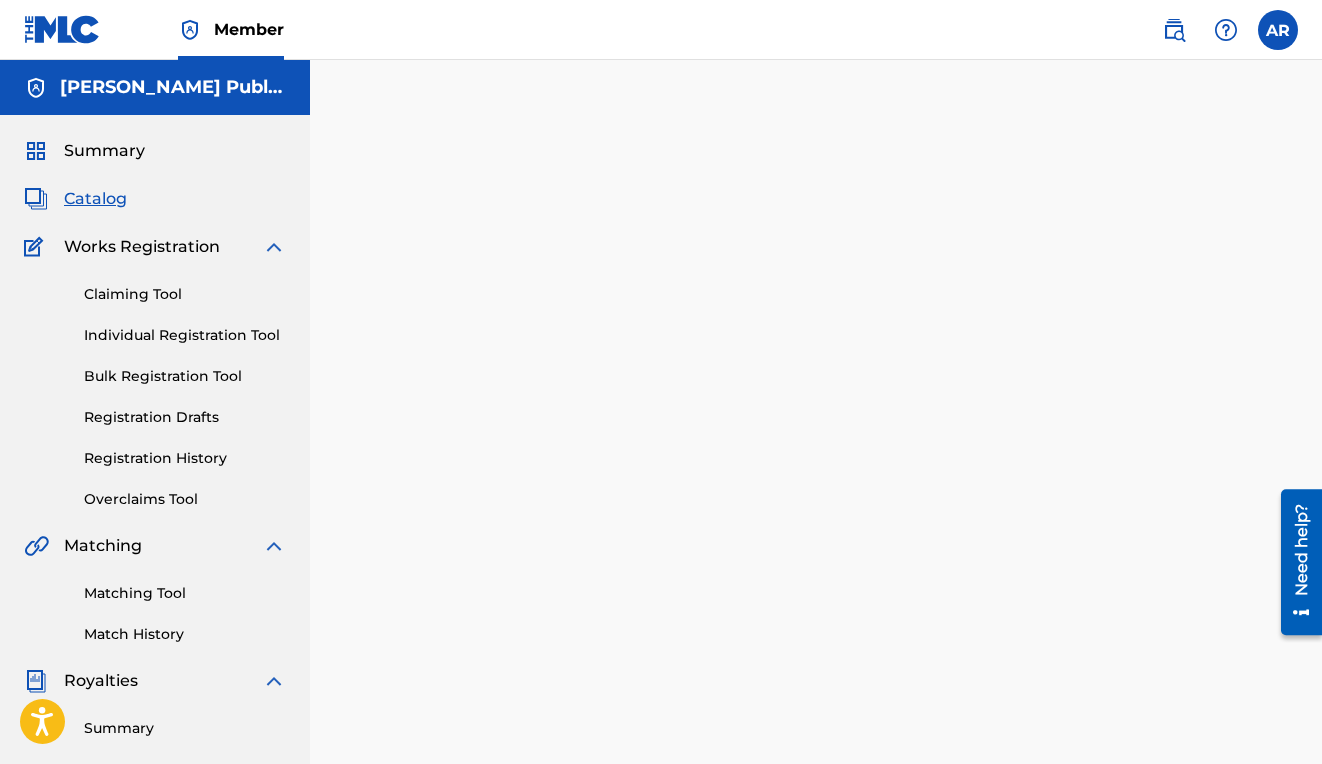 click at bounding box center (816, 627) 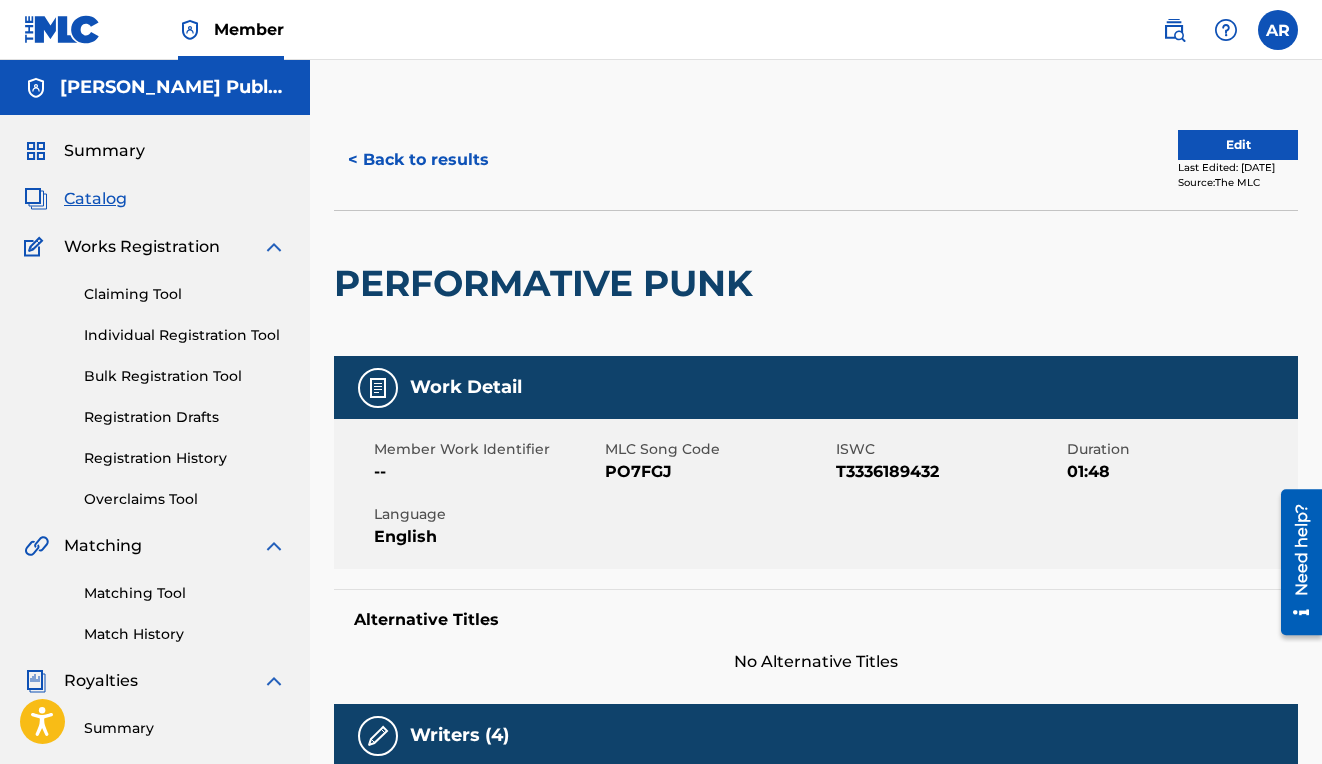 click on "Member Work Identifier -- MLC Song Code PO7FGJ ISWC T3336189432 Duration 01:48 Language English" at bounding box center (816, 494) 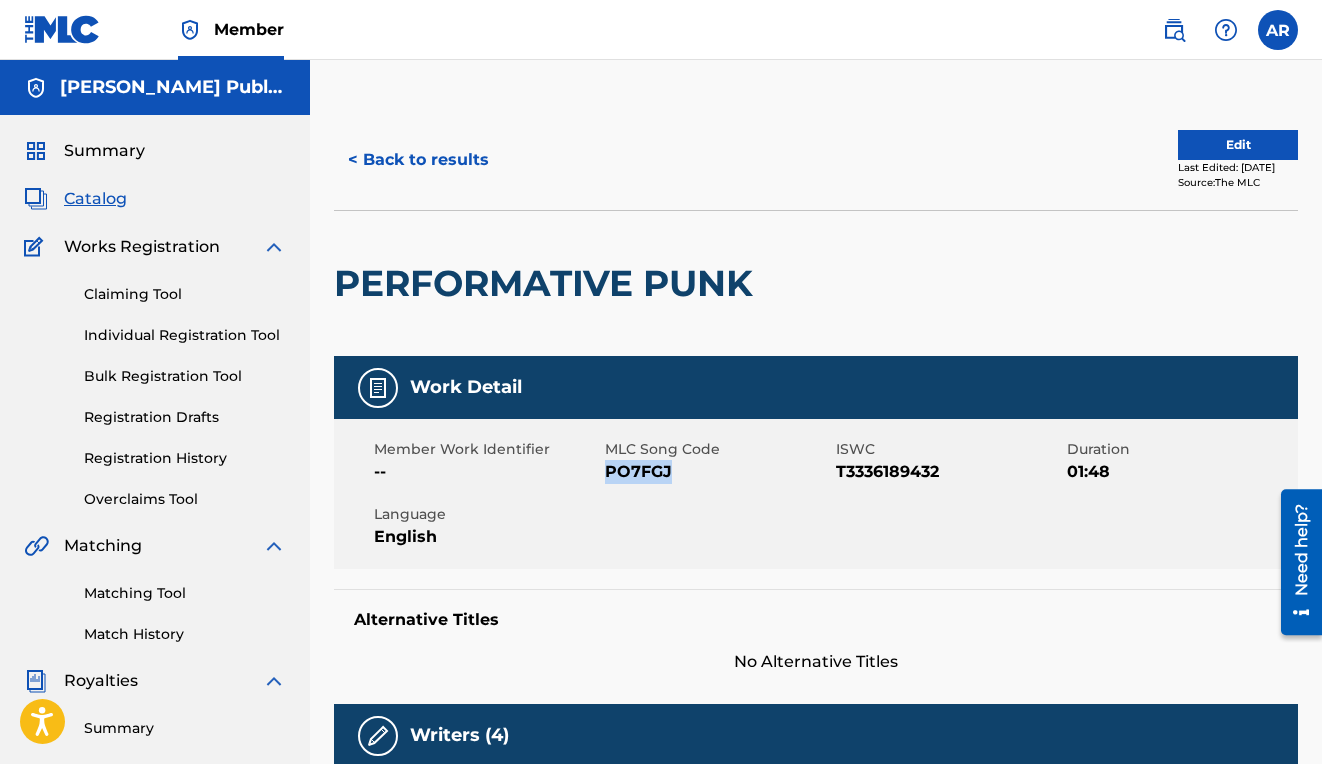click on "PO7FGJ" at bounding box center [718, 472] 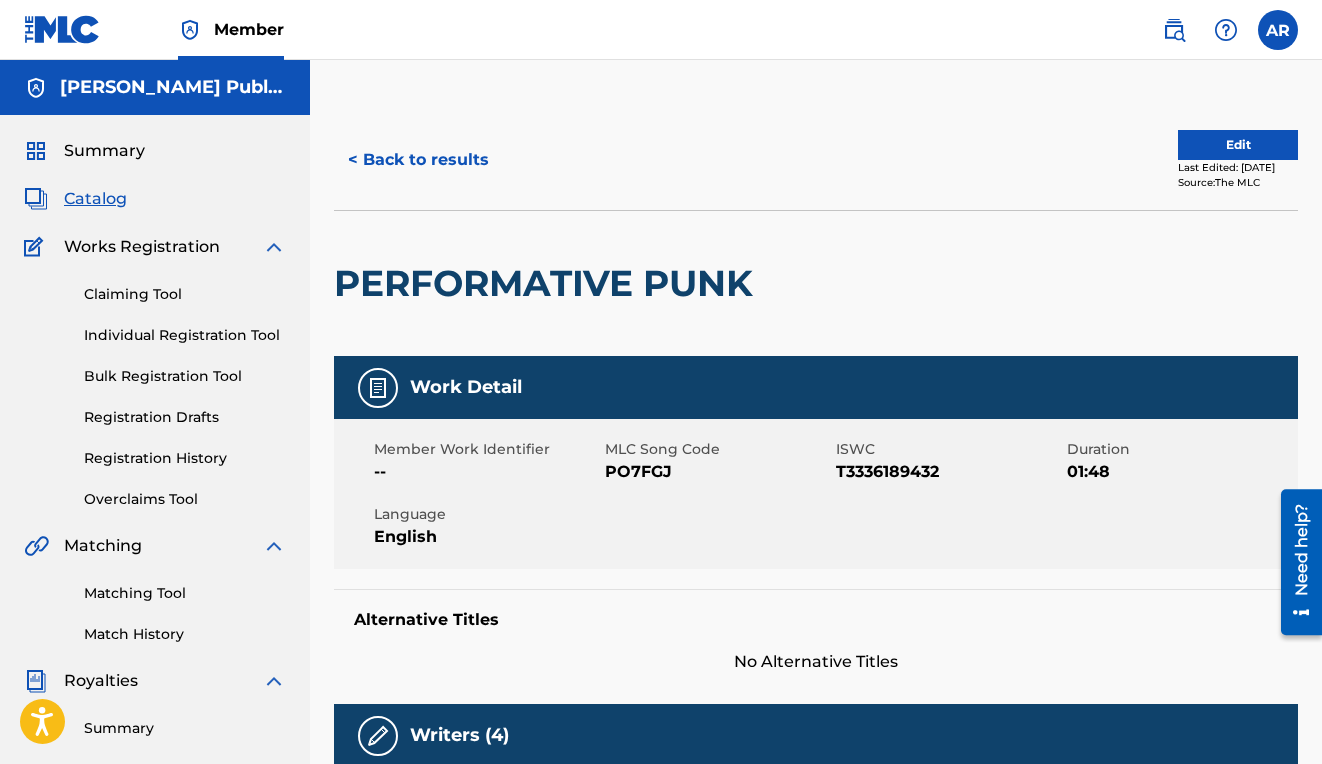 click on "PERFORMATIVE PUNK" at bounding box center [548, 283] 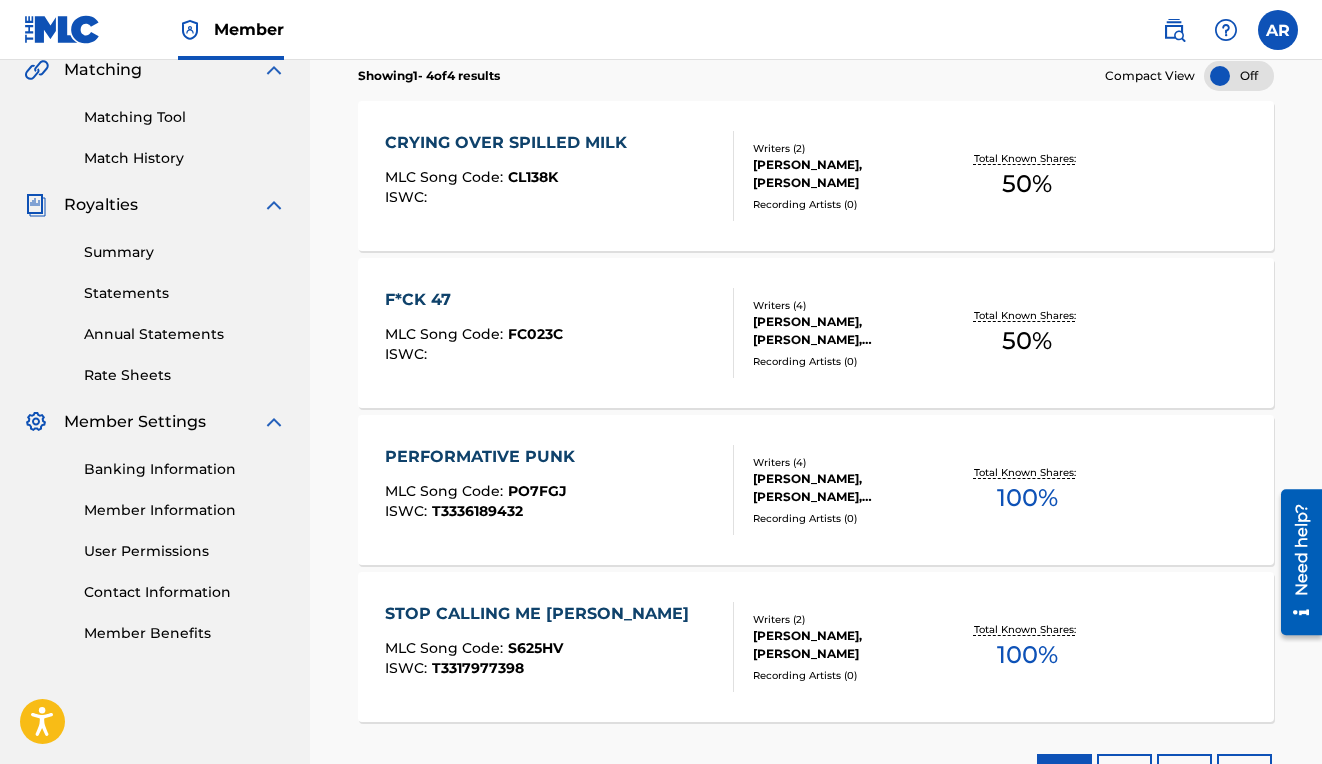 scroll, scrollTop: 560, scrollLeft: 0, axis: vertical 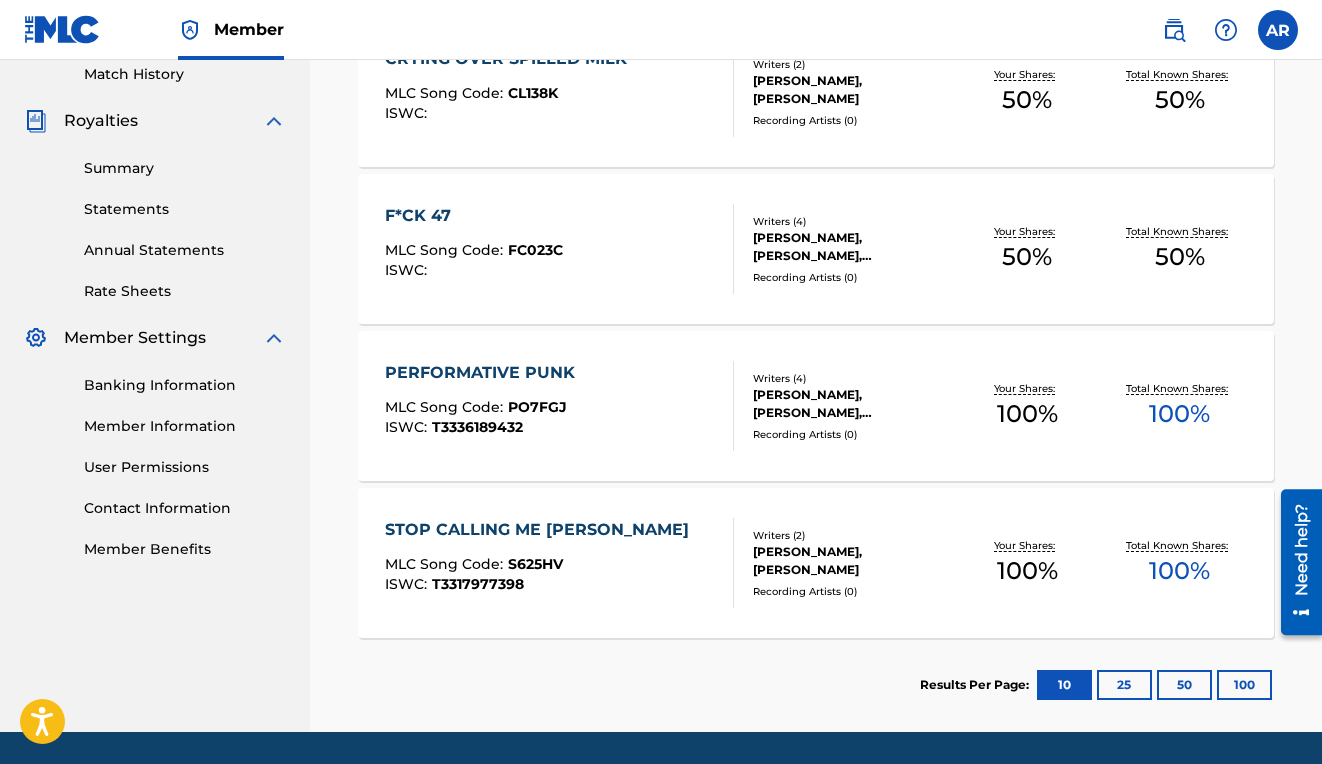 click on "F*CK 47" at bounding box center [474, 216] 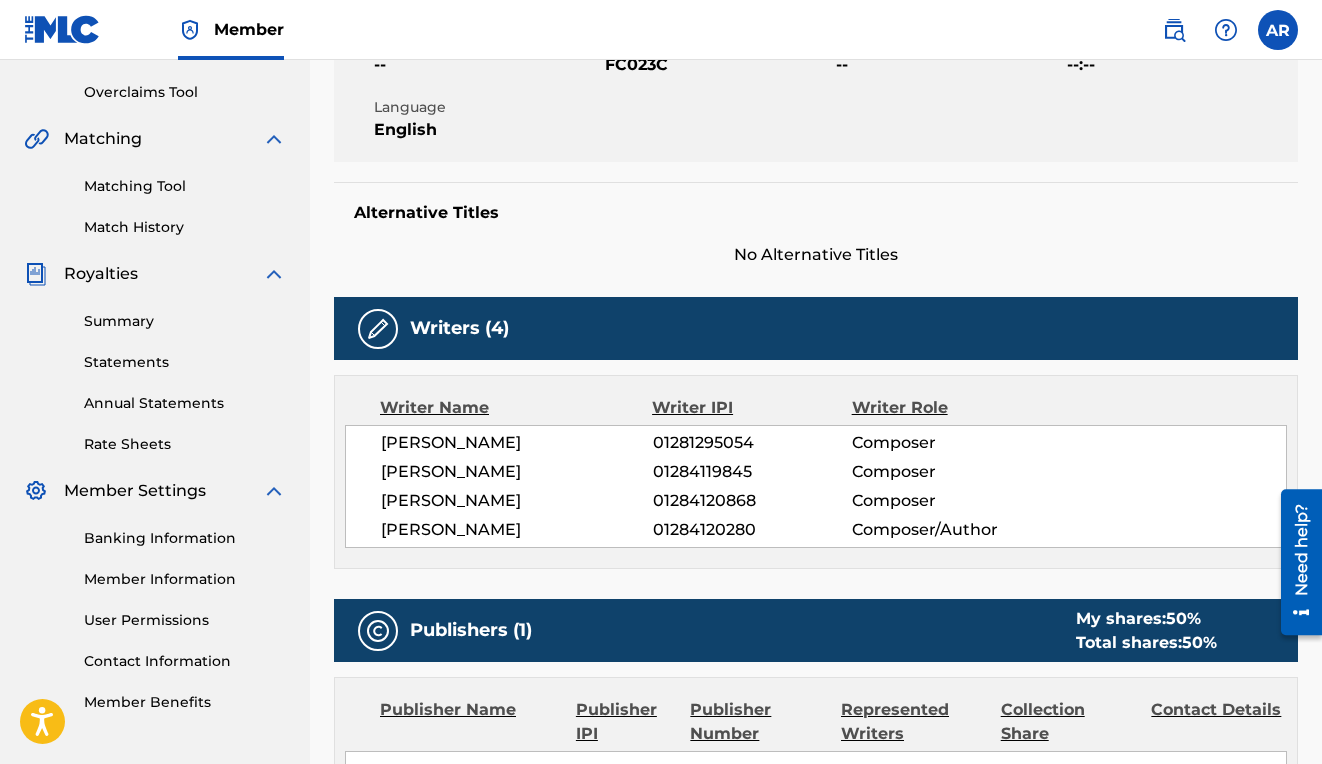 scroll, scrollTop: 0, scrollLeft: 0, axis: both 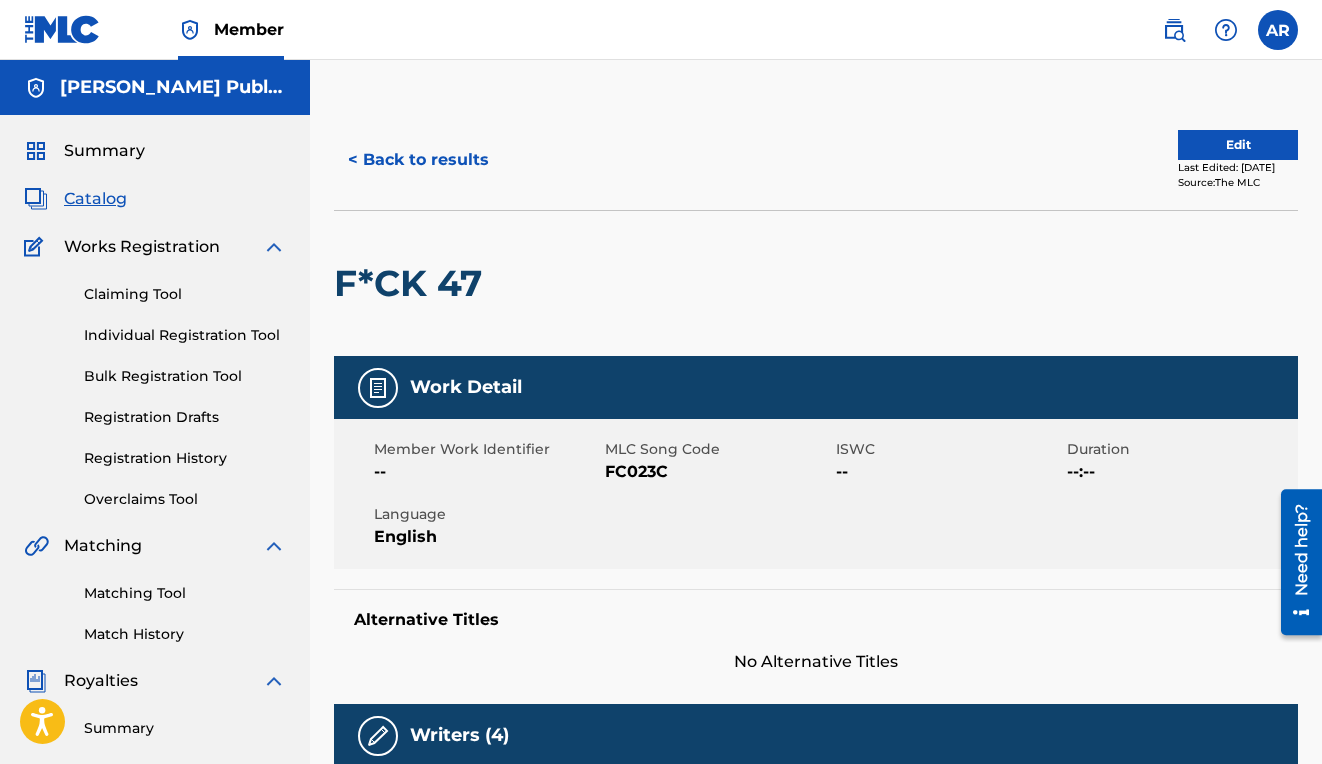 click on "Edit" at bounding box center [1238, 145] 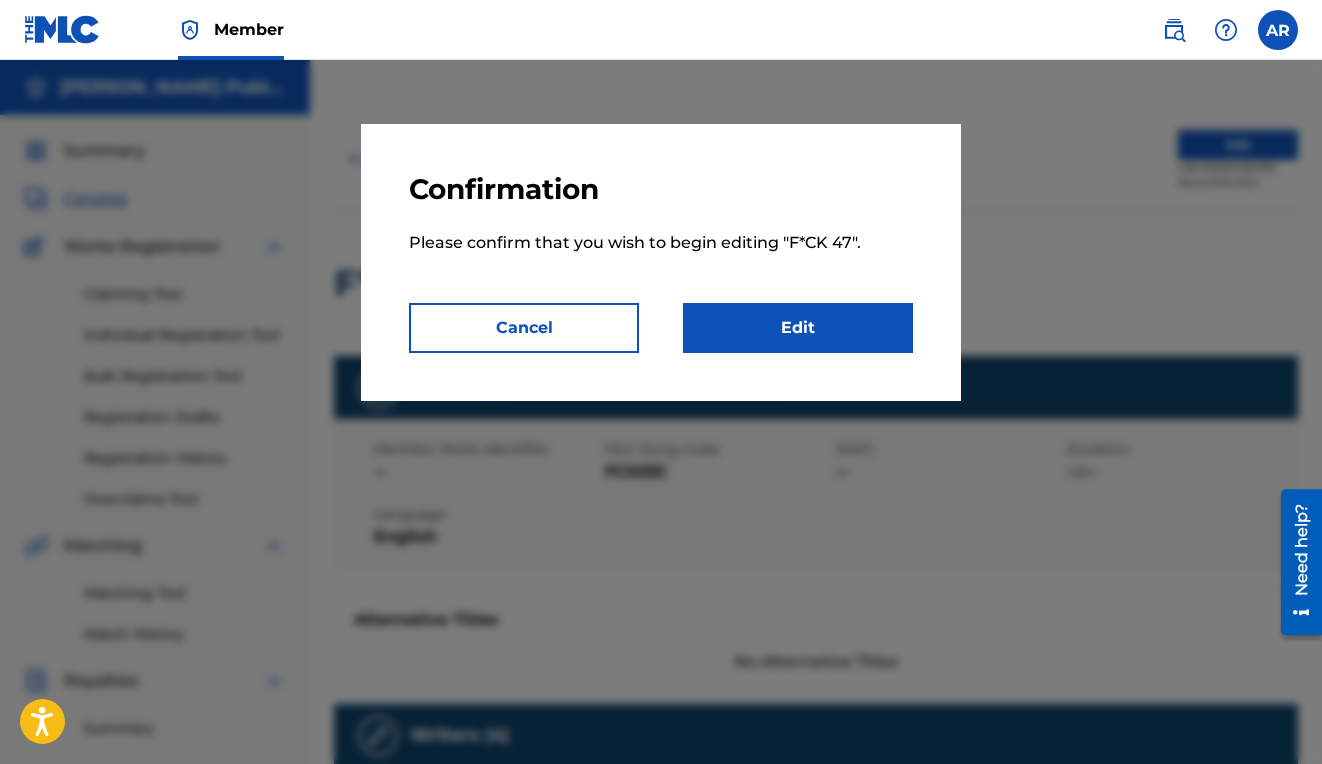 click on "Cancel" at bounding box center [524, 328] 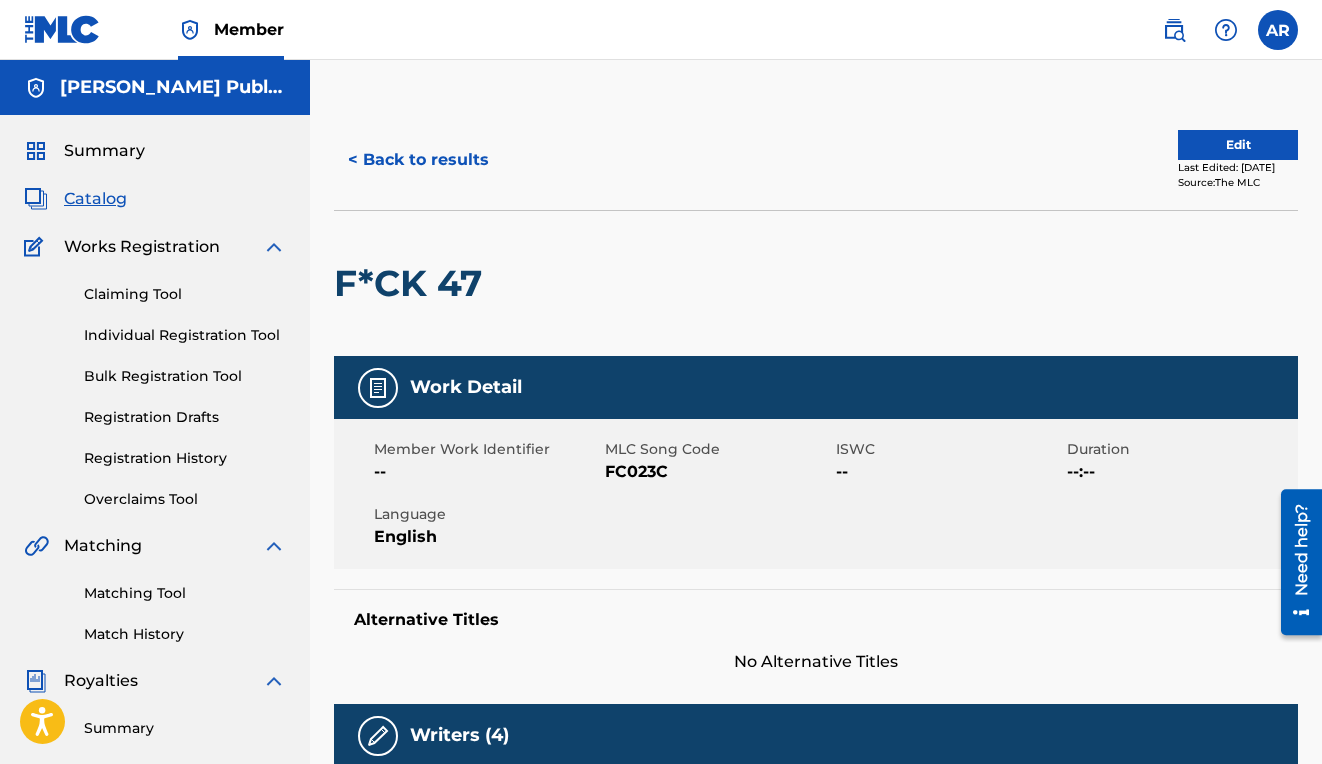 click on "Registration Drafts" at bounding box center [185, 417] 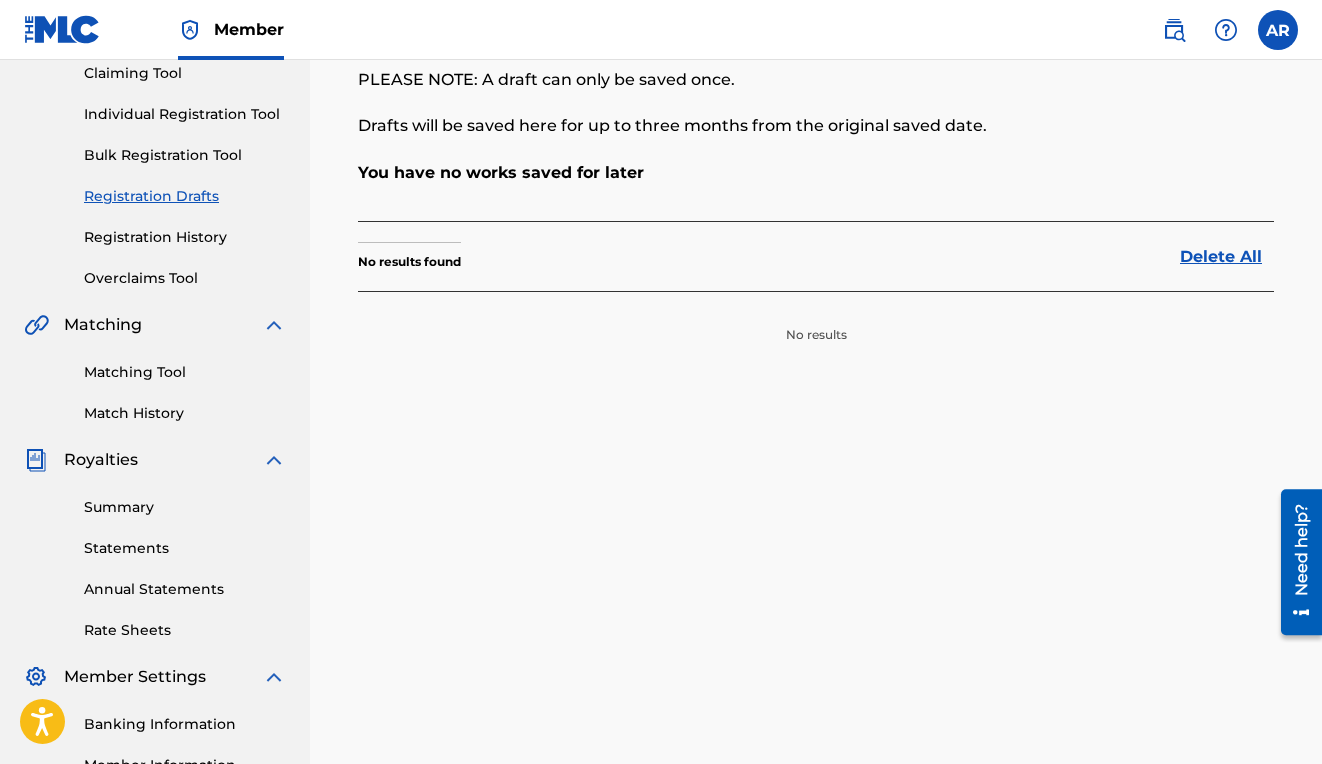 scroll, scrollTop: 0, scrollLeft: 0, axis: both 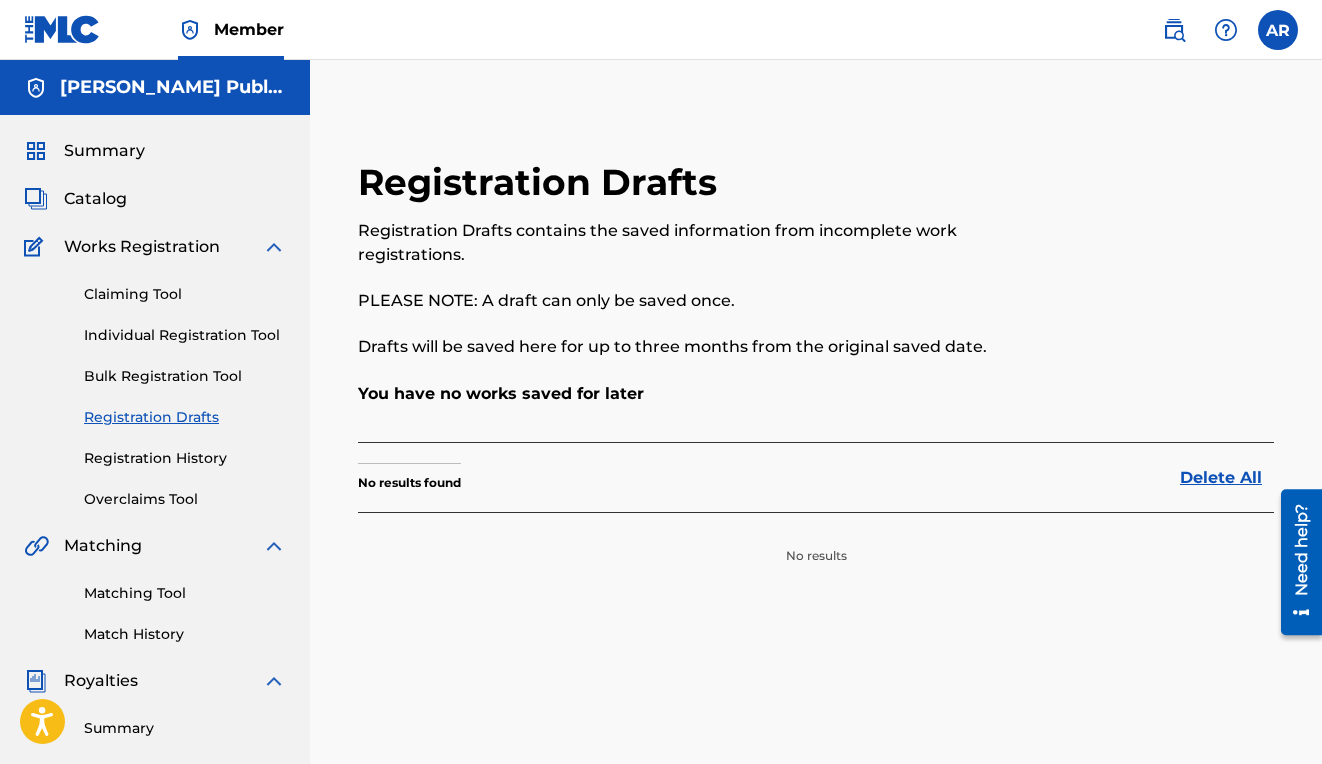 click on "Claiming Tool Individual Registration Tool Bulk Registration Tool Registration Drafts Registration History Overclaims Tool" at bounding box center [155, 384] 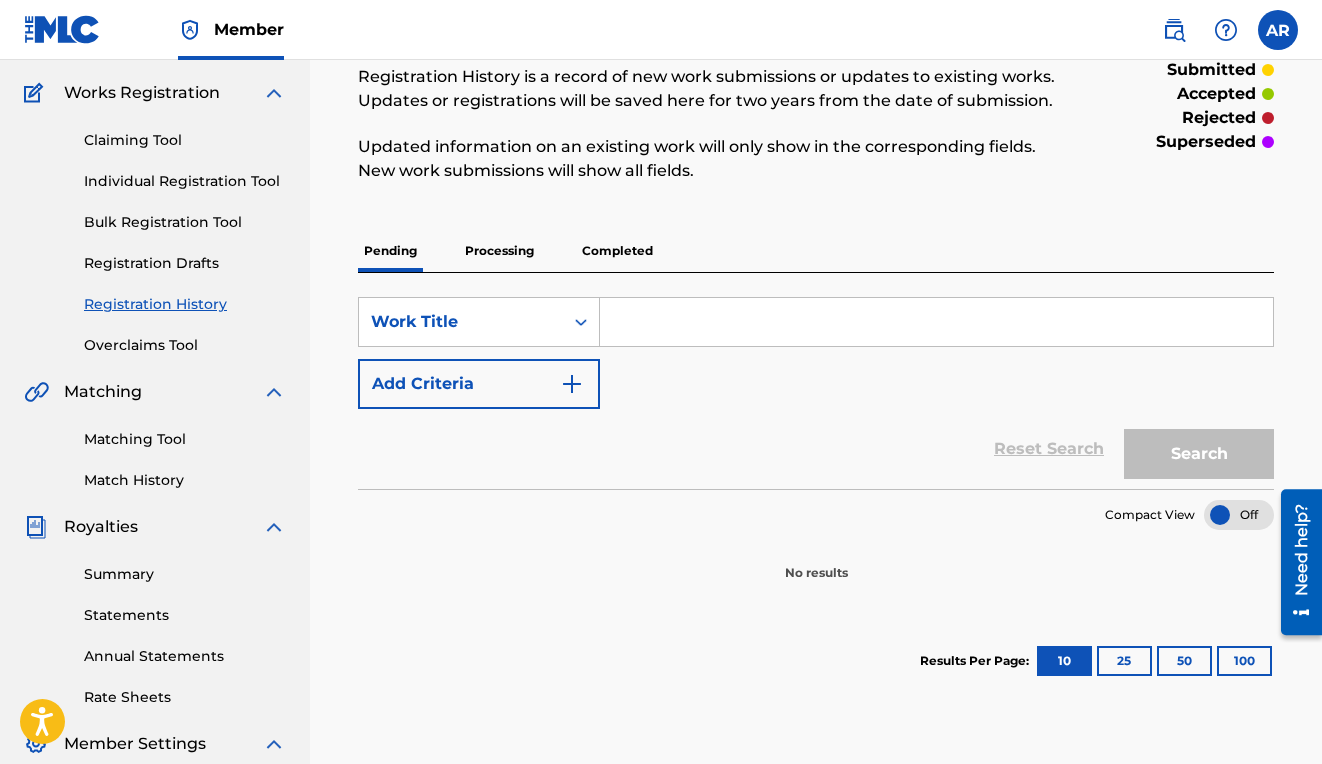 scroll, scrollTop: 73, scrollLeft: 0, axis: vertical 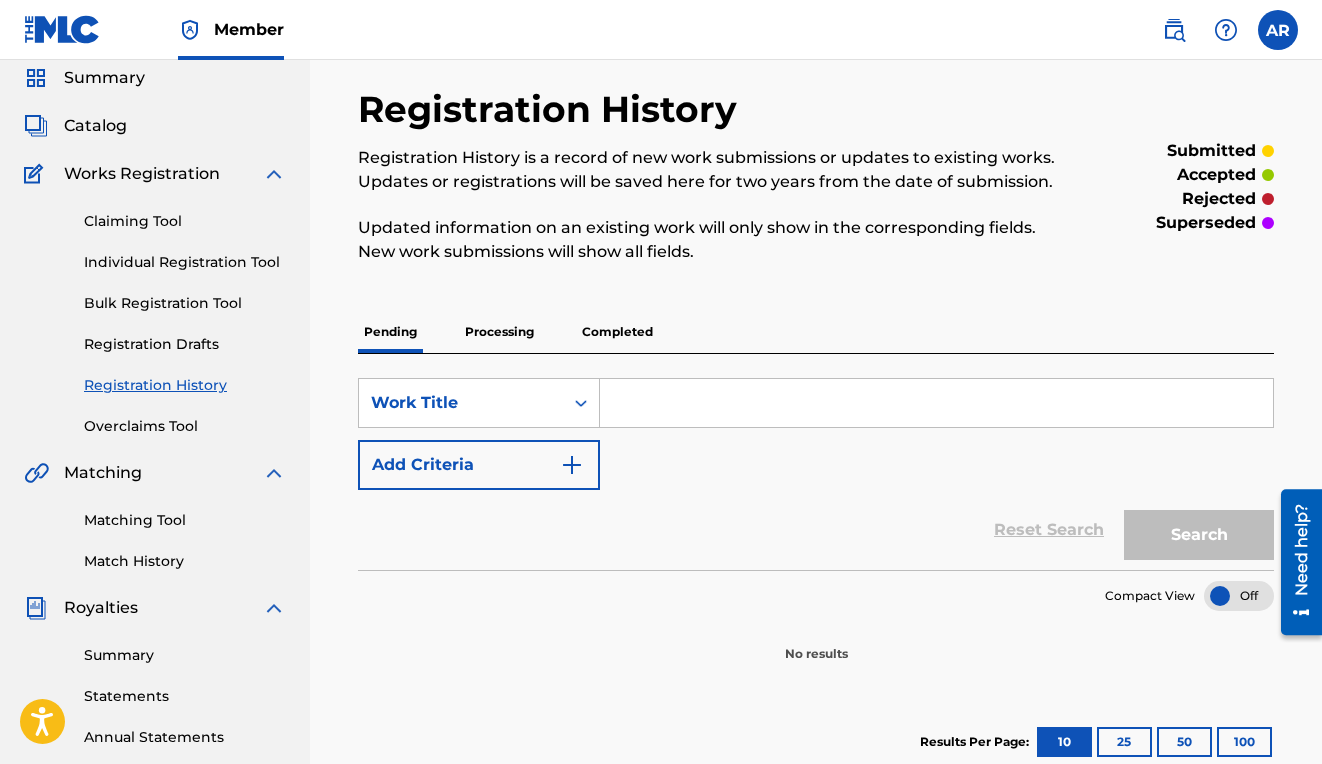 click on "Processing" at bounding box center [499, 332] 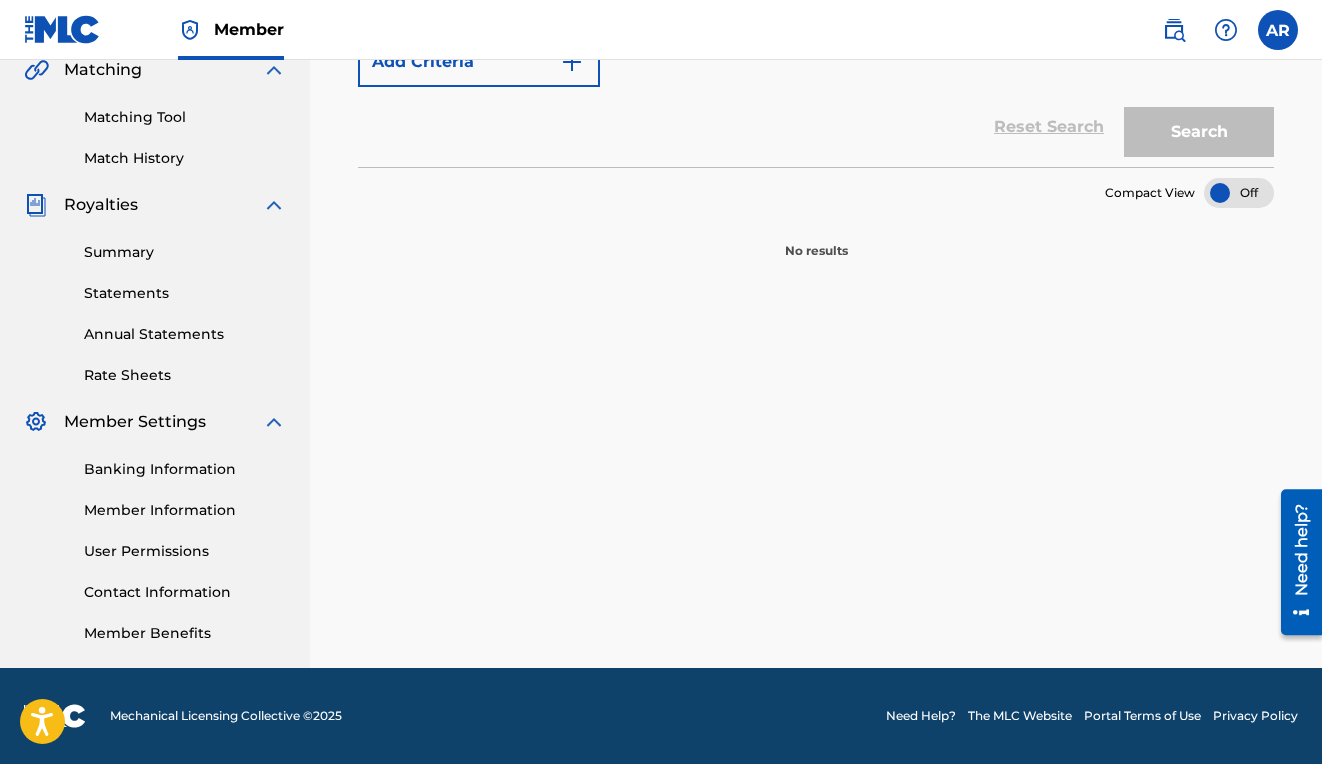 scroll, scrollTop: 110, scrollLeft: 0, axis: vertical 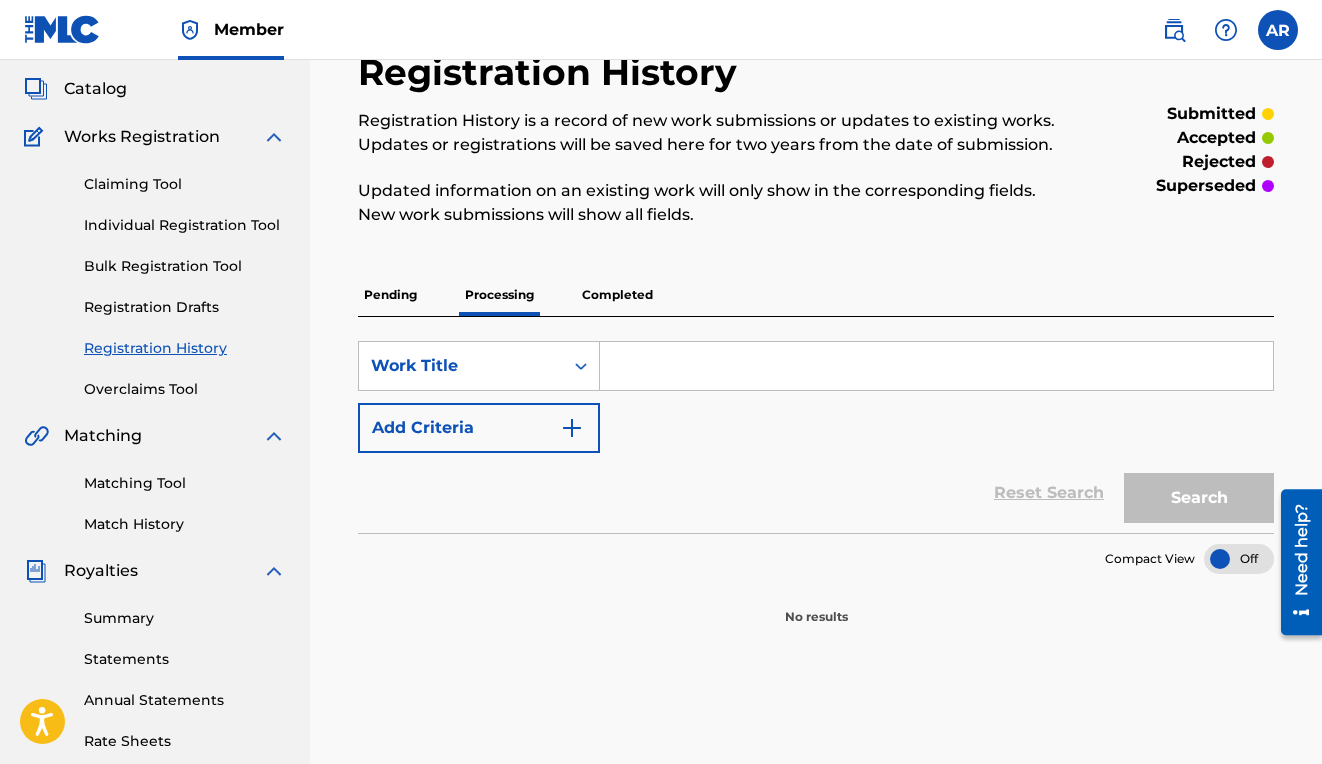 click on "Completed" at bounding box center [617, 295] 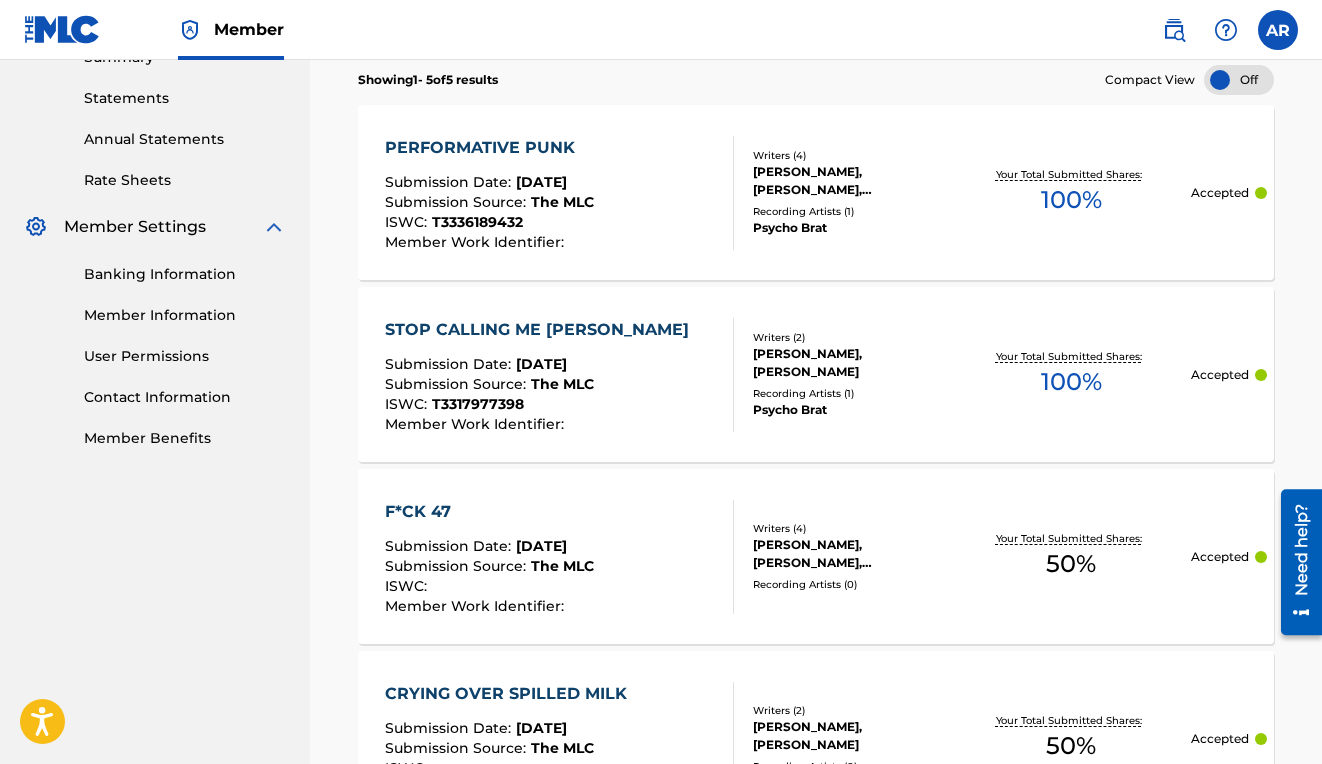 scroll, scrollTop: 768, scrollLeft: 0, axis: vertical 